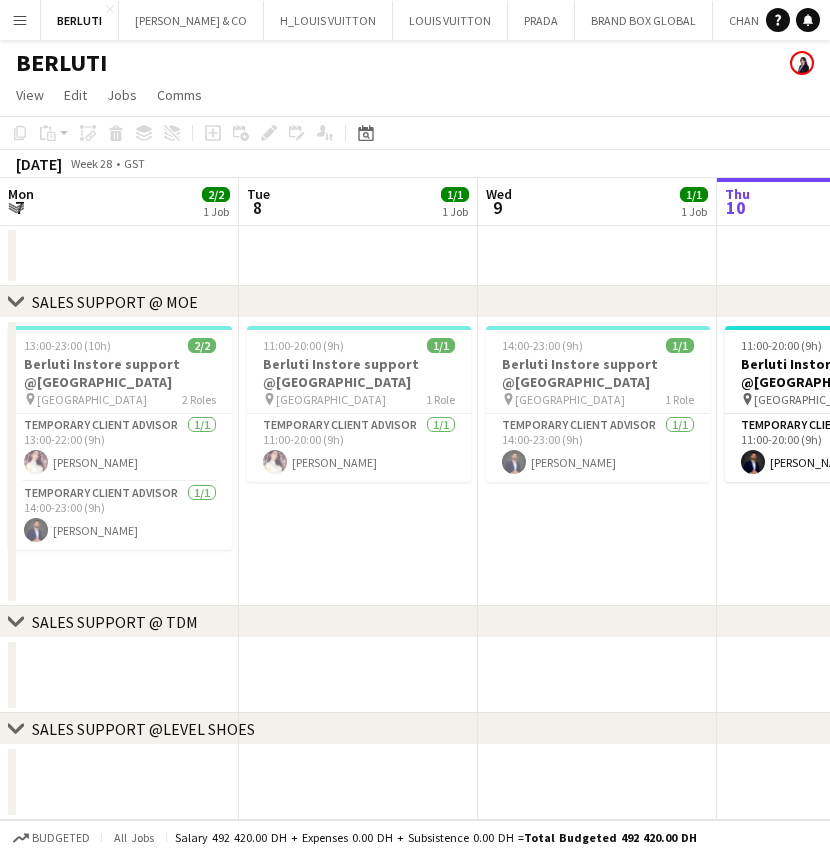 scroll, scrollTop: 0, scrollLeft: 0, axis: both 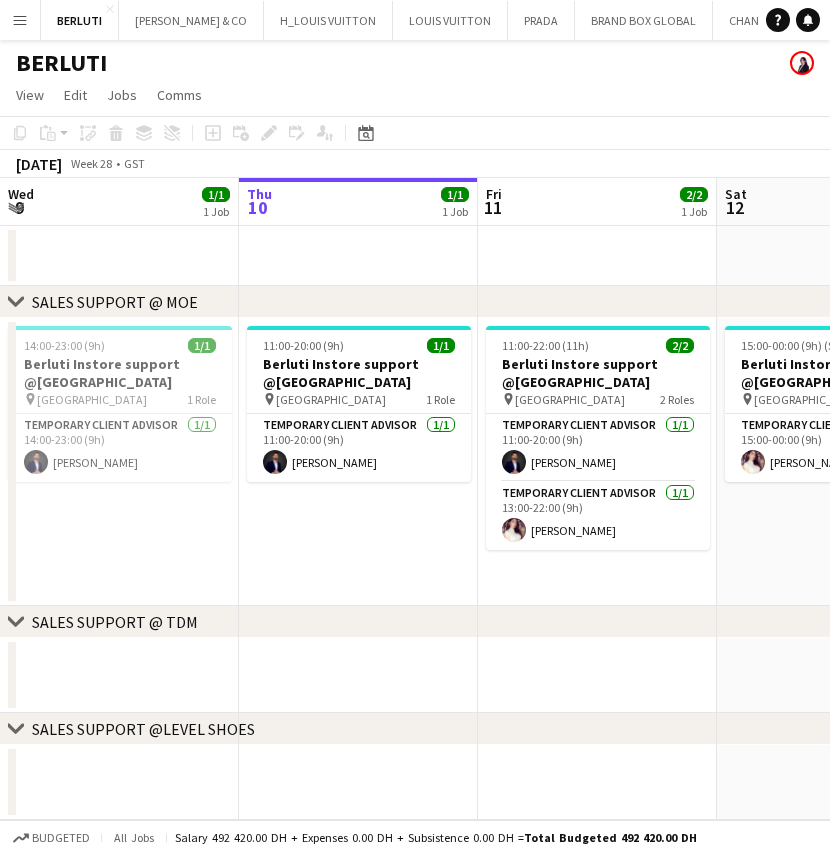 click on "Menu" at bounding box center [20, 20] 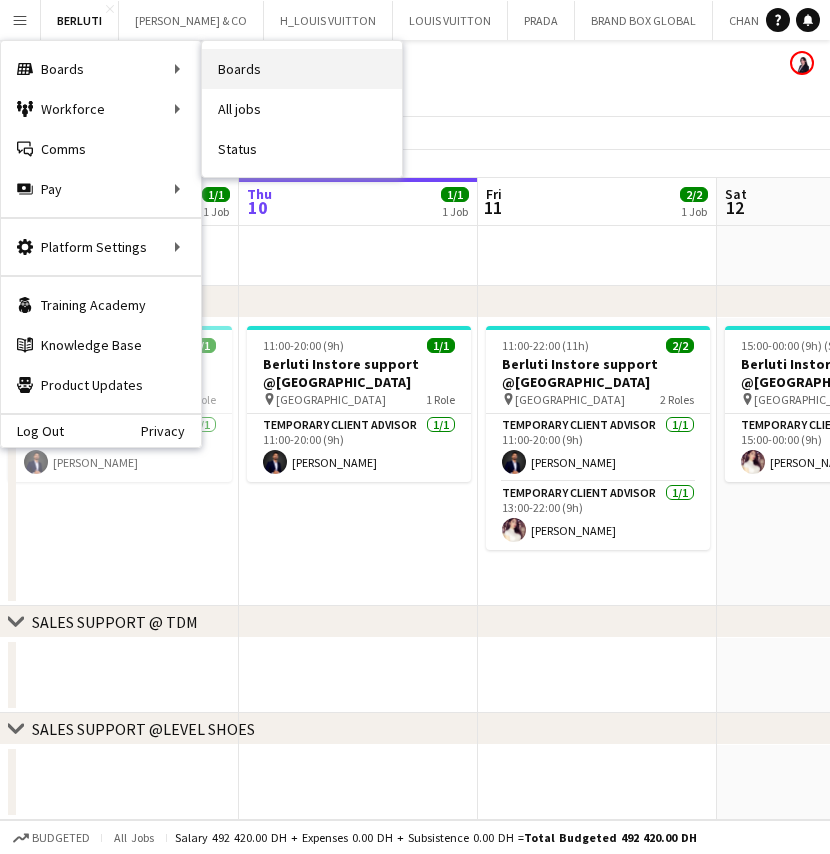 click on "Boards" at bounding box center (302, 69) 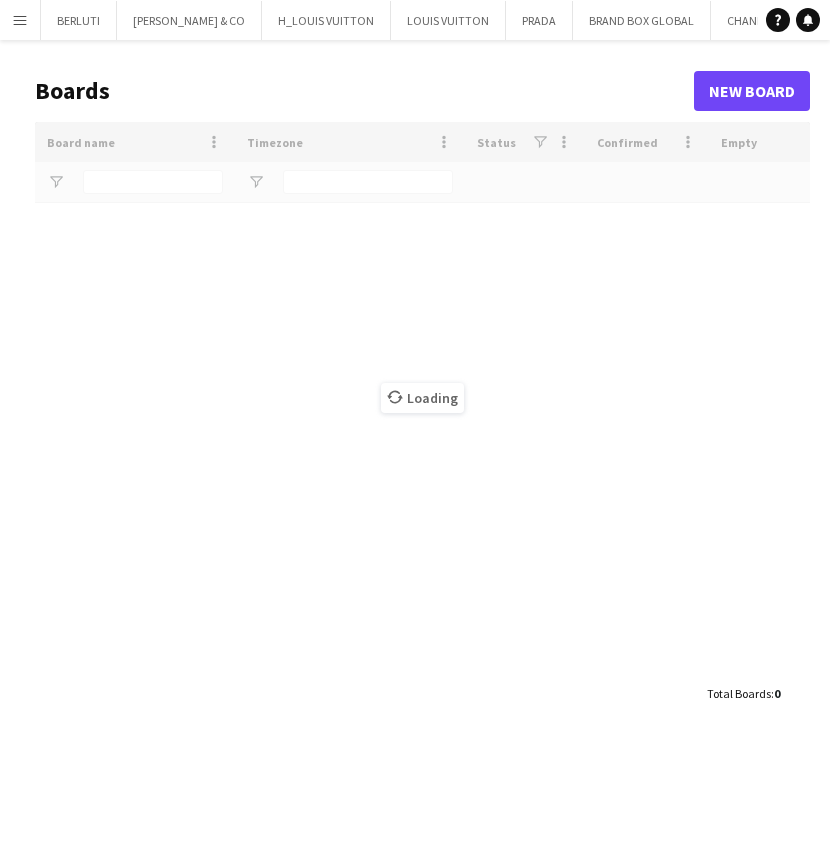 type on "******" 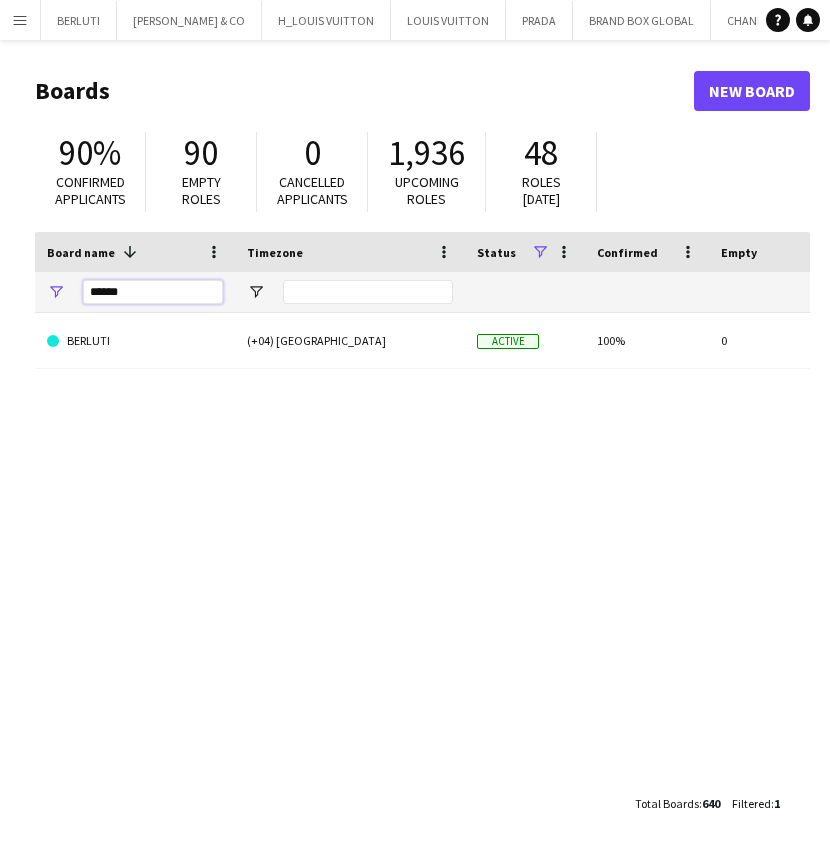 click on "******" at bounding box center (153, 292) 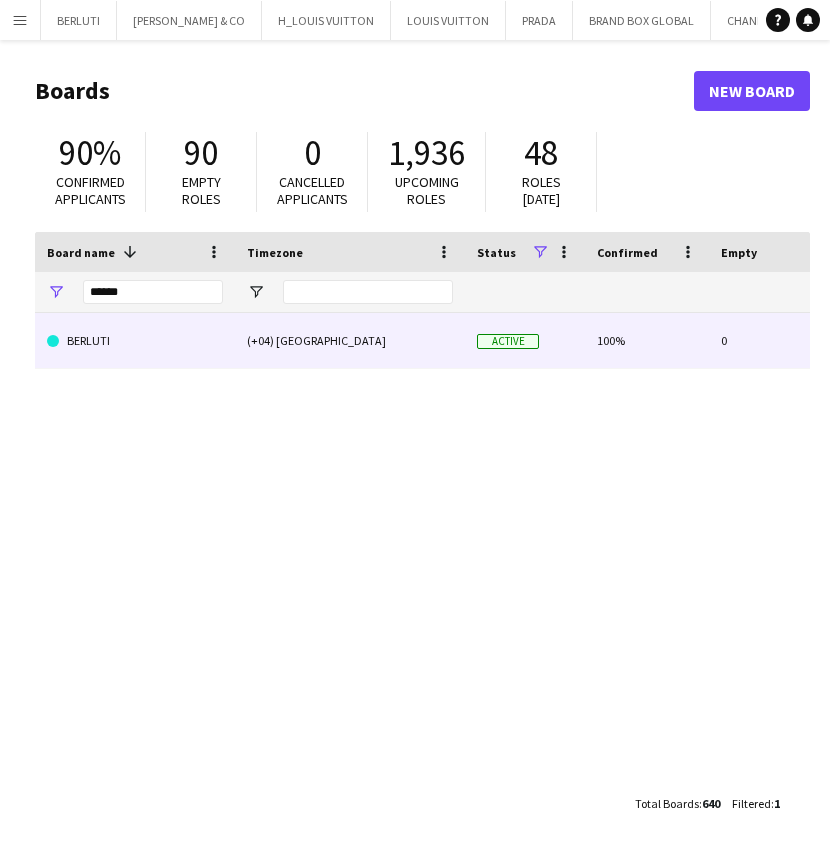 click on "BERLUTI" 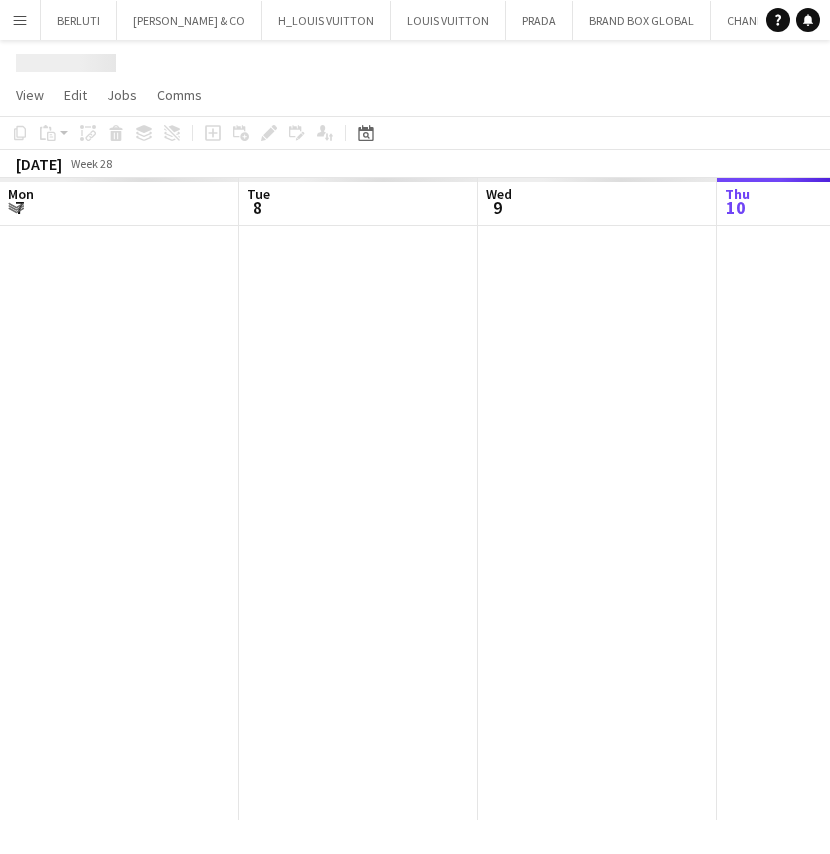 scroll, scrollTop: 0, scrollLeft: 478, axis: horizontal 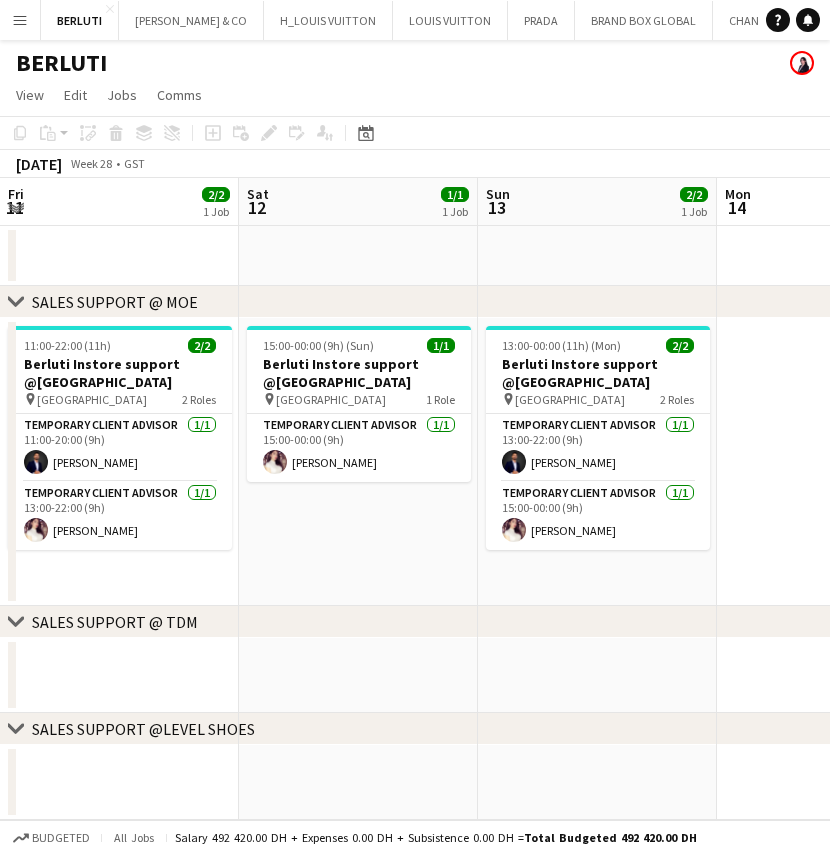 drag, startPoint x: 629, startPoint y: 447, endPoint x: 151, endPoint y: 451, distance: 478.01672 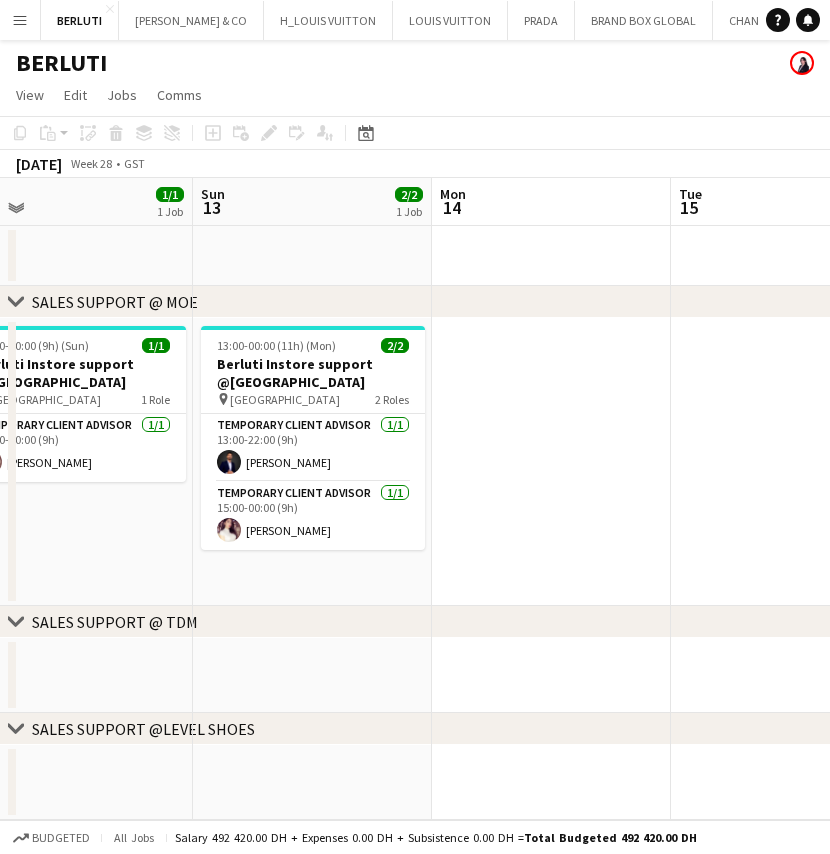 drag, startPoint x: 155, startPoint y: 454, endPoint x: 133, endPoint y: 449, distance: 22.561028 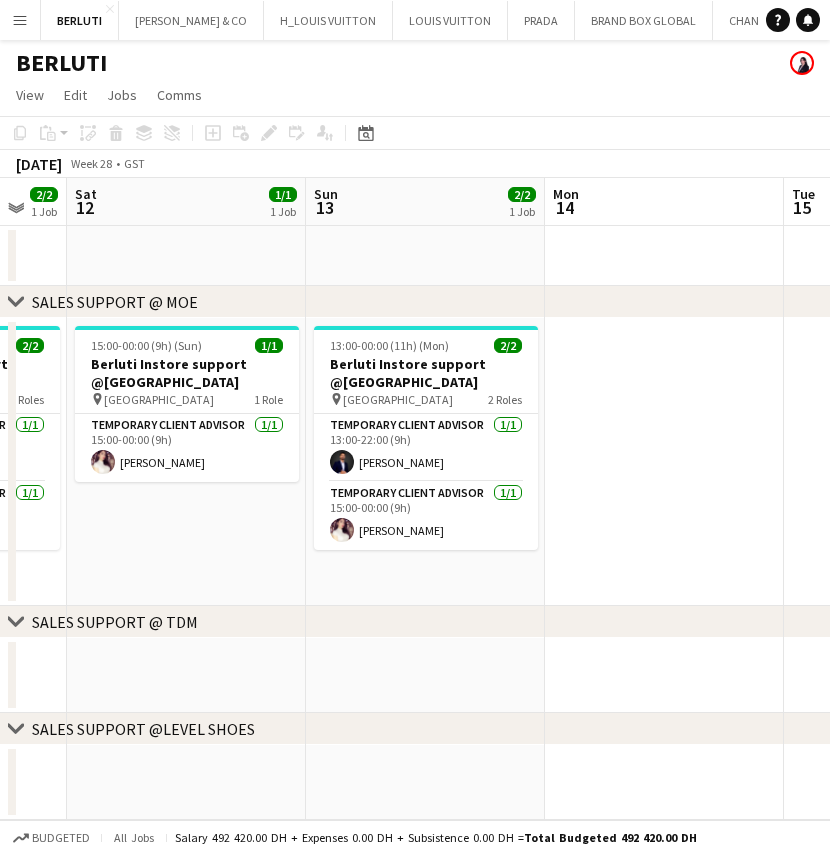 drag, startPoint x: 235, startPoint y: 500, endPoint x: 364, endPoint y: 520, distance: 130.54118 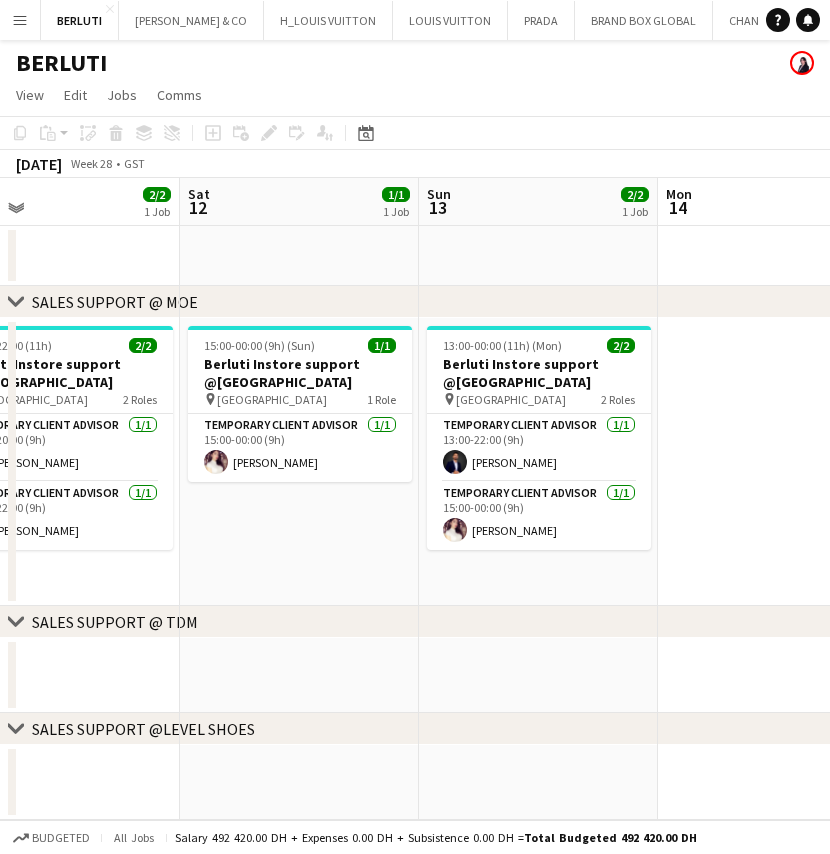 drag, startPoint x: 584, startPoint y: 525, endPoint x: 615, endPoint y: 528, distance: 31.144823 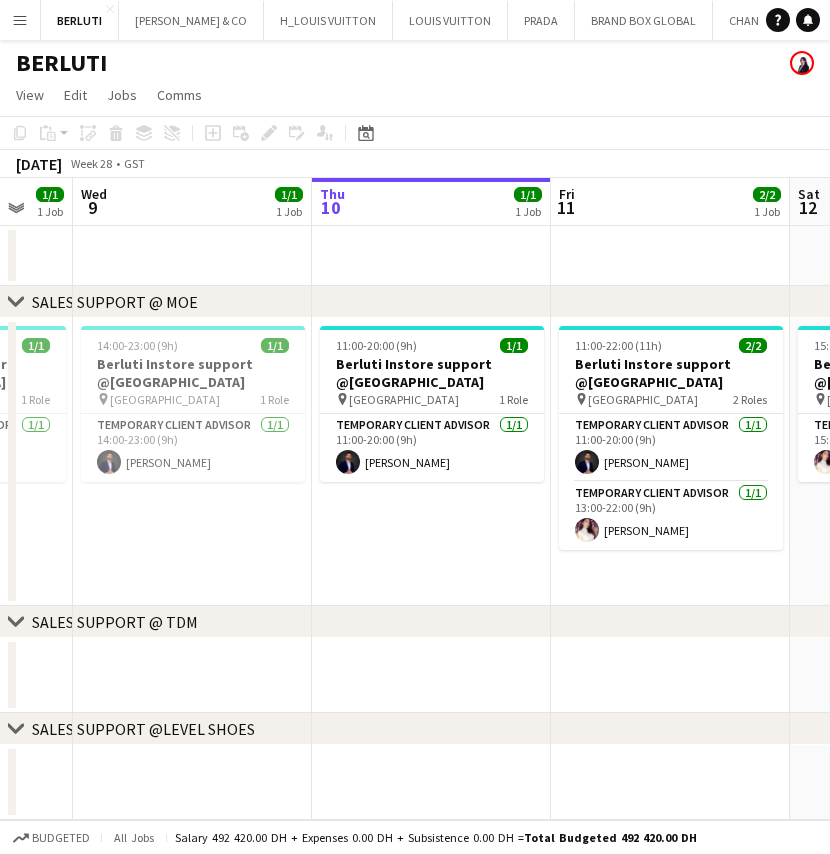 click on "Mon   7   2/2   1 Job   Tue   8   1/1   1 Job   Wed   9   1/1   1 Job   Thu   10   1/1   1 Job   Fri   11   2/2   1 Job   Sat   12   1/1   1 Job   Sun   13   2/2   1 Job   Mon   14   Tue   15      13:00-23:00 (10h)    2/2   Berluti Instore support @[GEOGRAPHIC_DATA]
pin
Dubai Mall   2 Roles   Temporary Client Advisor   [DATE]   13:00-22:00 (9h)
[PERSON_NAME]  Temporary Client Advisor   [DATE]   14:00-23:00 (9h)
[PERSON_NAME]     11:00-20:00 (9h)    1/1   Berluti Instore support @[GEOGRAPHIC_DATA]
pin
Dubai Mall   1 Role   Temporary Client Advisor   [DATE]   11:00-20:00 (9h)
[PERSON_NAME]     14:00-23:00 (9h)    1/1   Berluti Instore support @[GEOGRAPHIC_DATA]
pin
Dubai Mall   1 Role   Temporary Client Advisor   [DATE]   14:00-23:00 (9h)
[PERSON_NAME]     11:00-20:00 (9h)    1/1   Berluti Instore support @[GEOGRAPHIC_DATA]
pin
Dubai Mall   1 Role   Temporary Client Advisor   [DATE]   11:00-20:00 (9h)" at bounding box center (415, 499) 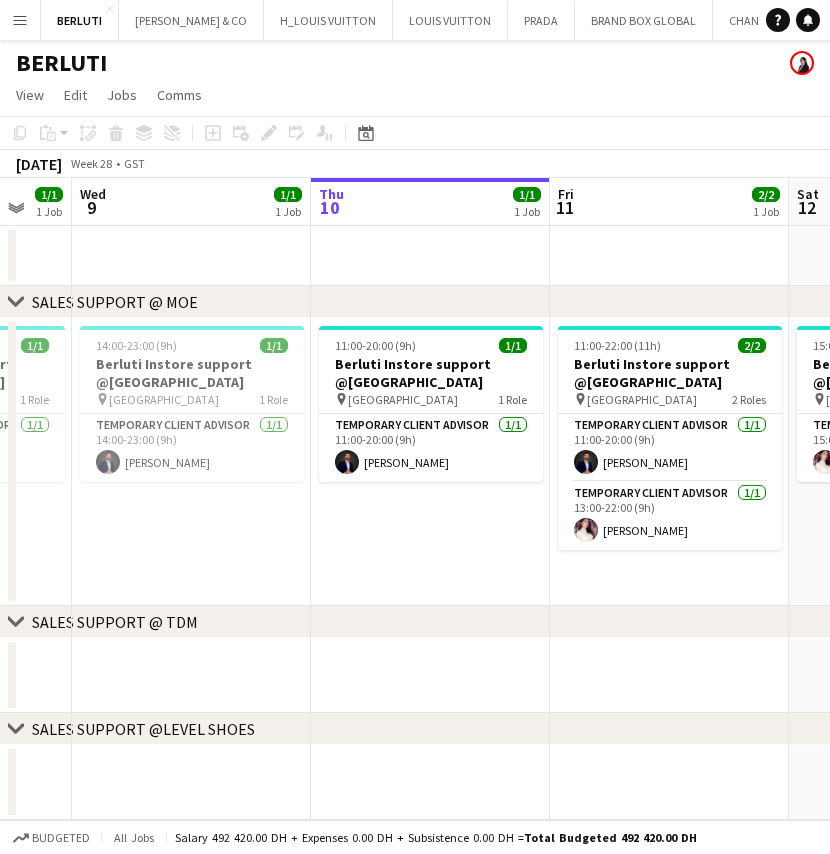 drag, startPoint x: 332, startPoint y: 528, endPoint x: 589, endPoint y: 532, distance: 257.03113 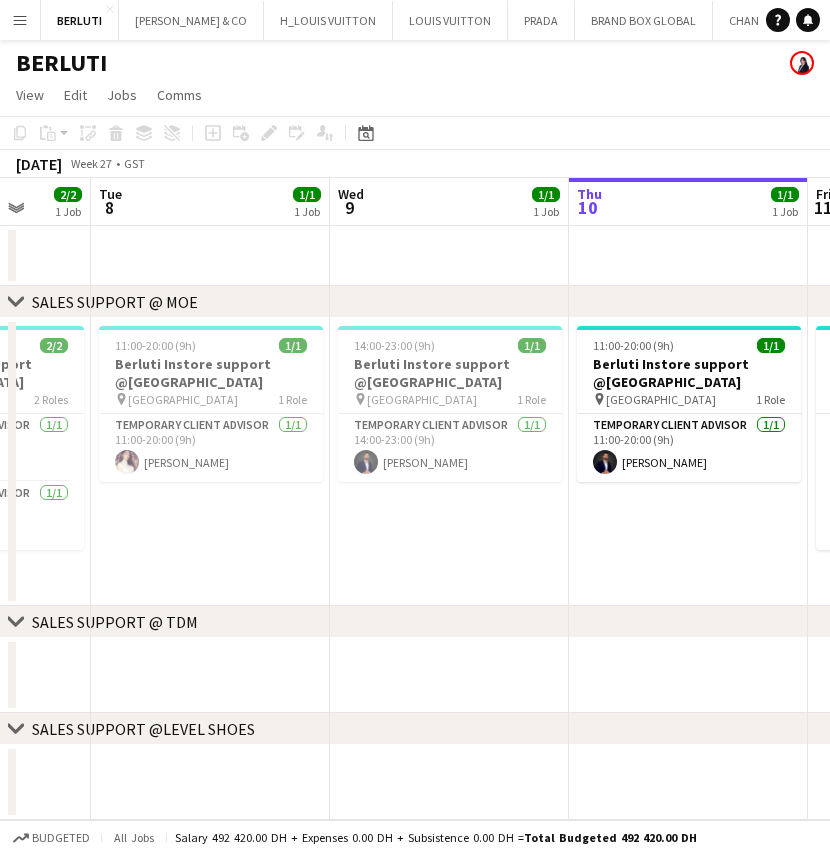 scroll, scrollTop: 0, scrollLeft: 438, axis: horizontal 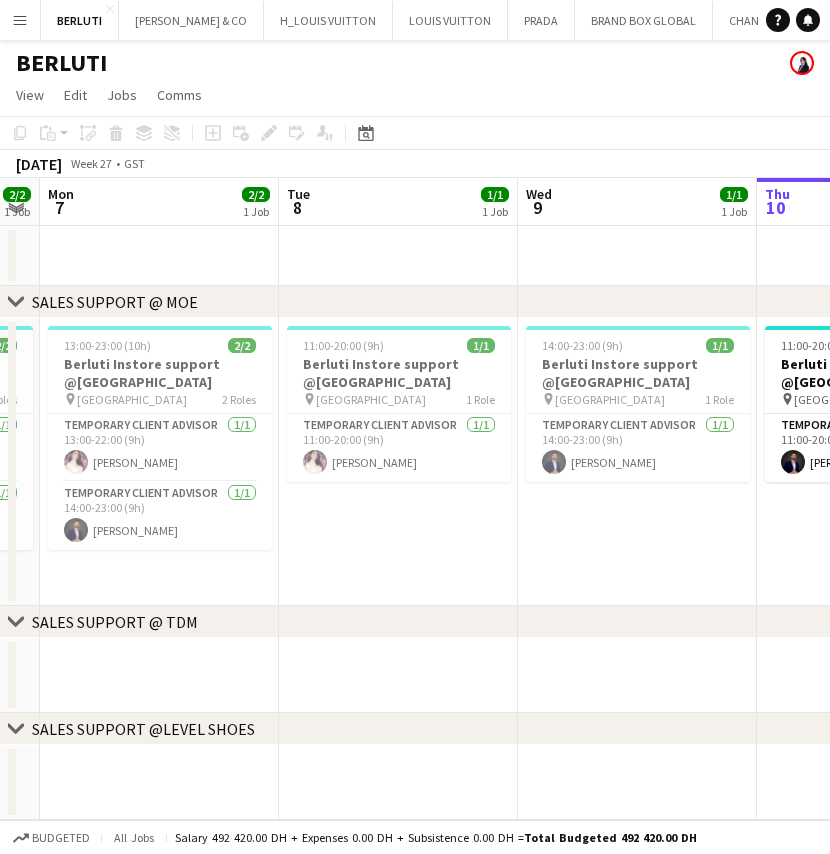 drag, startPoint x: 329, startPoint y: 508, endPoint x: 517, endPoint y: 508, distance: 188 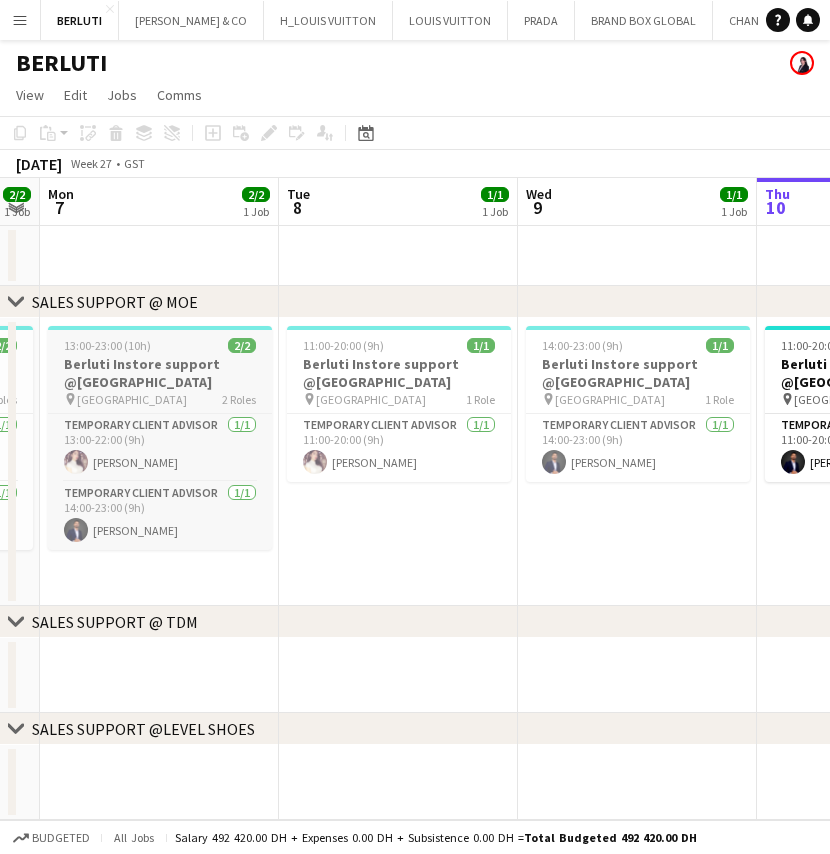 click on "13:00-23:00 (10h)    2/2" at bounding box center [160, 345] 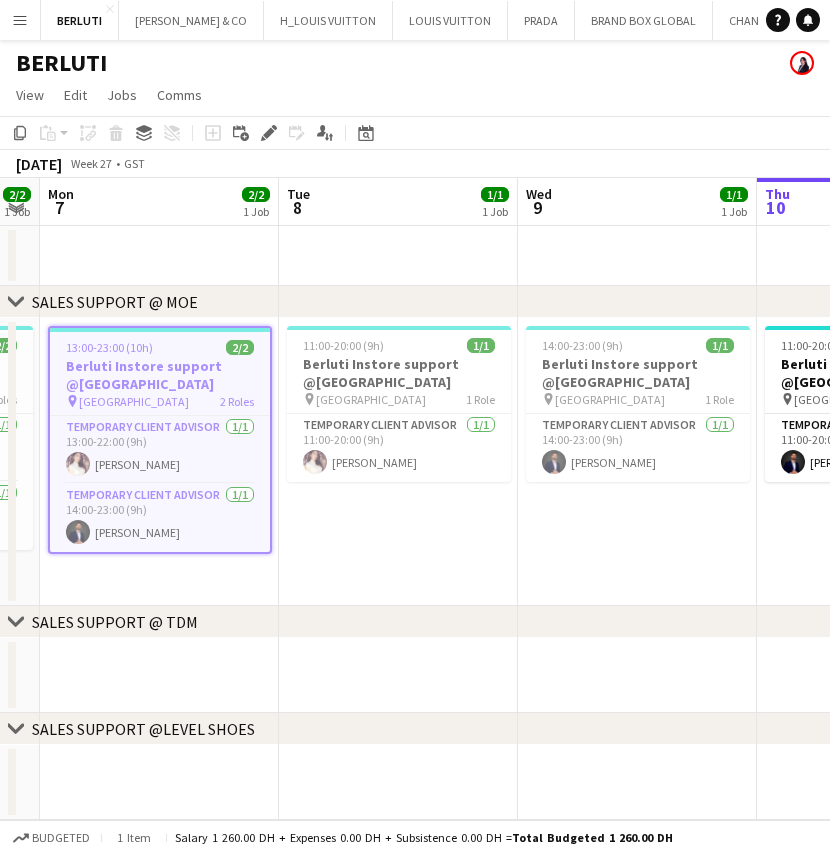 click on "11:00-20:00 (9h)    1/1   Berluti Instore support @[GEOGRAPHIC_DATA]
pin
Dubai Mall   1 Role   Temporary Client Advisor   [DATE]   11:00-20:00 (9h)
[PERSON_NAME]" at bounding box center [398, 462] 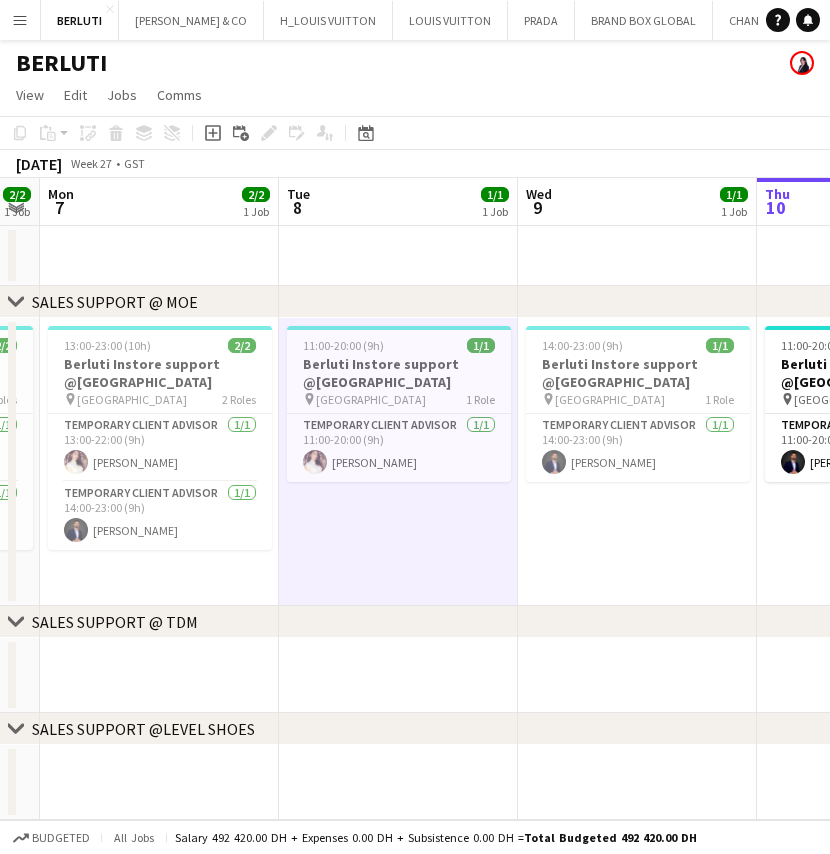 click on "14:00-23:00 (9h)    1/1   Berluti Instore support @[GEOGRAPHIC_DATA]
pin
Dubai Mall   1 Role   Temporary Client Advisor   [DATE]   14:00-23:00 (9h)
[PERSON_NAME]" at bounding box center [637, 462] 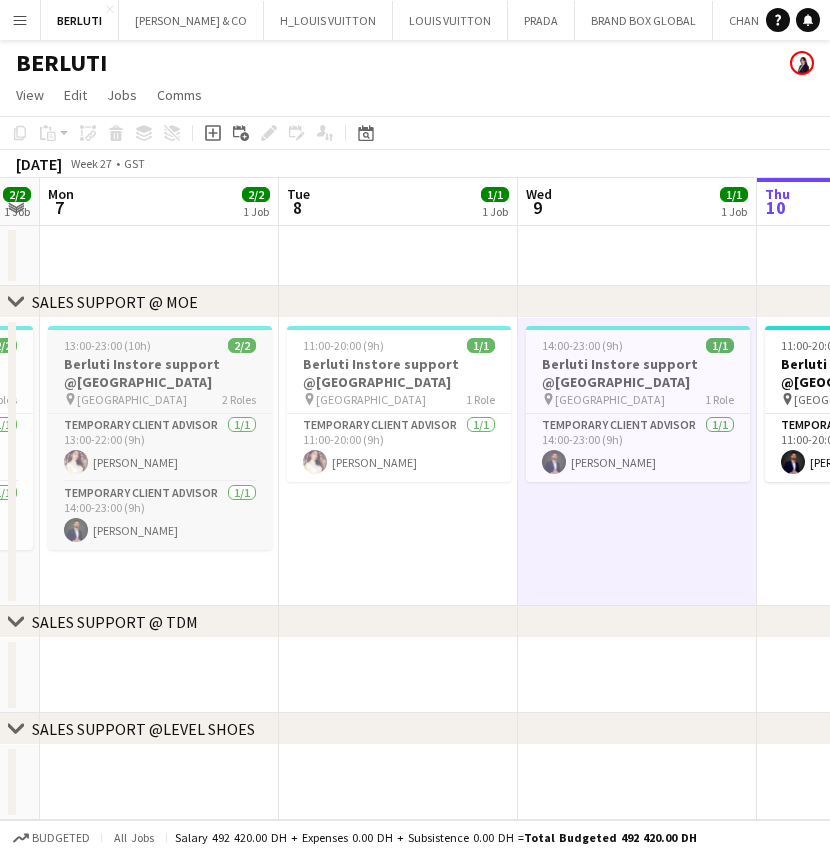 click on "Berluti Instore support @[GEOGRAPHIC_DATA]" at bounding box center [160, 373] 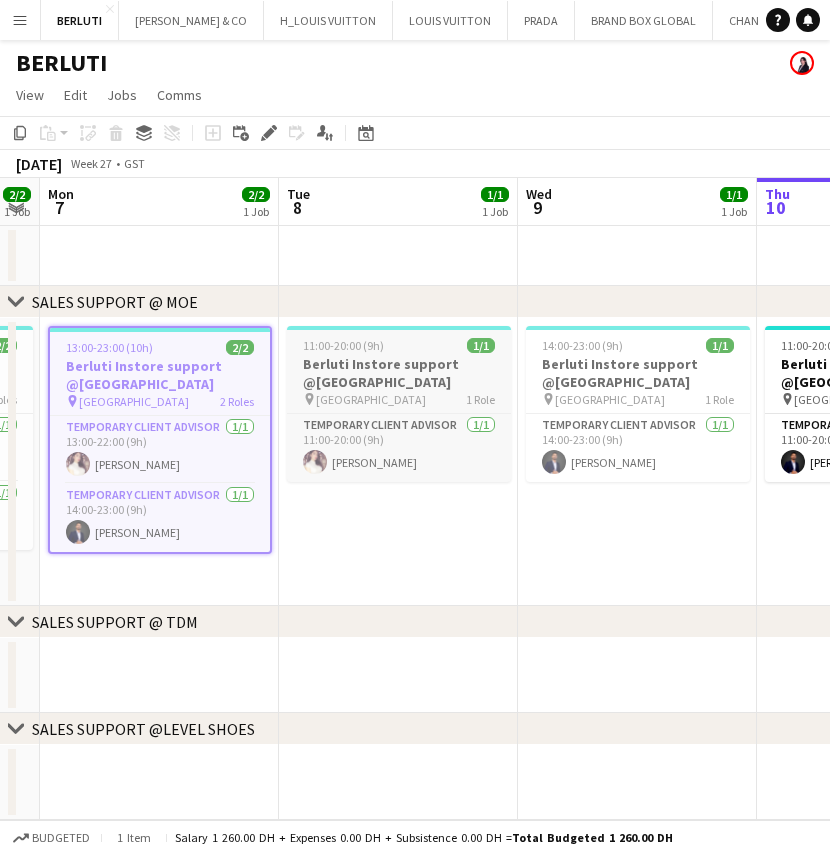 click on "Berluti Instore support @[GEOGRAPHIC_DATA]" at bounding box center [399, 373] 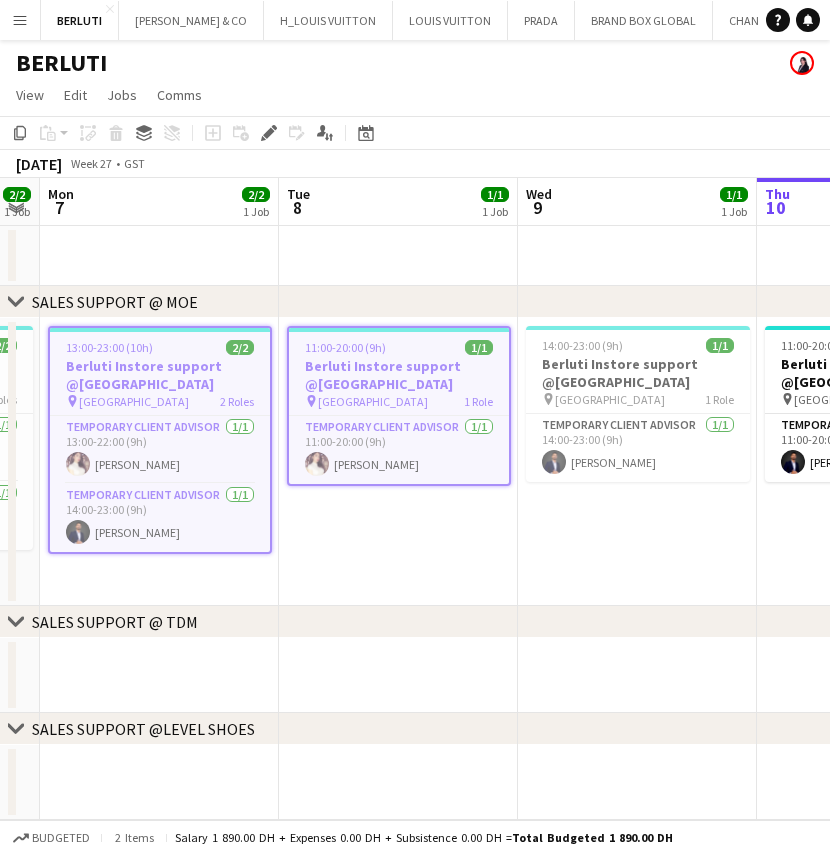 click on "11:00-20:00 (9h)    1/1   Berluti Instore support @[GEOGRAPHIC_DATA]
pin
Dubai Mall   1 Role   Temporary Client Advisor   [DATE]   11:00-20:00 (9h)
[PERSON_NAME]" at bounding box center [398, 462] 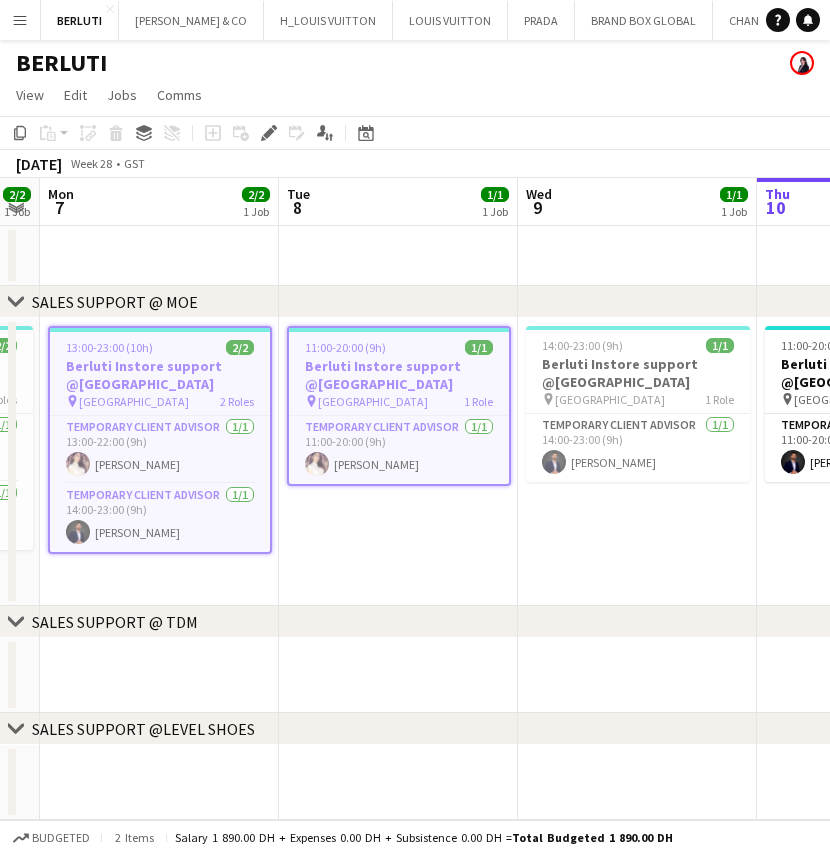 scroll, scrollTop: 0, scrollLeft: 805, axis: horizontal 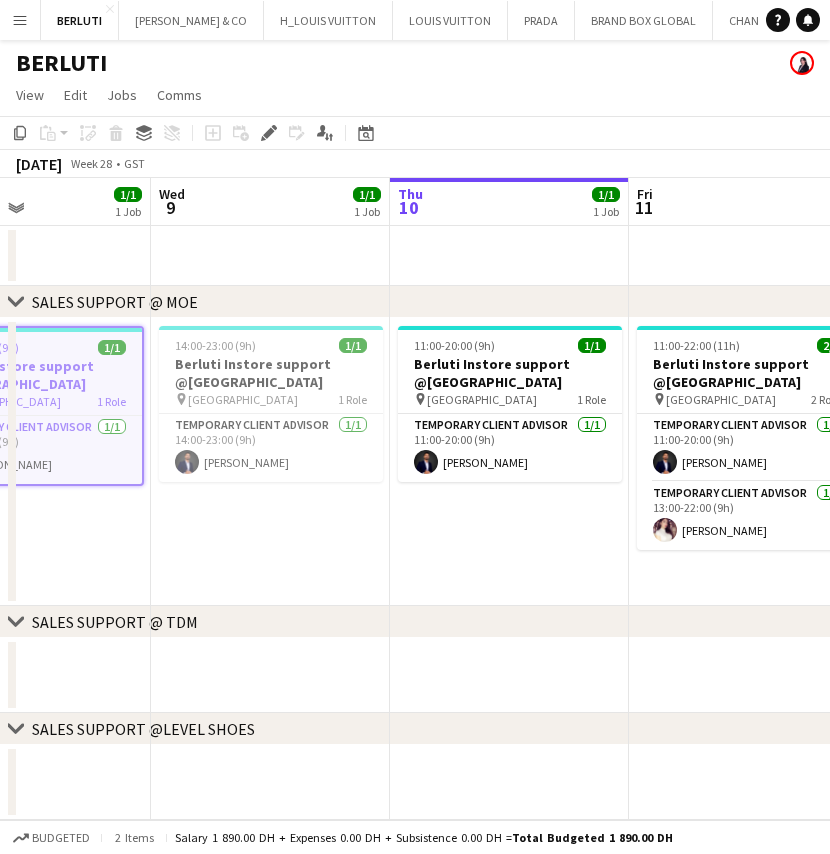 drag, startPoint x: 746, startPoint y: 381, endPoint x: 379, endPoint y: 385, distance: 367.0218 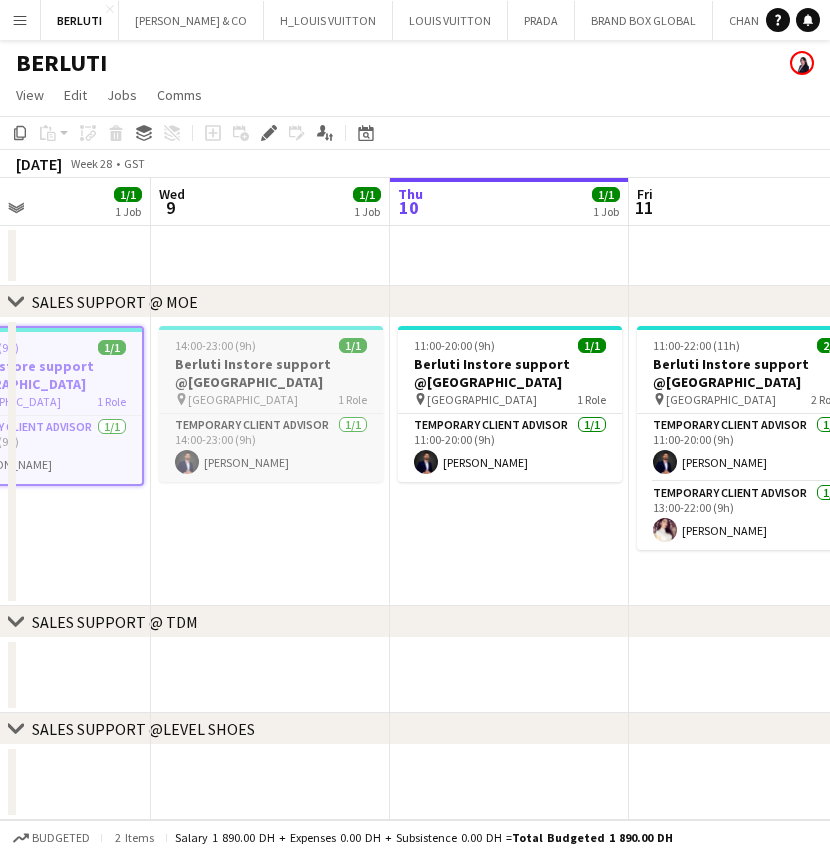 click on "Berluti Instore support @[GEOGRAPHIC_DATA]" at bounding box center [271, 373] 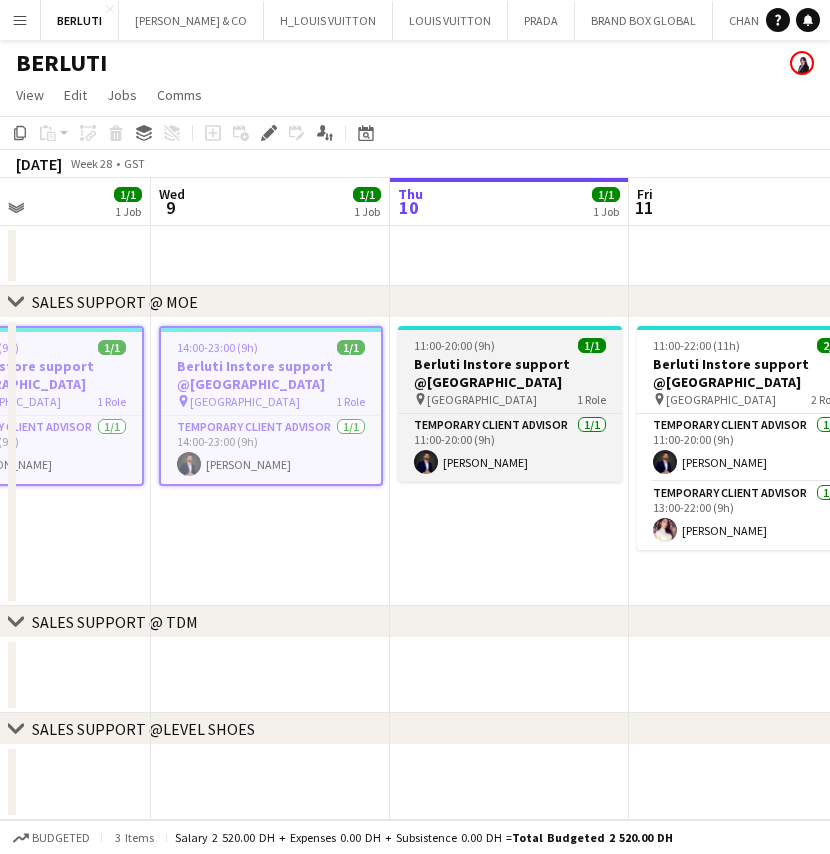 click on "Berluti Instore support @[GEOGRAPHIC_DATA]" at bounding box center (510, 373) 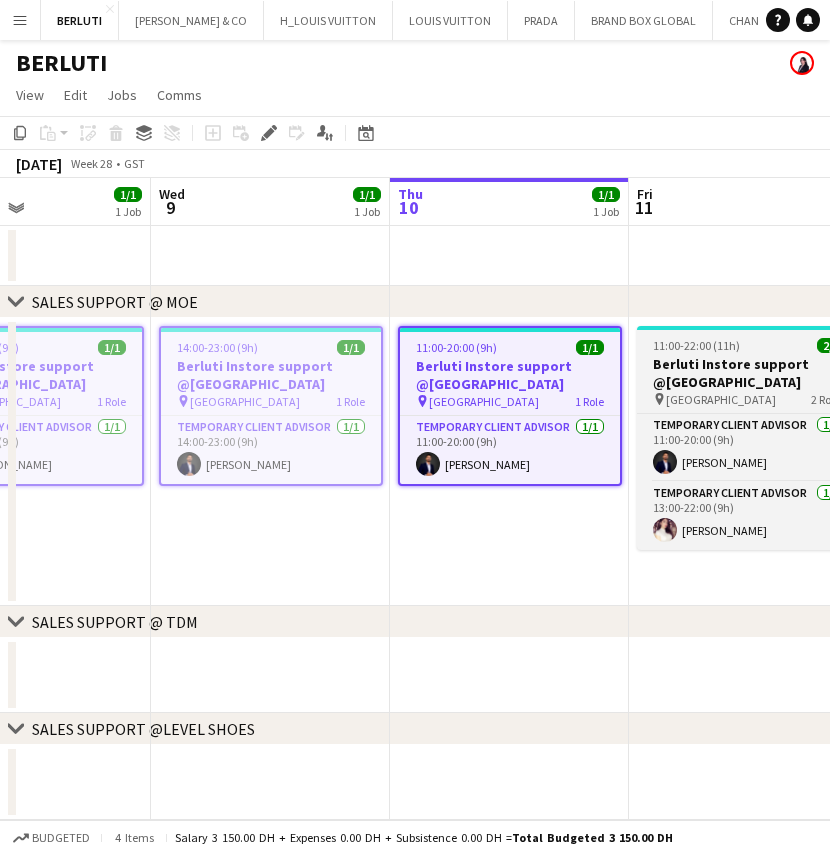 click on "Berluti Instore support @[GEOGRAPHIC_DATA]" at bounding box center [749, 373] 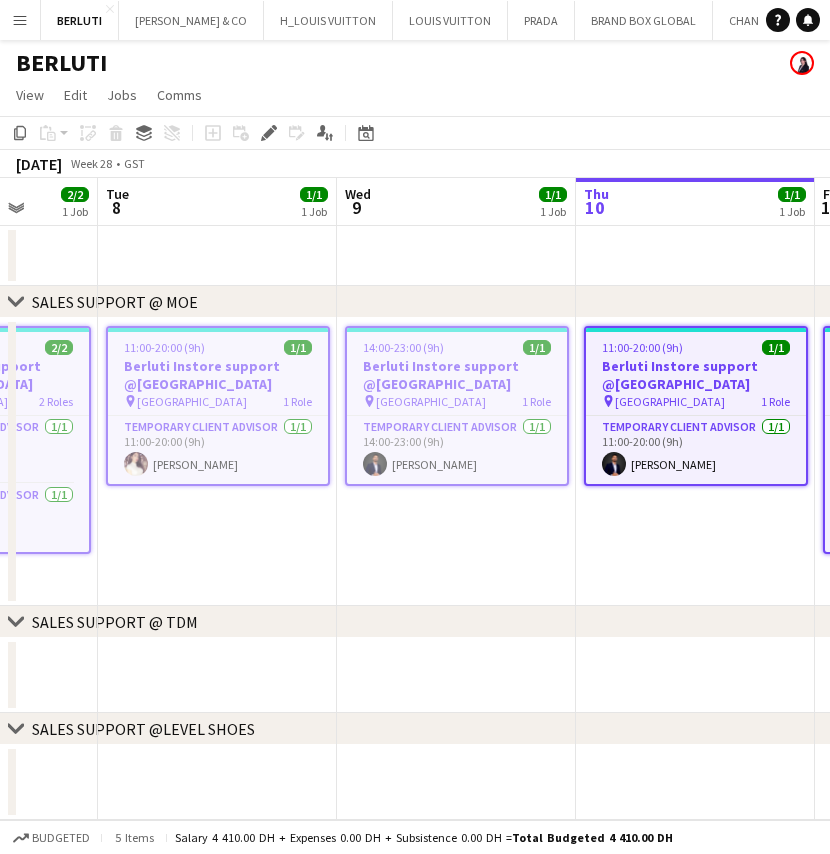 scroll, scrollTop: 0, scrollLeft: 931, axis: horizontal 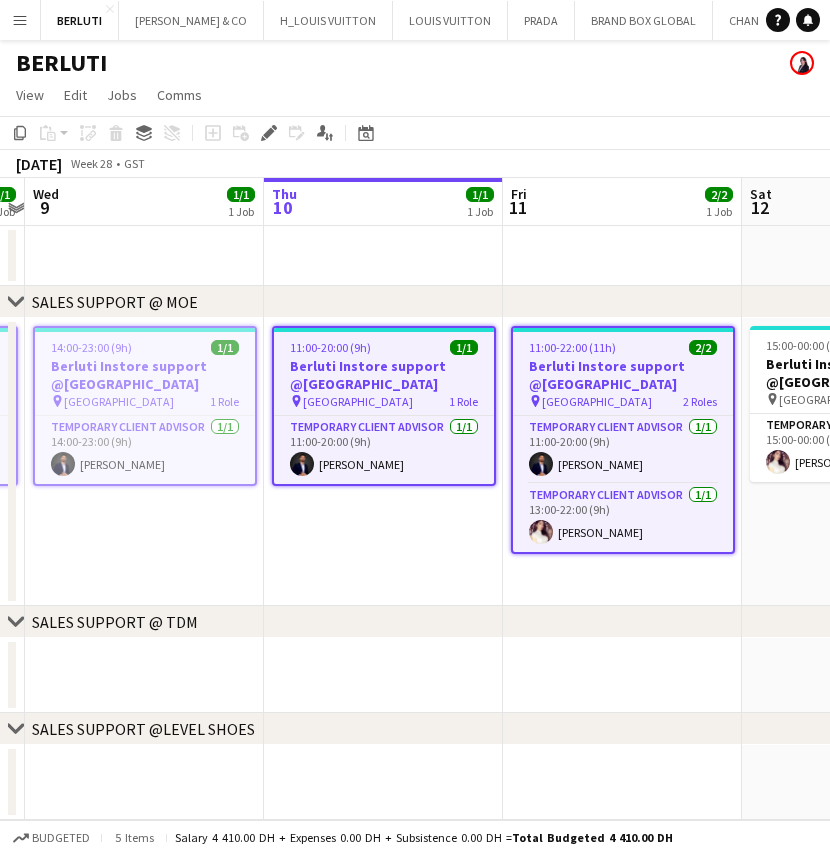 drag, startPoint x: 792, startPoint y: 383, endPoint x: 189, endPoint y: 383, distance: 603 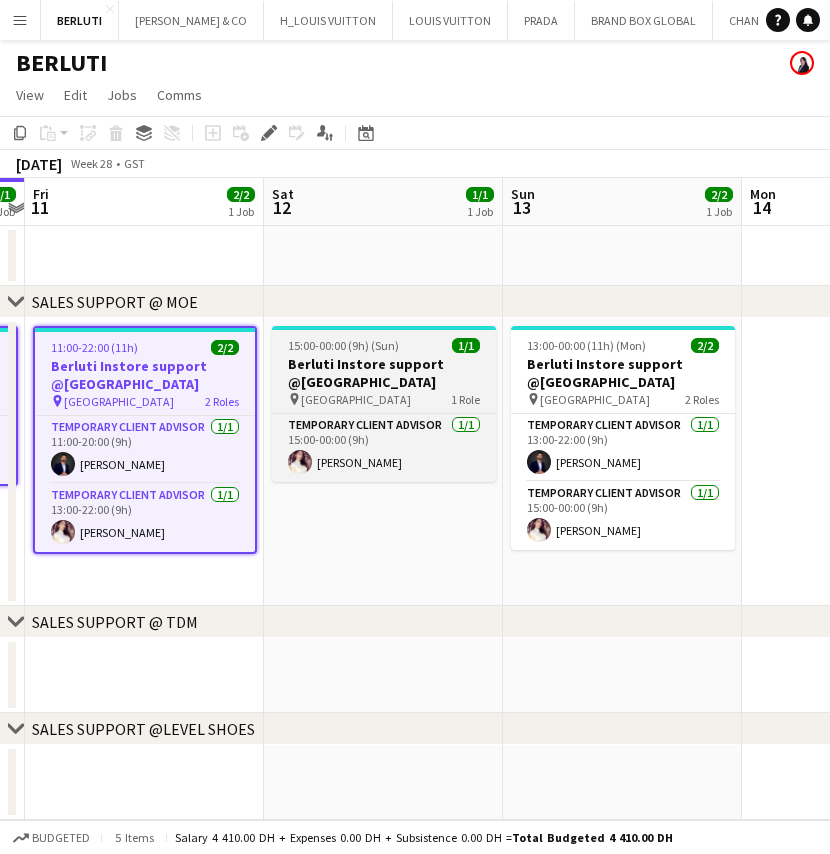 click on "Berluti Instore support @[GEOGRAPHIC_DATA]" at bounding box center (384, 373) 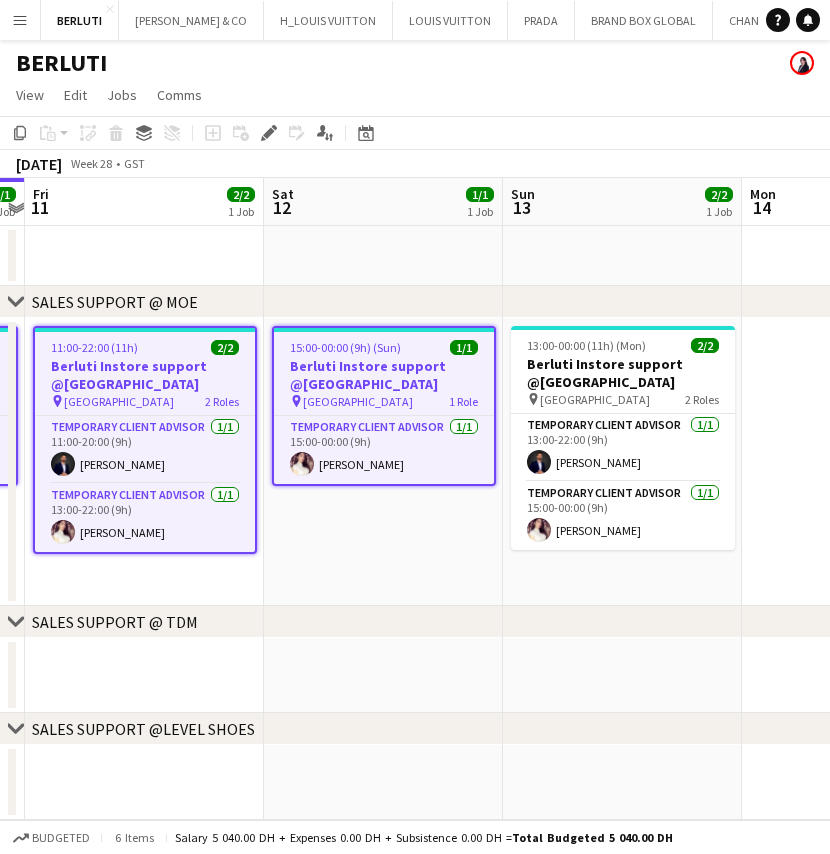 click on "Berluti Instore support @[GEOGRAPHIC_DATA]" at bounding box center (384, 375) 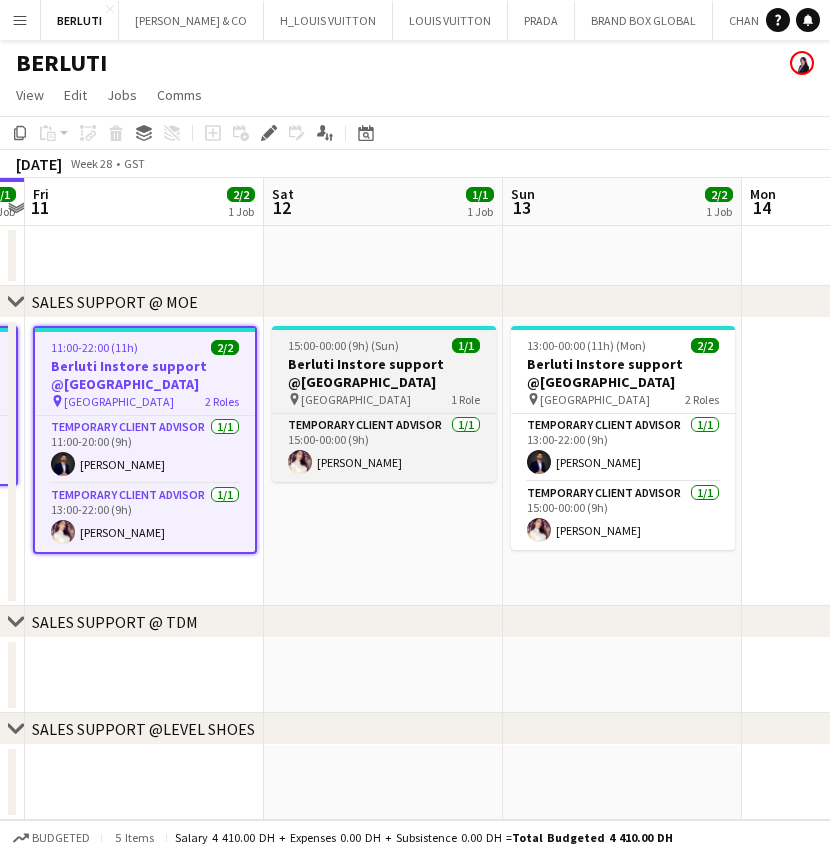 click on "Berluti Instore support @[GEOGRAPHIC_DATA]" at bounding box center (384, 373) 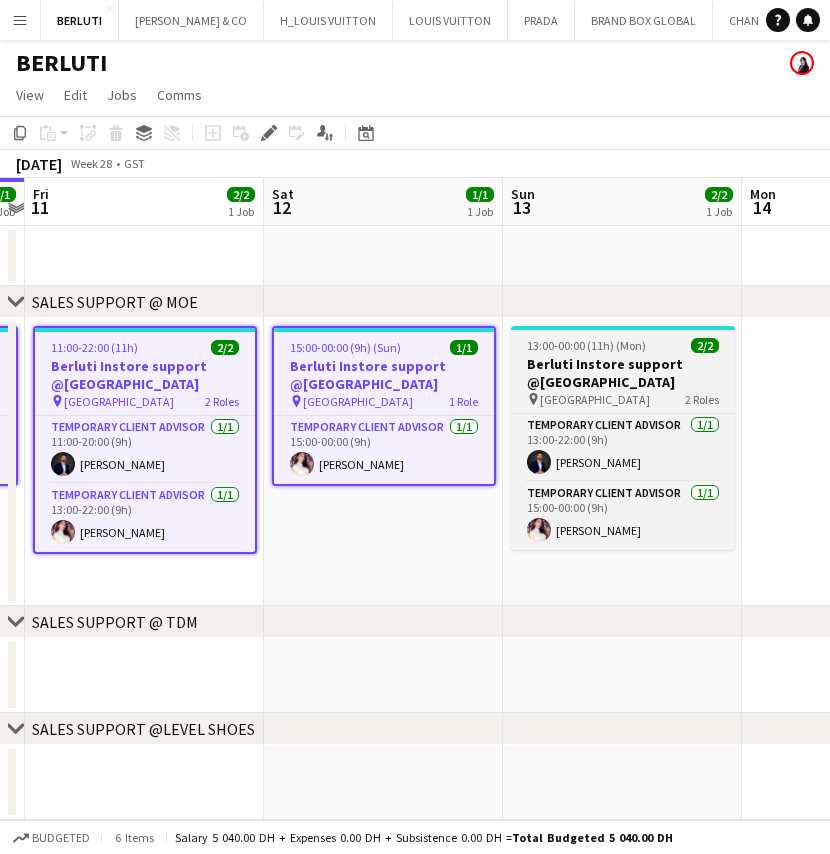 click on "Berluti Instore support @[GEOGRAPHIC_DATA]" at bounding box center [623, 373] 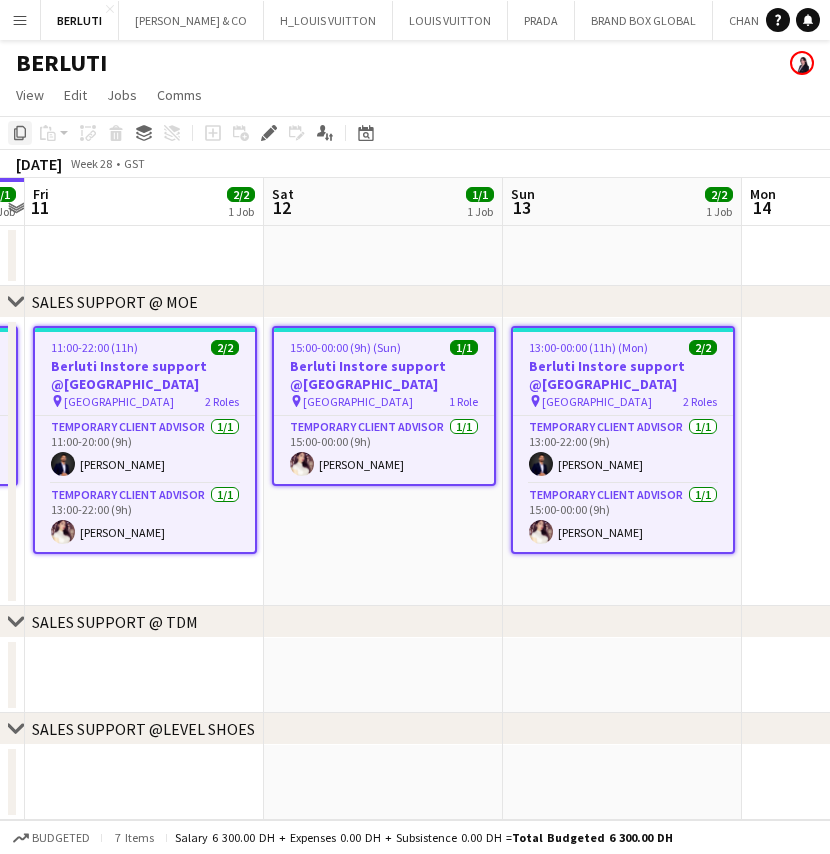 click on "Copy" 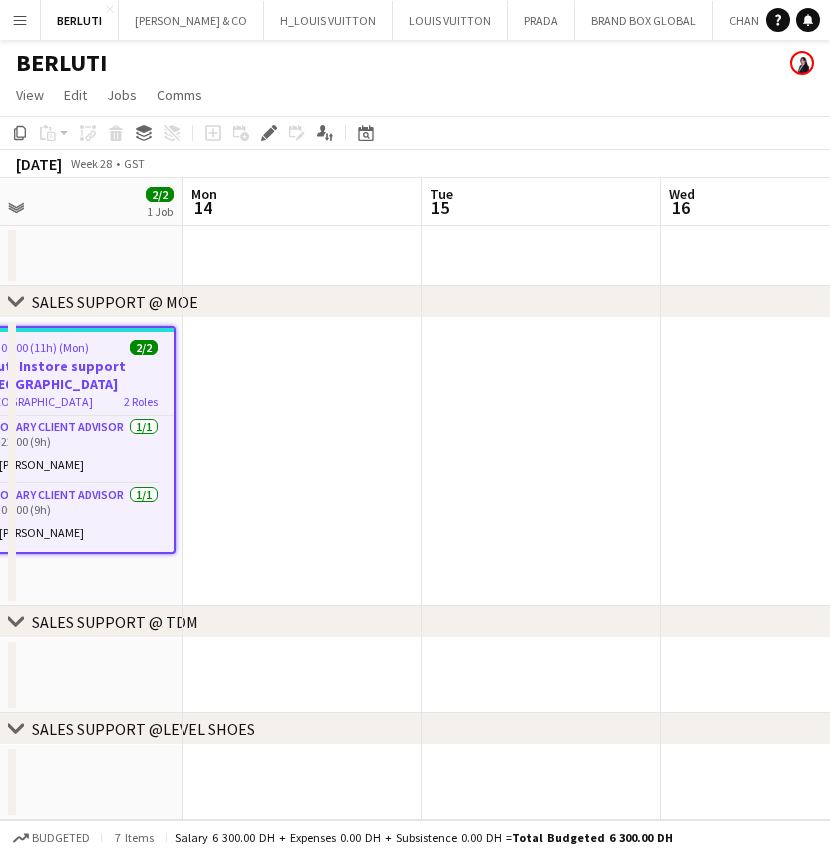 drag, startPoint x: 762, startPoint y: 510, endPoint x: 58, endPoint y: 510, distance: 704 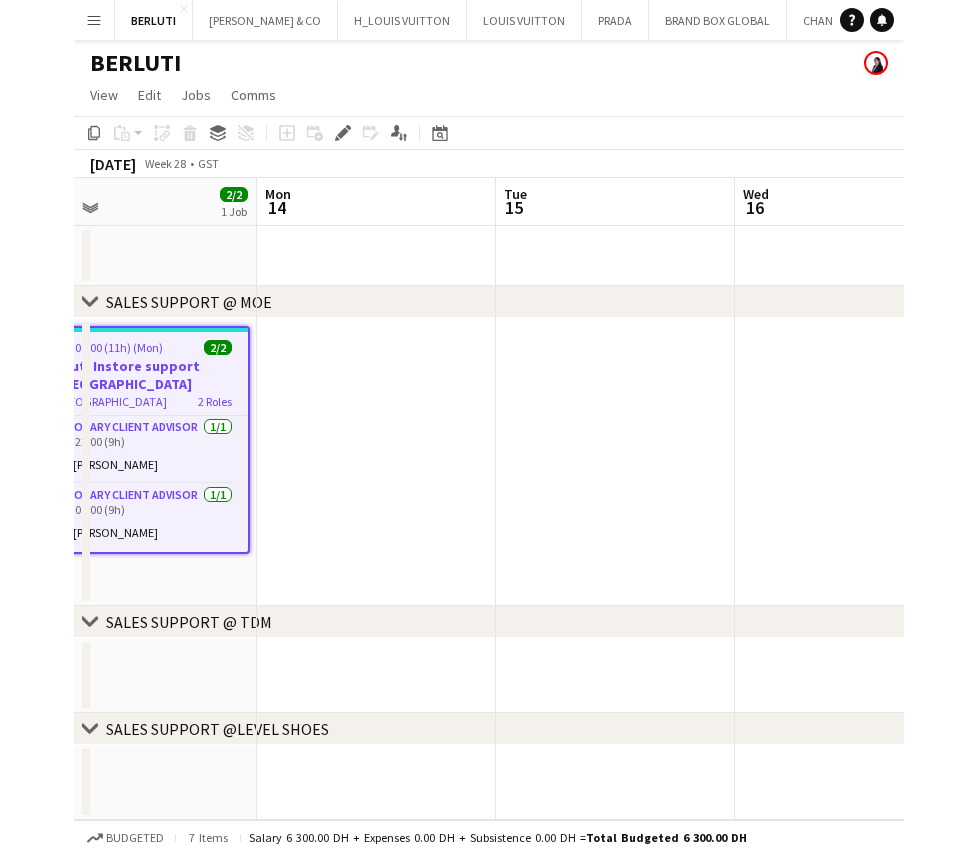 scroll, scrollTop: 0, scrollLeft: 918, axis: horizontal 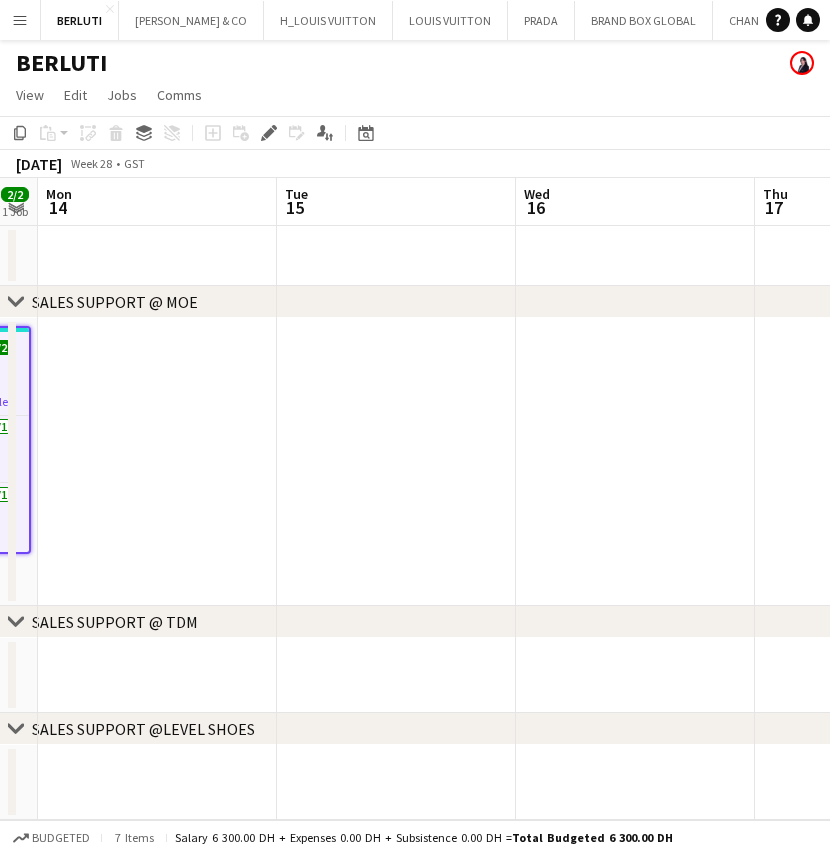 click at bounding box center [157, 462] 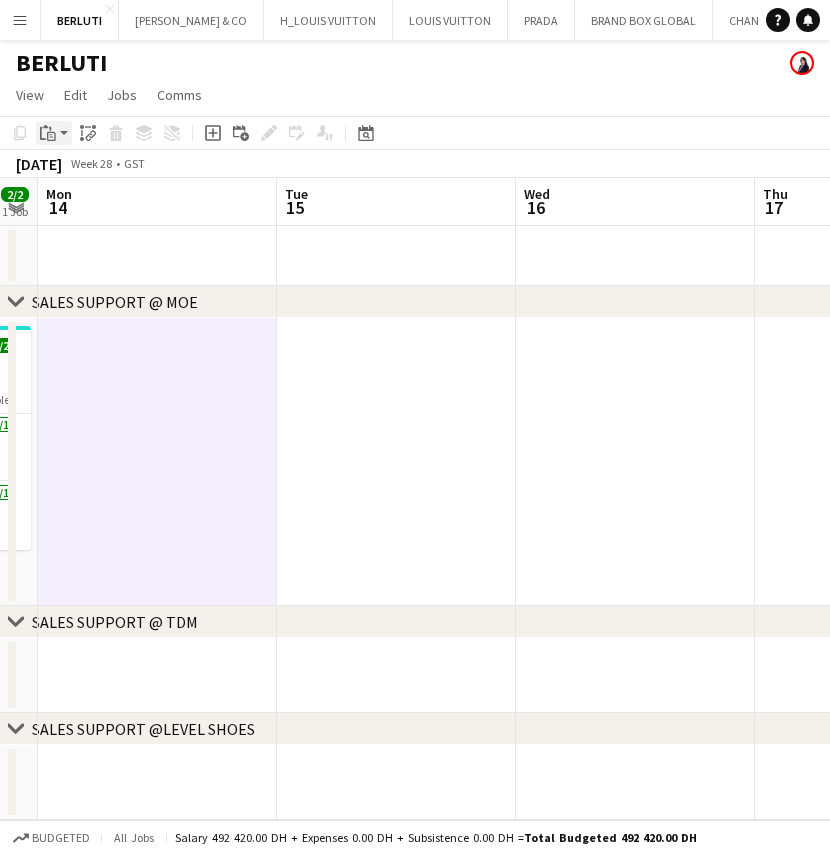 click on "Paste" at bounding box center [54, 133] 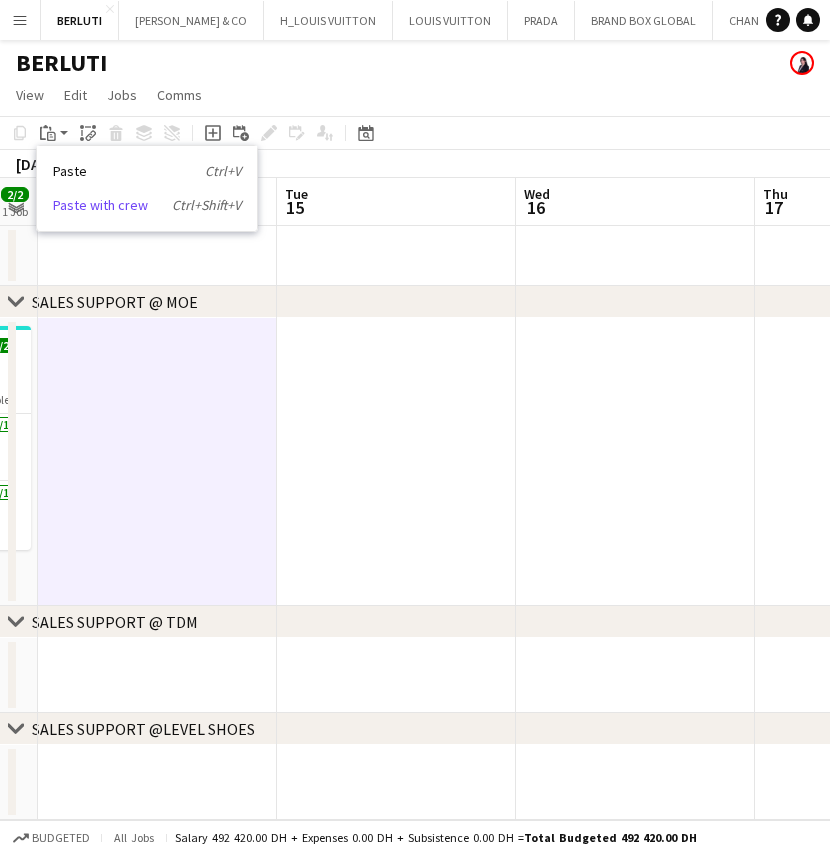 click on "Paste with crew  Ctrl+Shift+V" at bounding box center [147, 205] 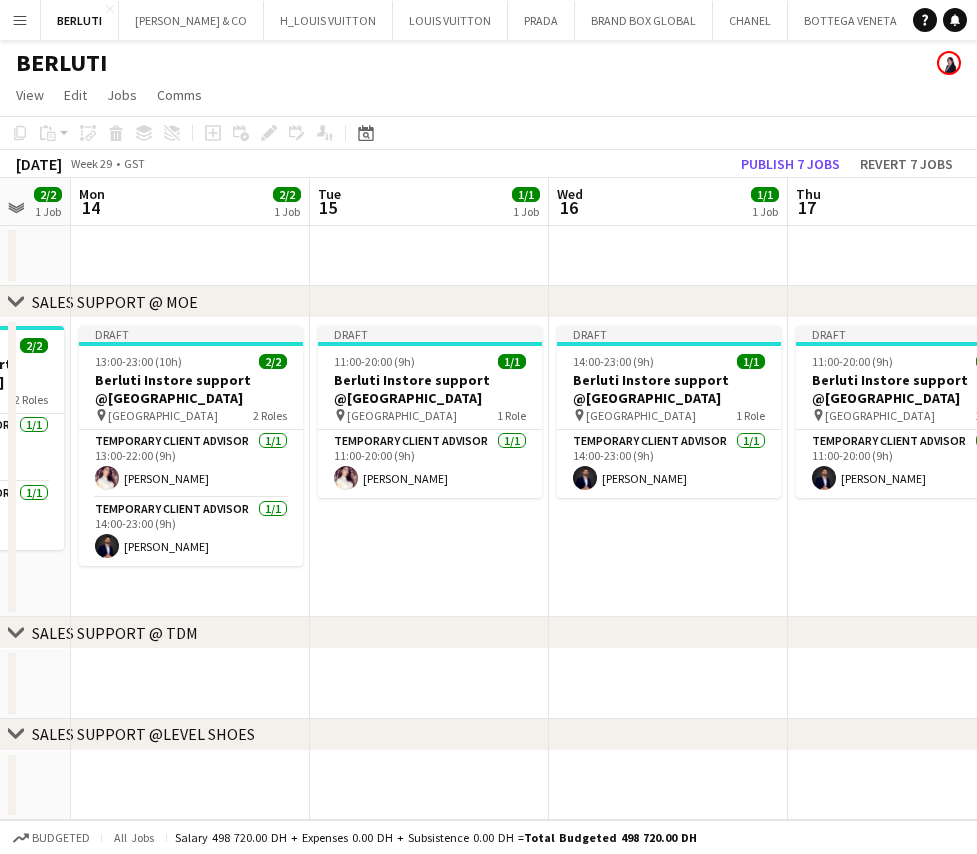scroll, scrollTop: 0, scrollLeft: 615, axis: horizontal 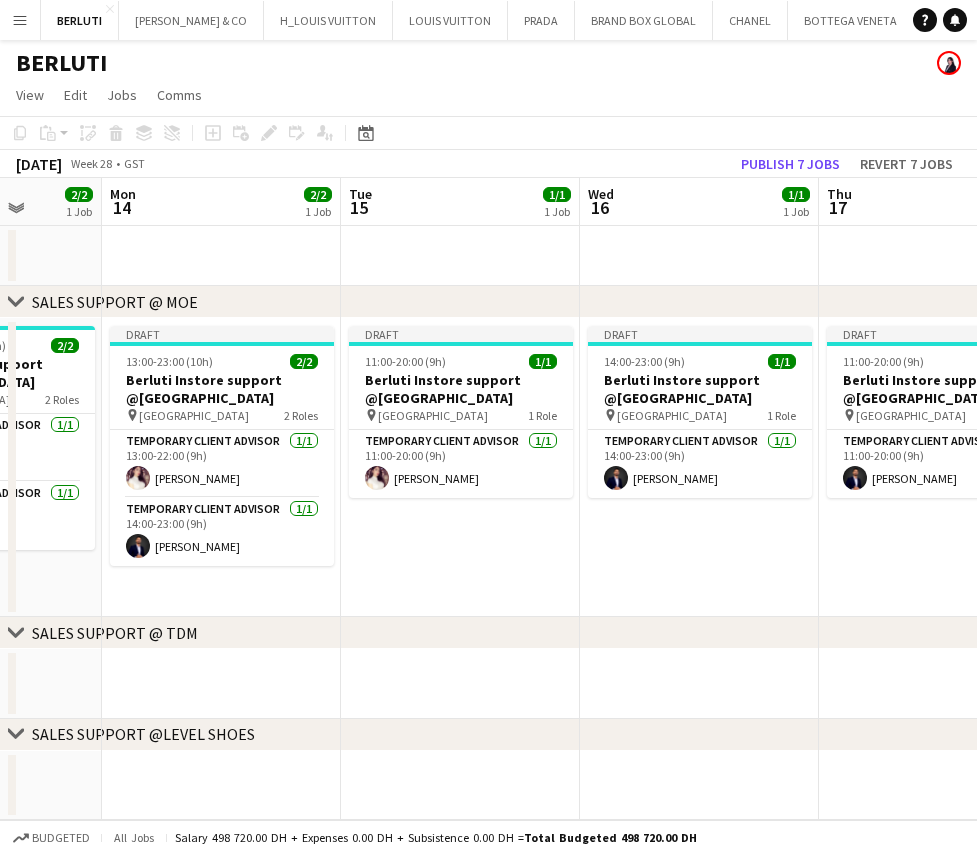 drag, startPoint x: 176, startPoint y: 518, endPoint x: 479, endPoint y: 514, distance: 303.0264 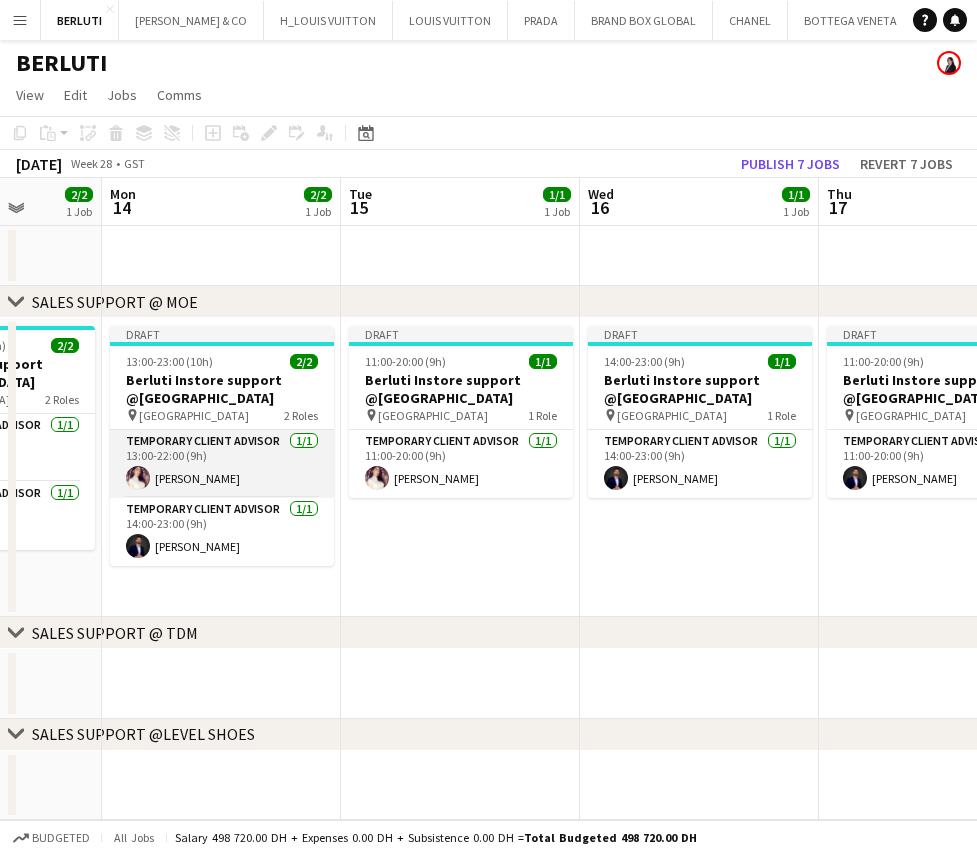 click on "Temporary Client Advisor   [DATE]   13:00-22:00 (9h)
[PERSON_NAME]" at bounding box center (222, 464) 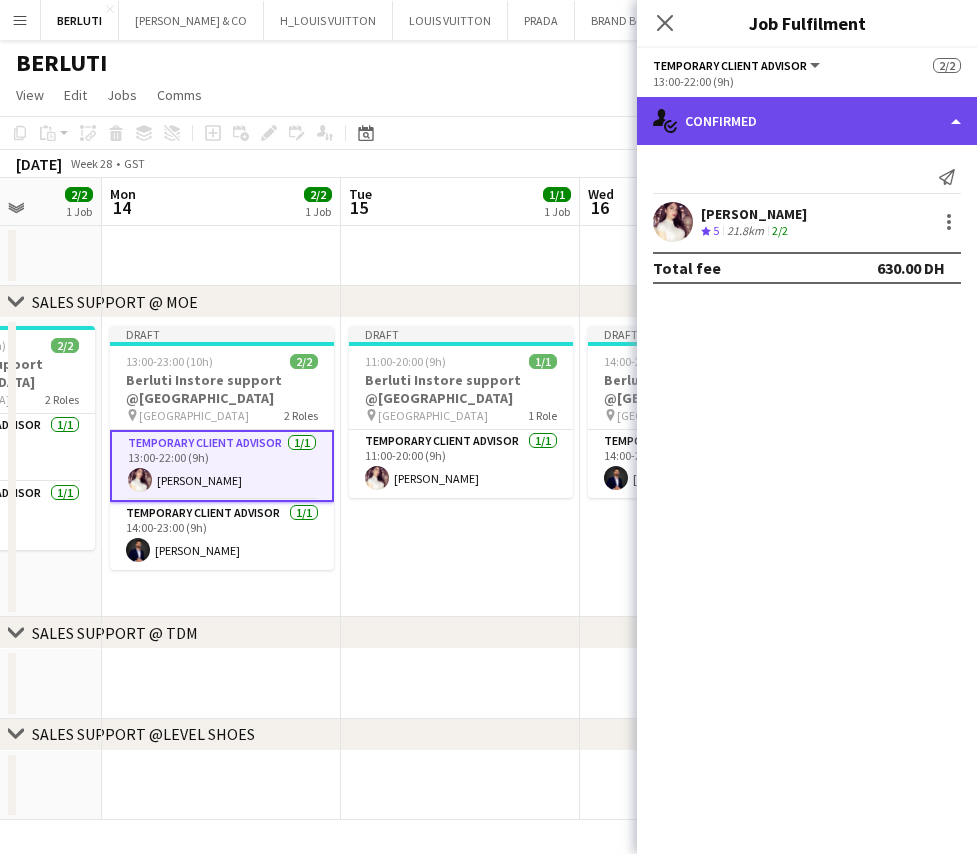 click on "single-neutral-actions-check-2
Confirmed" 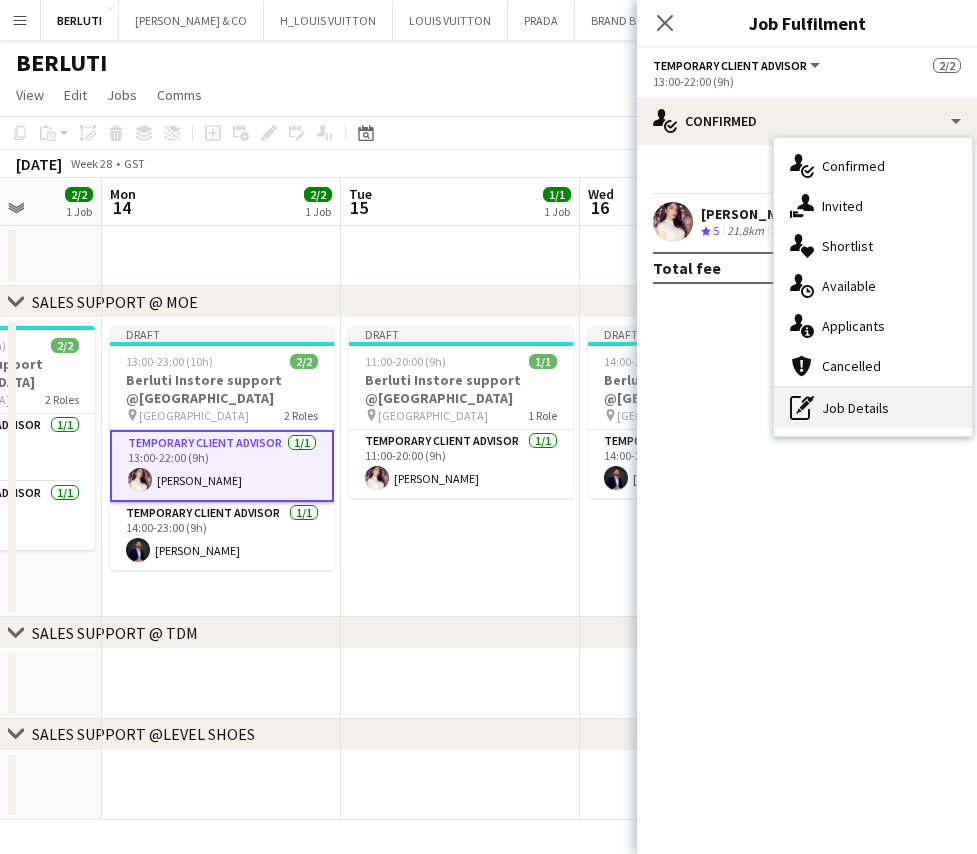 click on "pen-write
Job Details" at bounding box center (873, 408) 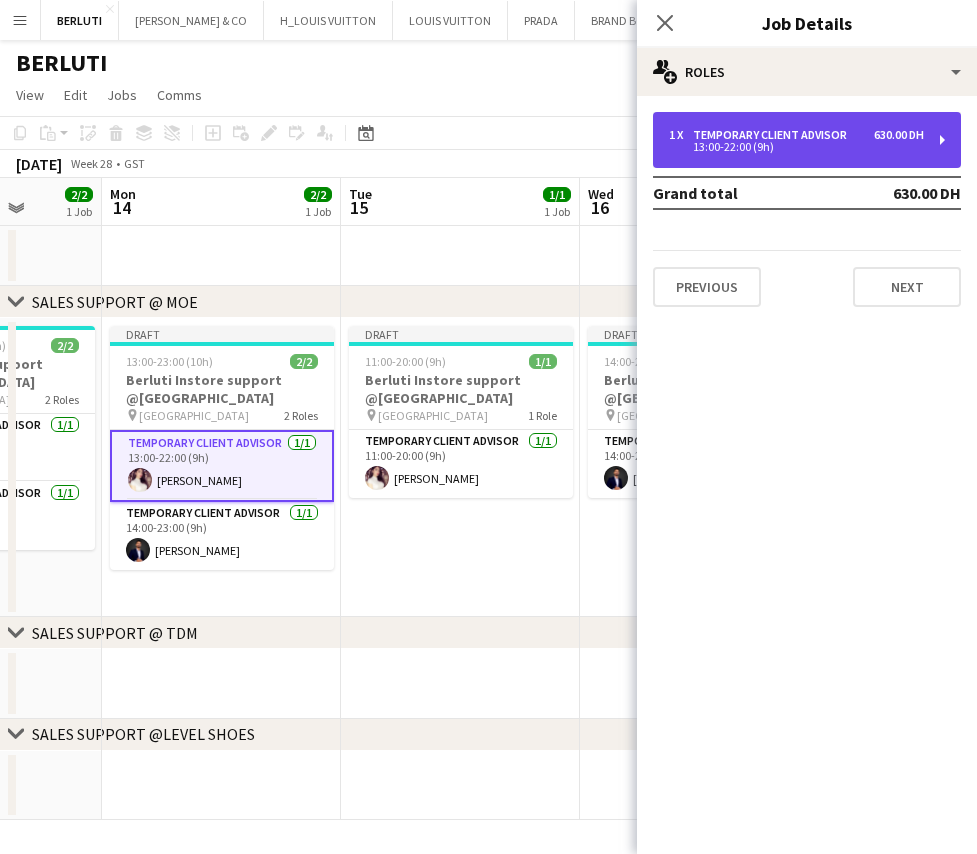 click on "1 x   Temporary Client Advisor   630.00 DH   13:00-22:00 (9h)" at bounding box center (807, 140) 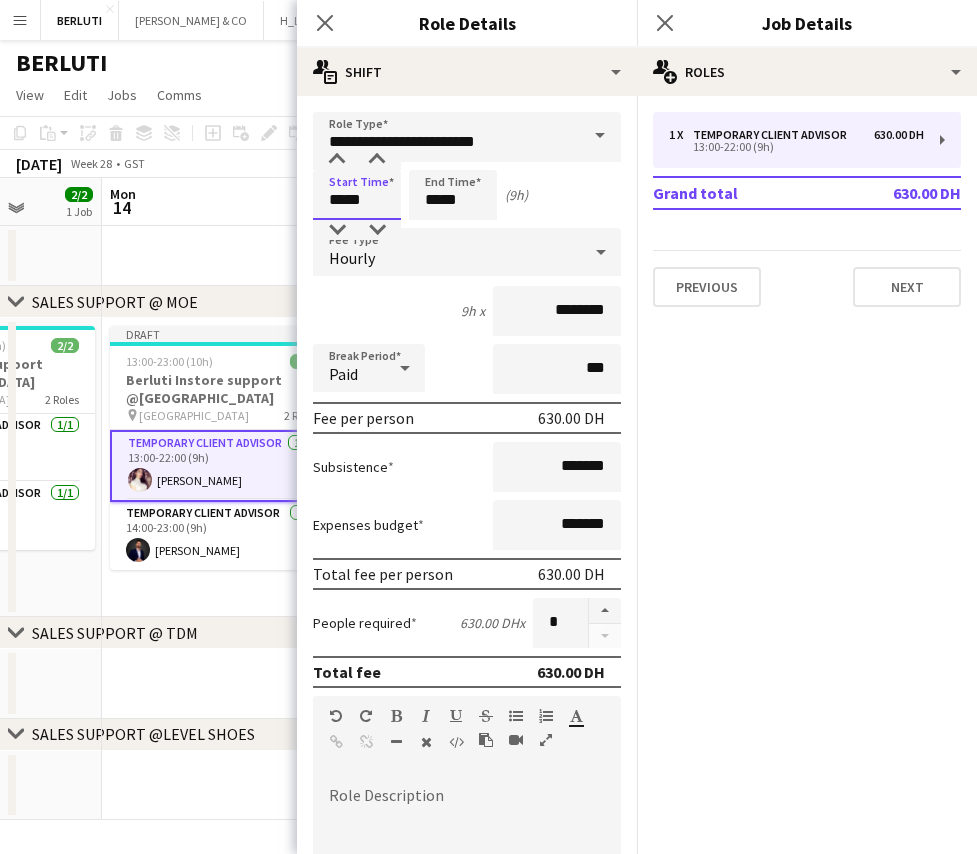 click on "*****" at bounding box center (357, 195) 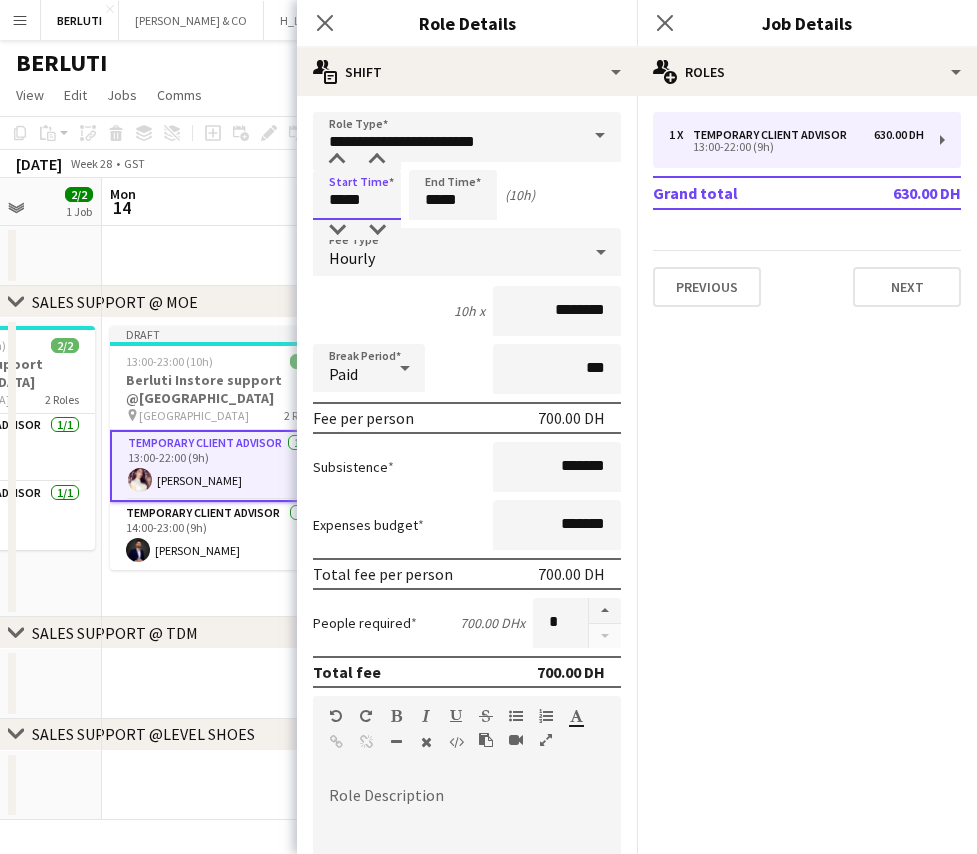 type on "*****" 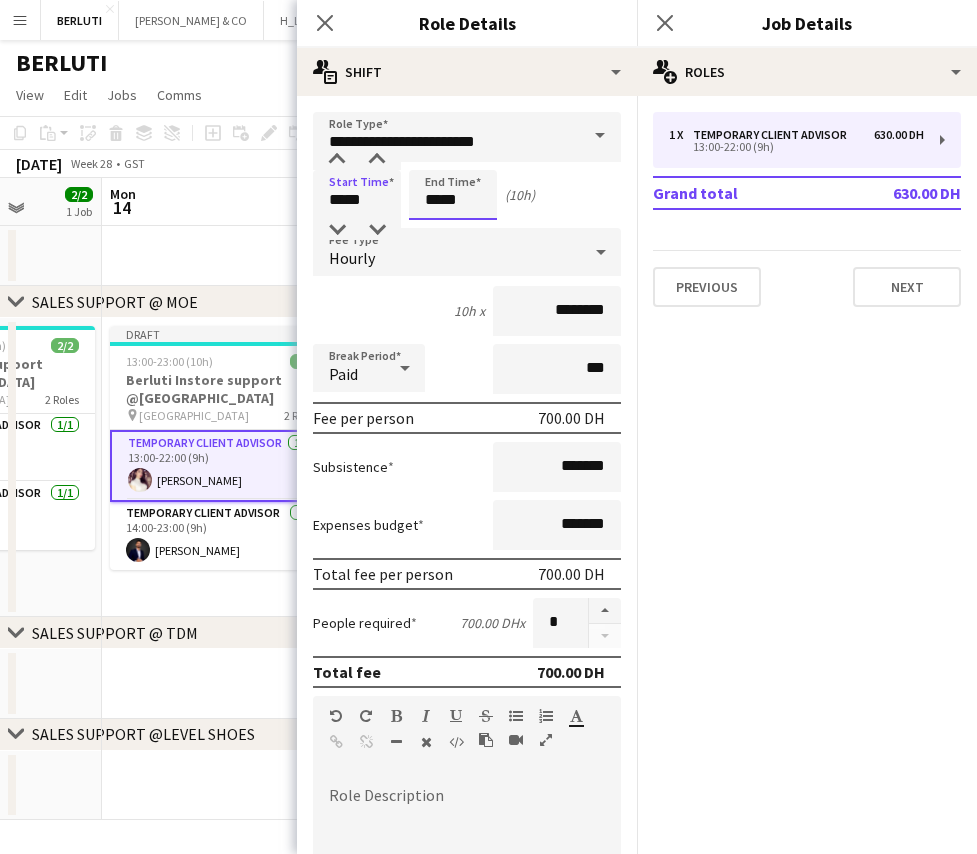 click on "*****" at bounding box center [453, 195] 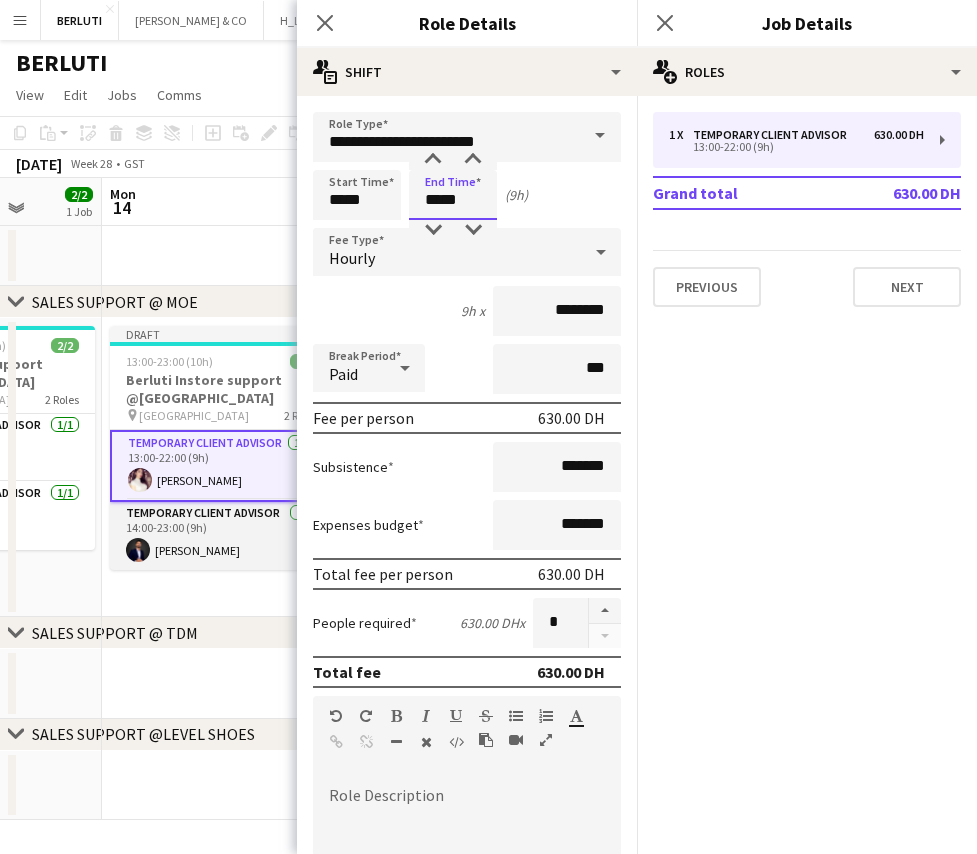 type on "*****" 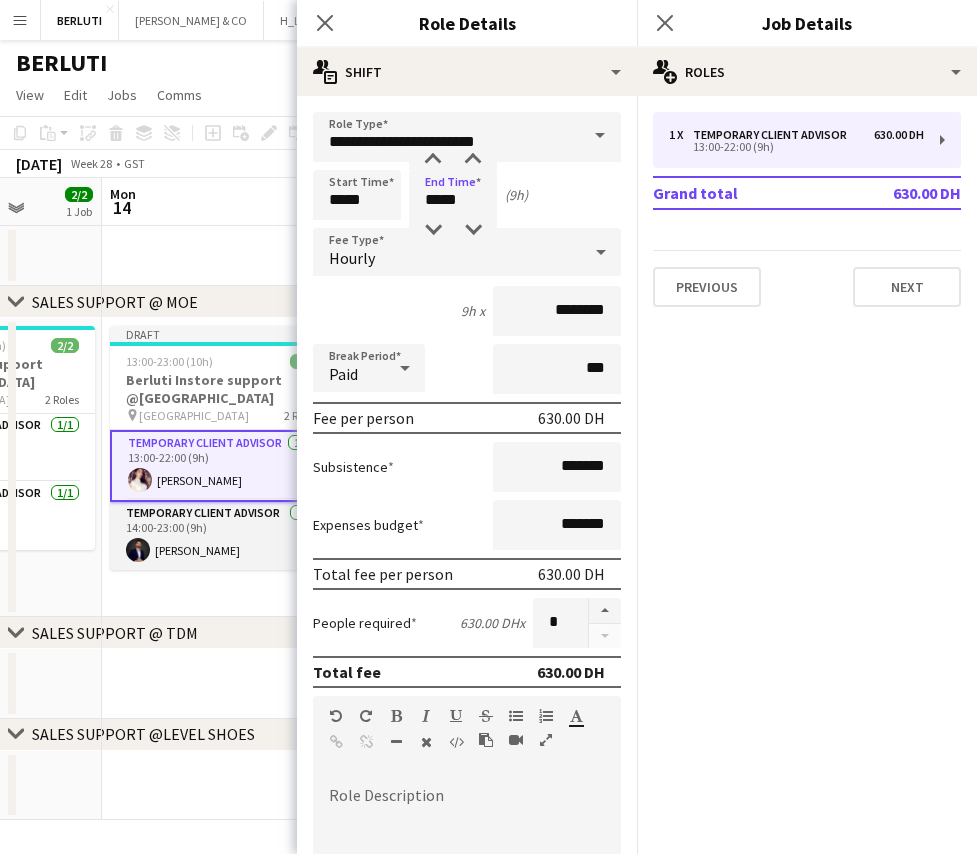 click at bounding box center [138, 550] 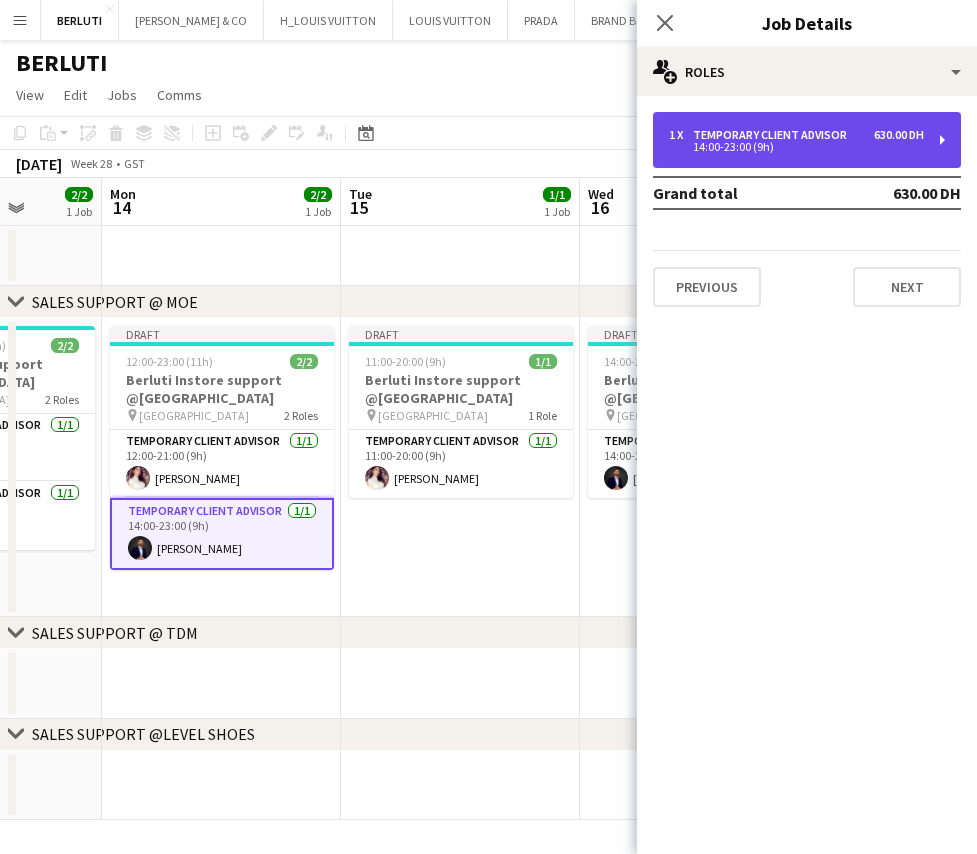 click on "Temporary Client Advisor" at bounding box center [774, 135] 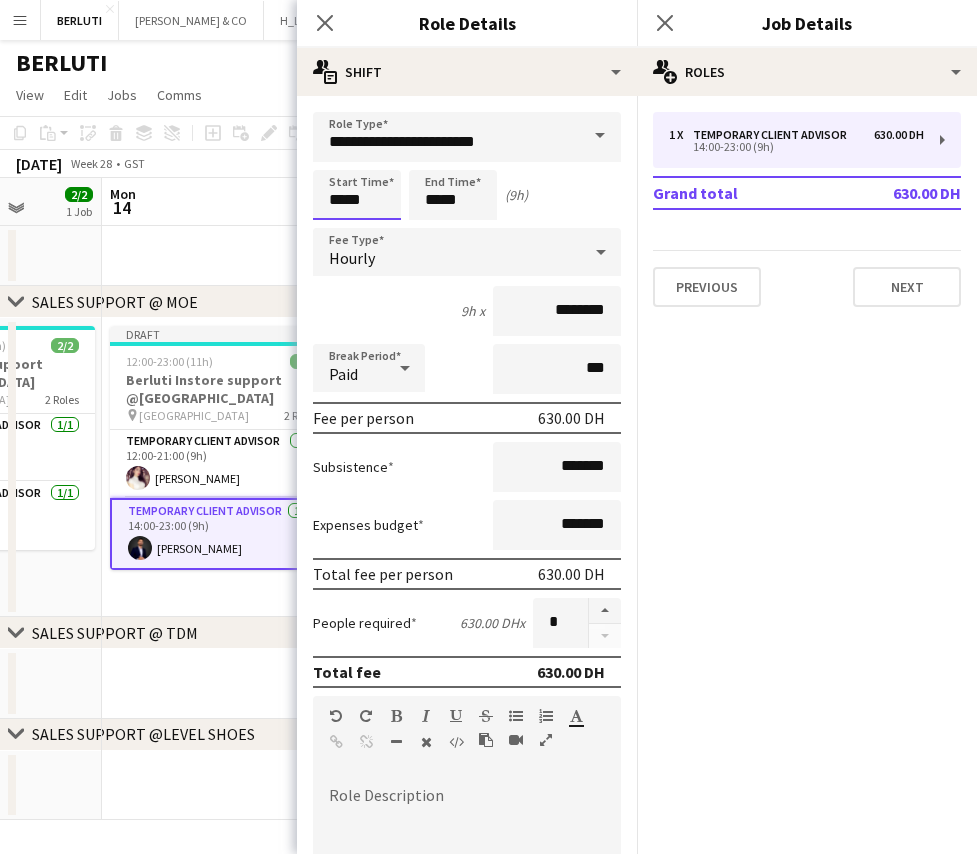 click on "*****" at bounding box center (357, 195) 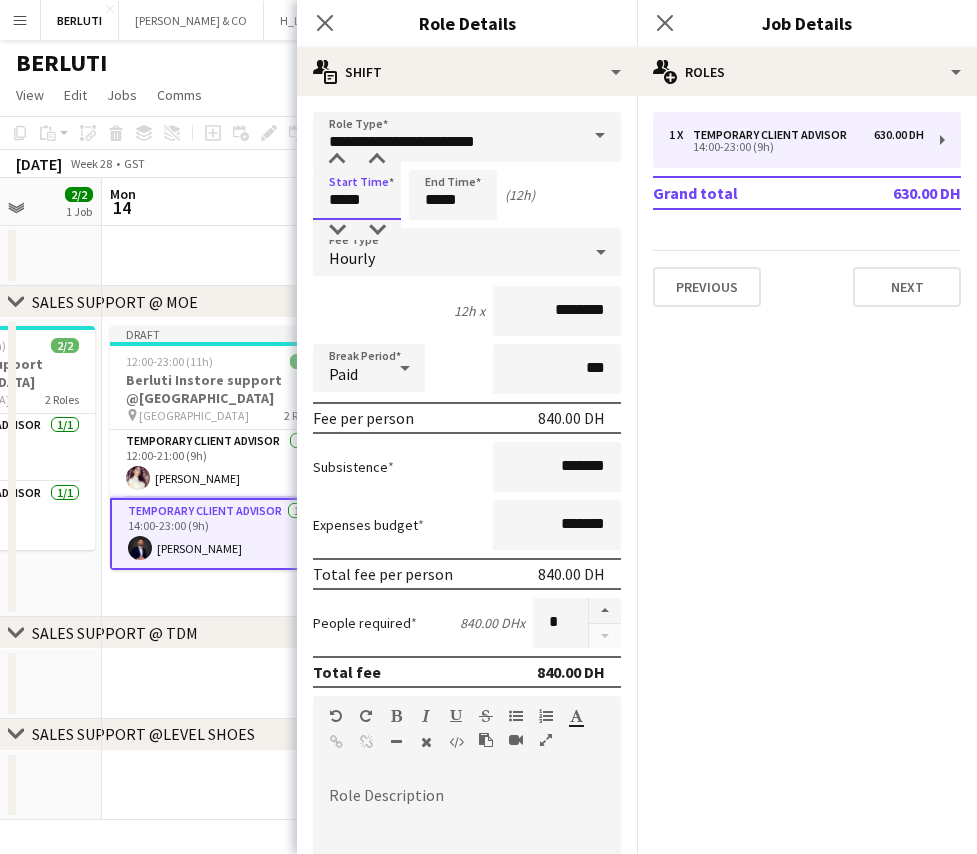 type on "*****" 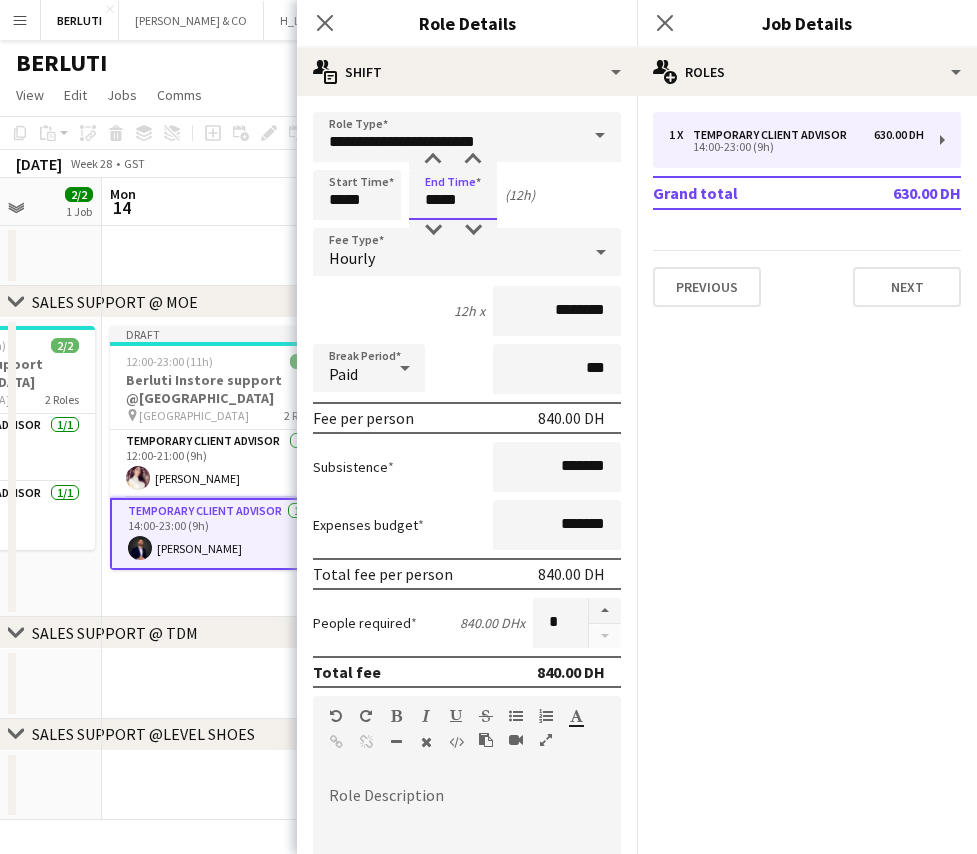 click on "*****" at bounding box center [453, 195] 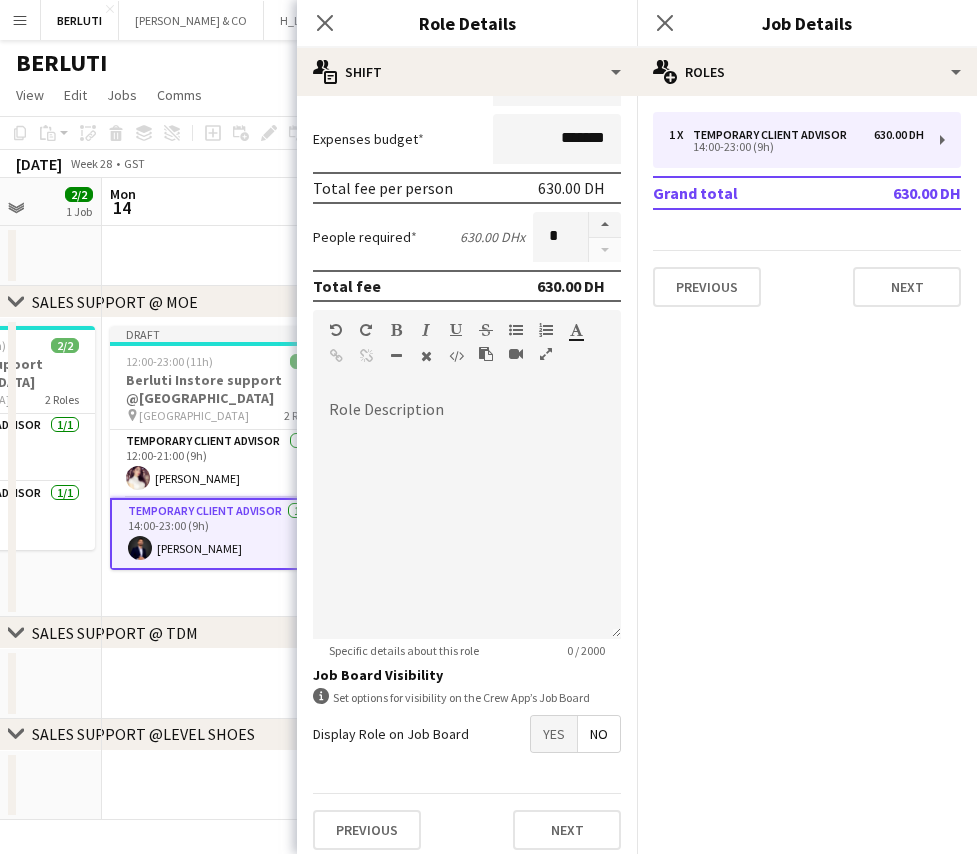 scroll, scrollTop: 422, scrollLeft: 0, axis: vertical 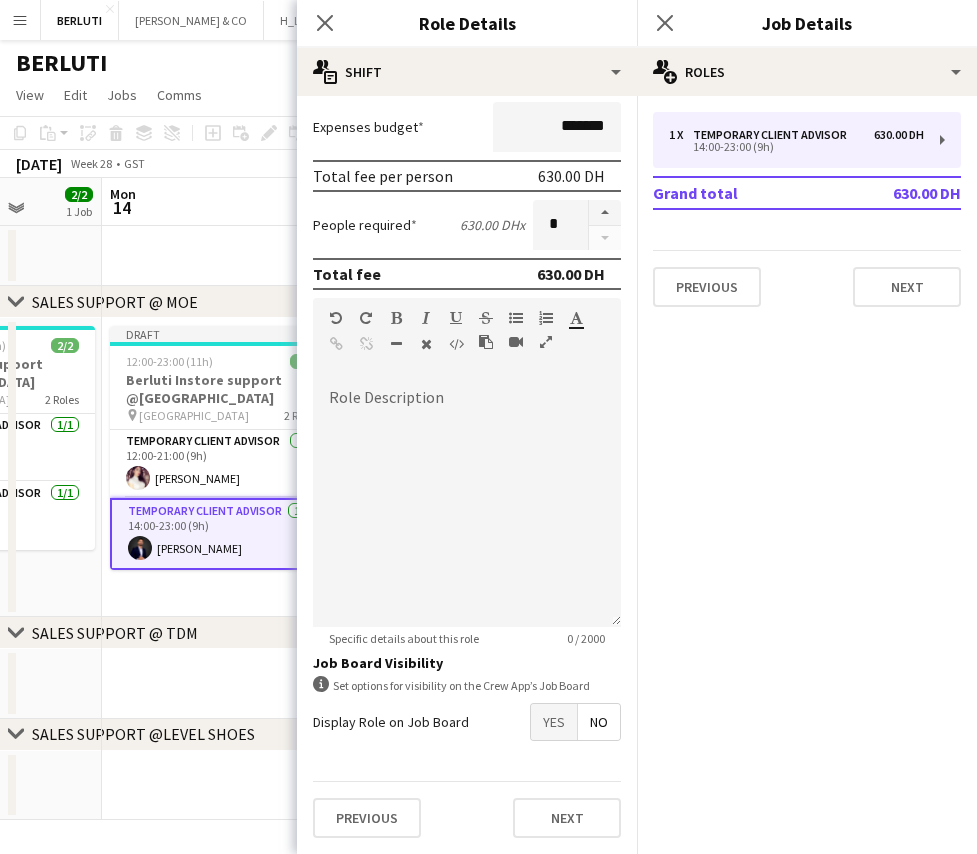 type on "*****" 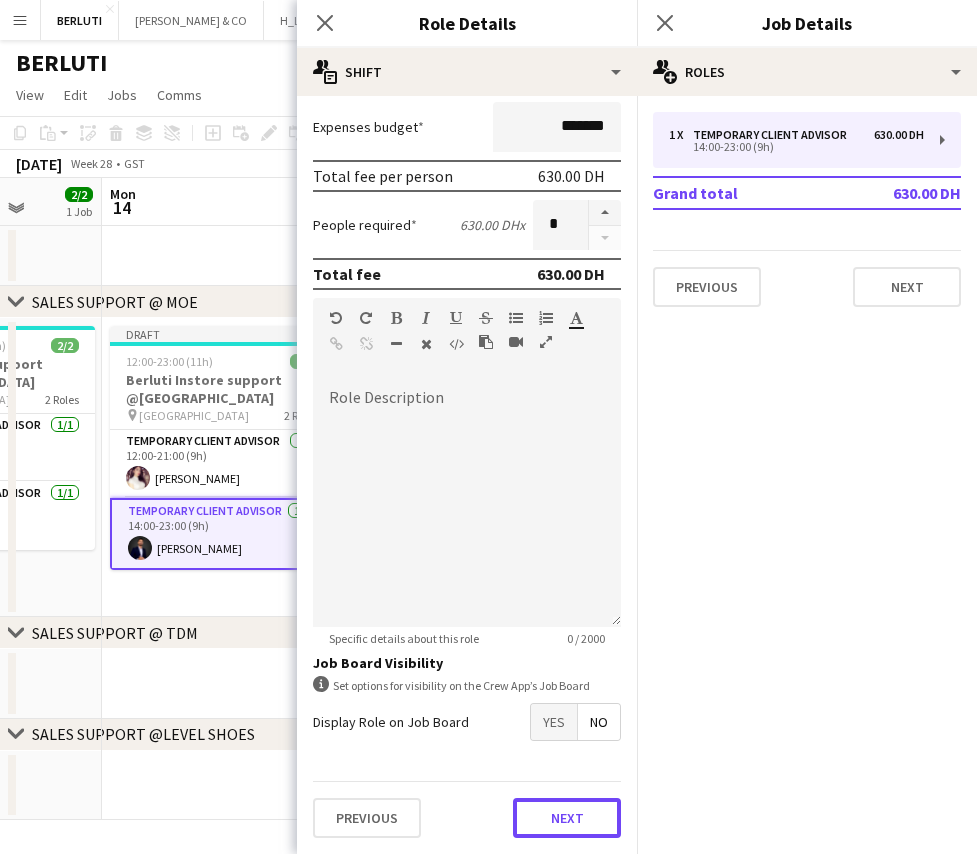 click on "Next" at bounding box center [567, 818] 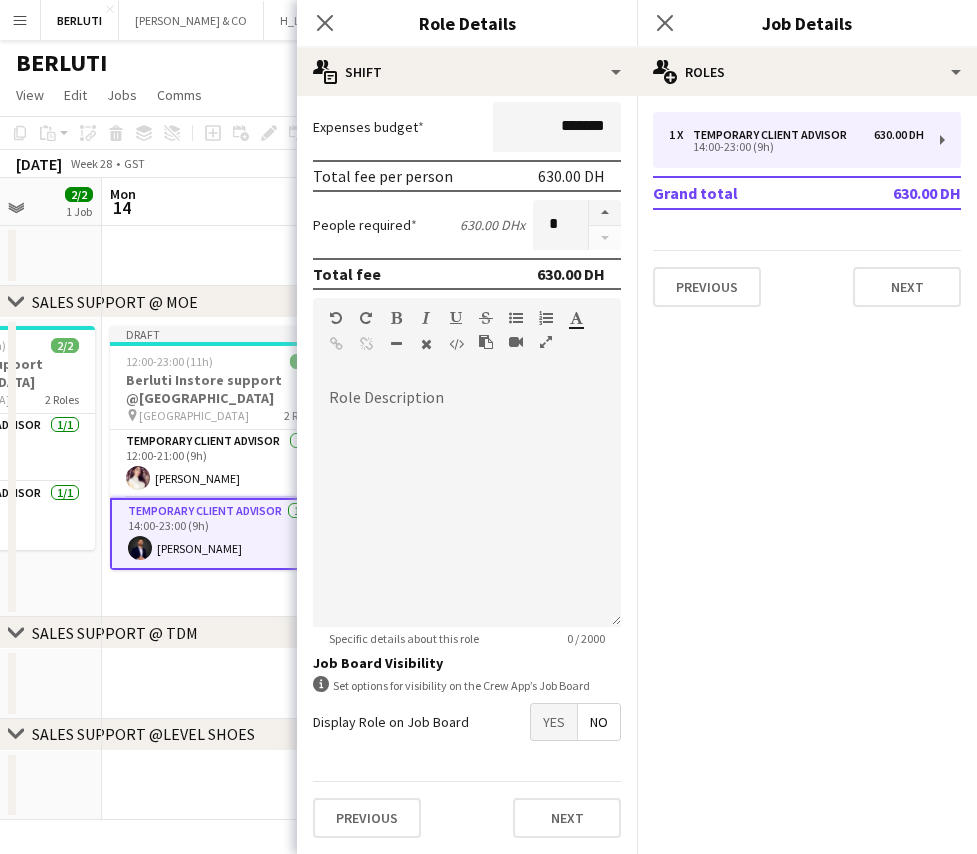 scroll, scrollTop: 0, scrollLeft: 0, axis: both 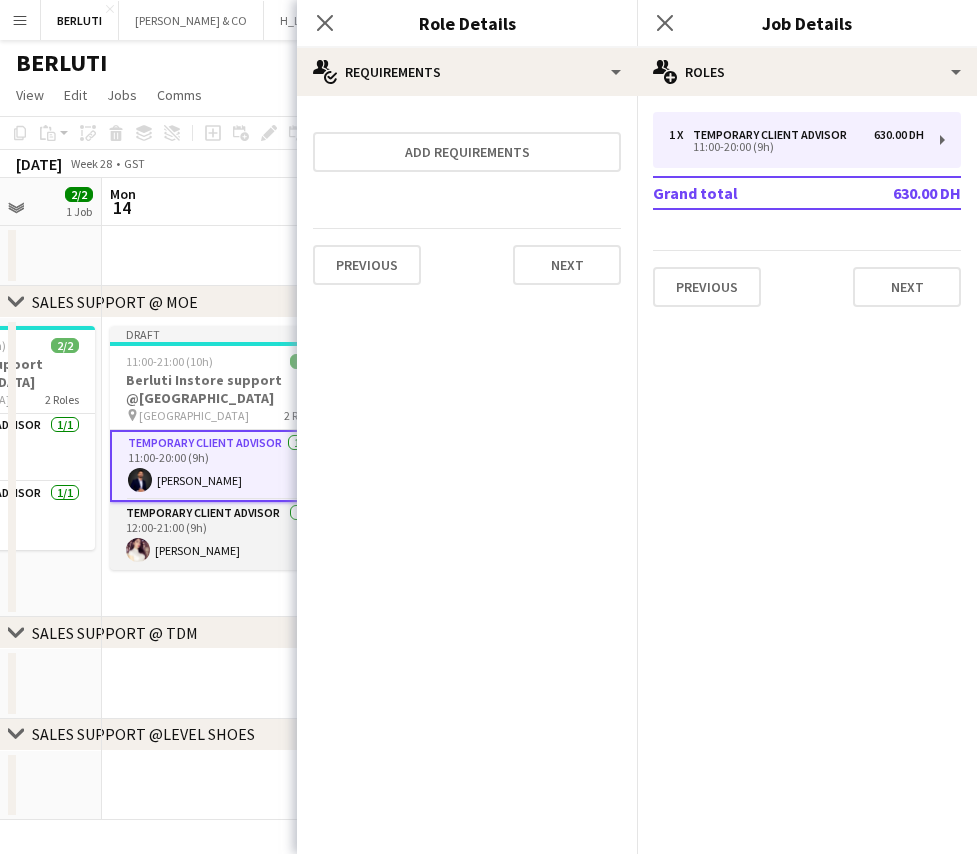 click on "Temporary Client Advisor   [DATE]   12:00-21:00 (9h)
[PERSON_NAME]" at bounding box center [222, 536] 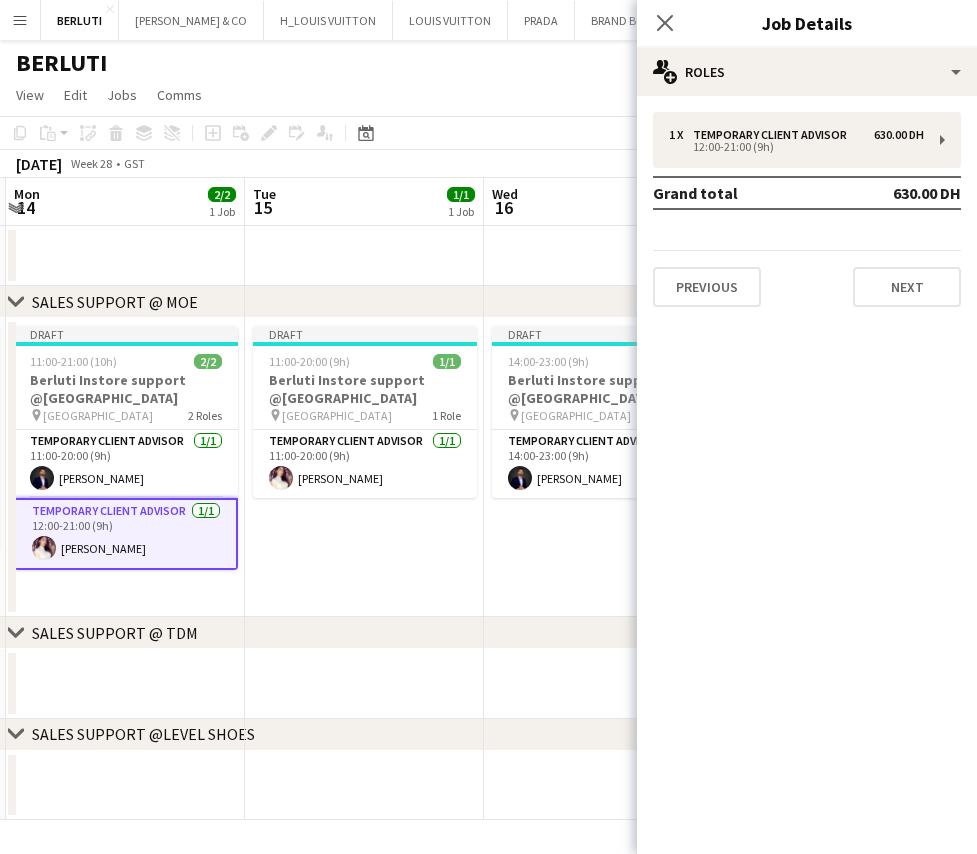 drag, startPoint x: 479, startPoint y: 505, endPoint x: 378, endPoint y: 498, distance: 101.24229 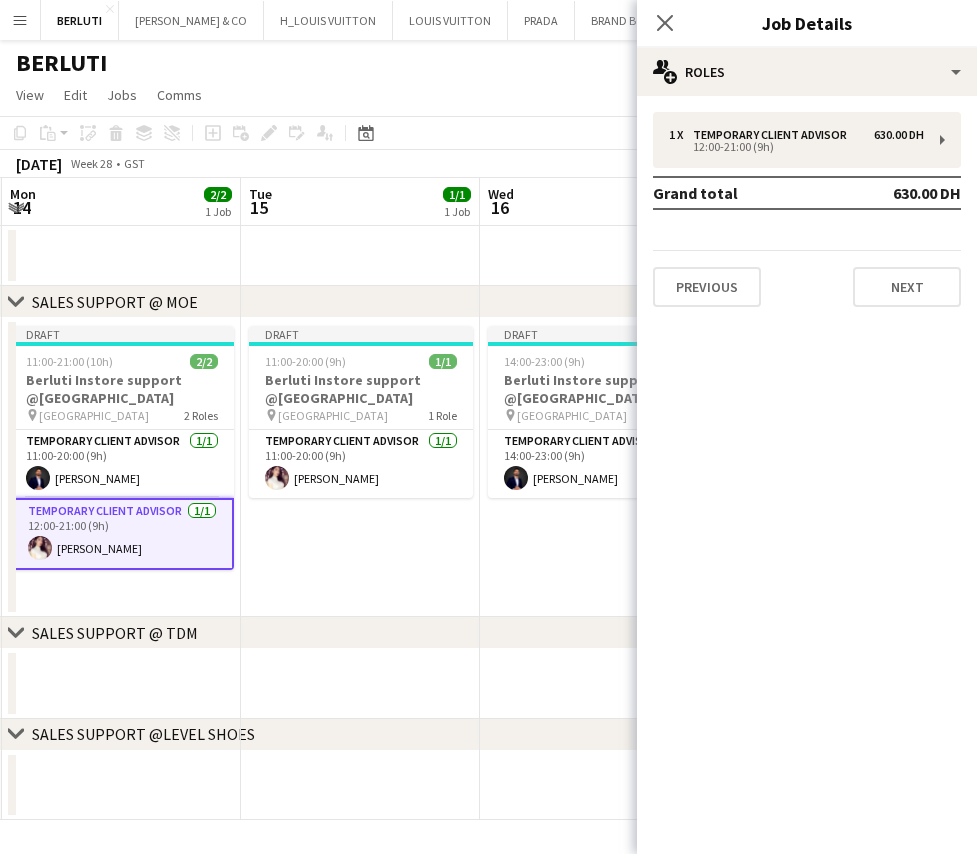 click on "Berluti Instore support @[GEOGRAPHIC_DATA]" at bounding box center (361, 389) 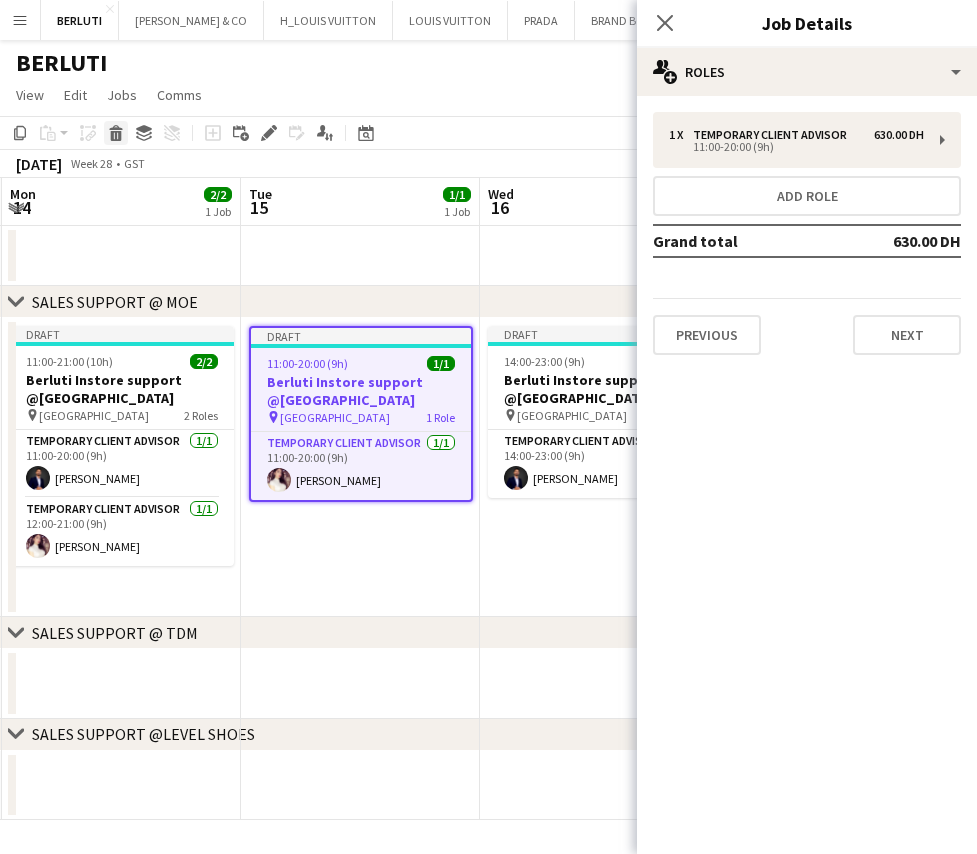 click on "Delete" at bounding box center [116, 133] 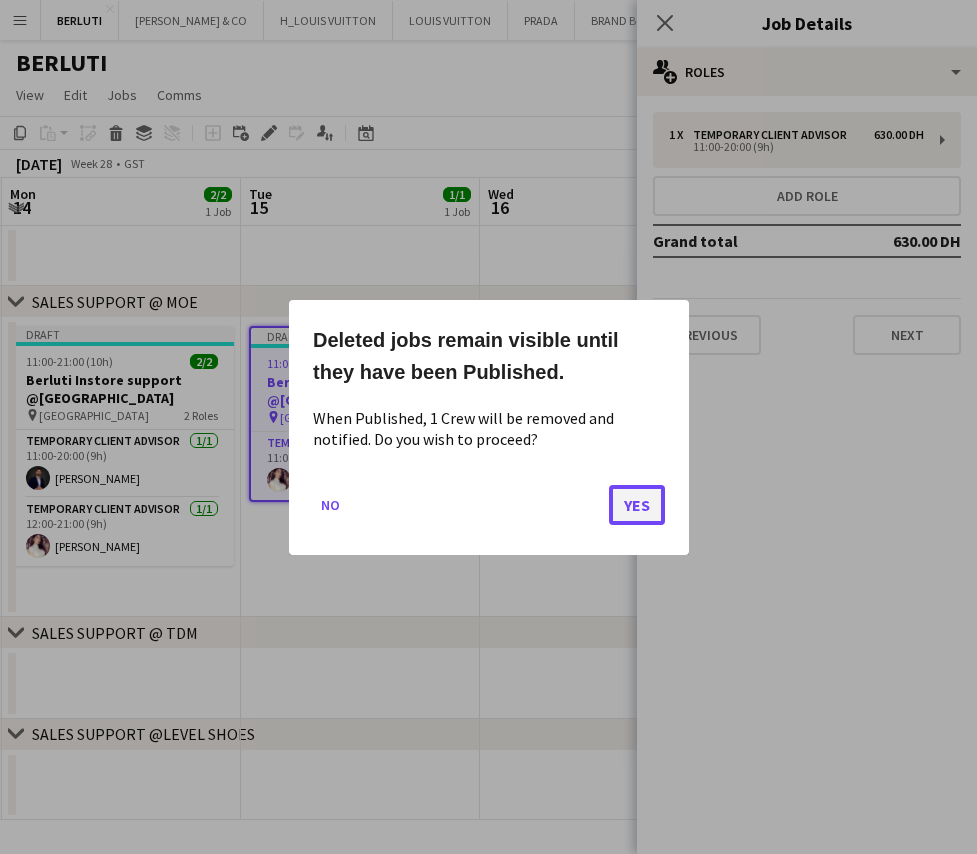 click on "Yes" 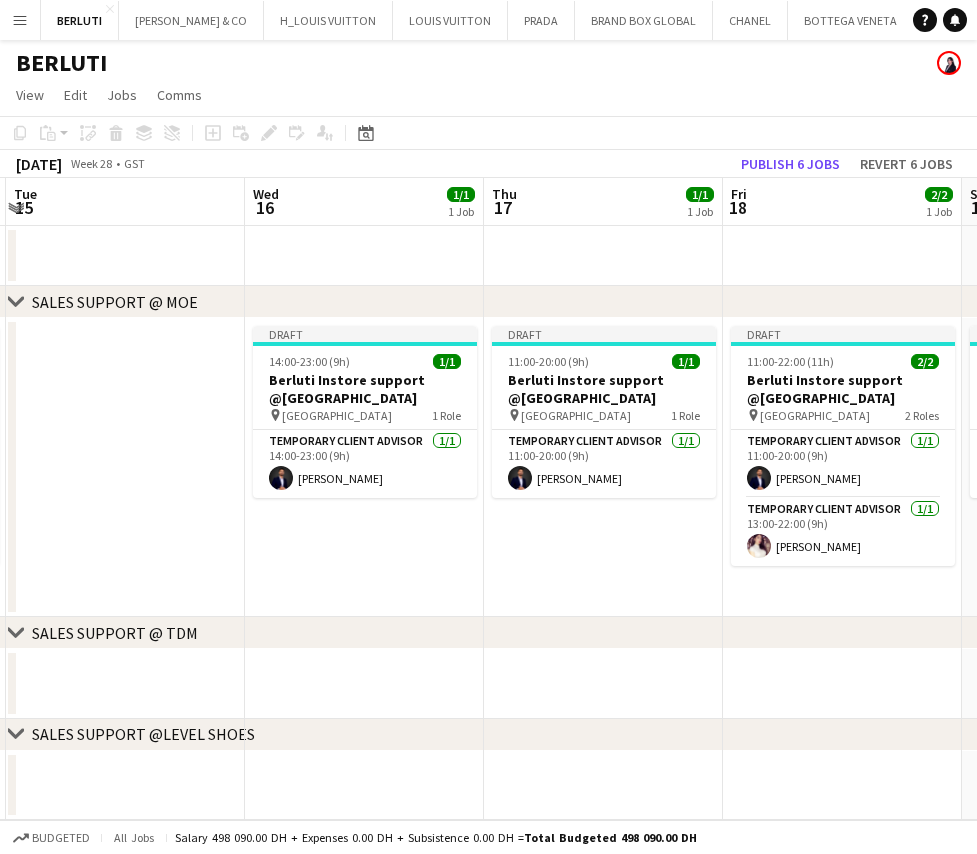drag, startPoint x: 552, startPoint y: 520, endPoint x: 287, endPoint y: 519, distance: 265.0019 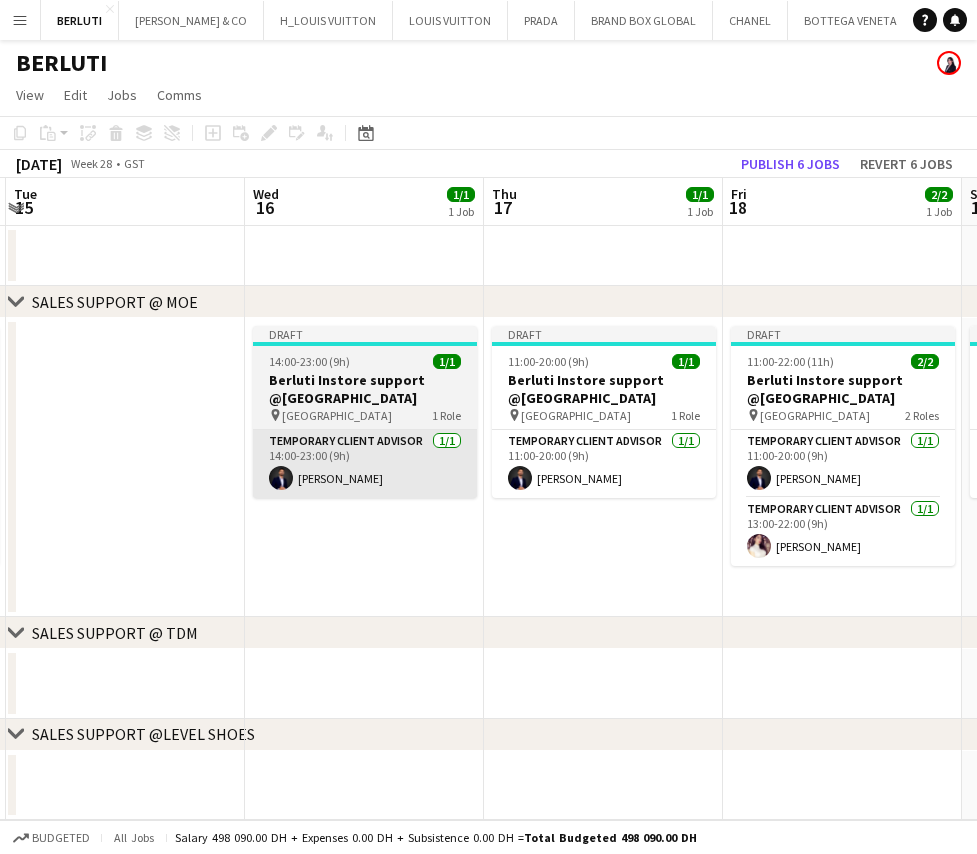 scroll, scrollTop: 0, scrollLeft: 981, axis: horizontal 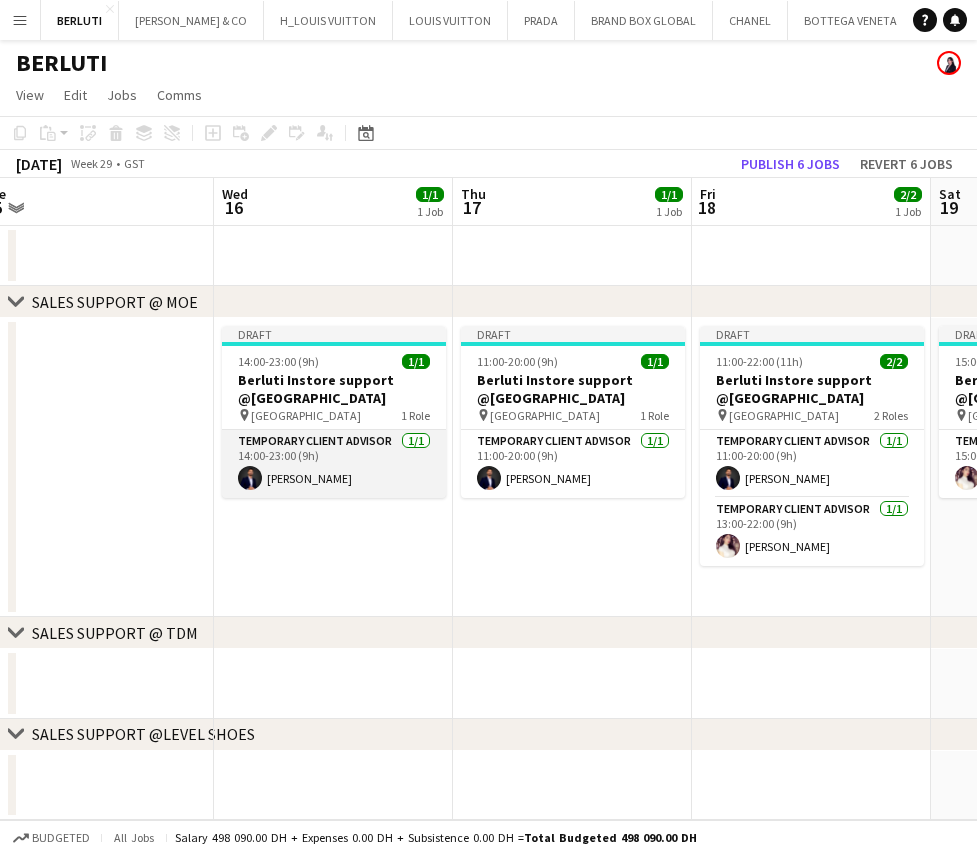 click on "Temporary Client Advisor   [DATE]   14:00-23:00 (9h)
[PERSON_NAME]" at bounding box center (334, 464) 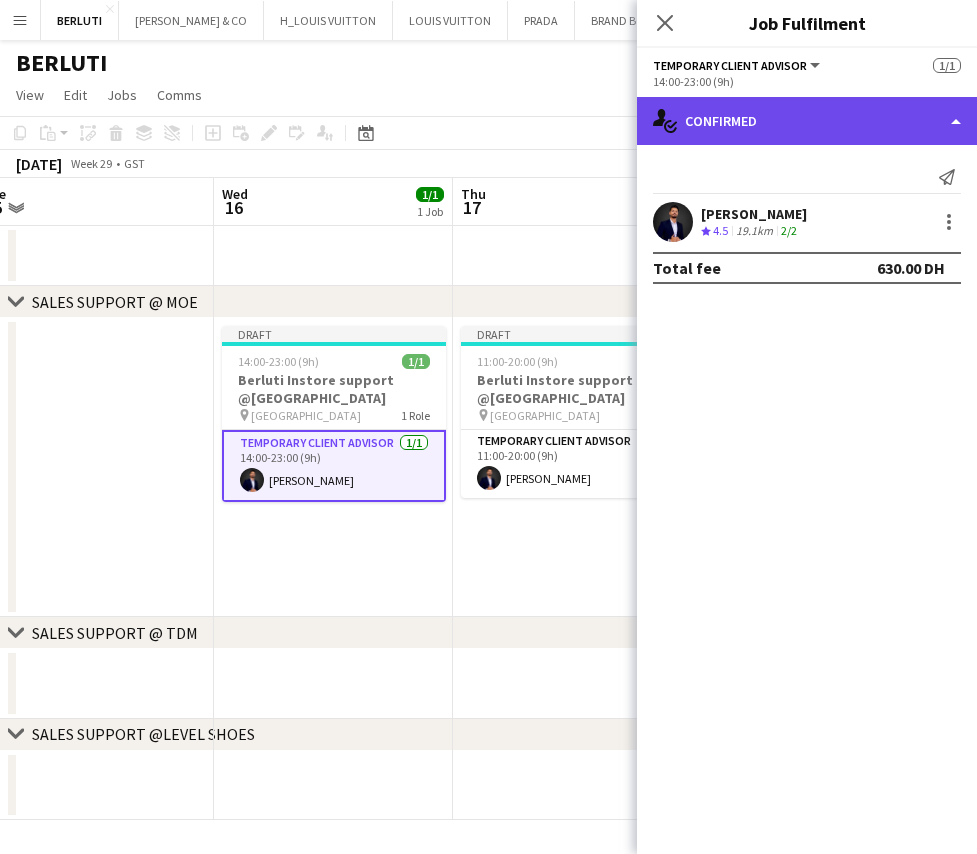 click on "single-neutral-actions-check-2
Confirmed" 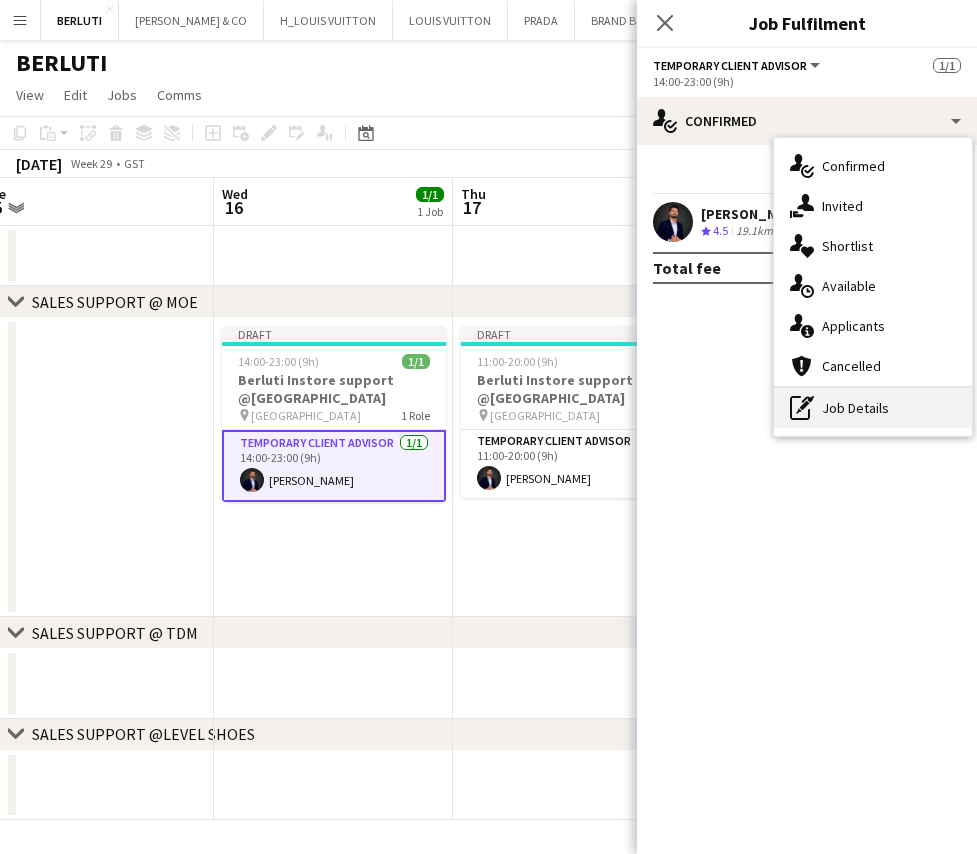 click on "pen-write
Job Details" at bounding box center (873, 408) 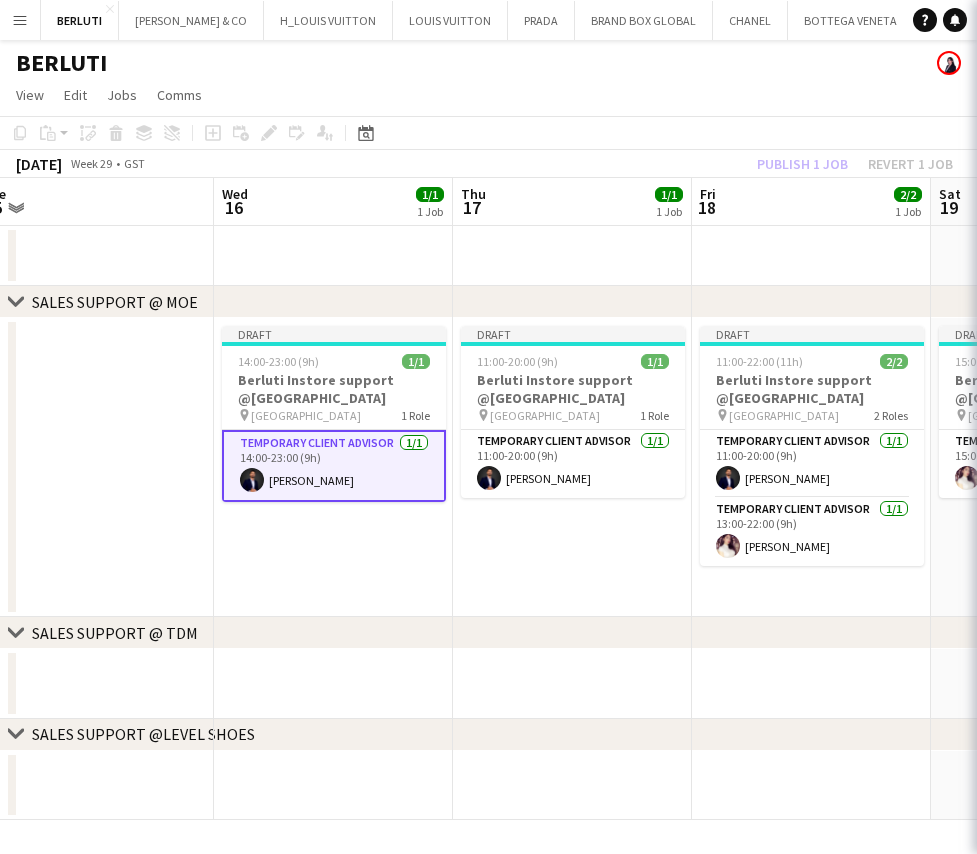 click on "1 x   Temporary Client Advisor   630.00 DH   14:00-23:00 (9h)" at bounding box center [1147, 140] 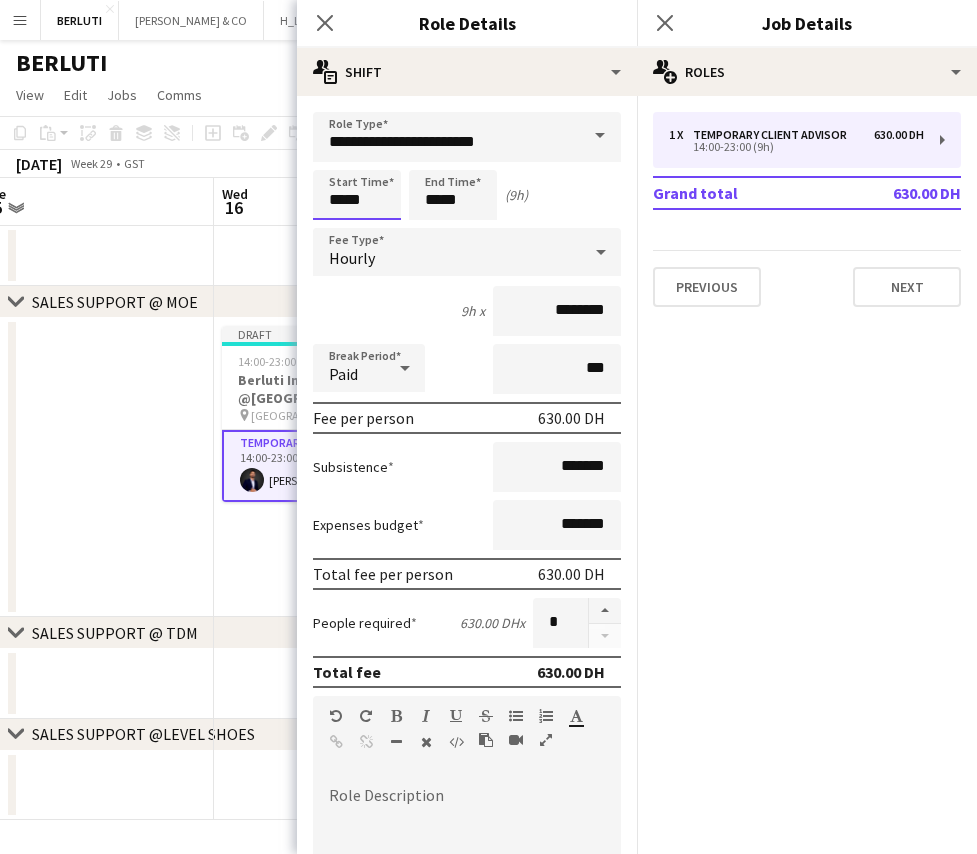 drag, startPoint x: 346, startPoint y: 186, endPoint x: 343, endPoint y: 213, distance: 27.166155 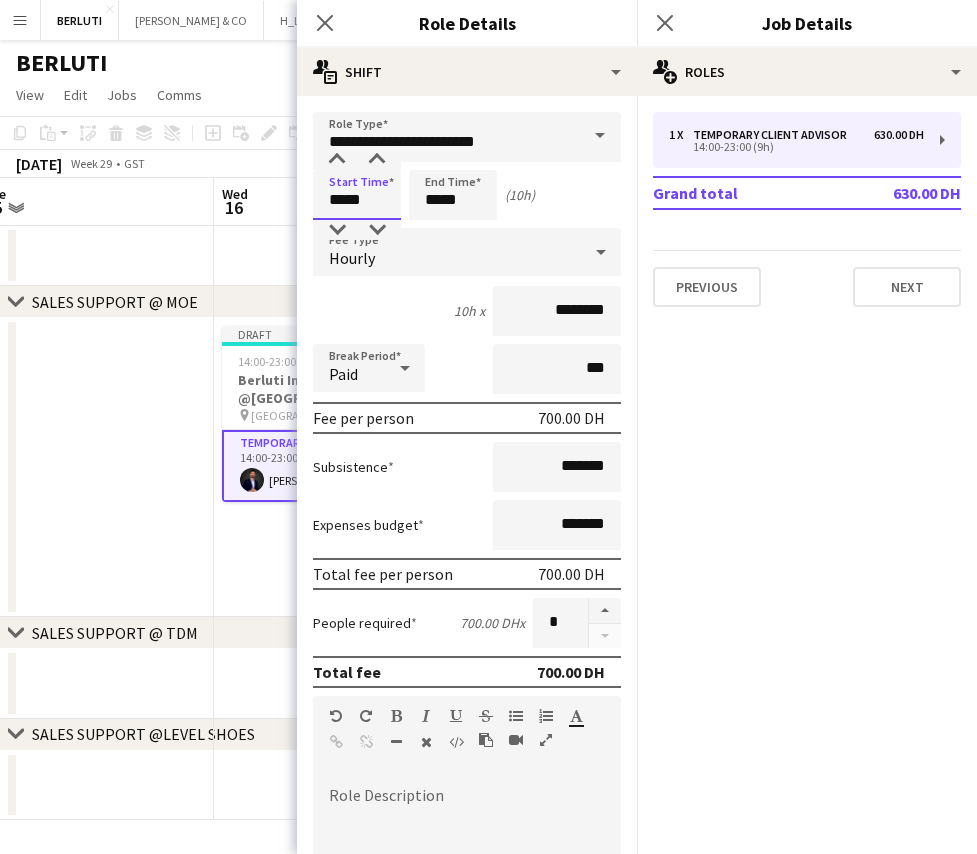 type on "*****" 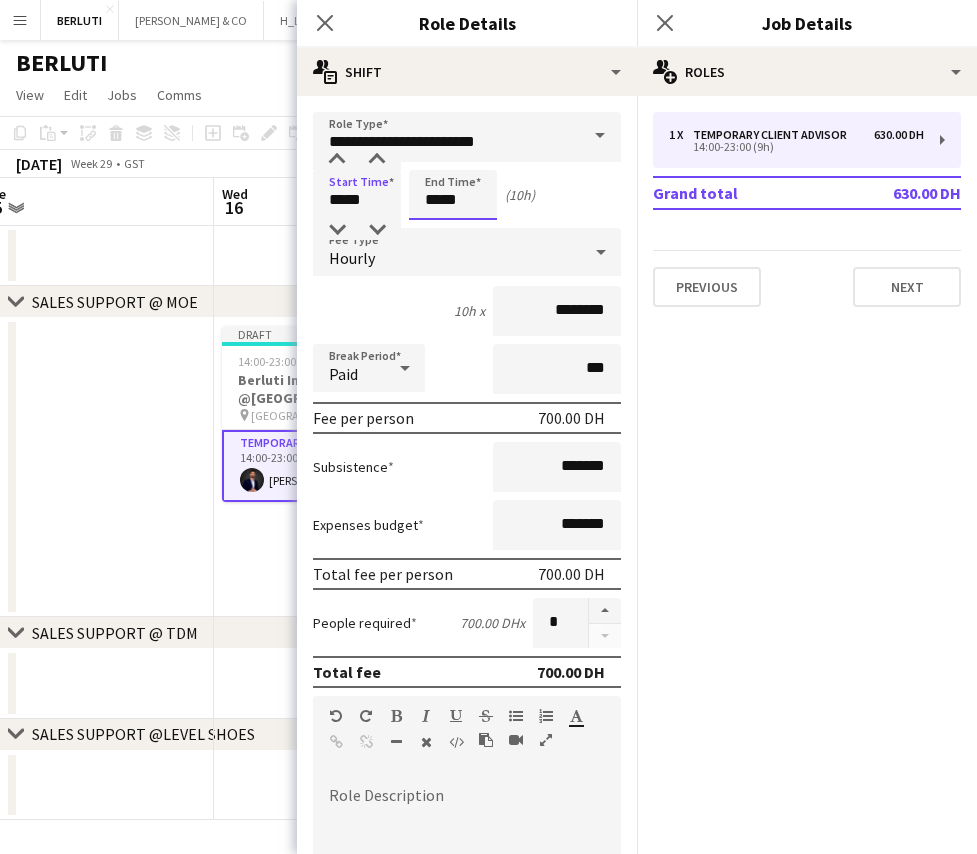 click on "*****" at bounding box center (453, 195) 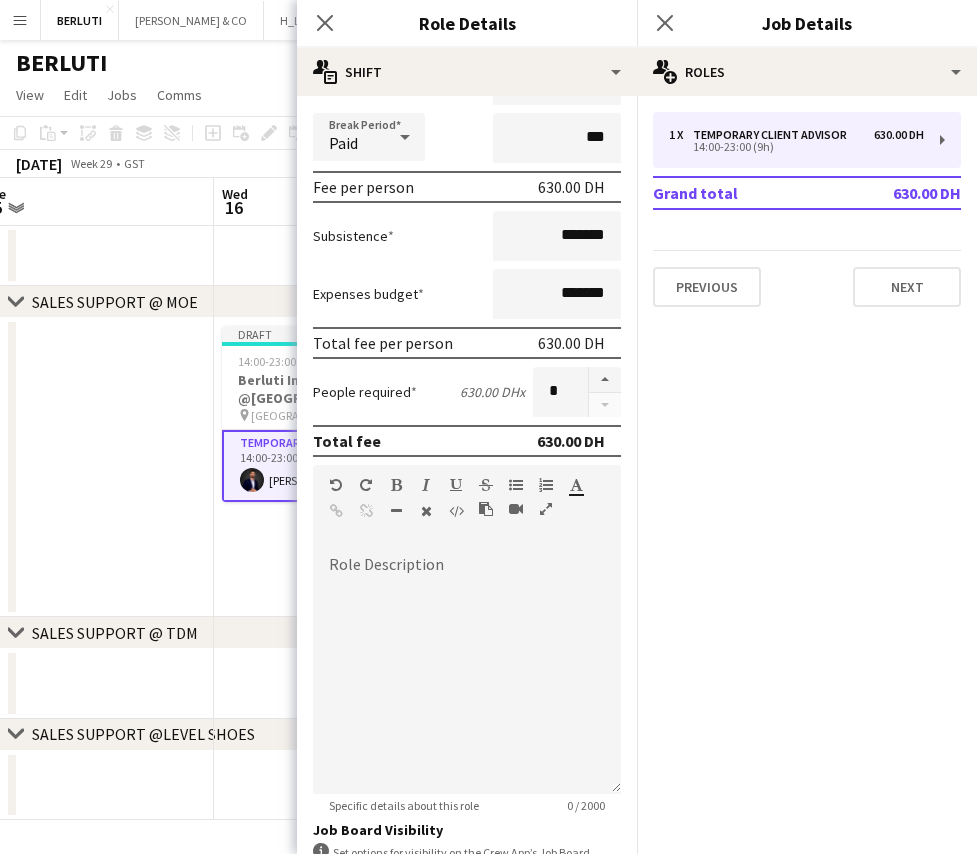 scroll, scrollTop: 422, scrollLeft: 0, axis: vertical 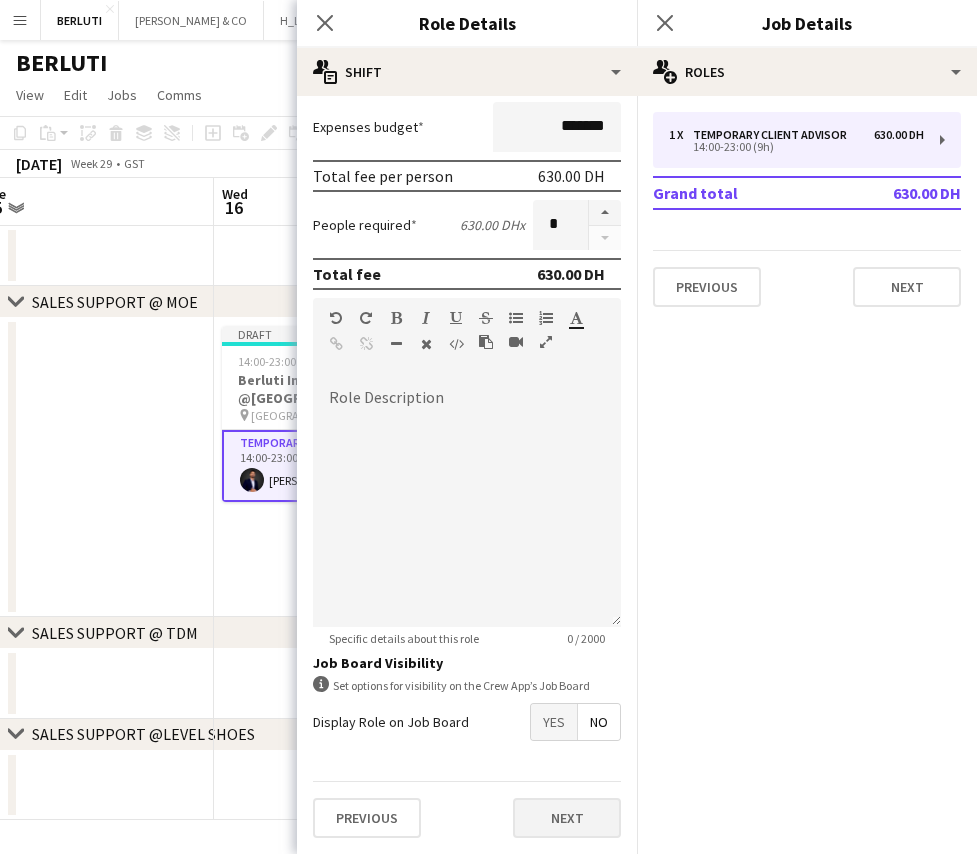 type on "*****" 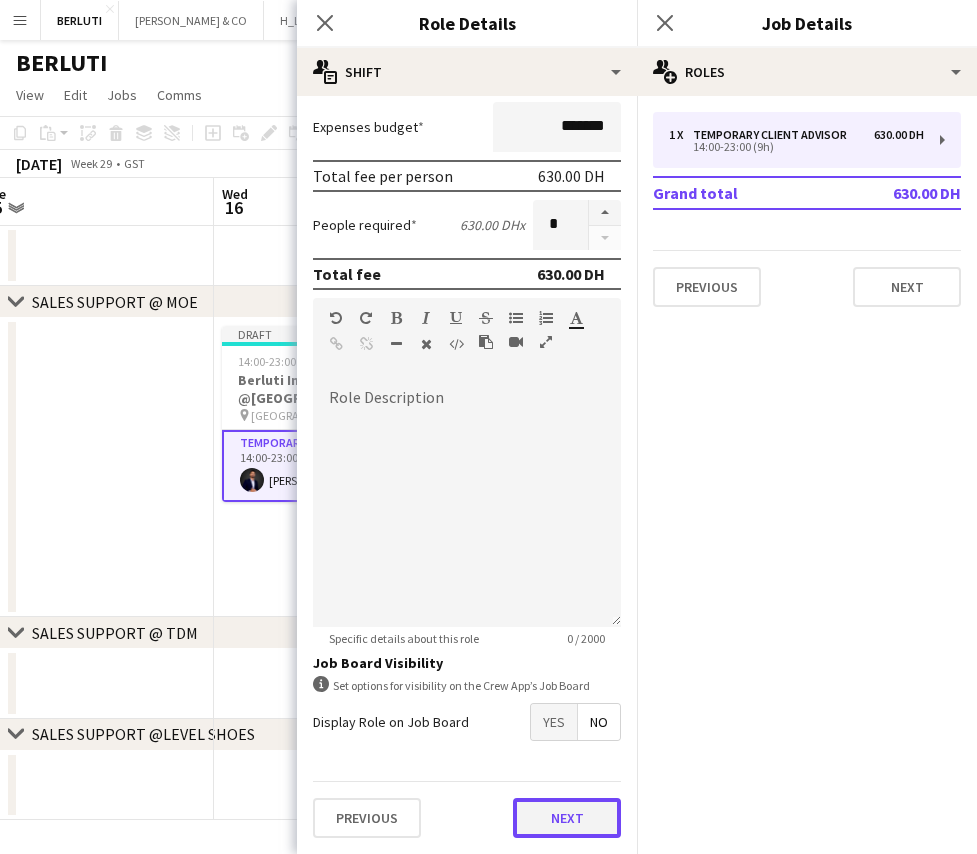 click on "Next" at bounding box center (567, 818) 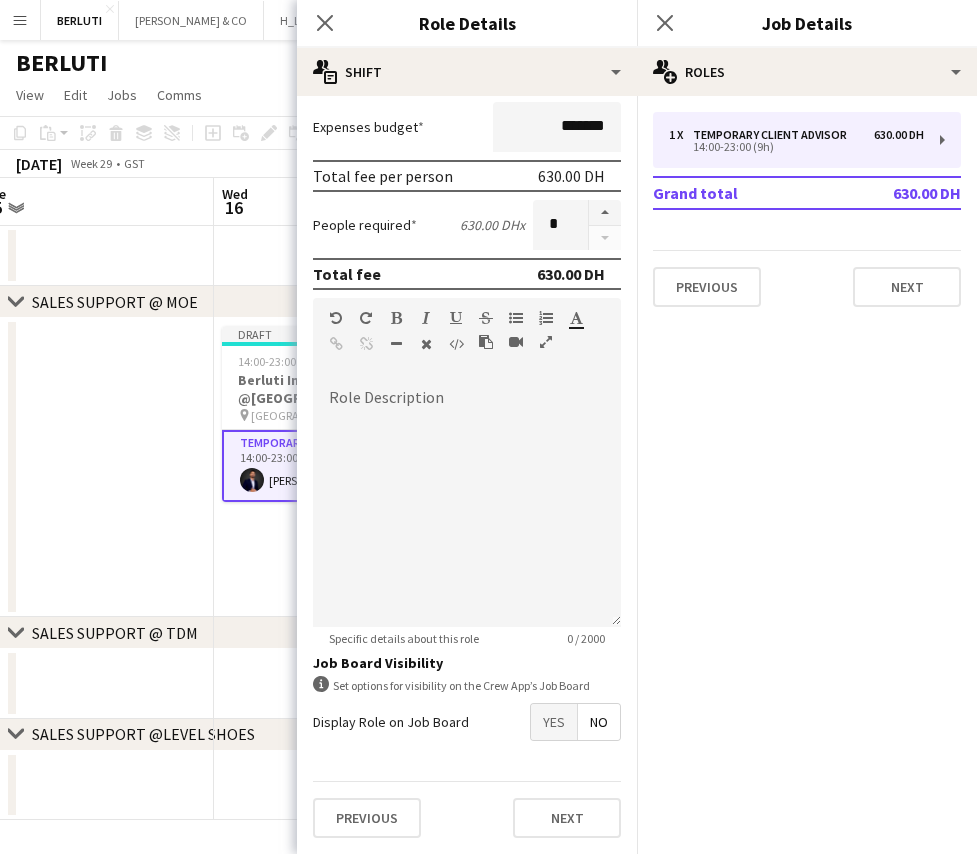 scroll, scrollTop: 0, scrollLeft: 0, axis: both 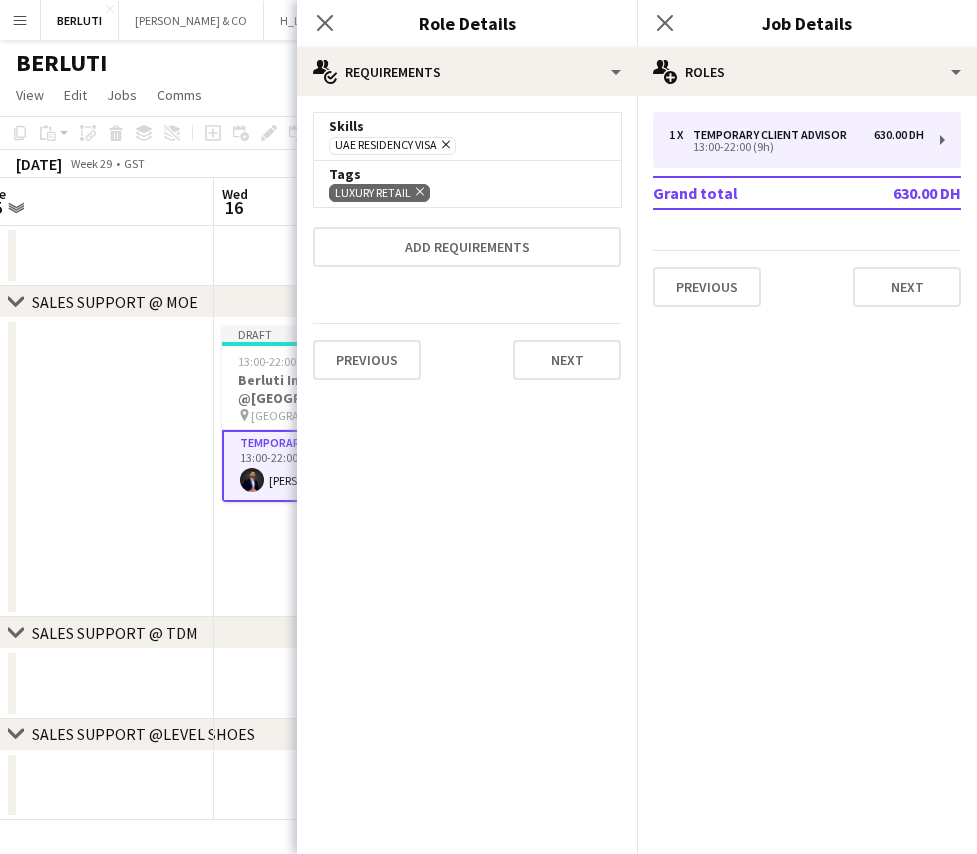 click on "Draft   13:00-22:00 (9h)    1/1   Berluti Instore support @[GEOGRAPHIC_DATA]
pin
Dubai Mall   1 Role   Temporary Client Advisor   [DATE]   13:00-22:00 (9h)
[PERSON_NAME]" at bounding box center [333, 467] 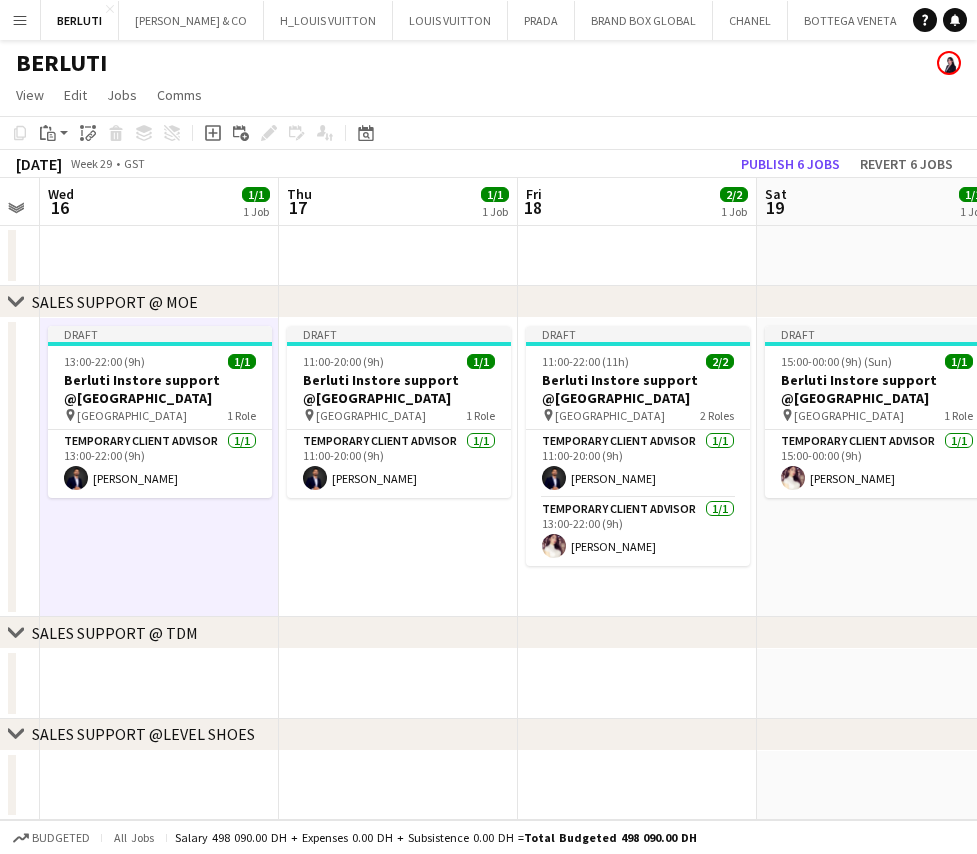 scroll, scrollTop: 0, scrollLeft: 706, axis: horizontal 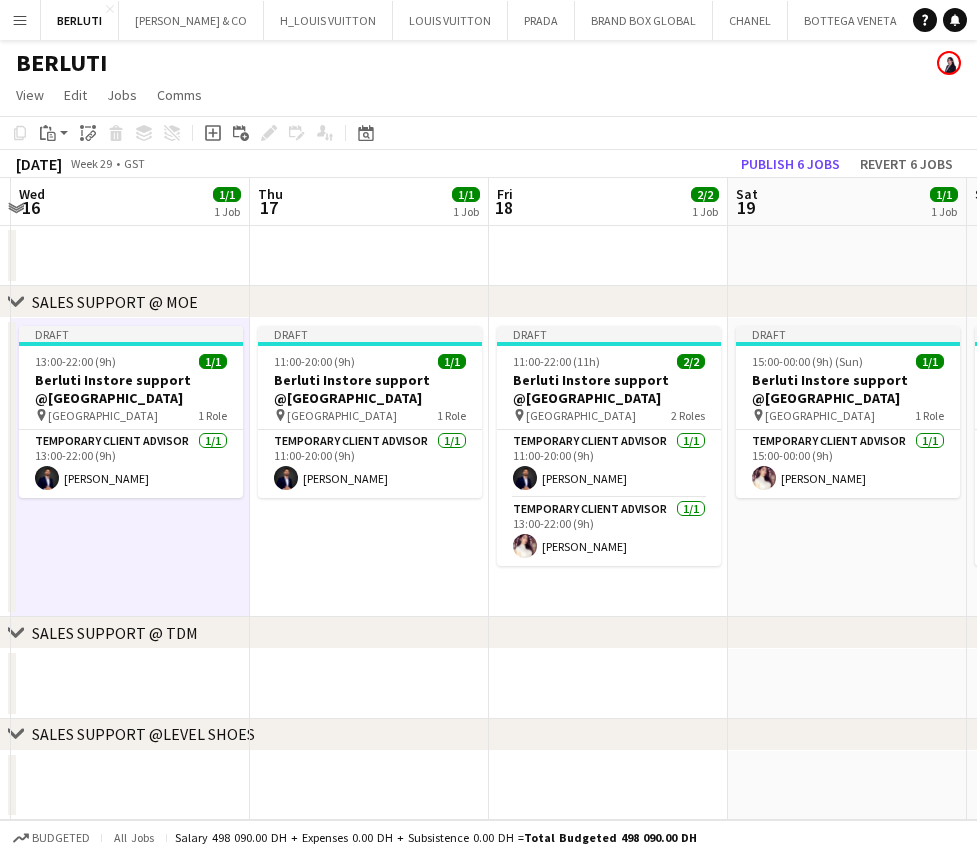 drag, startPoint x: 521, startPoint y: 529, endPoint x: 318, endPoint y: 521, distance: 203.15758 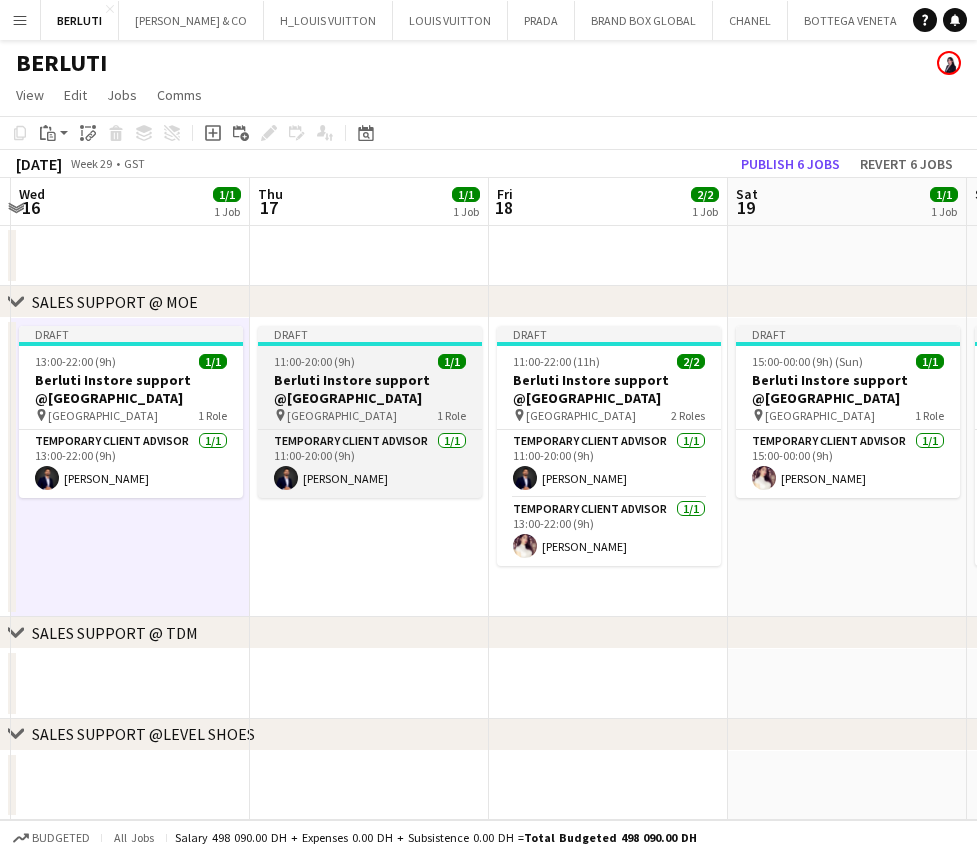 click on "Draft" at bounding box center (370, 334) 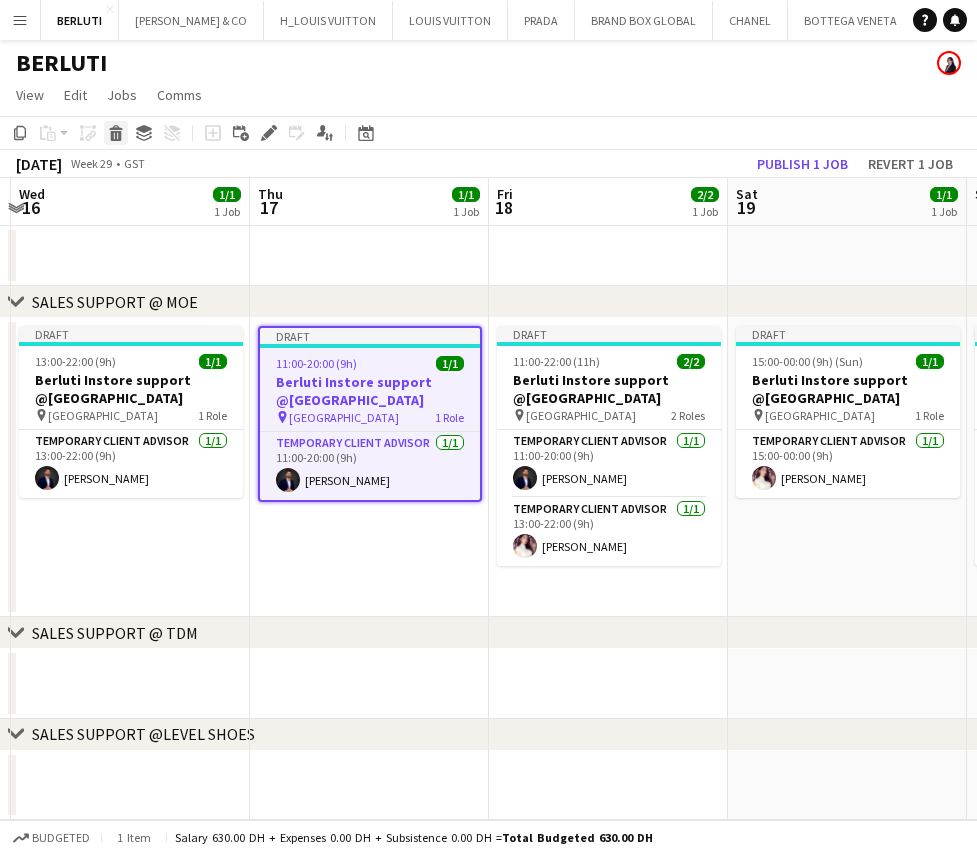 click on "Delete" 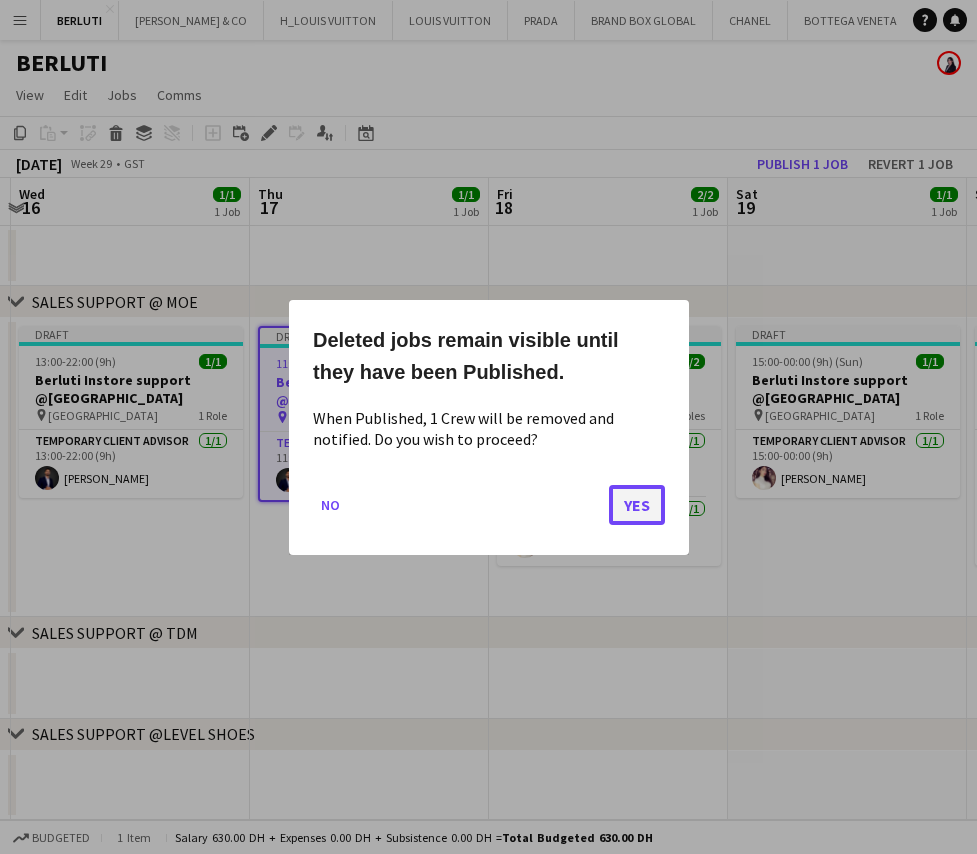 click on "Yes" 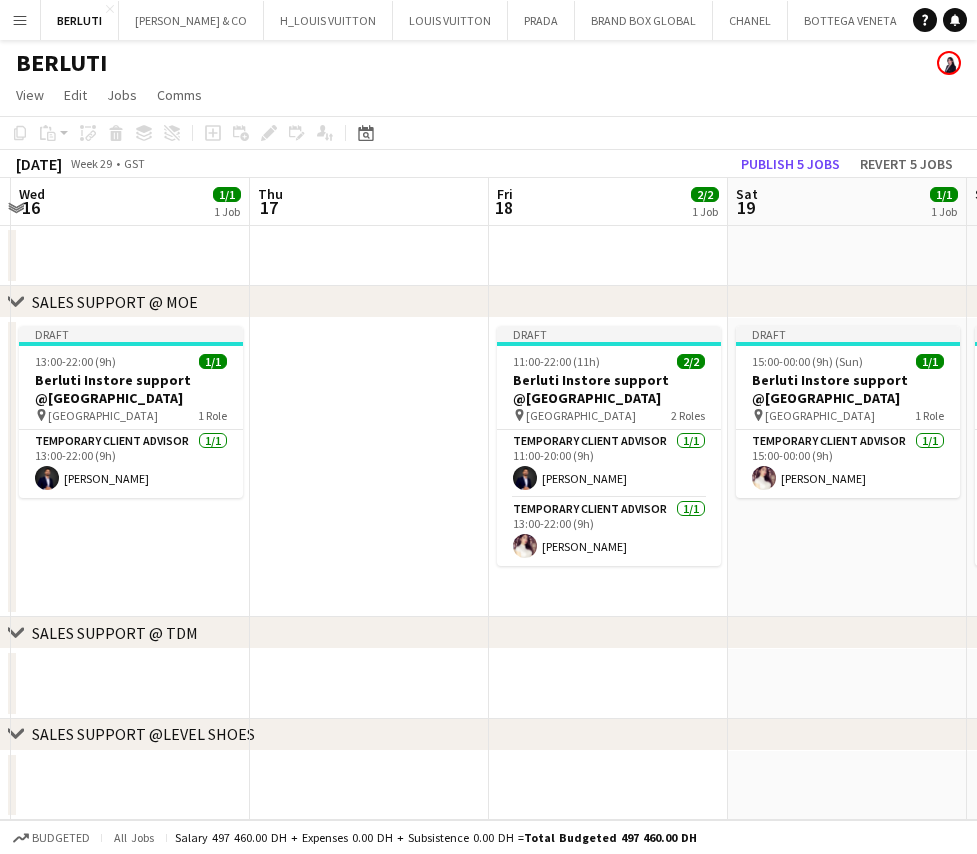 drag, startPoint x: 596, startPoint y: 396, endPoint x: 458, endPoint y: 302, distance: 166.97305 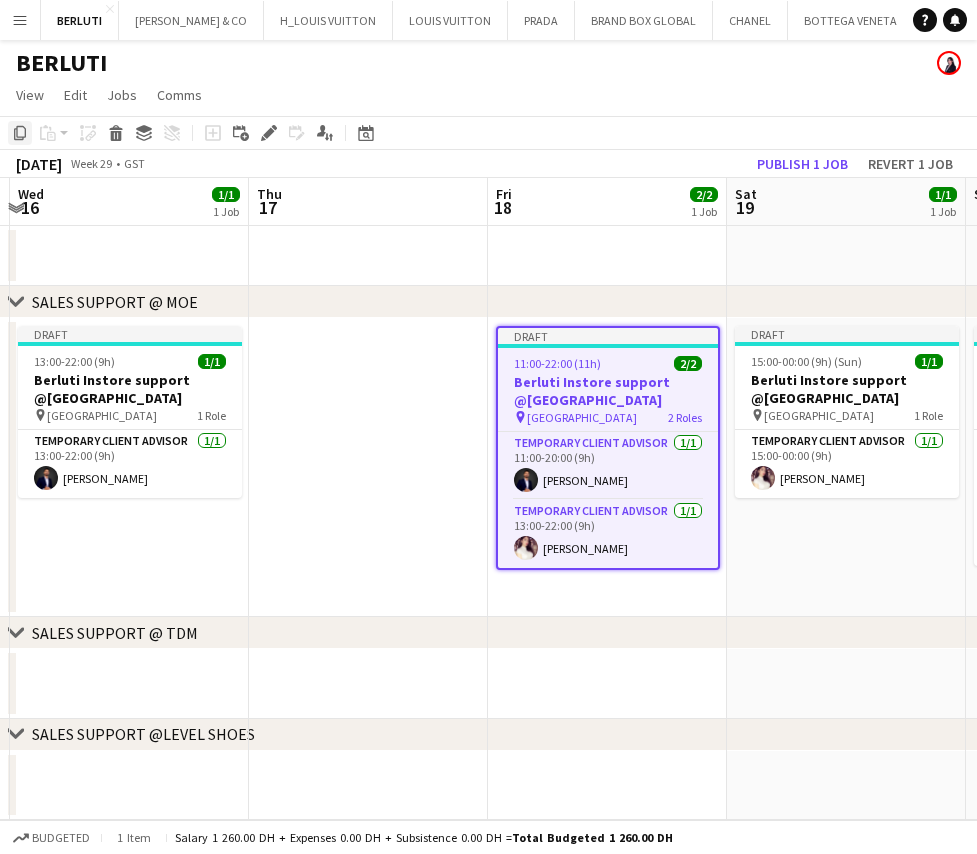 click 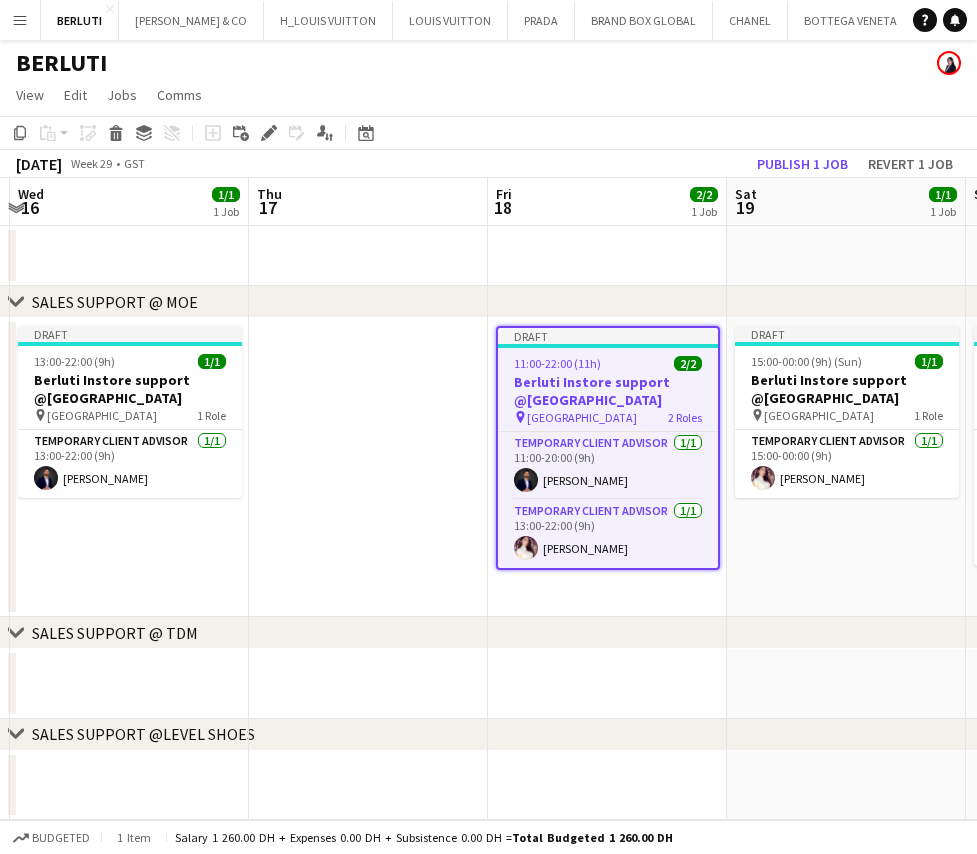 click on "chevron-right
SALES SUPPORT @ MOE" 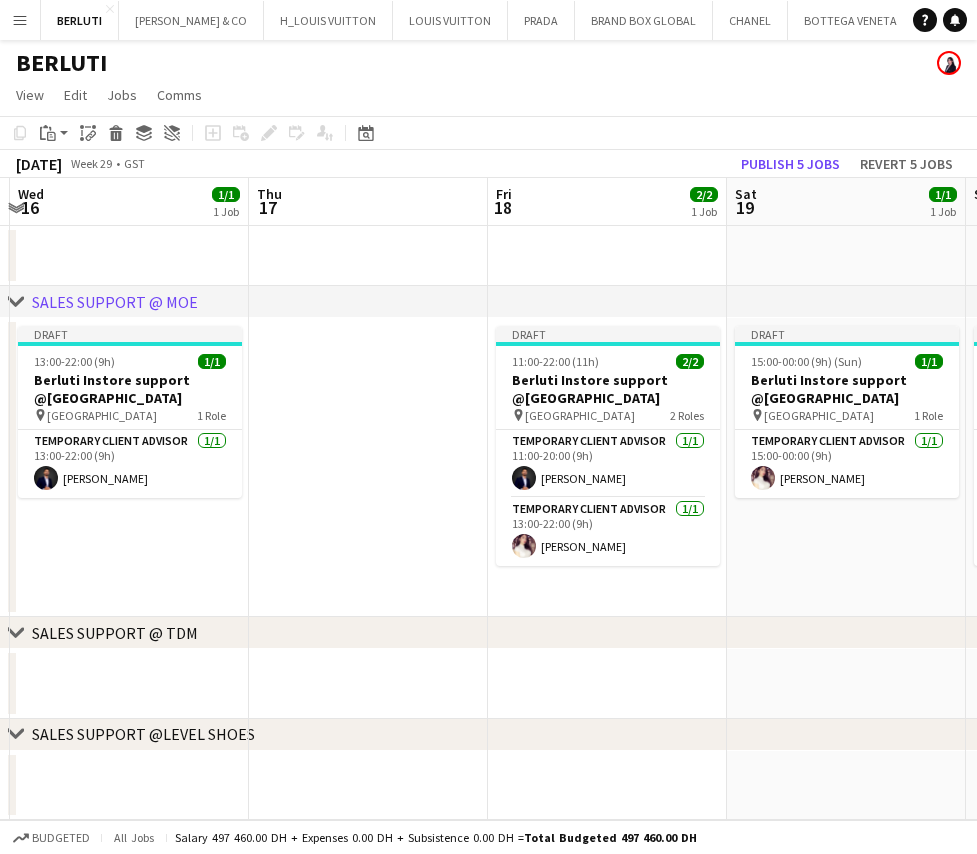 click at bounding box center [368, 467] 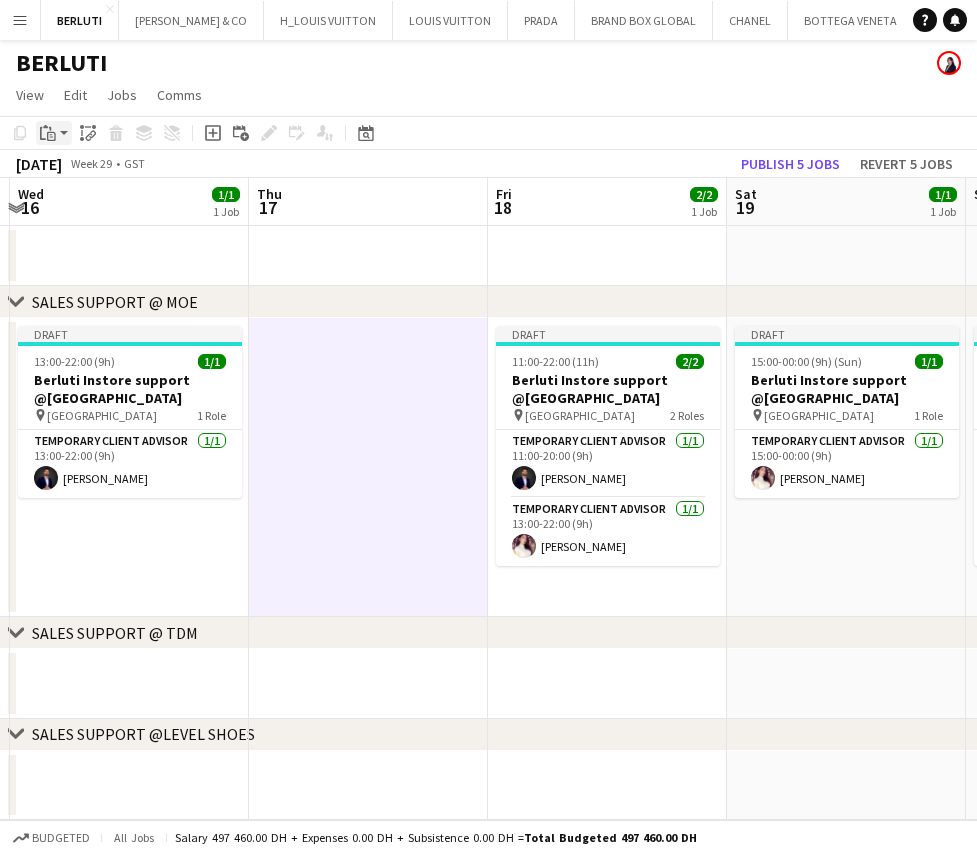 click on "Paste" at bounding box center (54, 133) 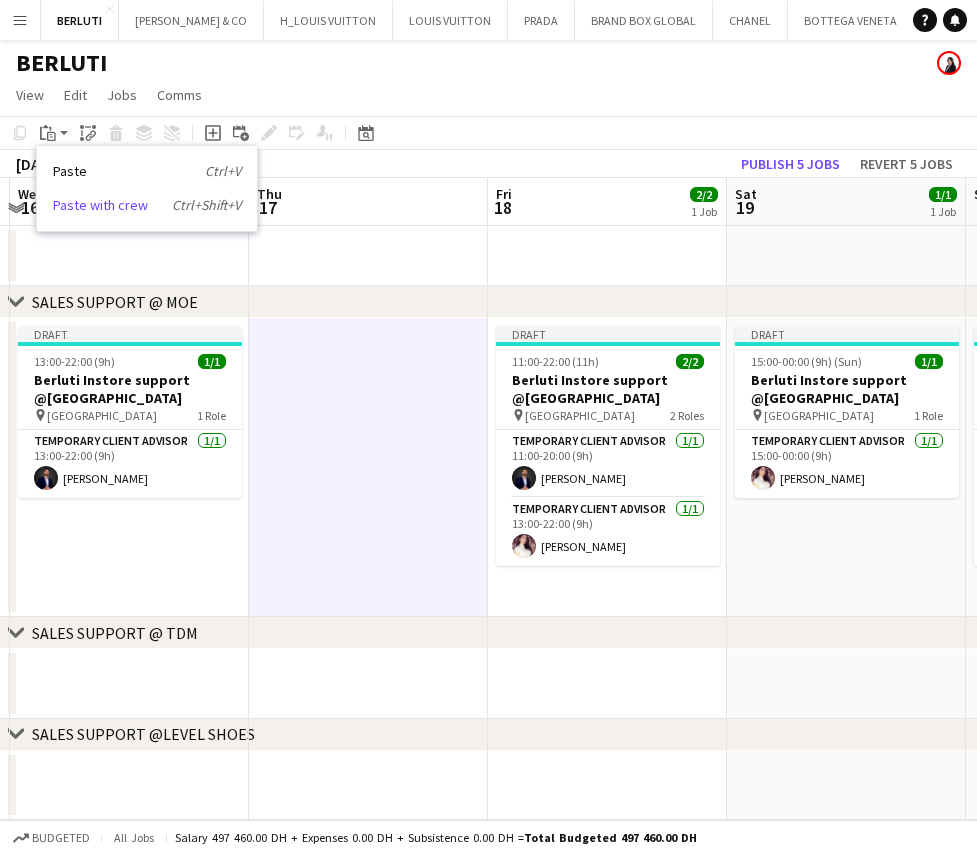 click on "Paste with crew  Ctrl+Shift+V" at bounding box center (147, 205) 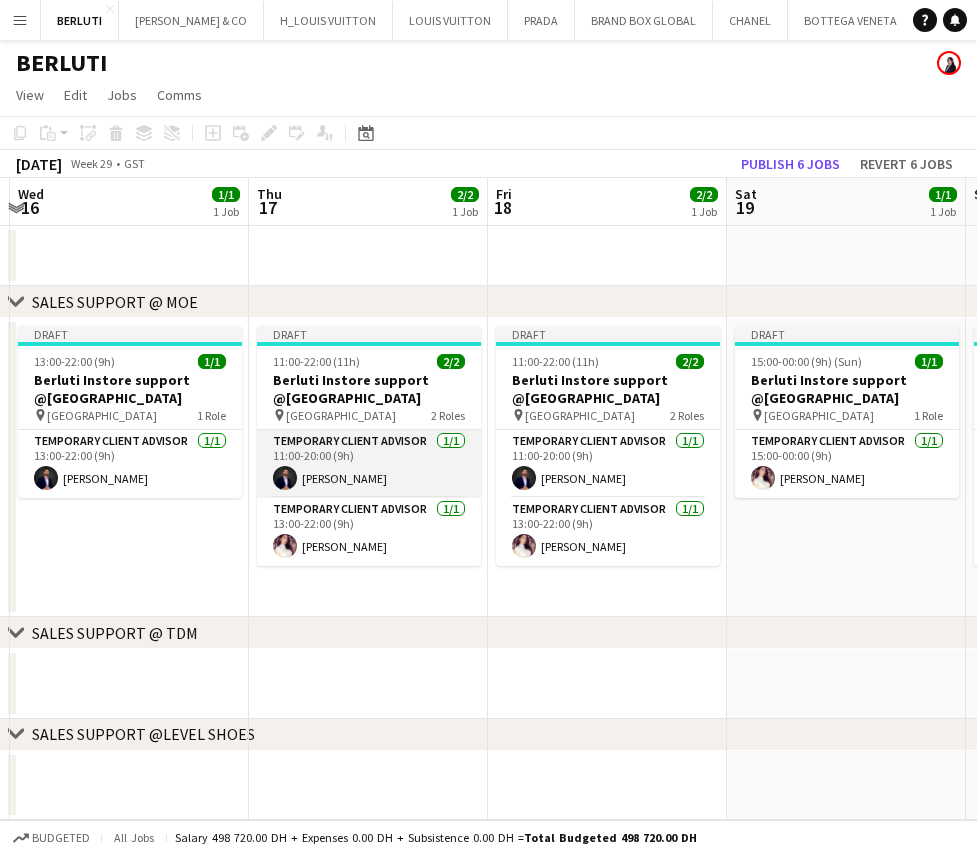 click on "Temporary Client Advisor   [DATE]   11:00-20:00 (9h)
[PERSON_NAME]" at bounding box center [369, 464] 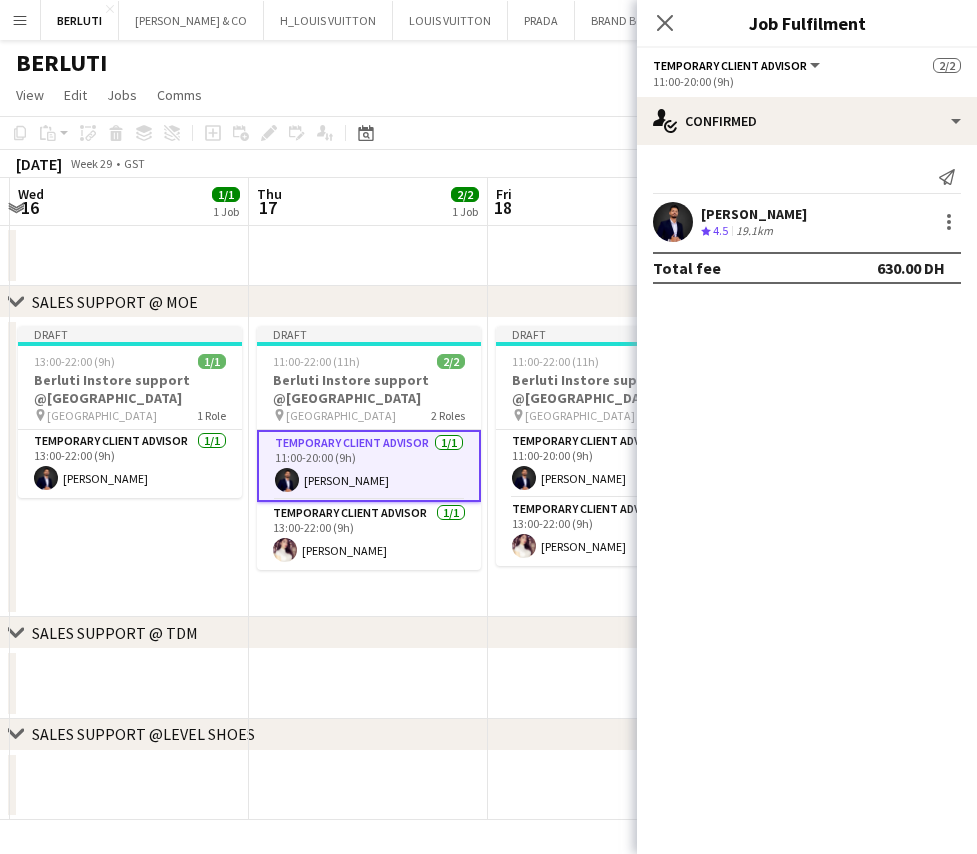 click on "[PERSON_NAME]
Crew rating
4.5   19.1km" at bounding box center [807, 222] 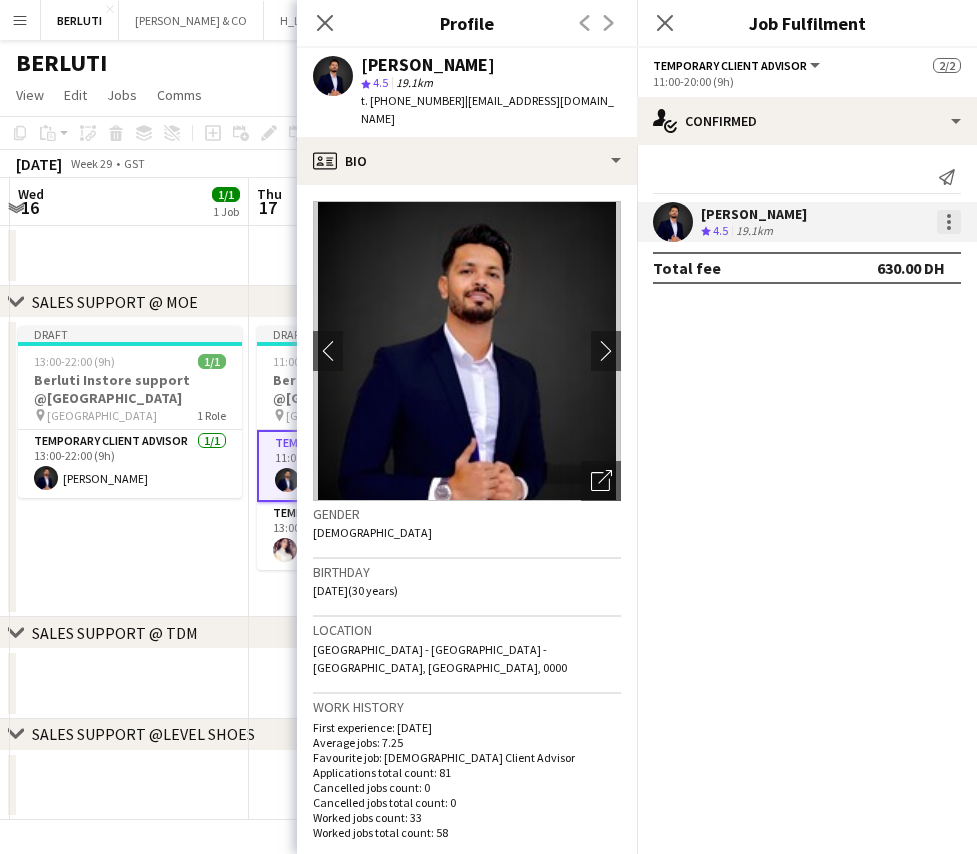 click at bounding box center (949, 222) 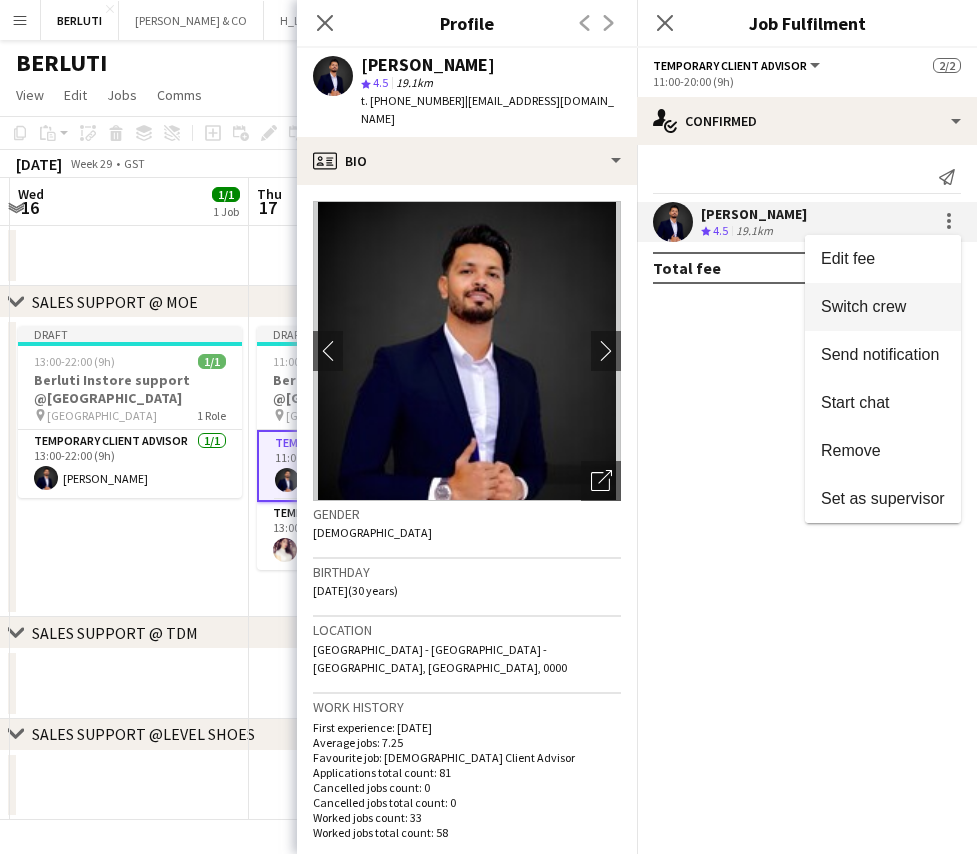 click on "Switch crew" at bounding box center (883, 307) 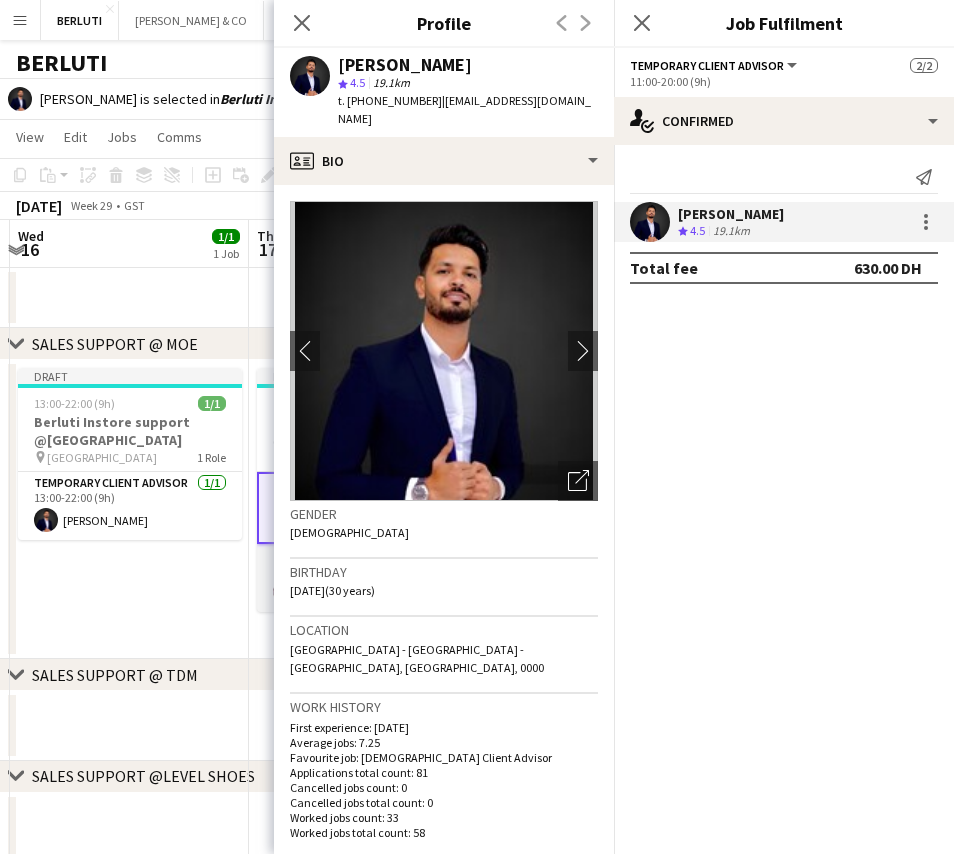 click on "Temporary Client Advisor   [DATE]   13:00-22:00 (9h)
[PERSON_NAME]" at bounding box center [369, 578] 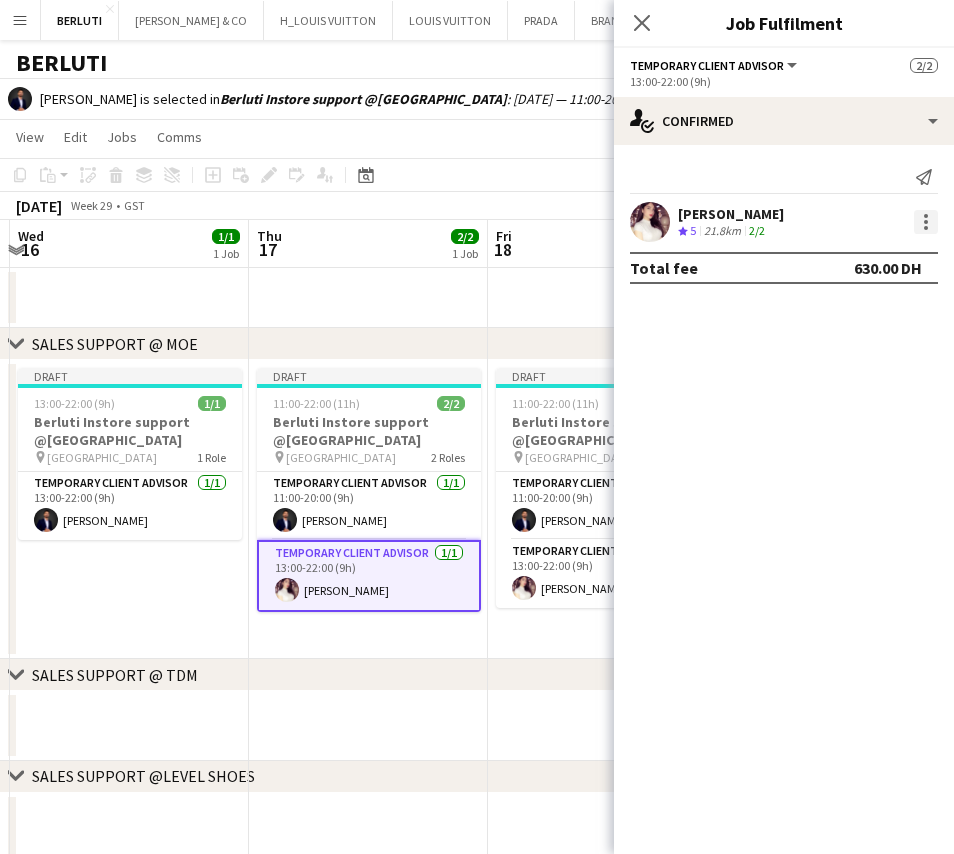 click at bounding box center (926, 222) 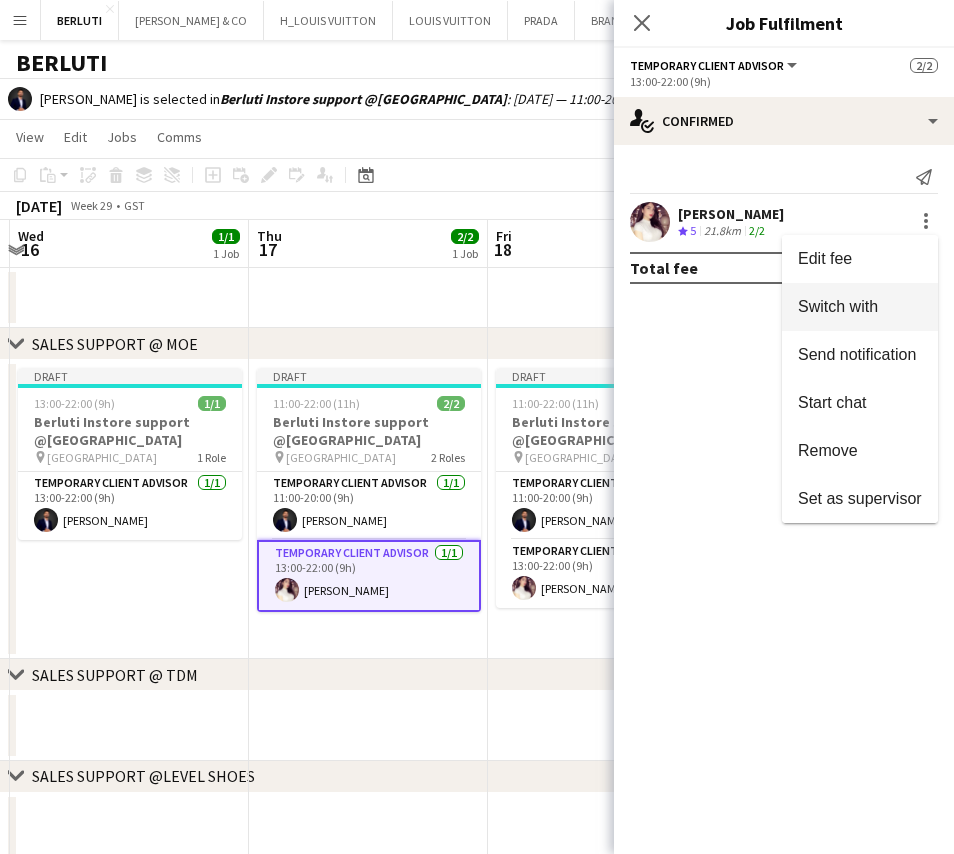 click on "Switch with" at bounding box center [860, 307] 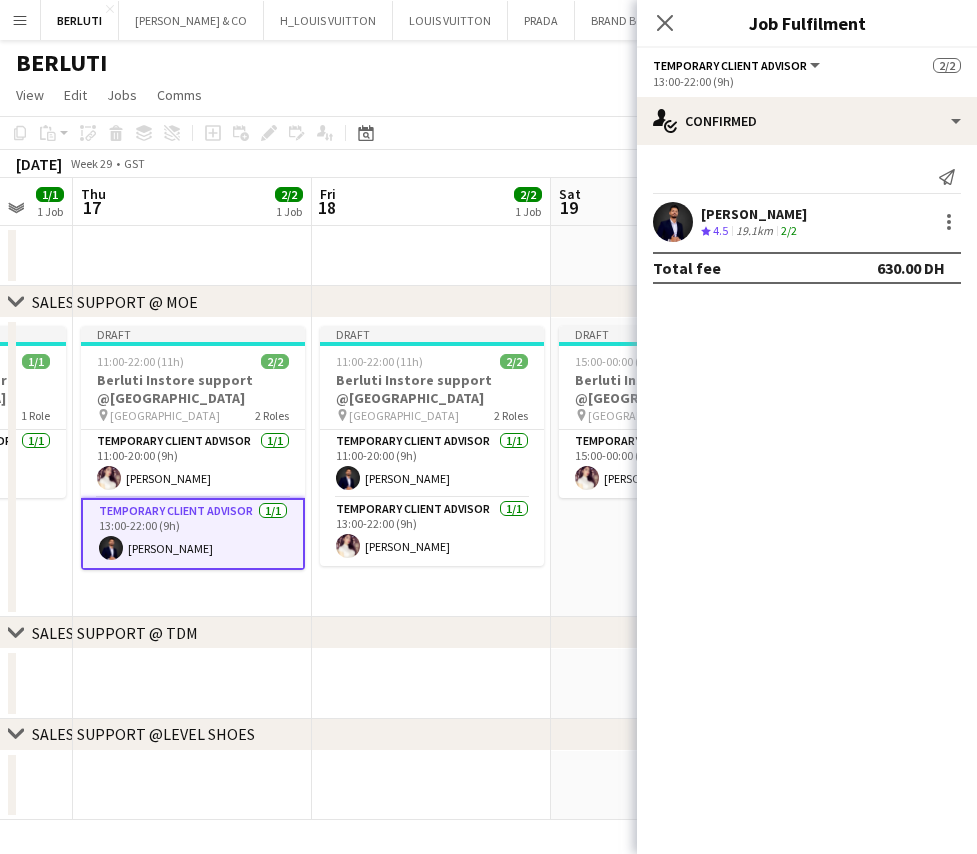 scroll, scrollTop: 0, scrollLeft: 914, axis: horizontal 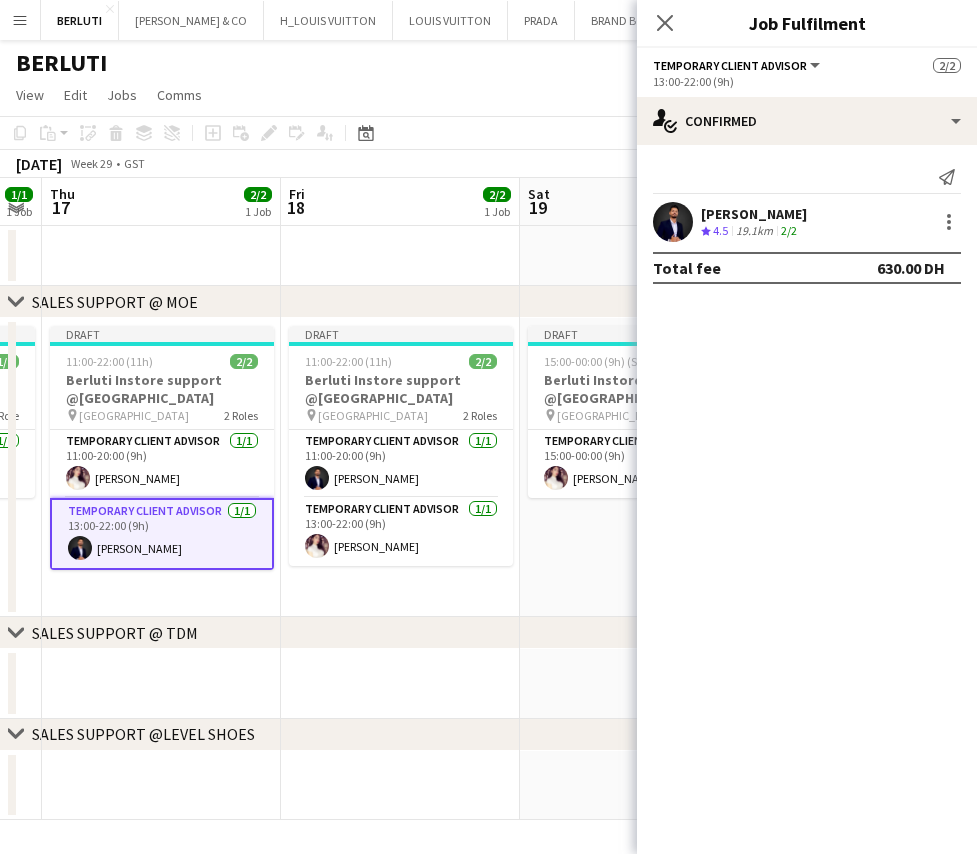 drag, startPoint x: 431, startPoint y: 570, endPoint x: 224, endPoint y: 571, distance: 207.00241 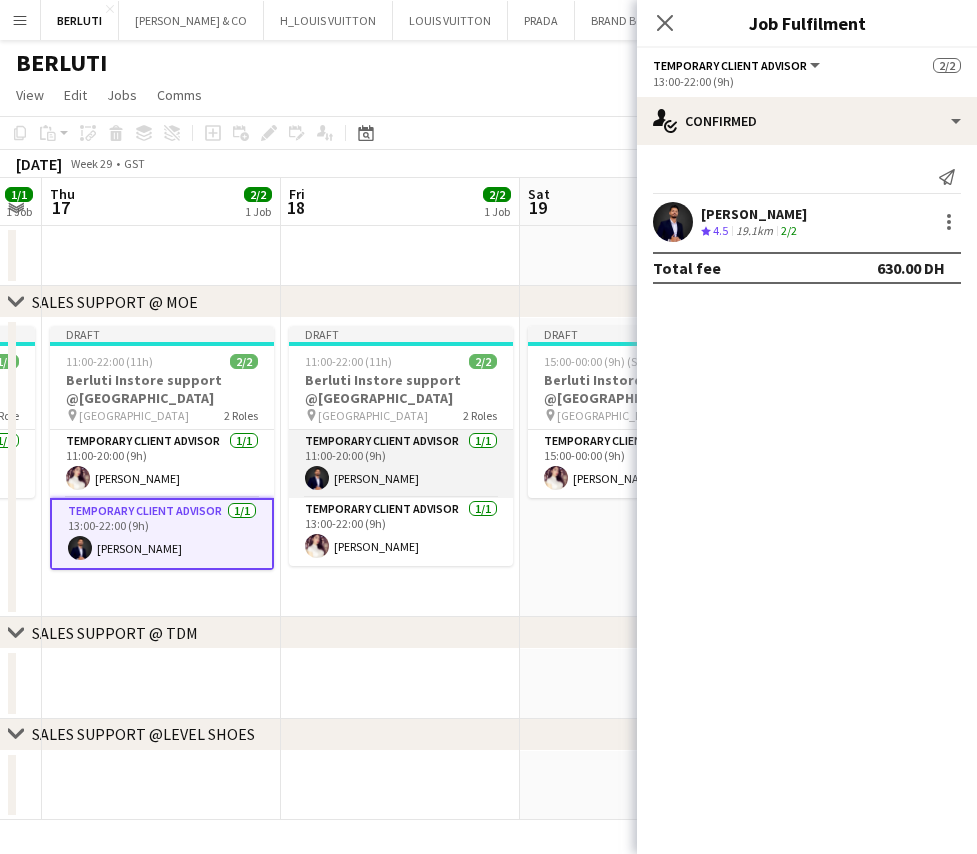 click on "Temporary Client Advisor   [DATE]   11:00-20:00 (9h)
[PERSON_NAME]" at bounding box center [401, 464] 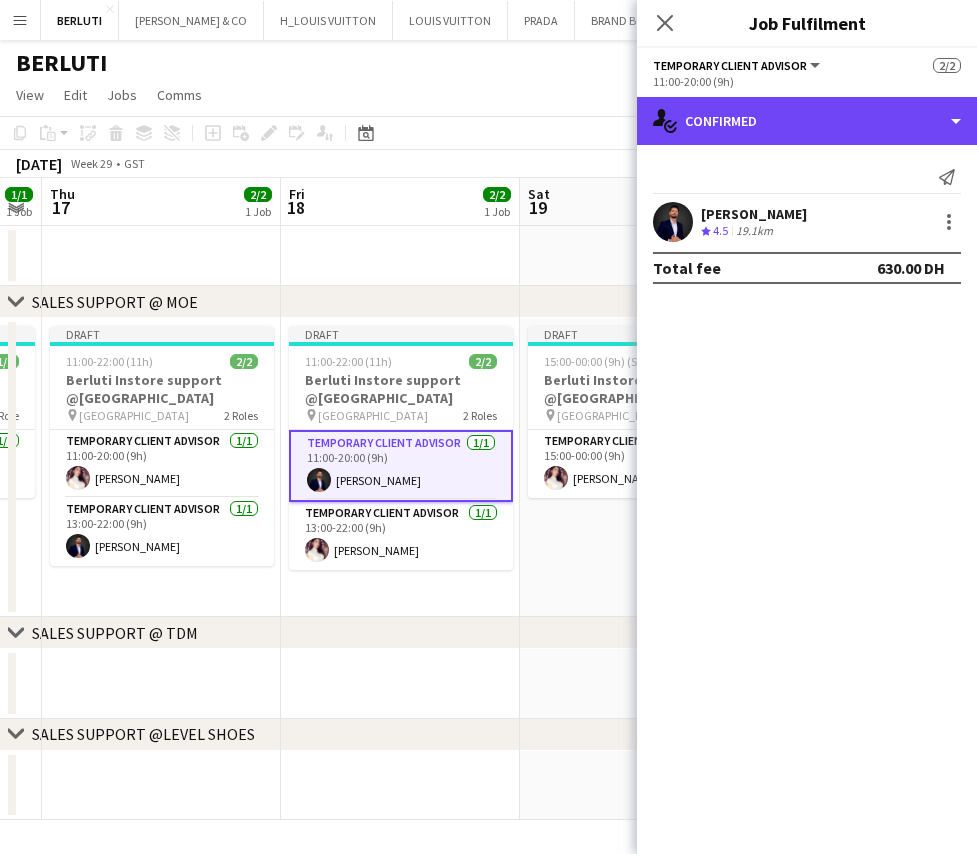 drag, startPoint x: 795, startPoint y: 118, endPoint x: 837, endPoint y: 228, distance: 117.74549 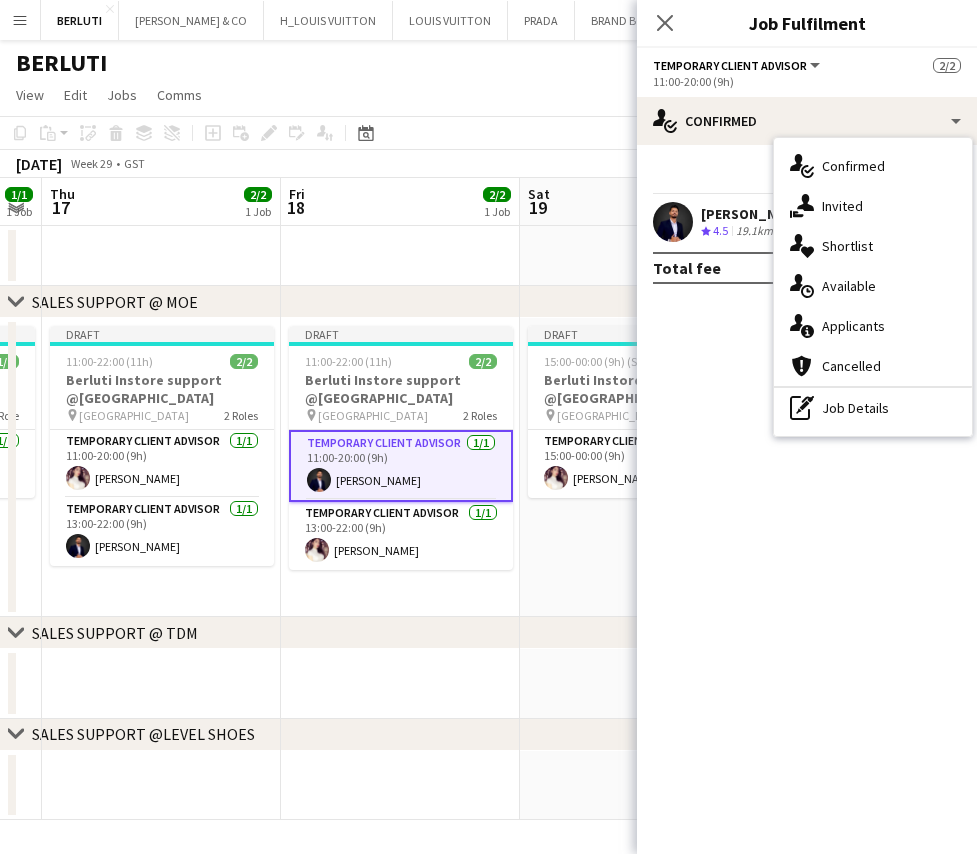 drag, startPoint x: 827, startPoint y: 416, endPoint x: 829, endPoint y: 266, distance: 150.01334 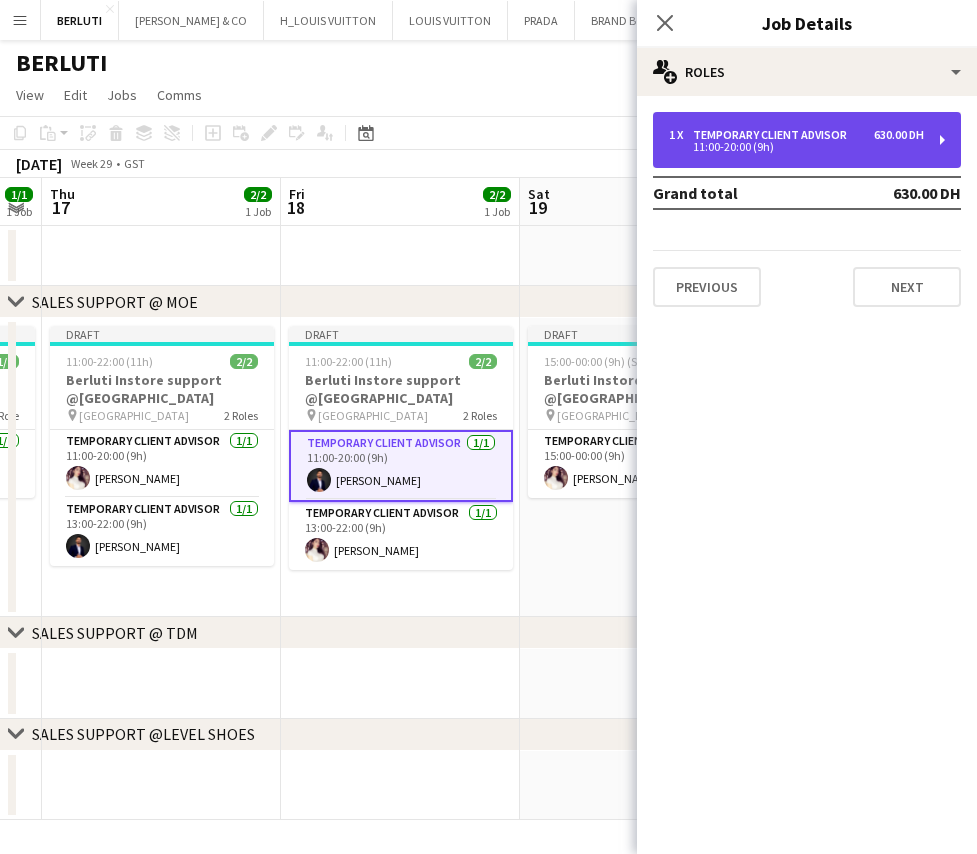 click on "1 x   Temporary Client Advisor   630.00 DH   11:00-20:00 (9h)" at bounding box center (807, 140) 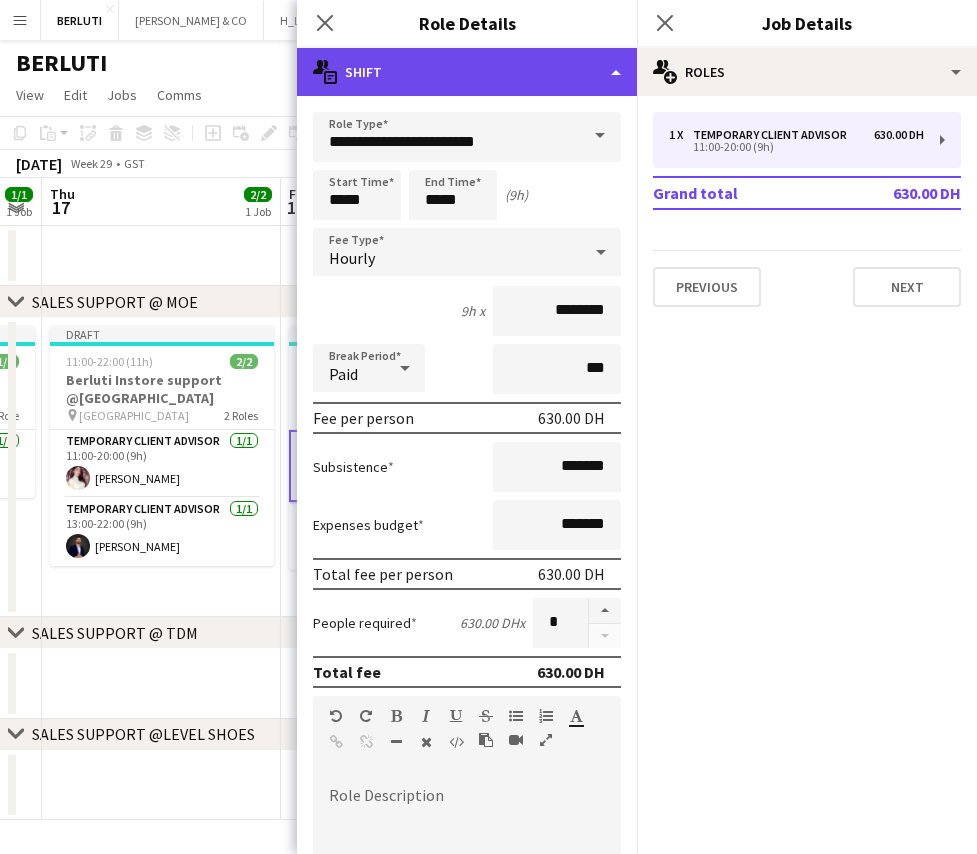 click on "multiple-actions-text
Shift" 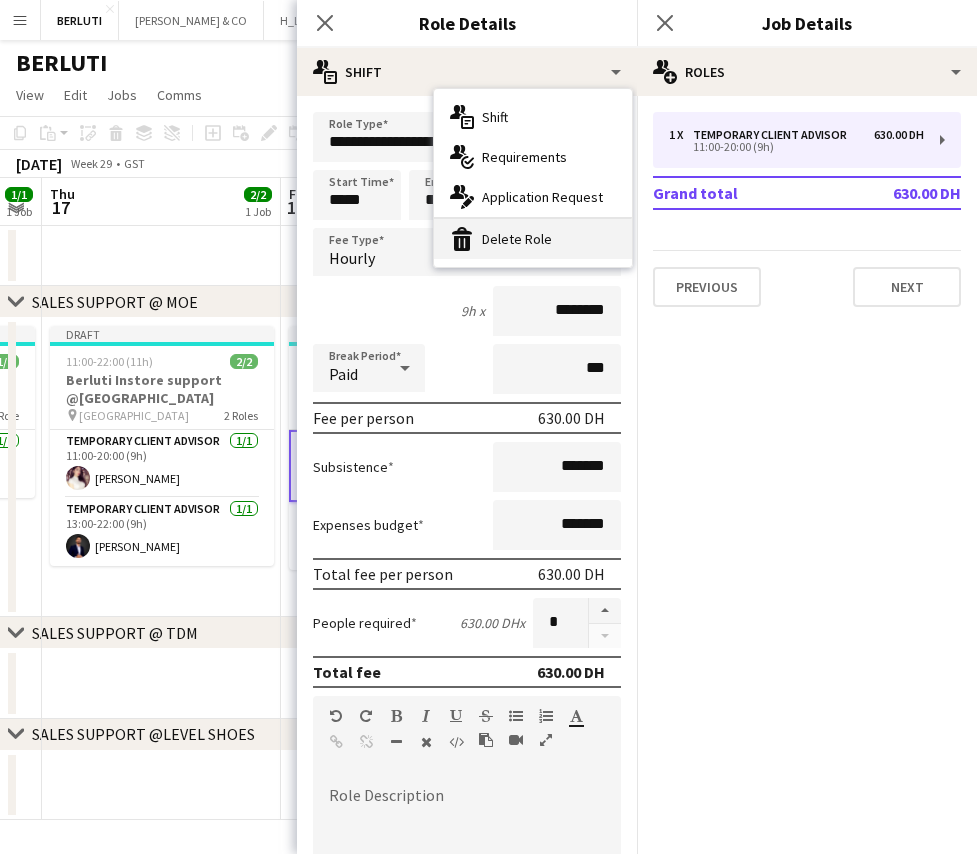 click on "bin-2
Delete Role" at bounding box center [533, 239] 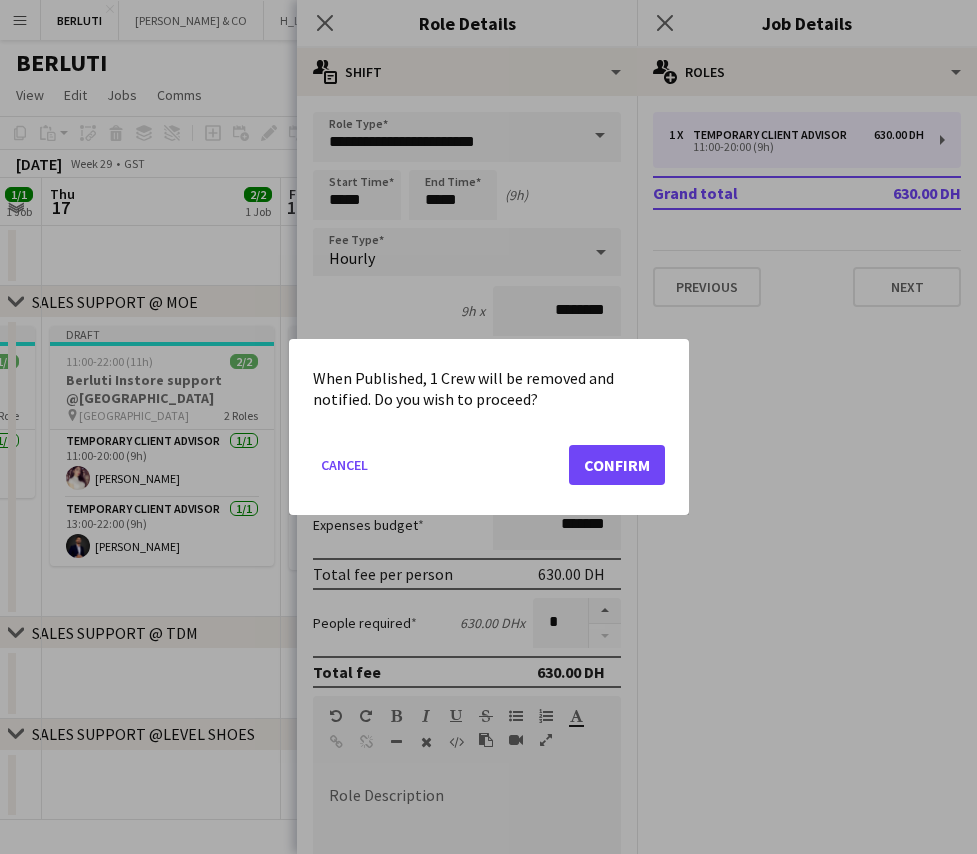 click on "When Published, 1 Crew will be removed and notified. Do you wish to proceed?  Cancel   Confirm" at bounding box center [489, 427] 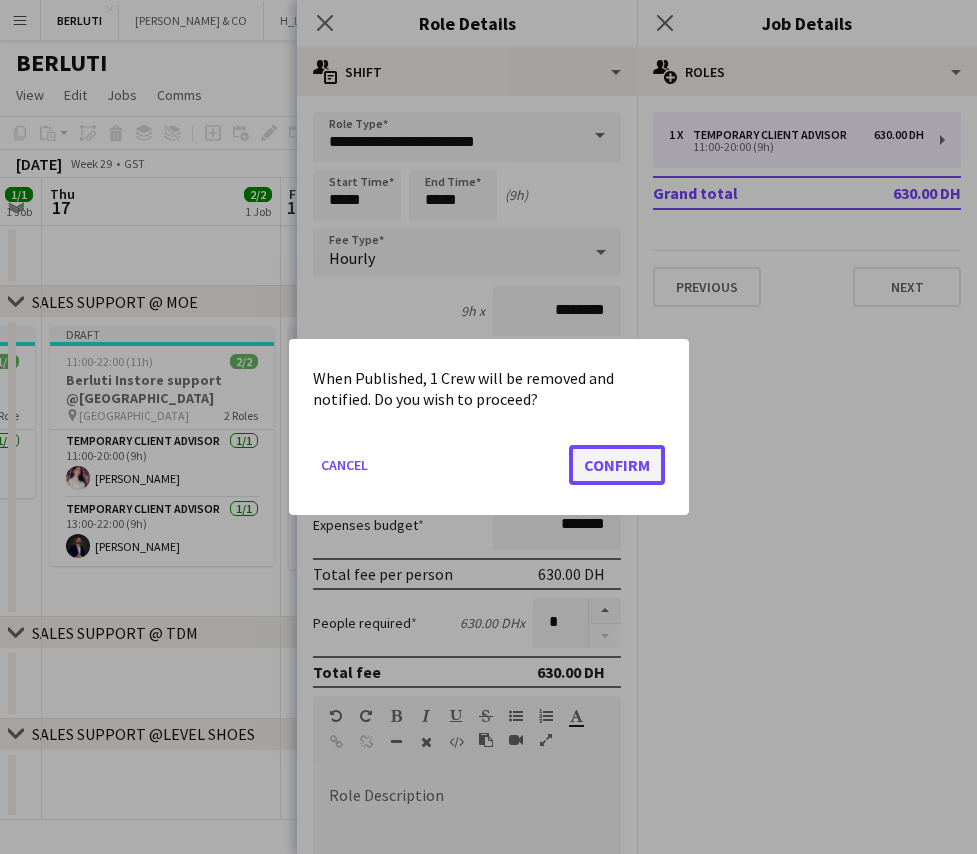 click on "Confirm" 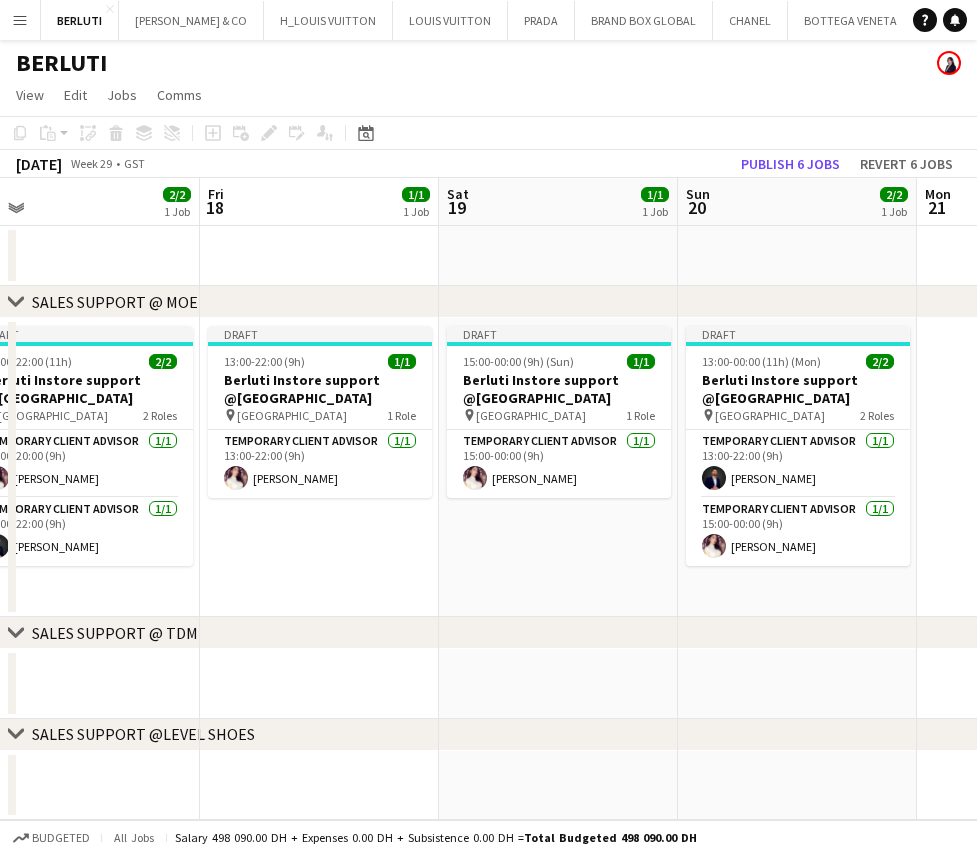 drag, startPoint x: 638, startPoint y: 530, endPoint x: 557, endPoint y: 534, distance: 81.09871 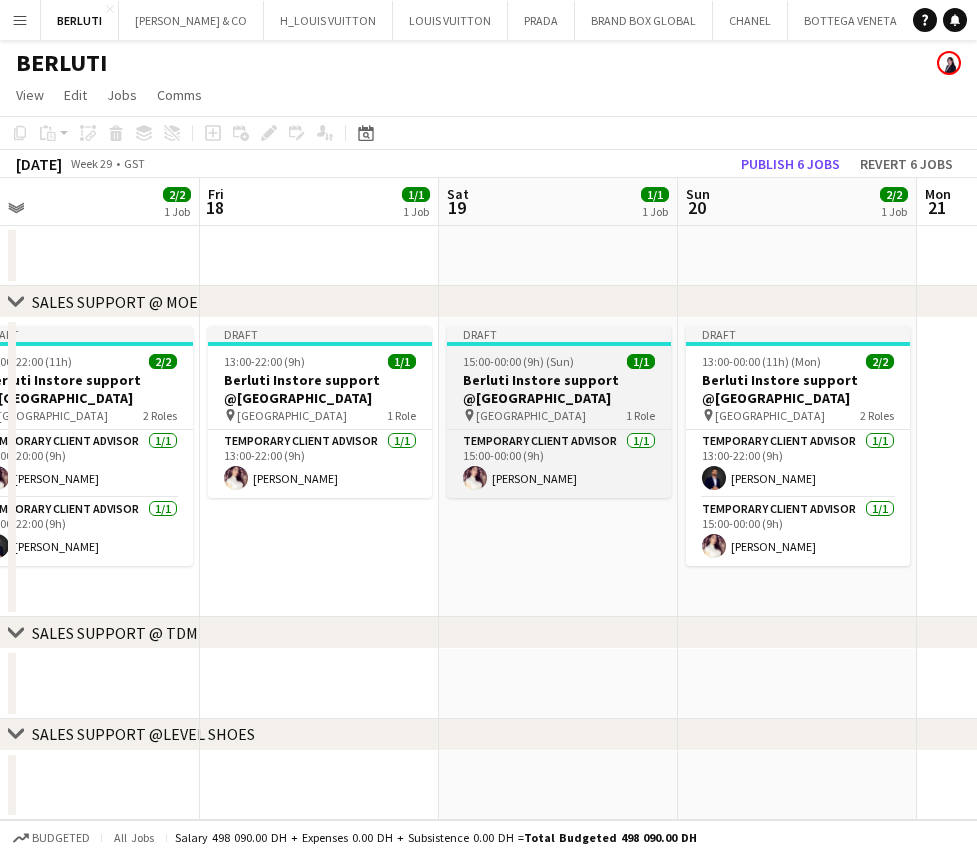 click on "Berluti Instore support @[GEOGRAPHIC_DATA]" at bounding box center (559, 389) 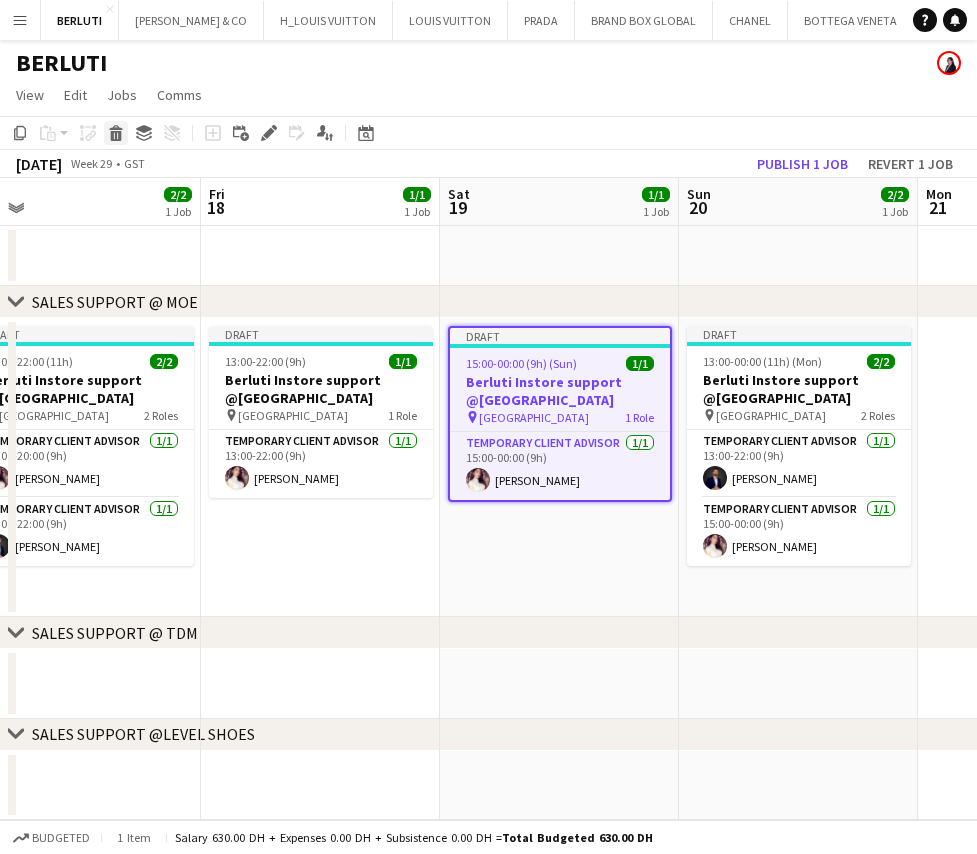 click 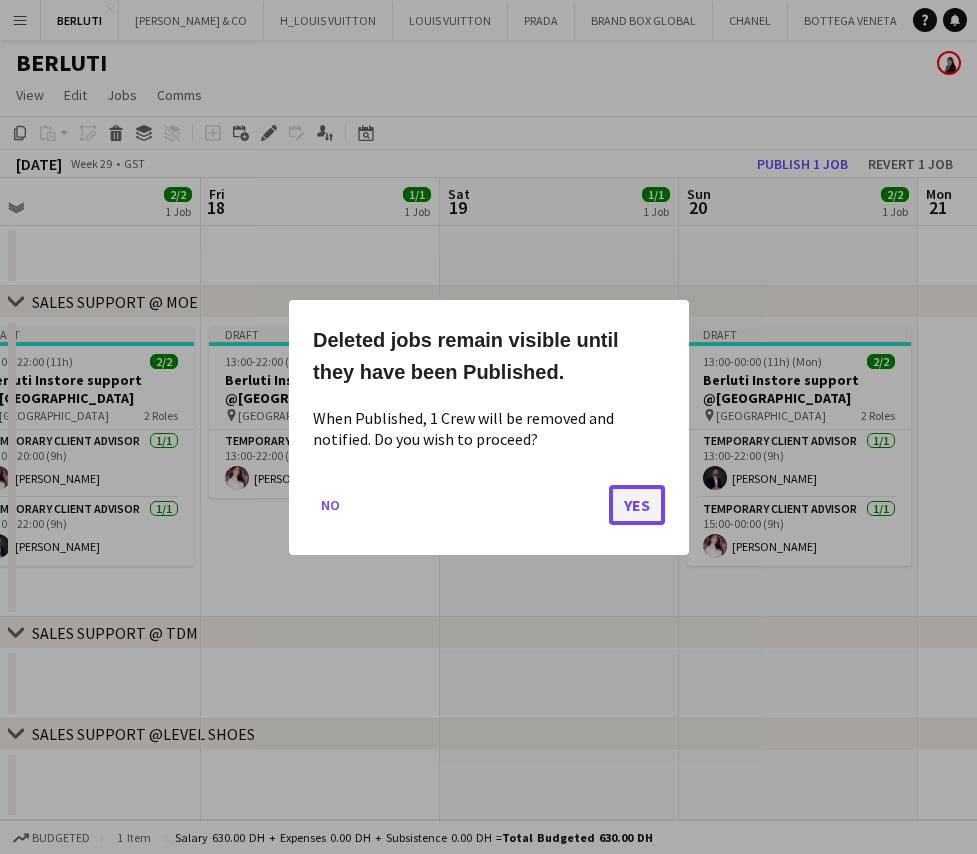 click on "Yes" 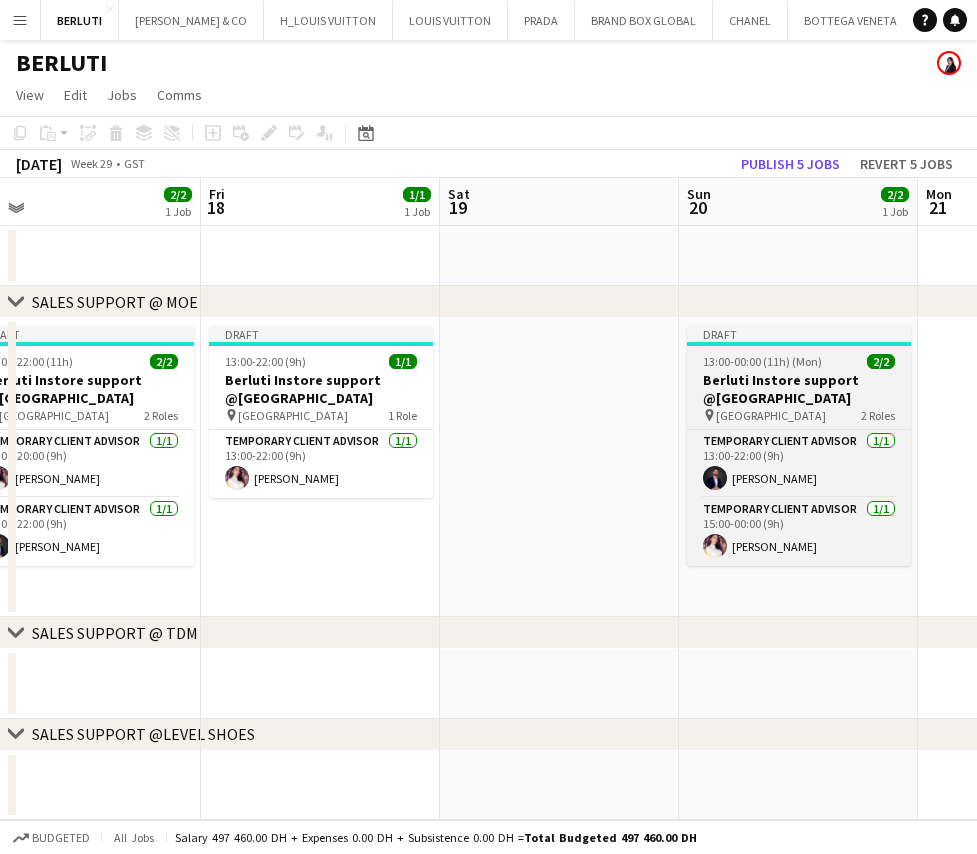 click on "Berluti Instore support @[GEOGRAPHIC_DATA]" at bounding box center (799, 389) 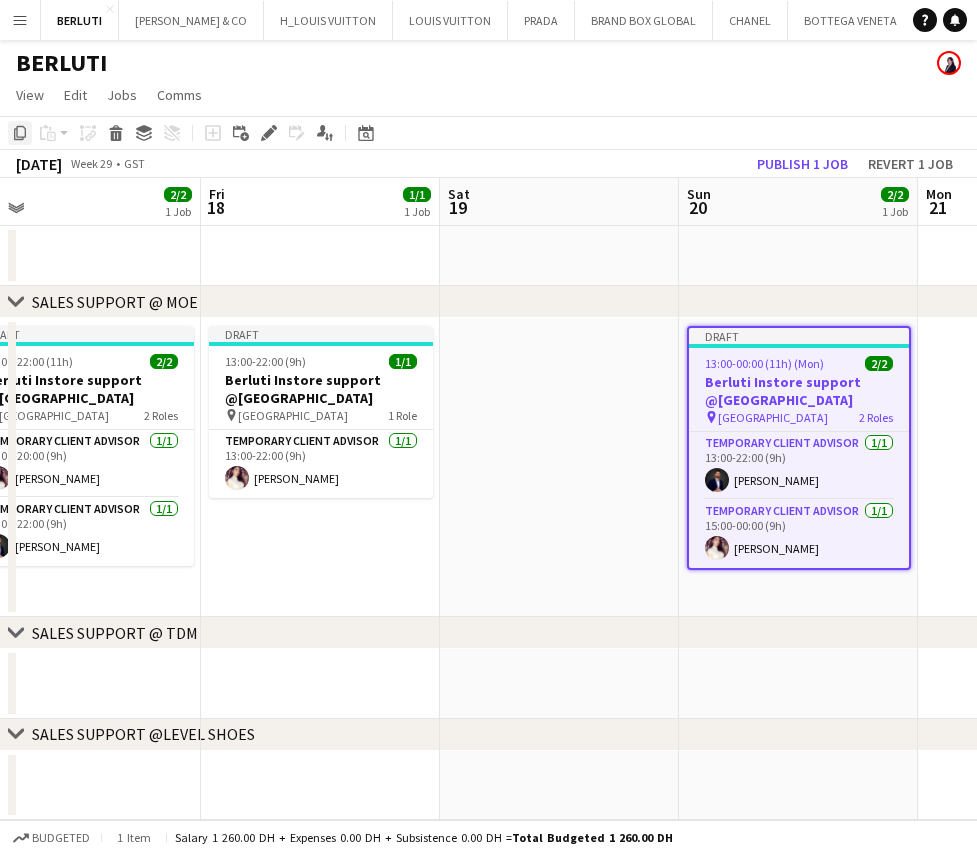 click 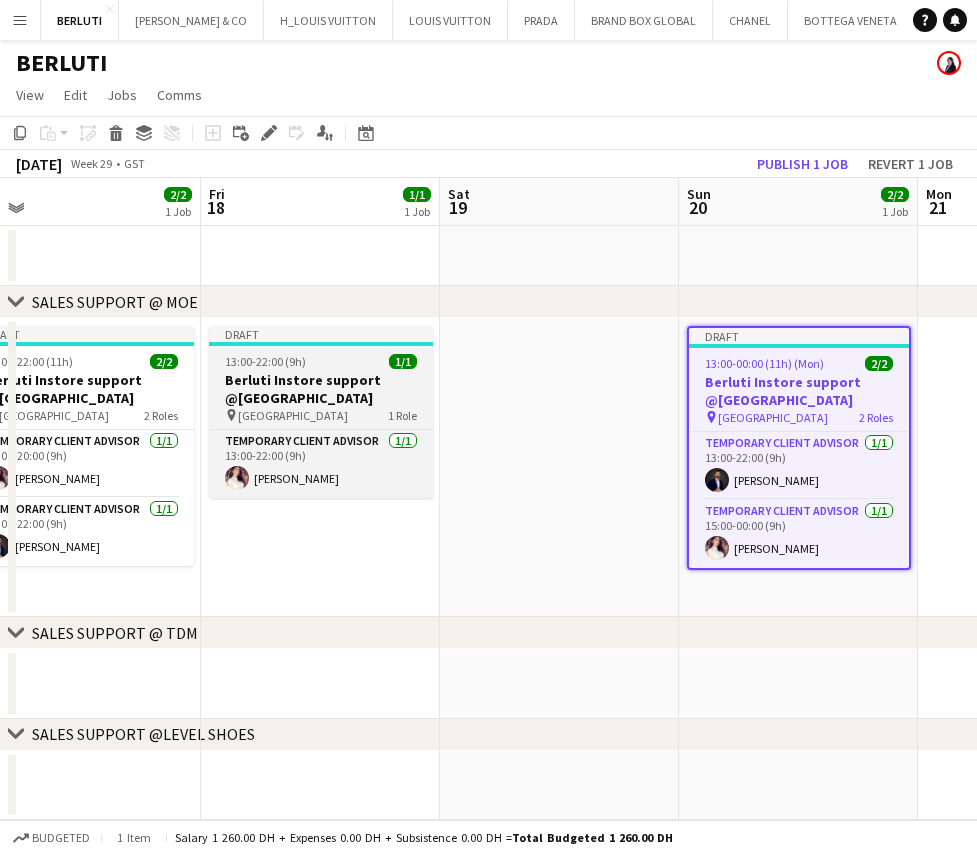 drag, startPoint x: 507, startPoint y: 384, endPoint x: 393, endPoint y: 376, distance: 114.28036 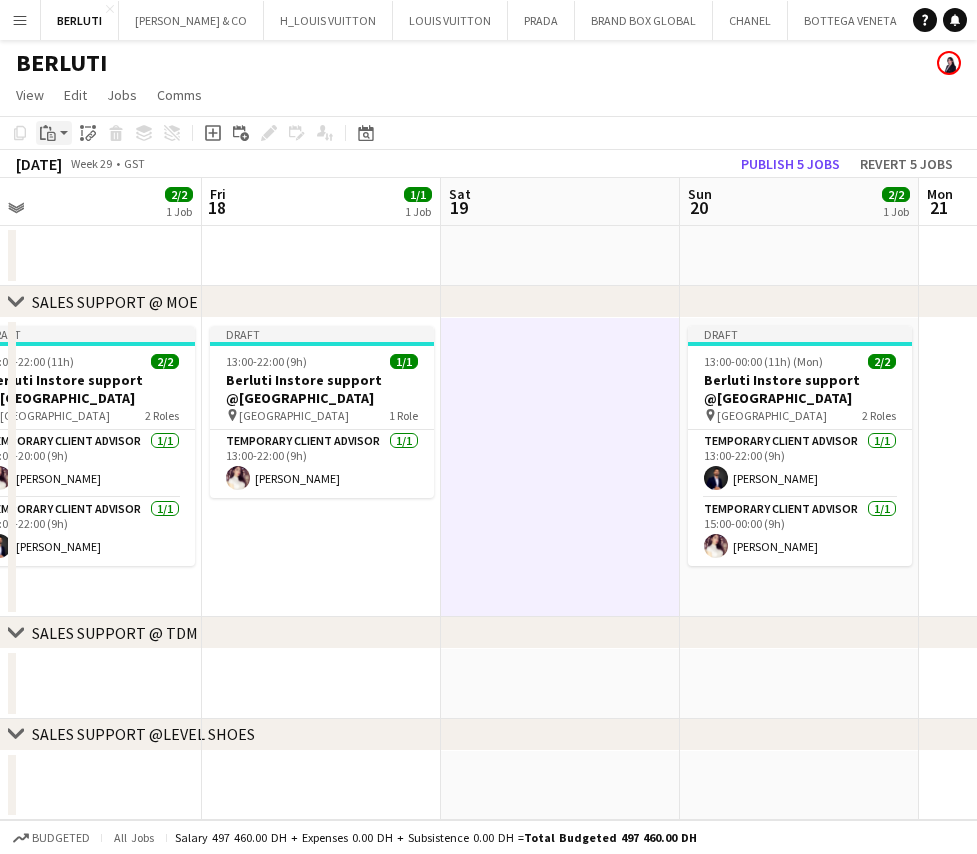 click on "Paste" 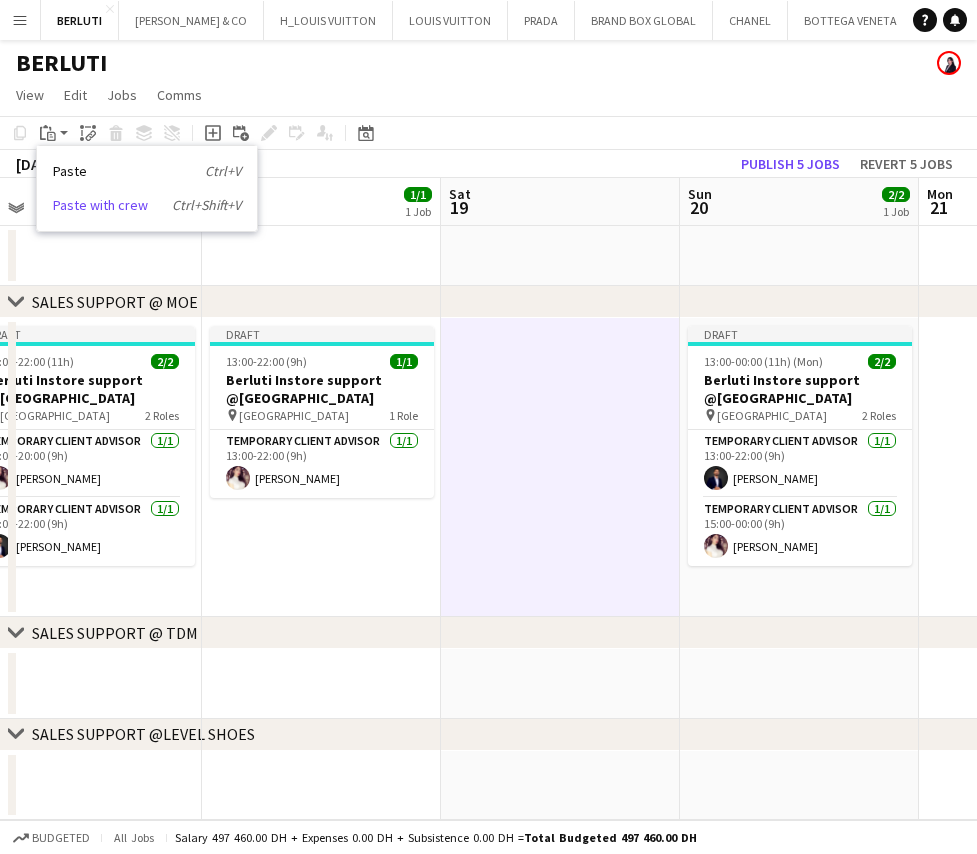click on "Paste with crew  Ctrl+Shift+V" at bounding box center [147, 205] 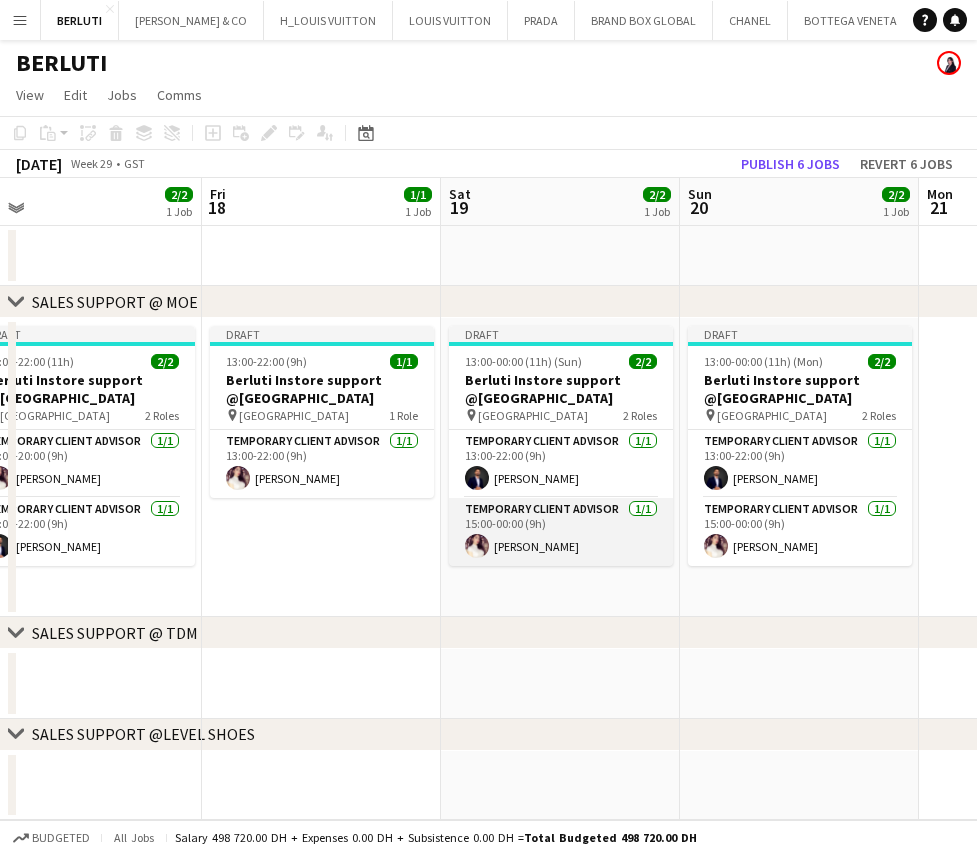 click on "Temporary Client Advisor   [DATE]   15:00-00:00 (9h)
[PERSON_NAME]" at bounding box center [561, 532] 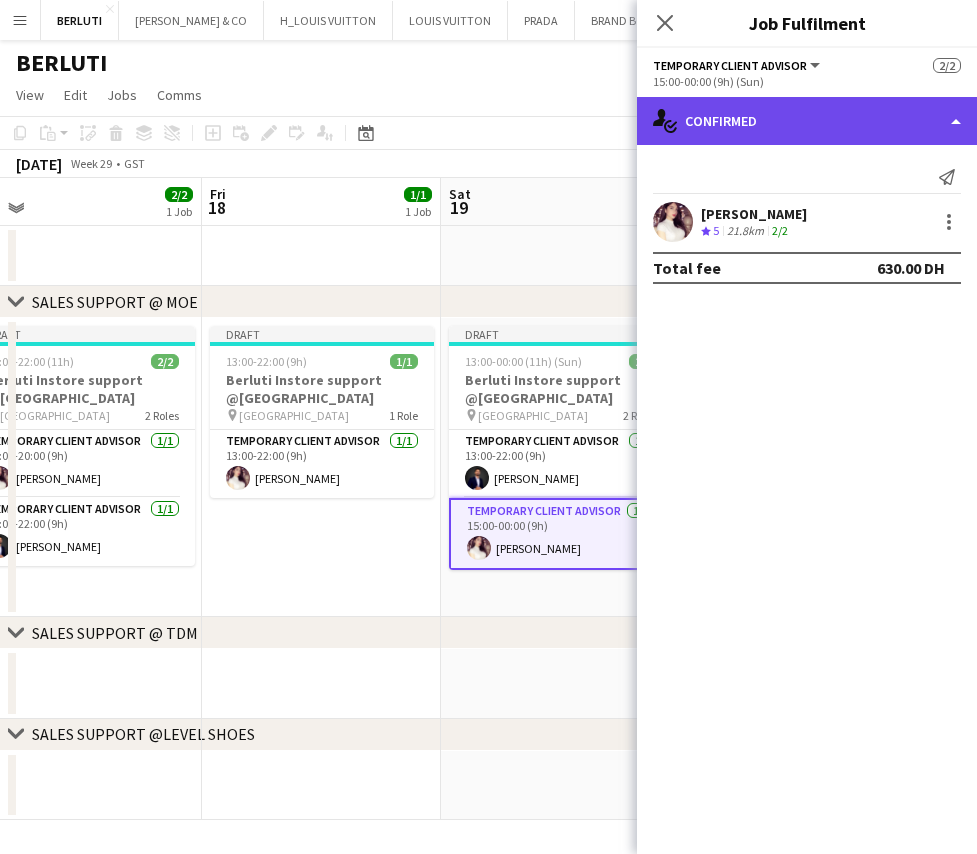 click on "single-neutral-actions-check-2
Confirmed" 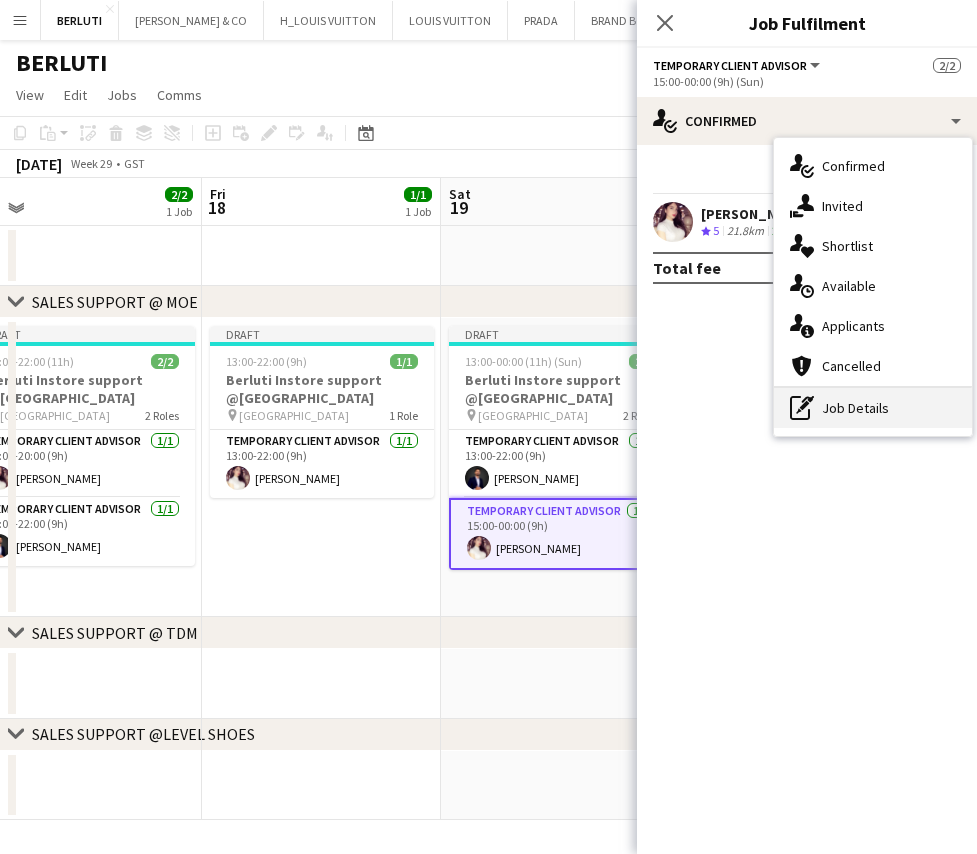 click on "pen-write
Job Details" at bounding box center (873, 408) 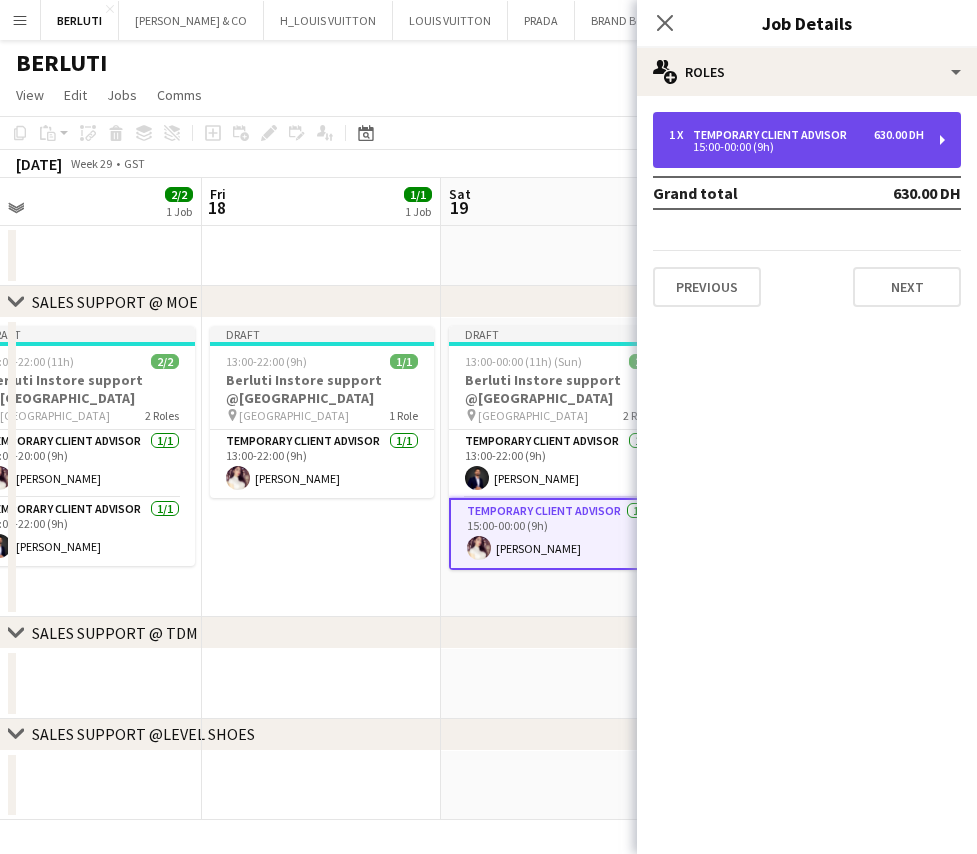 click on "15:00-00:00 (9h)" at bounding box center (796, 147) 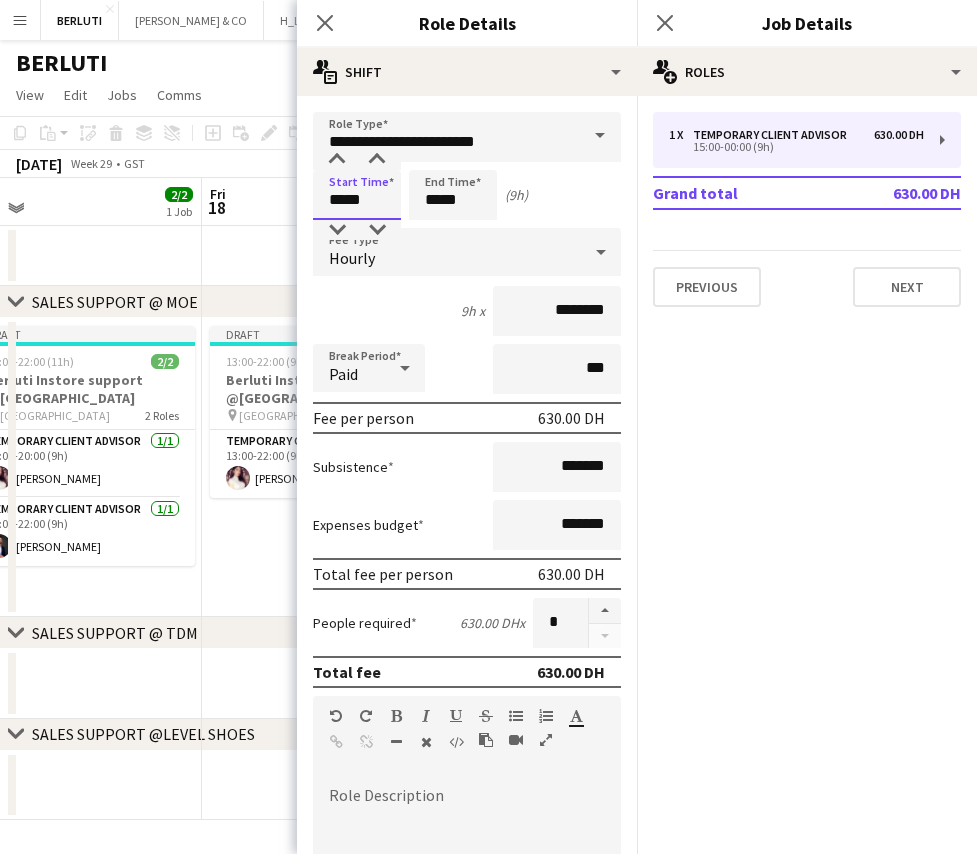 click on "*****" at bounding box center (357, 195) 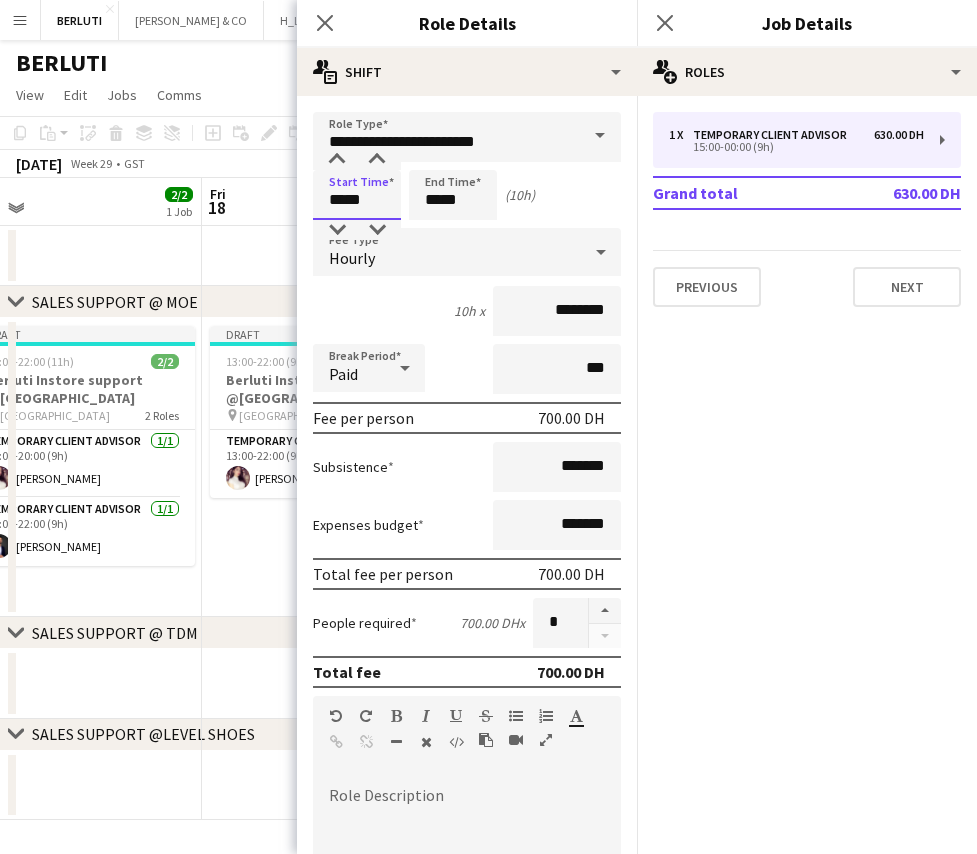 type on "*****" 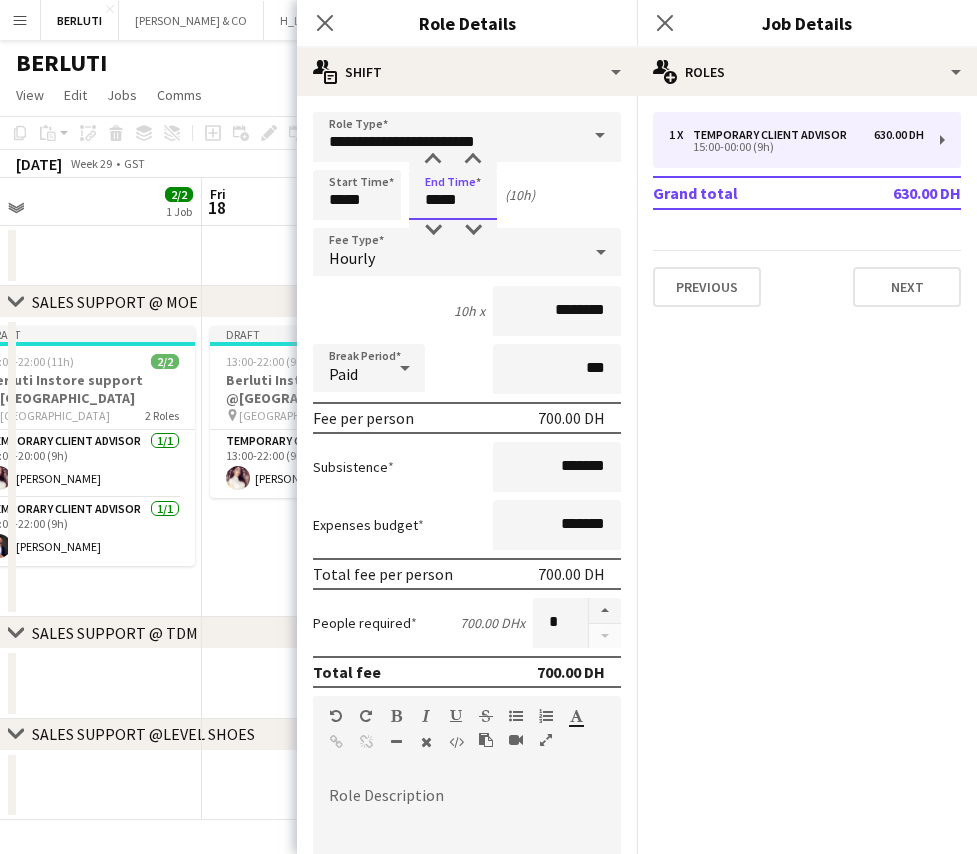 click on "*****" at bounding box center [453, 195] 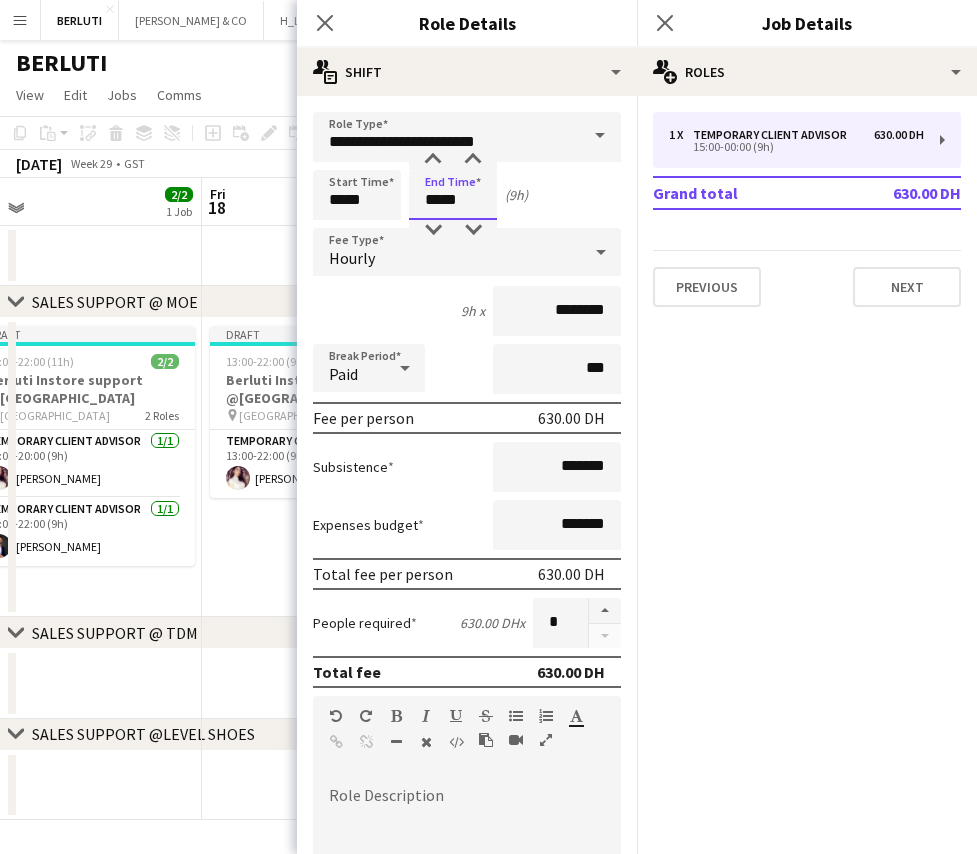 scroll, scrollTop: 422, scrollLeft: 0, axis: vertical 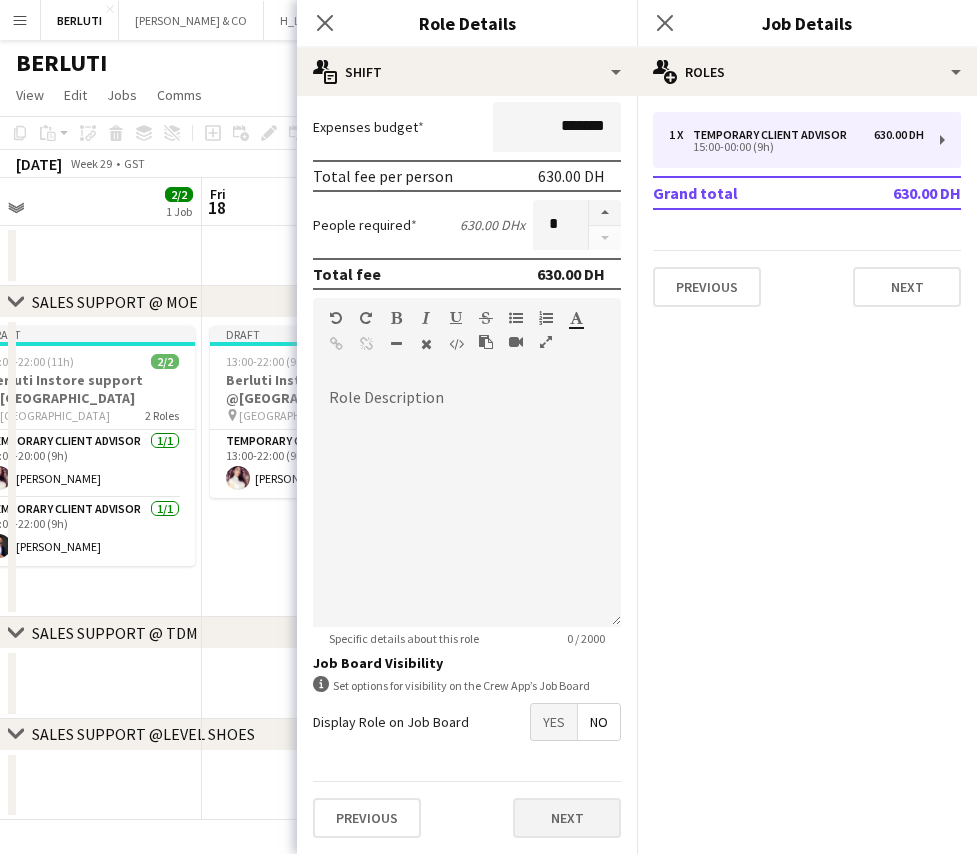 type on "*****" 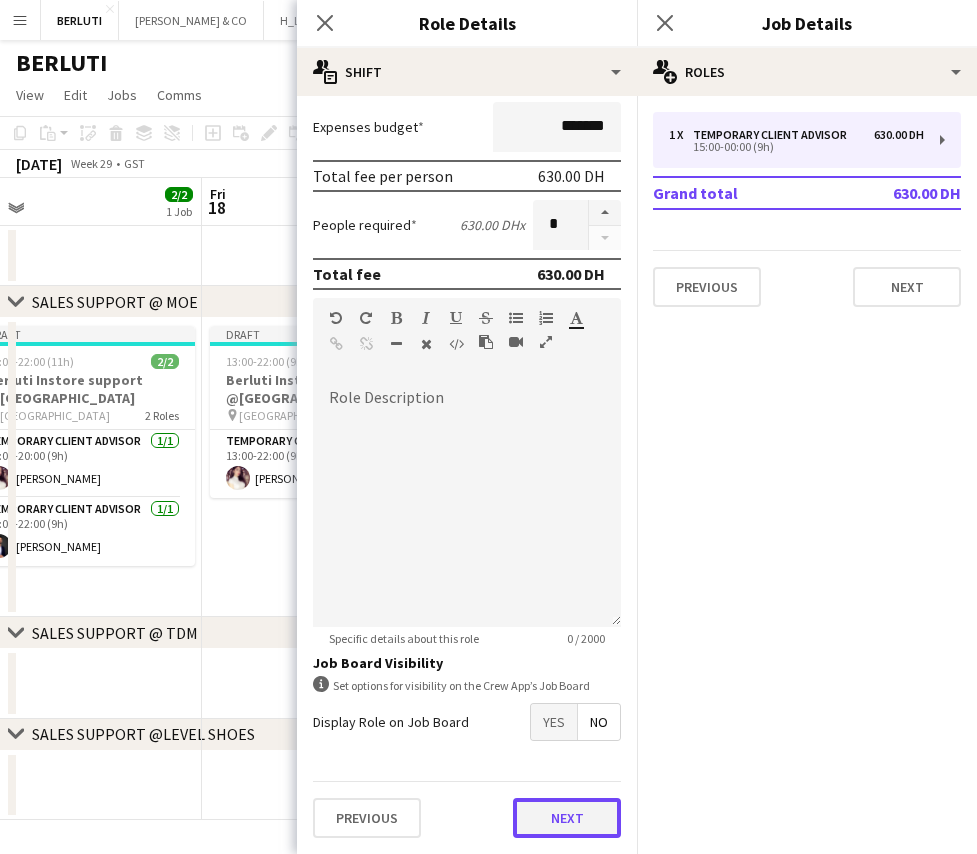 click on "Next" at bounding box center [567, 818] 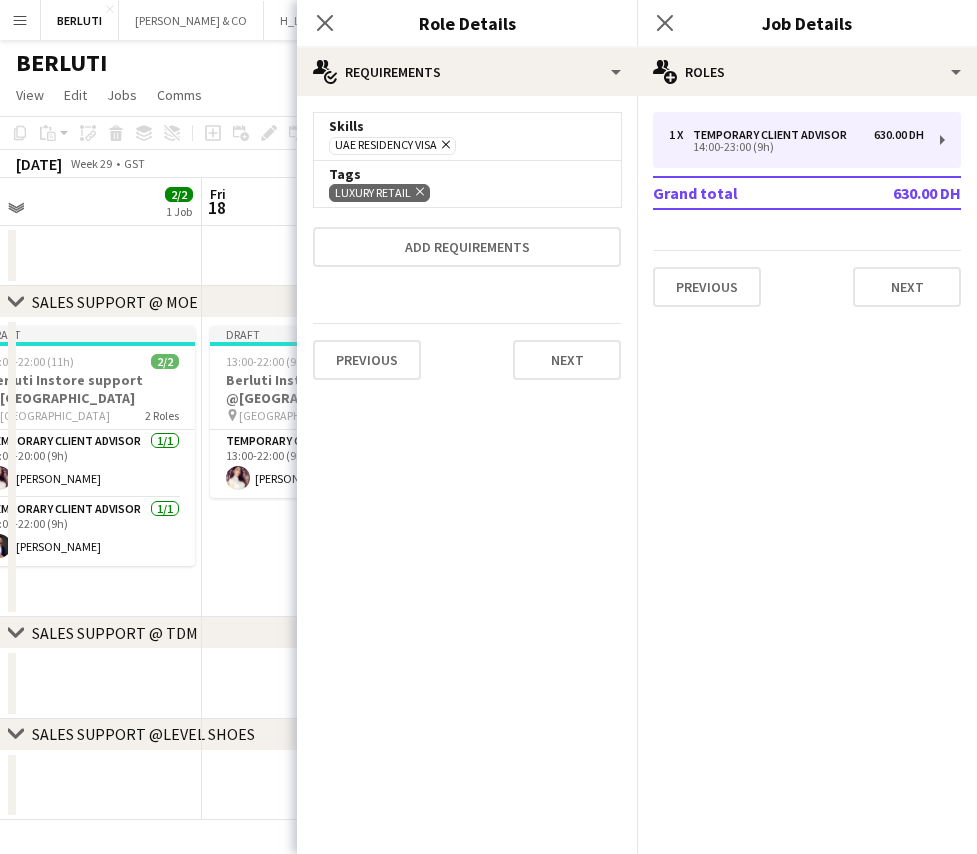 scroll, scrollTop: 0, scrollLeft: 0, axis: both 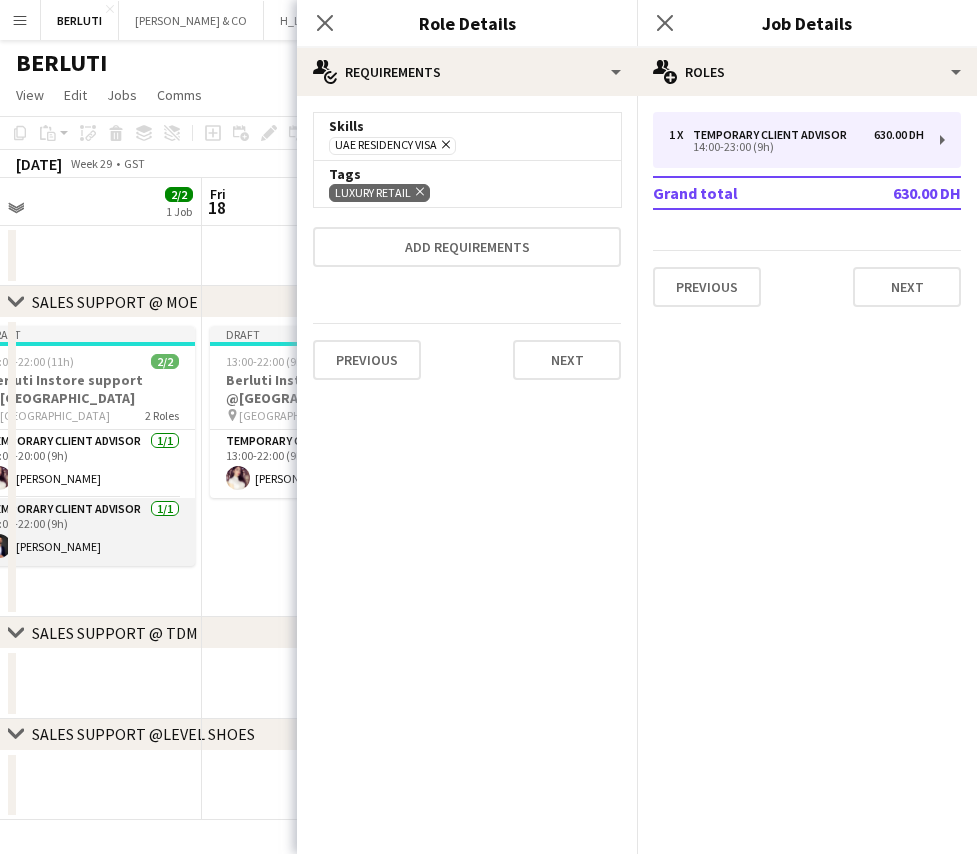 click on "Temporary Client Advisor   [DATE]   13:00-22:00 (9h)
[PERSON_NAME]" at bounding box center [83, 532] 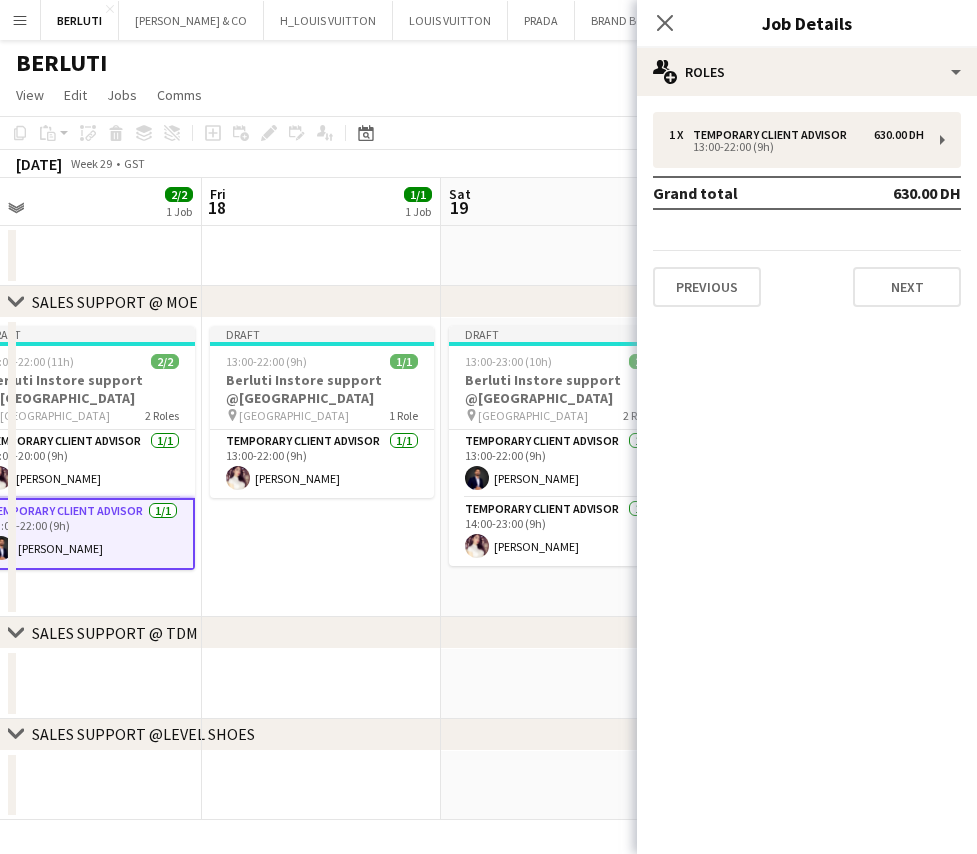 click on "Draft   13:00-22:00 (9h)    1/1   Berluti Instore support @[GEOGRAPHIC_DATA]
pin
Dubai Mall   1 Role   Temporary Client Advisor   [DATE]   13:00-22:00 (9h)
[PERSON_NAME]" at bounding box center [321, 467] 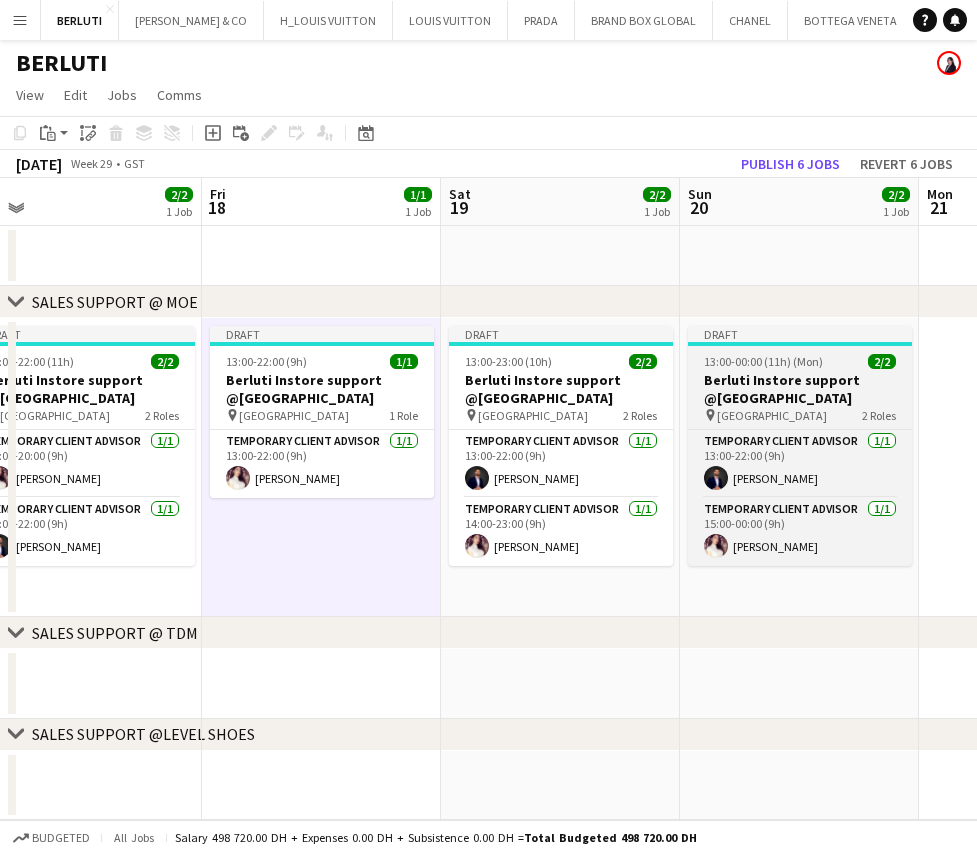 click on "13:00-00:00 (11h) (Mon)" at bounding box center [763, 361] 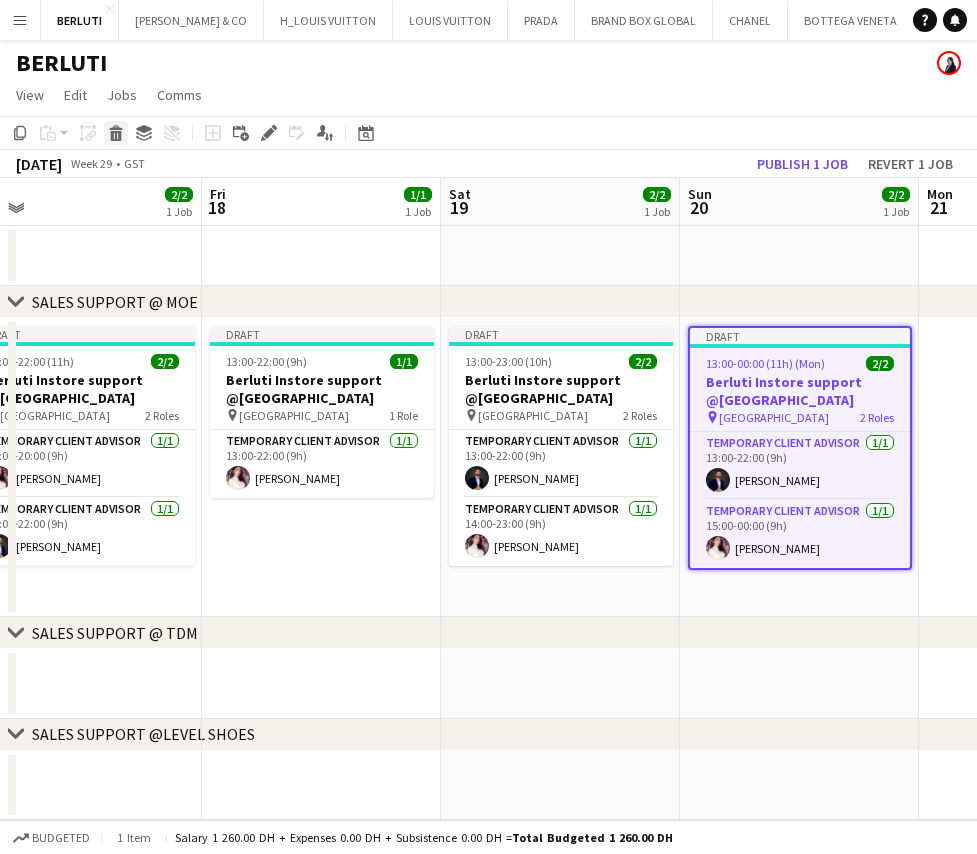 click on "Delete" 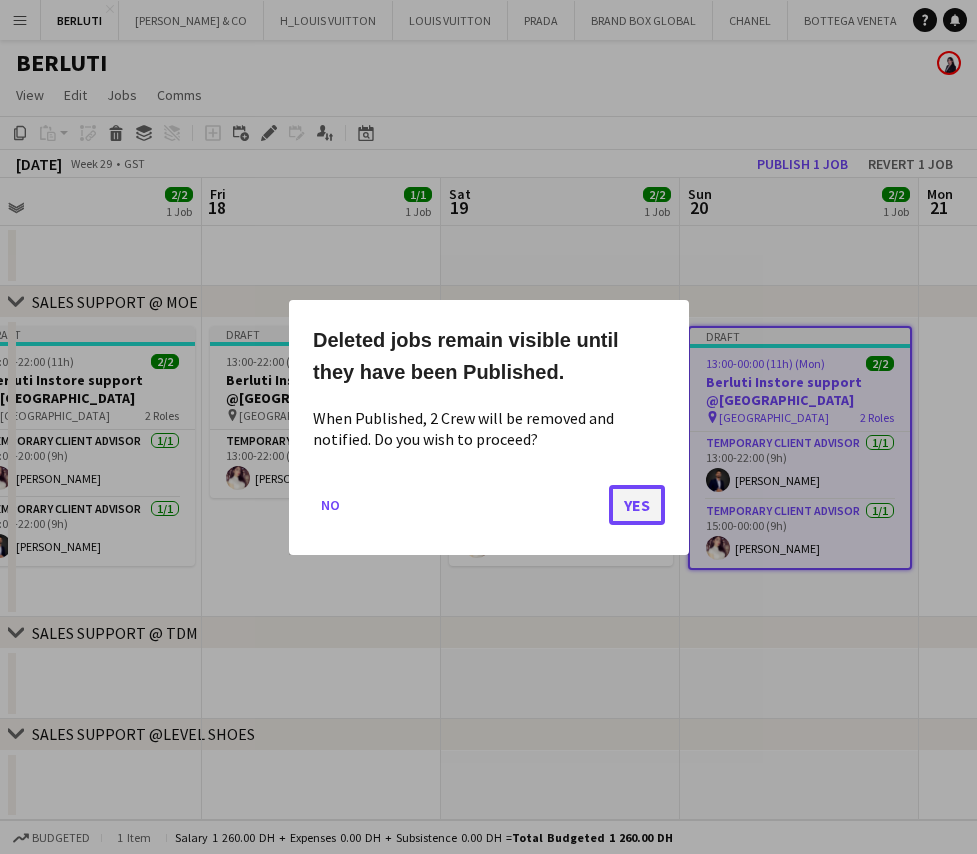 click on "Yes" 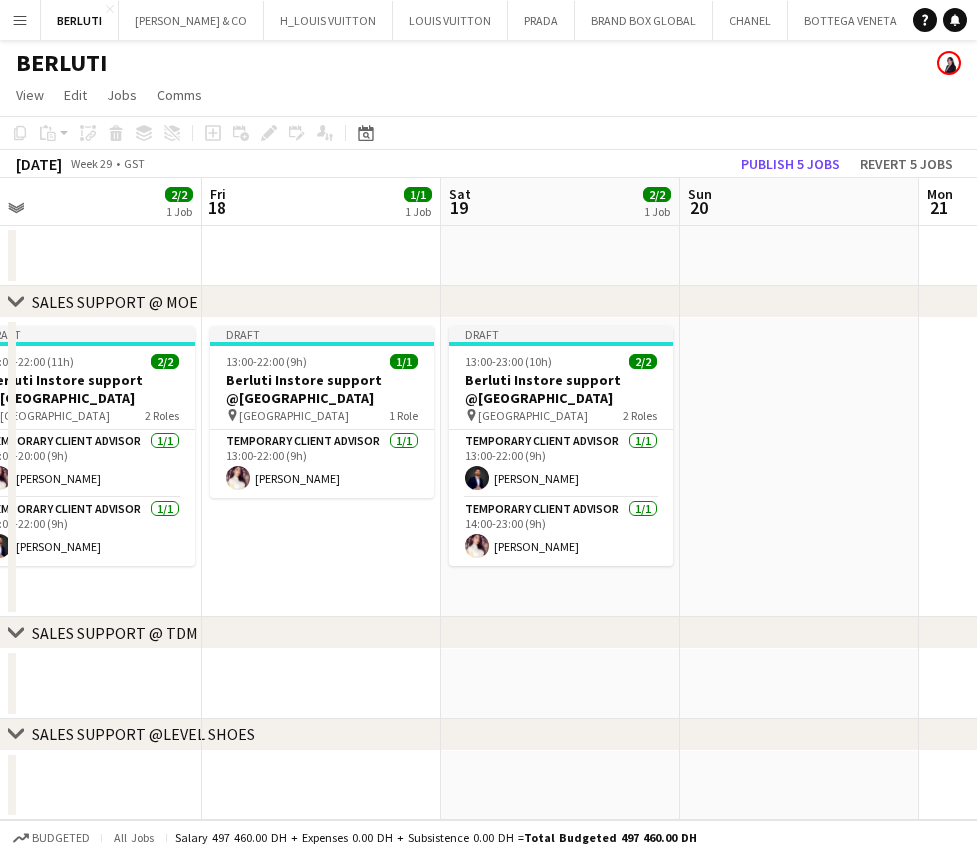 click on "Berluti Instore support @[GEOGRAPHIC_DATA]" at bounding box center [561, 389] 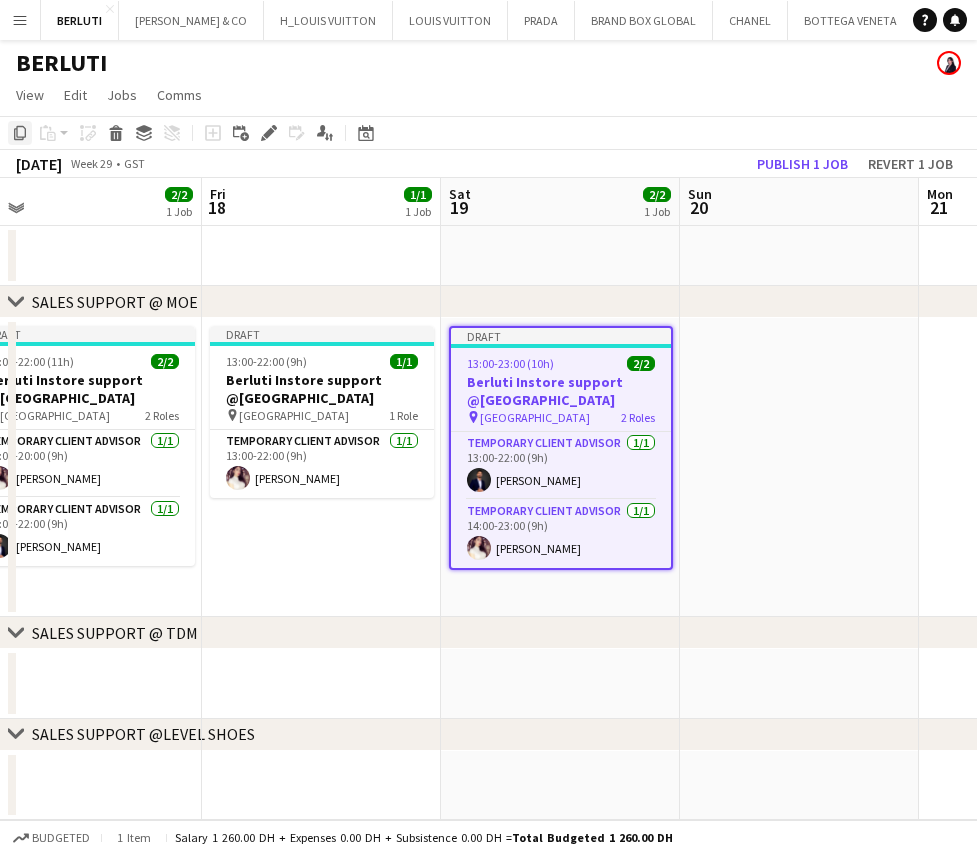 click on "Copy" at bounding box center [20, 133] 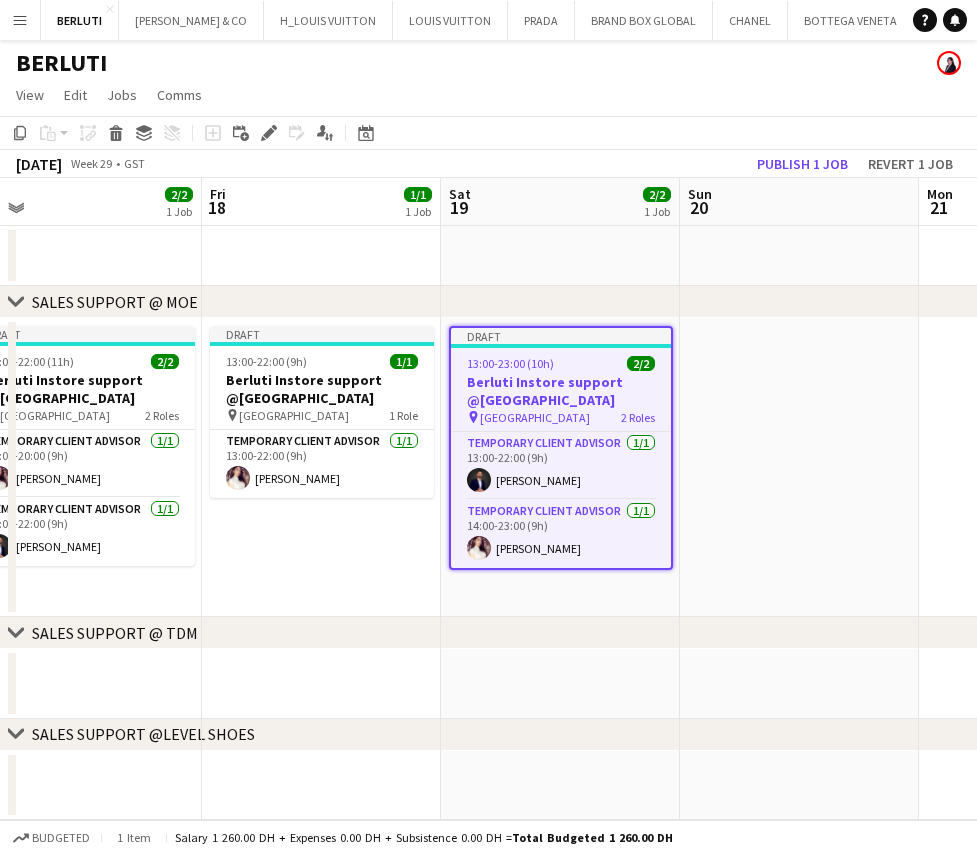 click at bounding box center [799, 467] 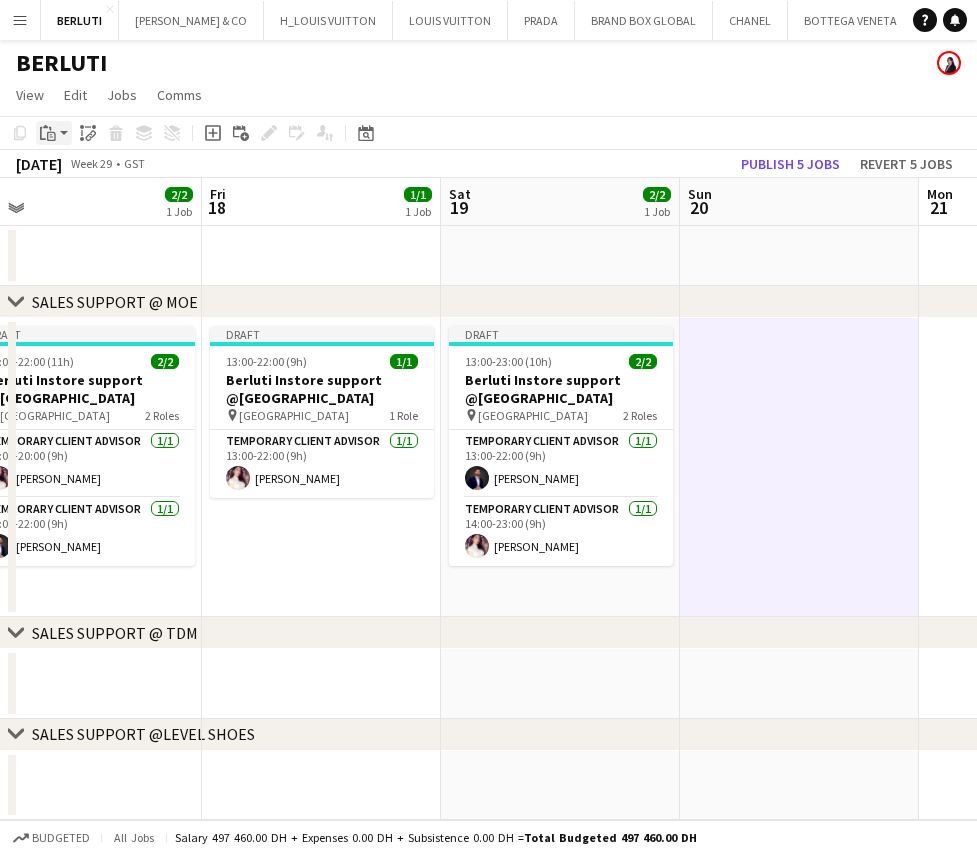click on "Paste" 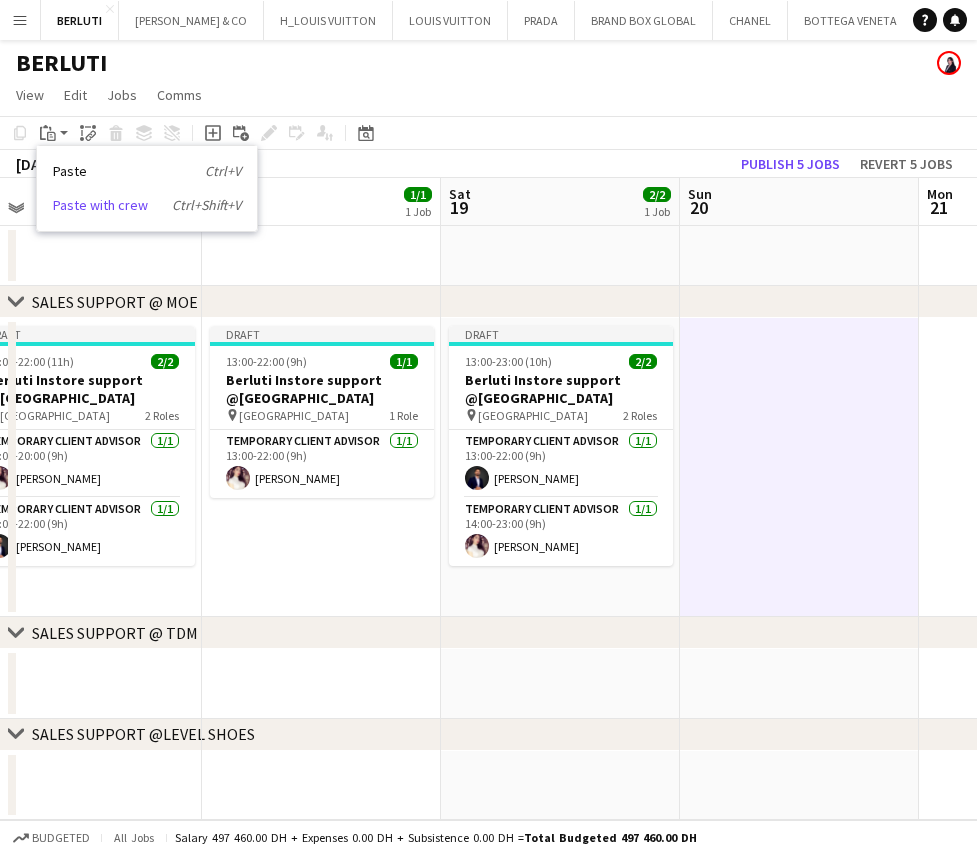click on "Paste with crew  Ctrl+Shift+V" at bounding box center [147, 205] 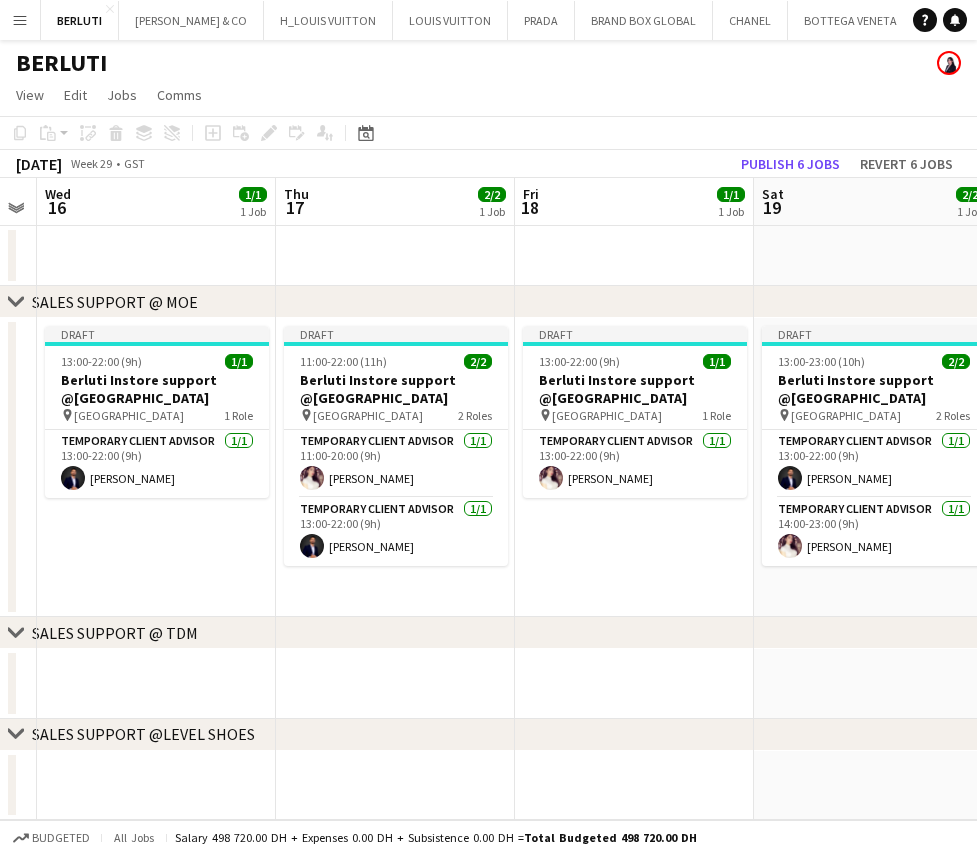 drag, startPoint x: 426, startPoint y: 558, endPoint x: 739, endPoint y: 558, distance: 313 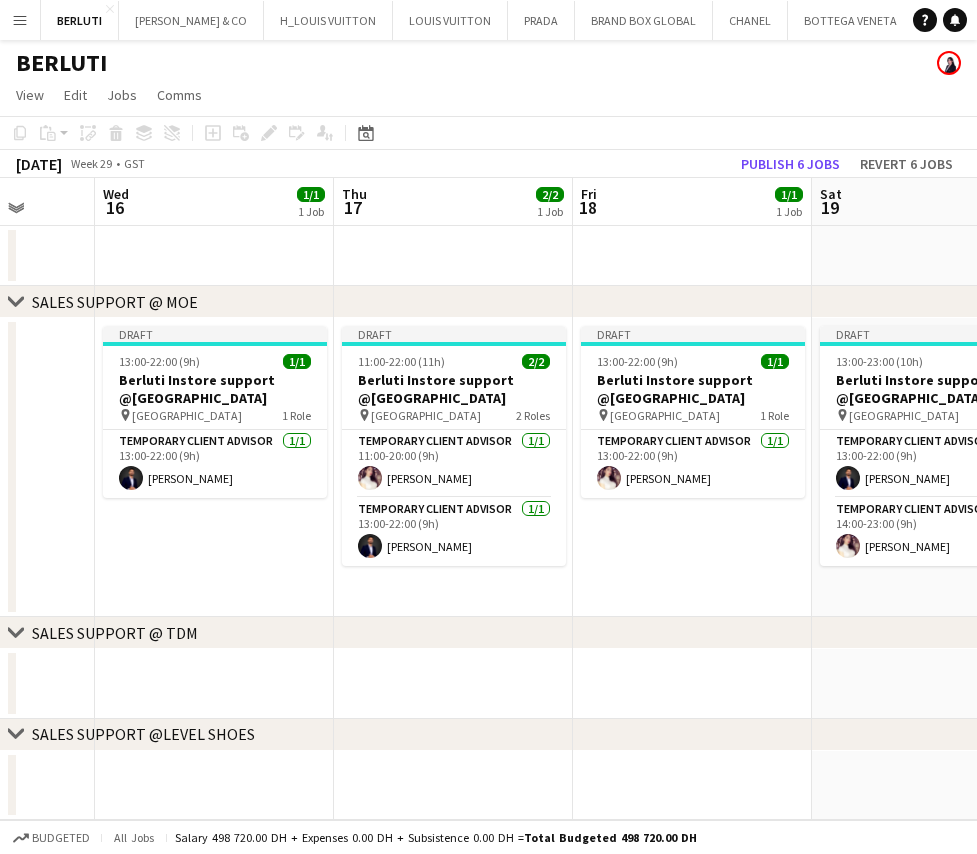 drag, startPoint x: 465, startPoint y: 550, endPoint x: 762, endPoint y: 550, distance: 297 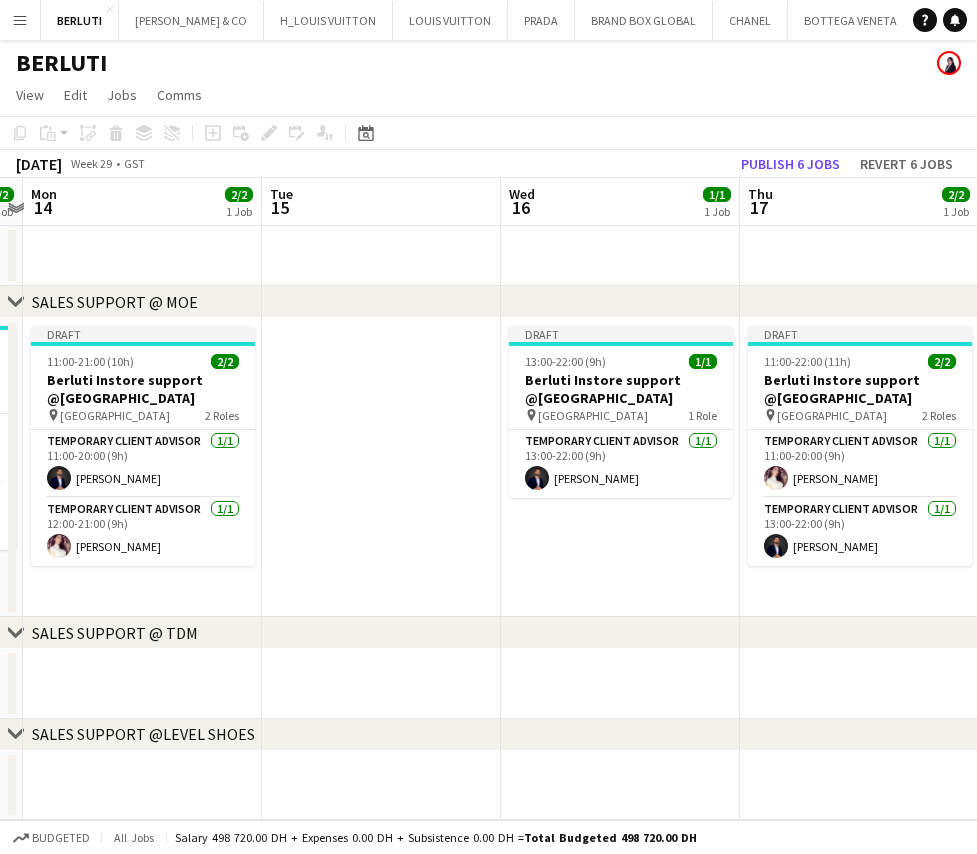 drag, startPoint x: 391, startPoint y: 549, endPoint x: 797, endPoint y: 549, distance: 406 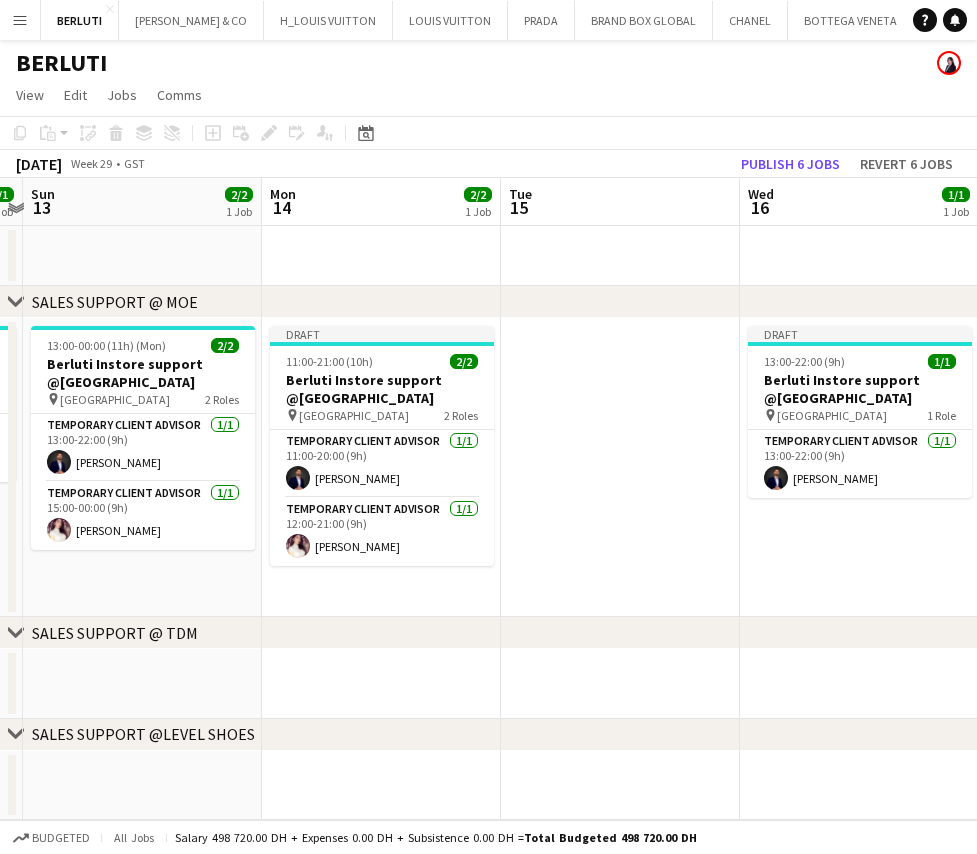 scroll, scrollTop: 0, scrollLeft: 485, axis: horizontal 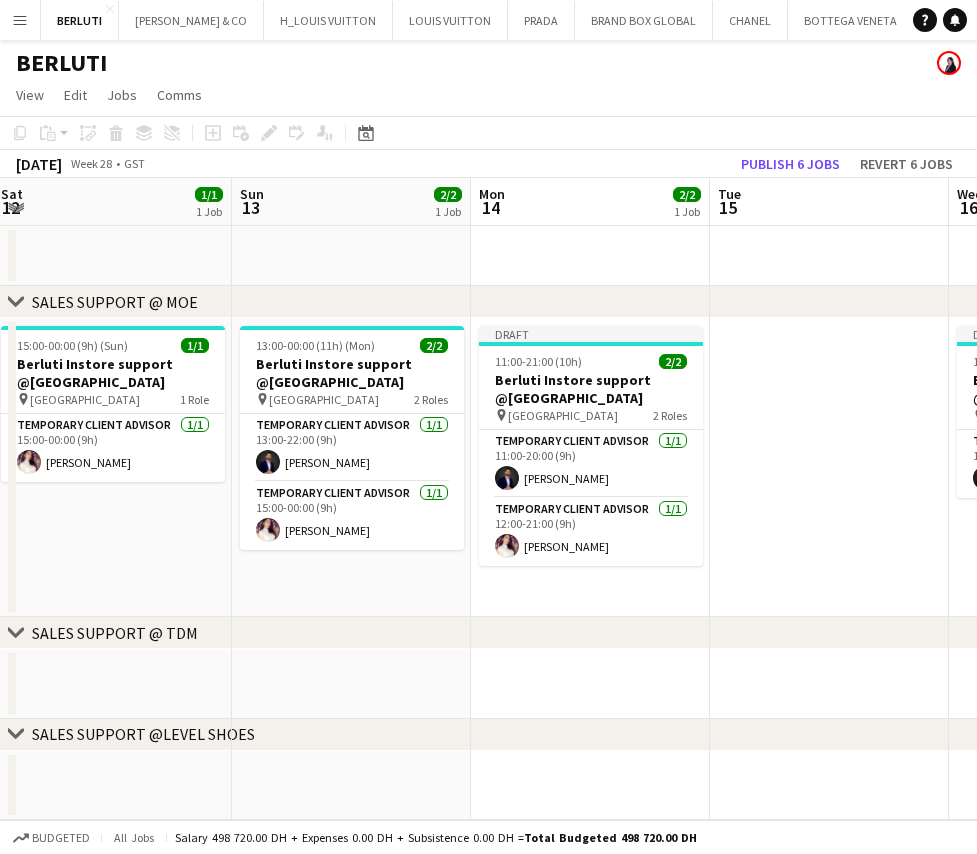 drag, startPoint x: 393, startPoint y: 545, endPoint x: 602, endPoint y: 542, distance: 209.02153 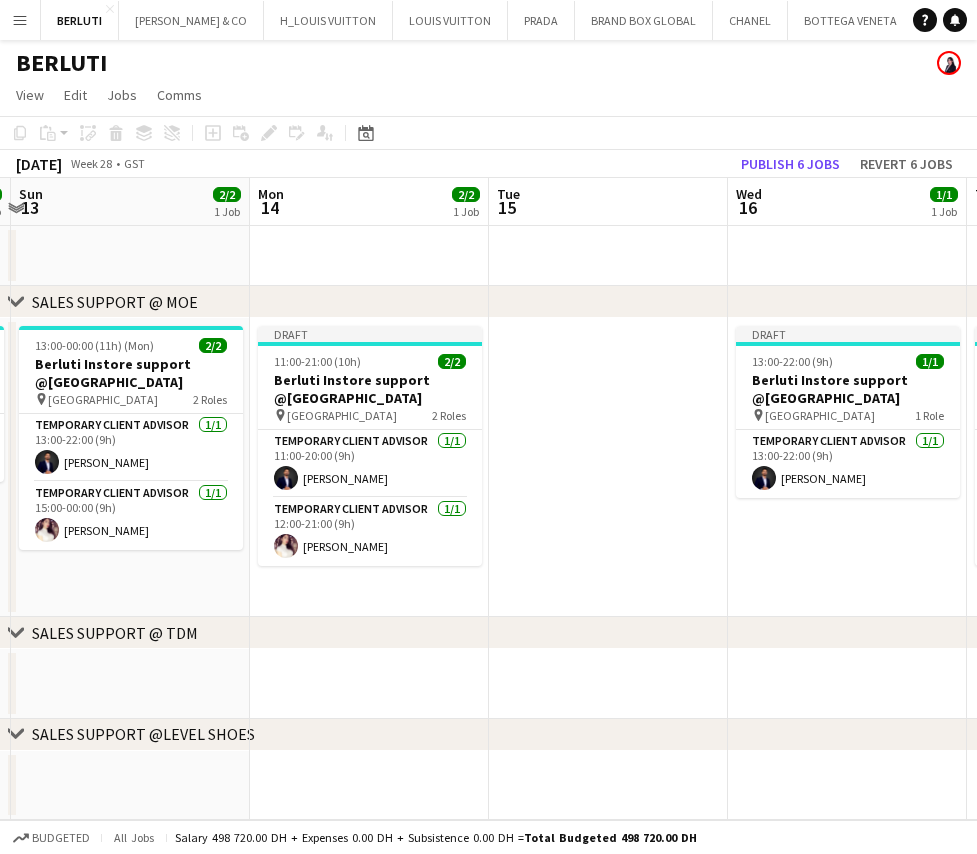 drag, startPoint x: 324, startPoint y: 452, endPoint x: 240, endPoint y: 453, distance: 84.00595 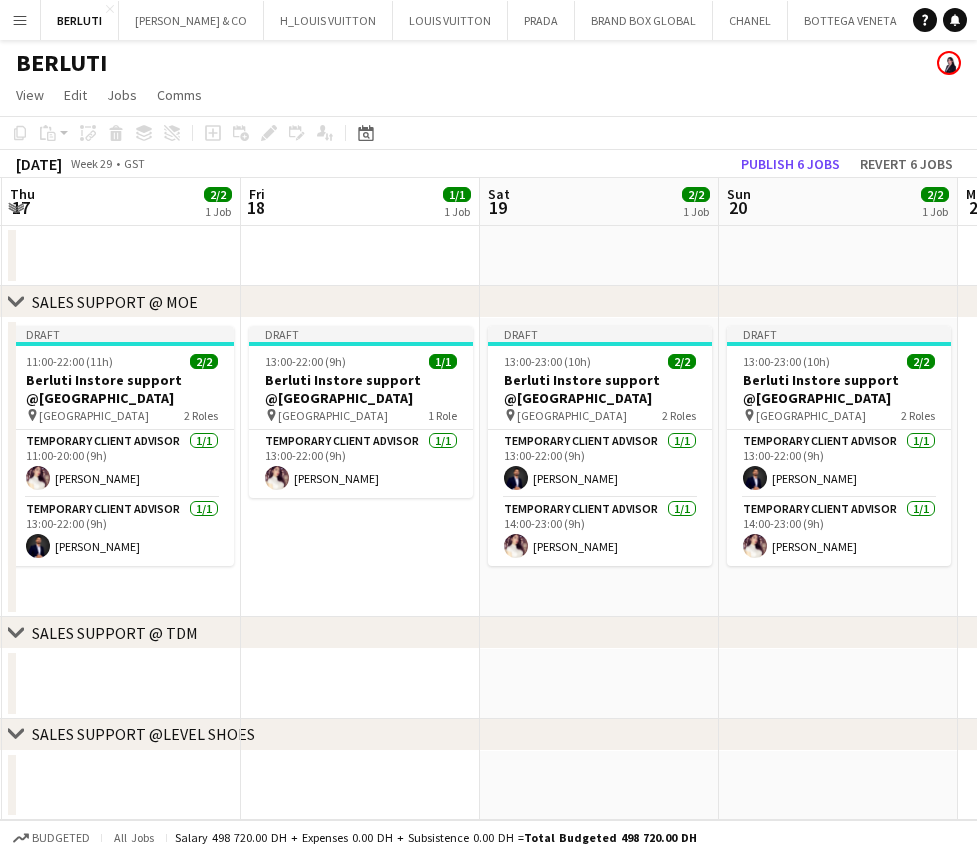 scroll, scrollTop: 0, scrollLeft: 855, axis: horizontal 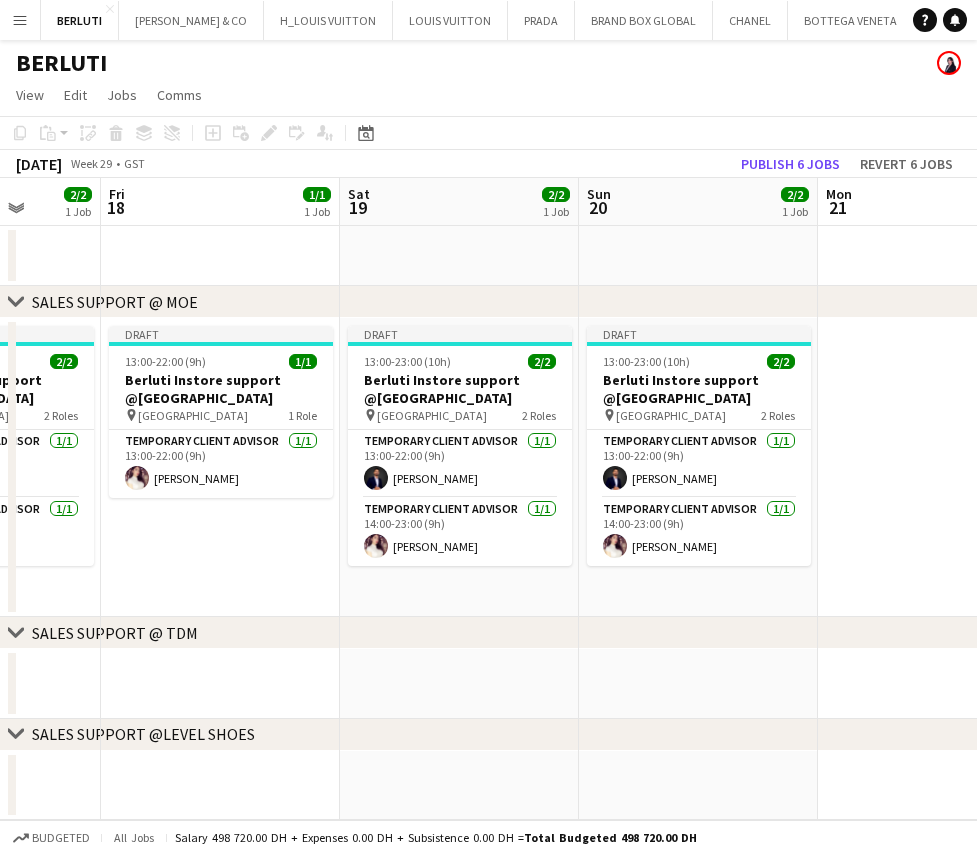 drag, startPoint x: 465, startPoint y: 452, endPoint x: -11, endPoint y: 452, distance: 476 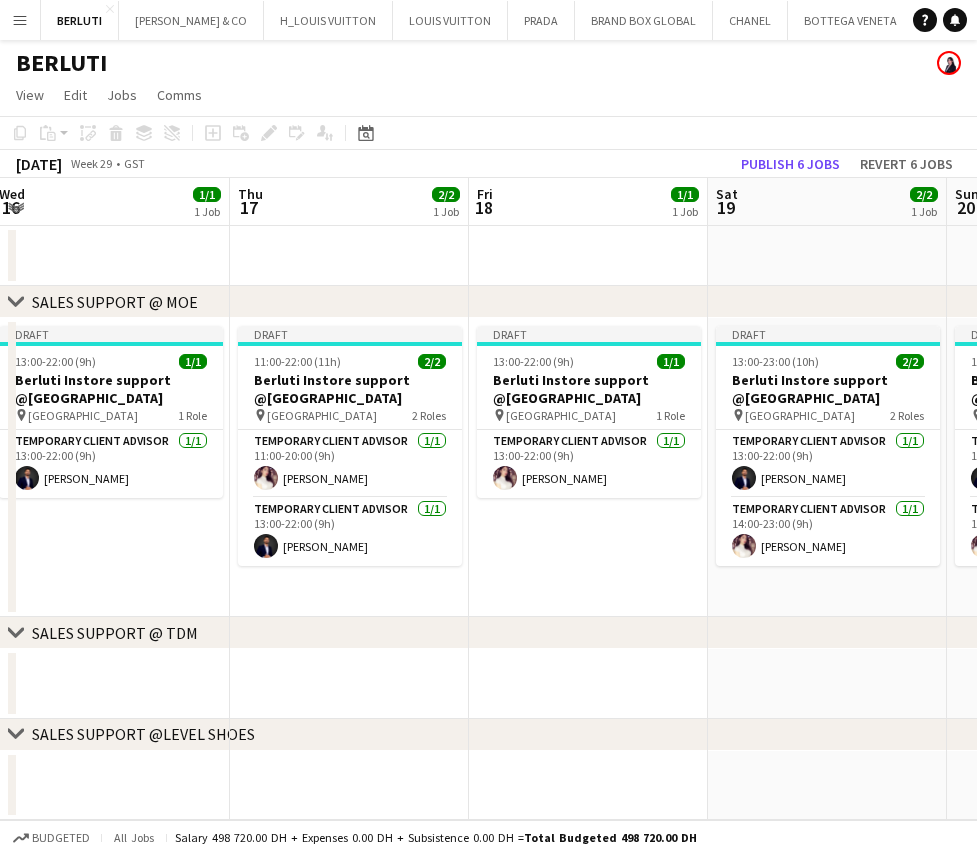 drag, startPoint x: 382, startPoint y: 554, endPoint x: 749, endPoint y: 561, distance: 367.06674 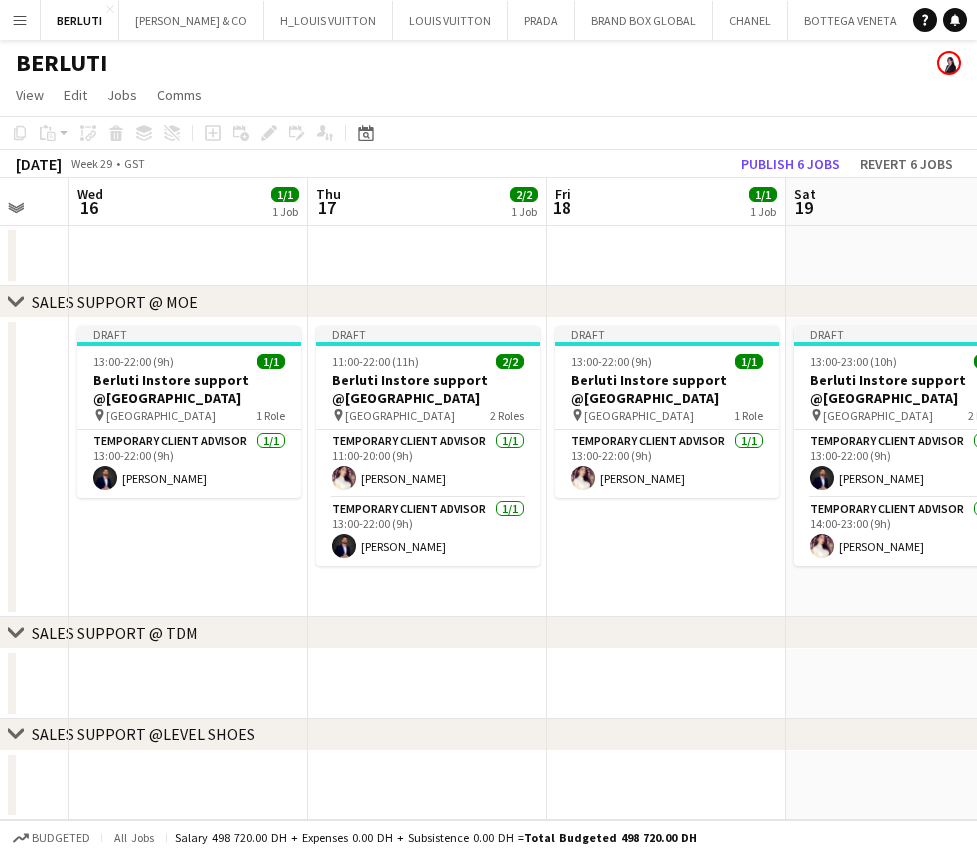 drag, startPoint x: 443, startPoint y: 561, endPoint x: 521, endPoint y: 561, distance: 78 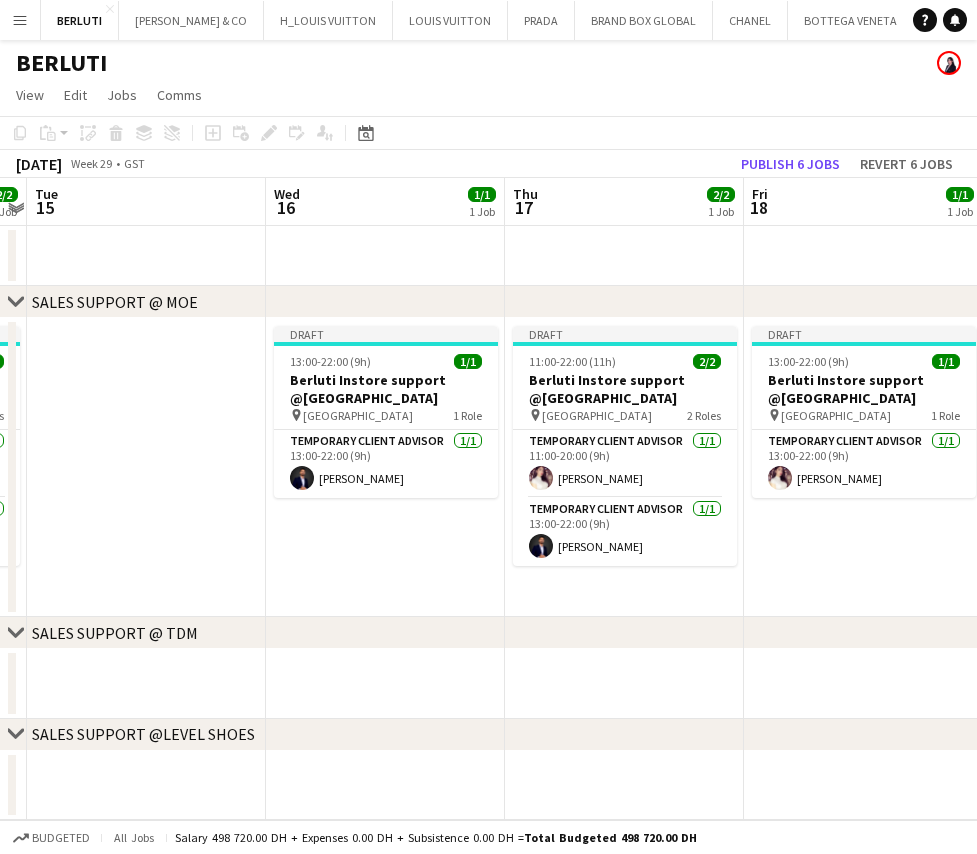 drag, startPoint x: 286, startPoint y: 578, endPoint x: 512, endPoint y: 577, distance: 226.00221 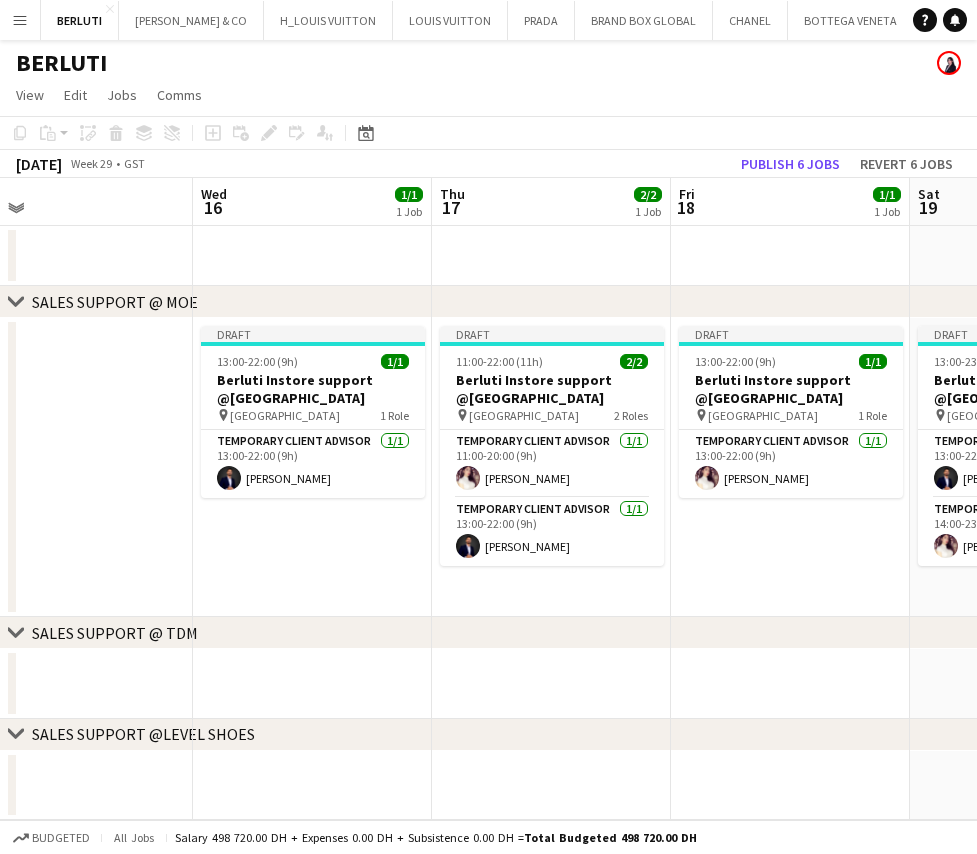 drag, startPoint x: 282, startPoint y: 578, endPoint x: 673, endPoint y: 575, distance: 391.0115 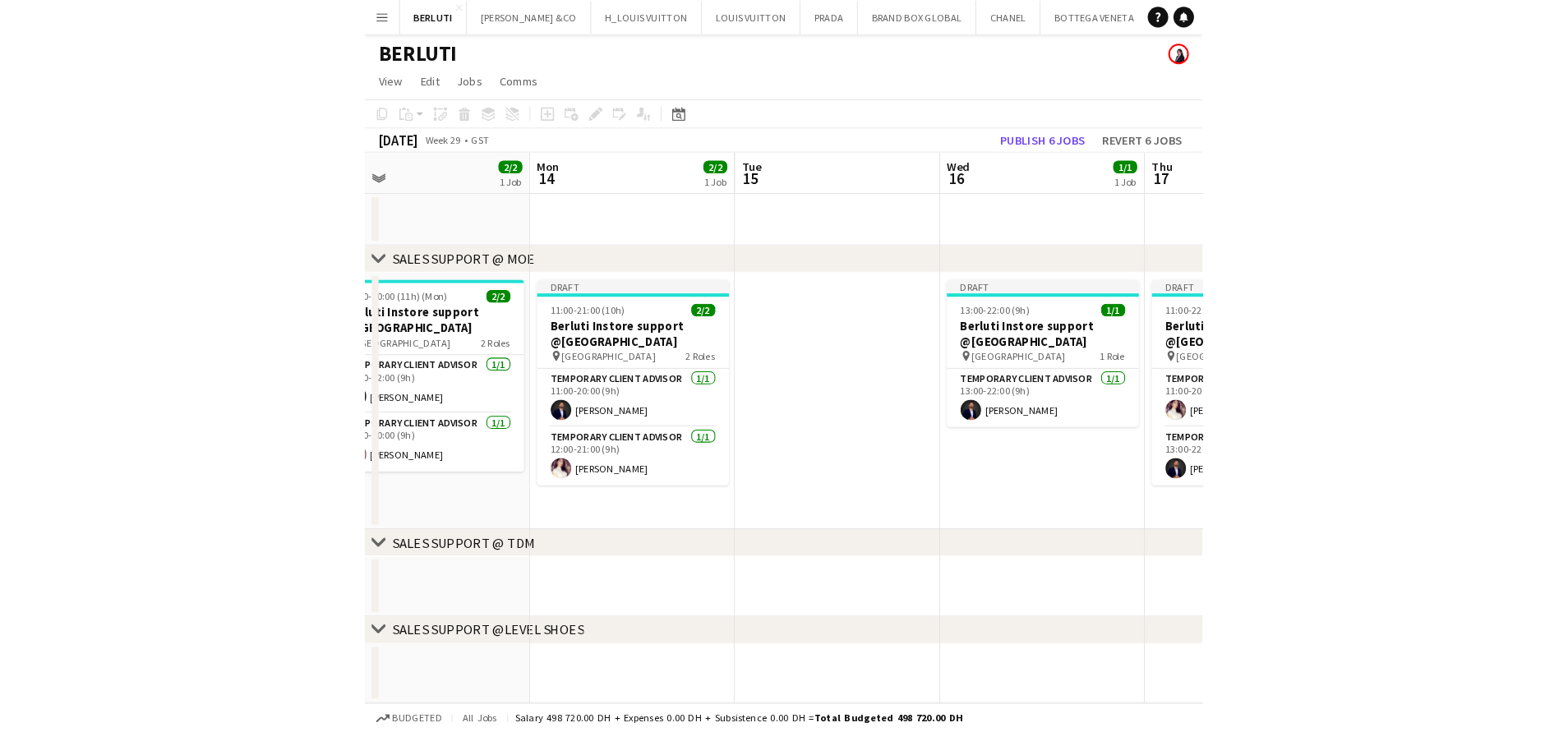 scroll, scrollTop: 0, scrollLeft: 417, axis: horizontal 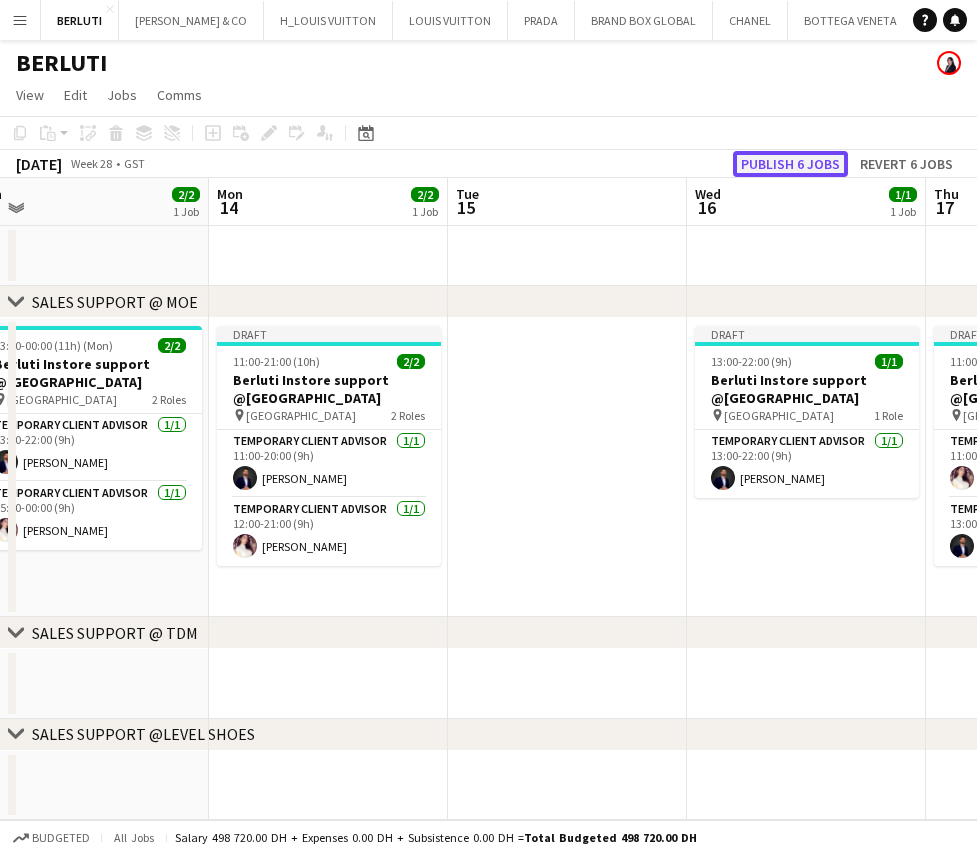click on "Publish 6 jobs" 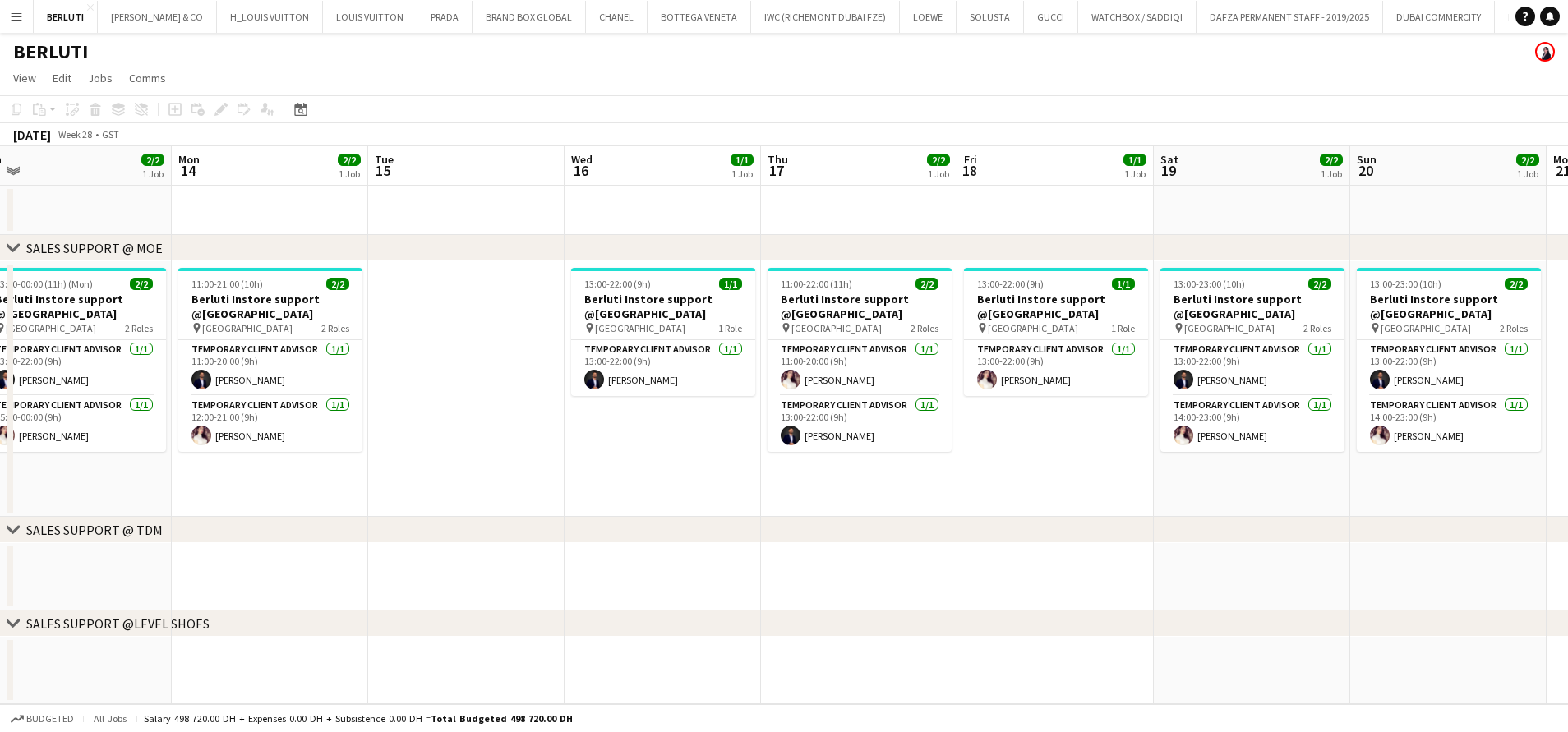click at bounding box center [466, 389] 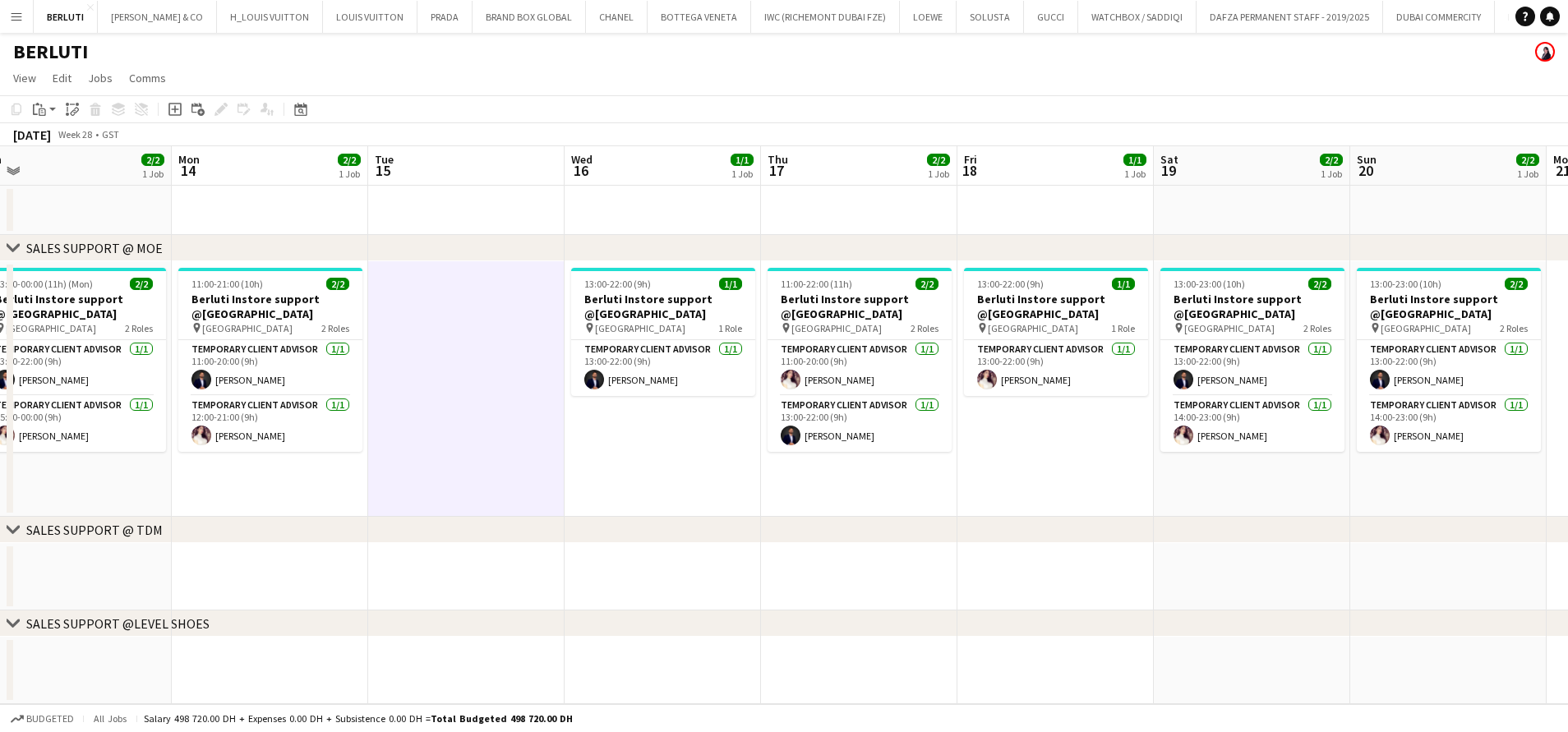 scroll, scrollTop: 0, scrollLeft: 463, axis: horizontal 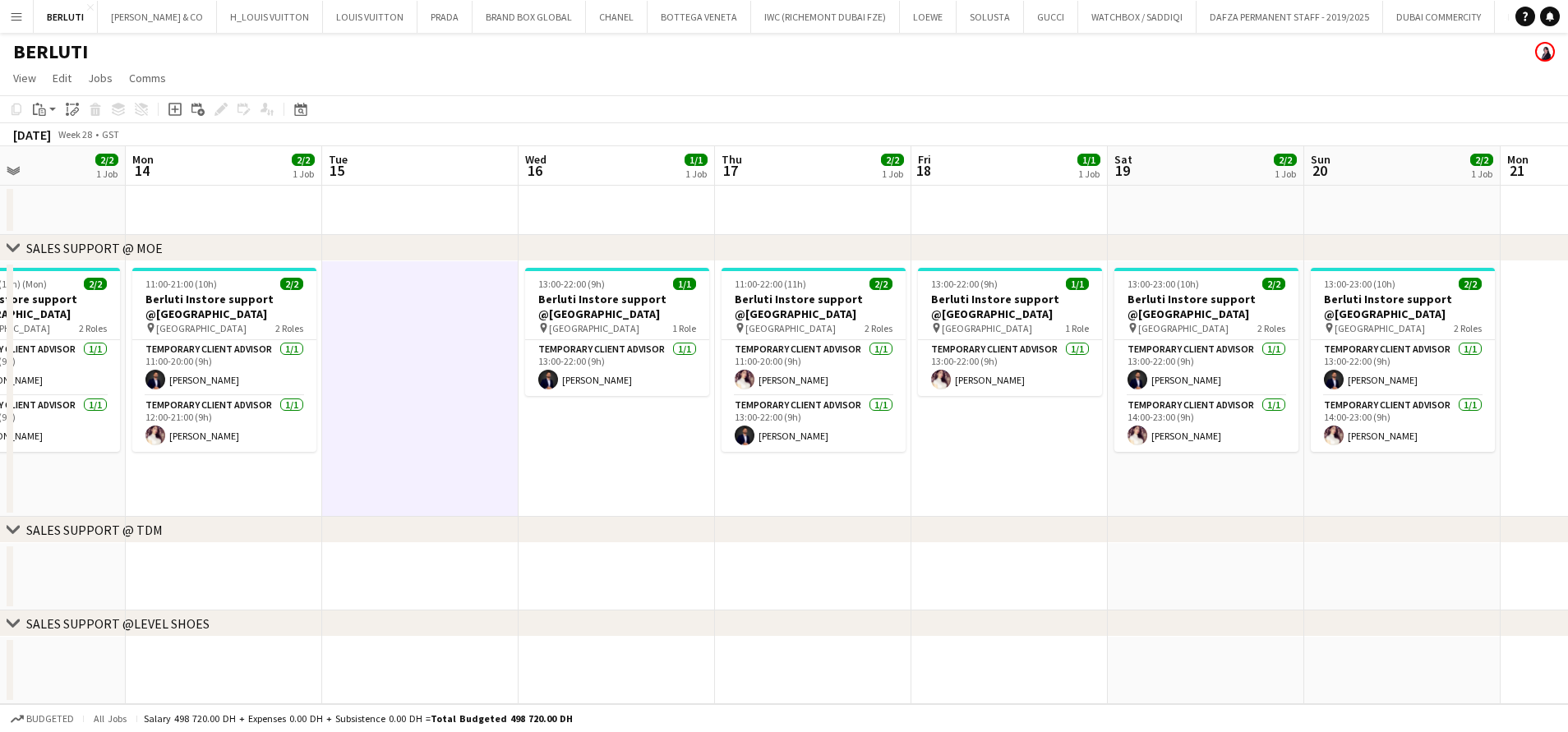 drag, startPoint x: 481, startPoint y: 433, endPoint x: 631, endPoint y: 435, distance: 150.01333 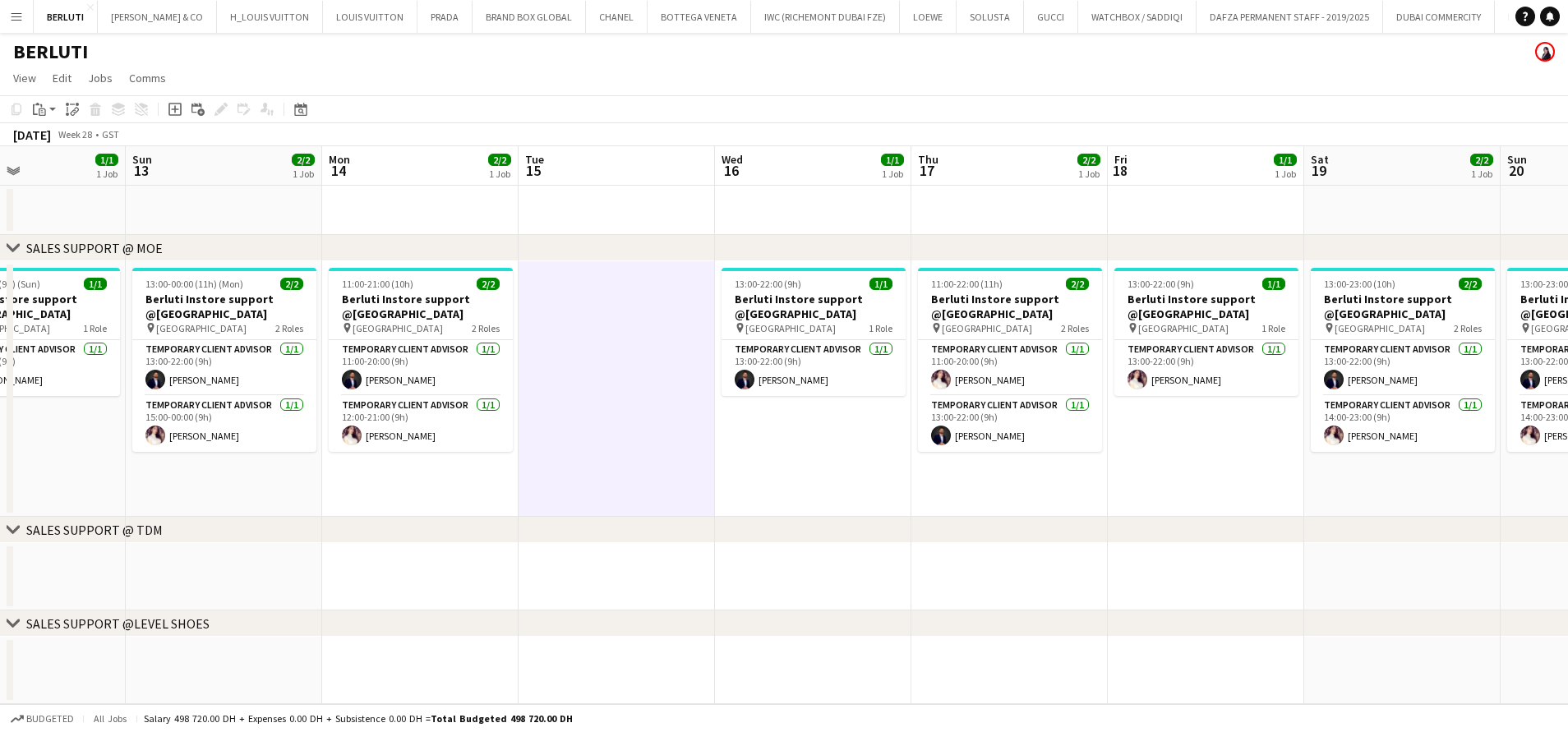 click on "Menu" at bounding box center [16, 16] 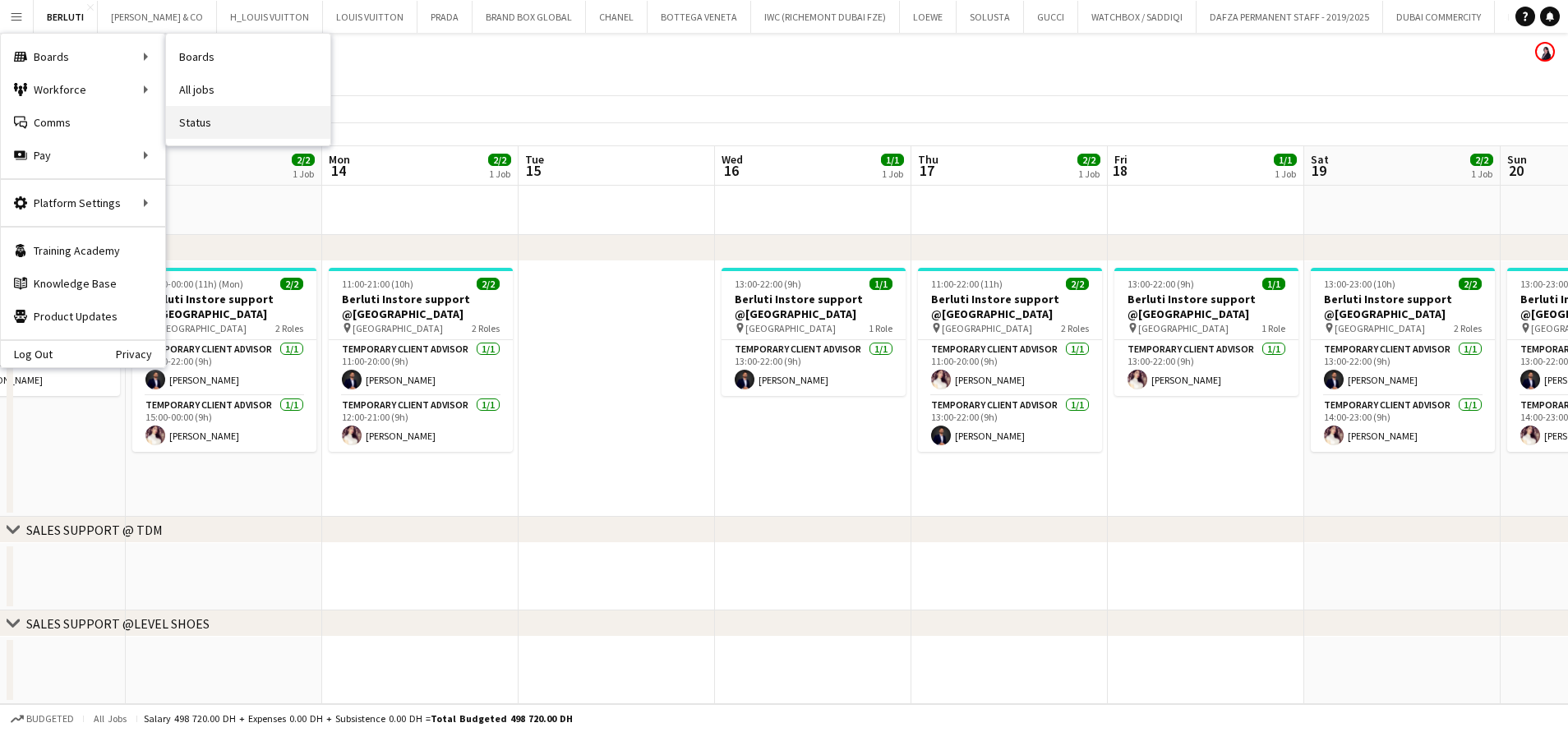 click on "Status" at bounding box center [248, 122] 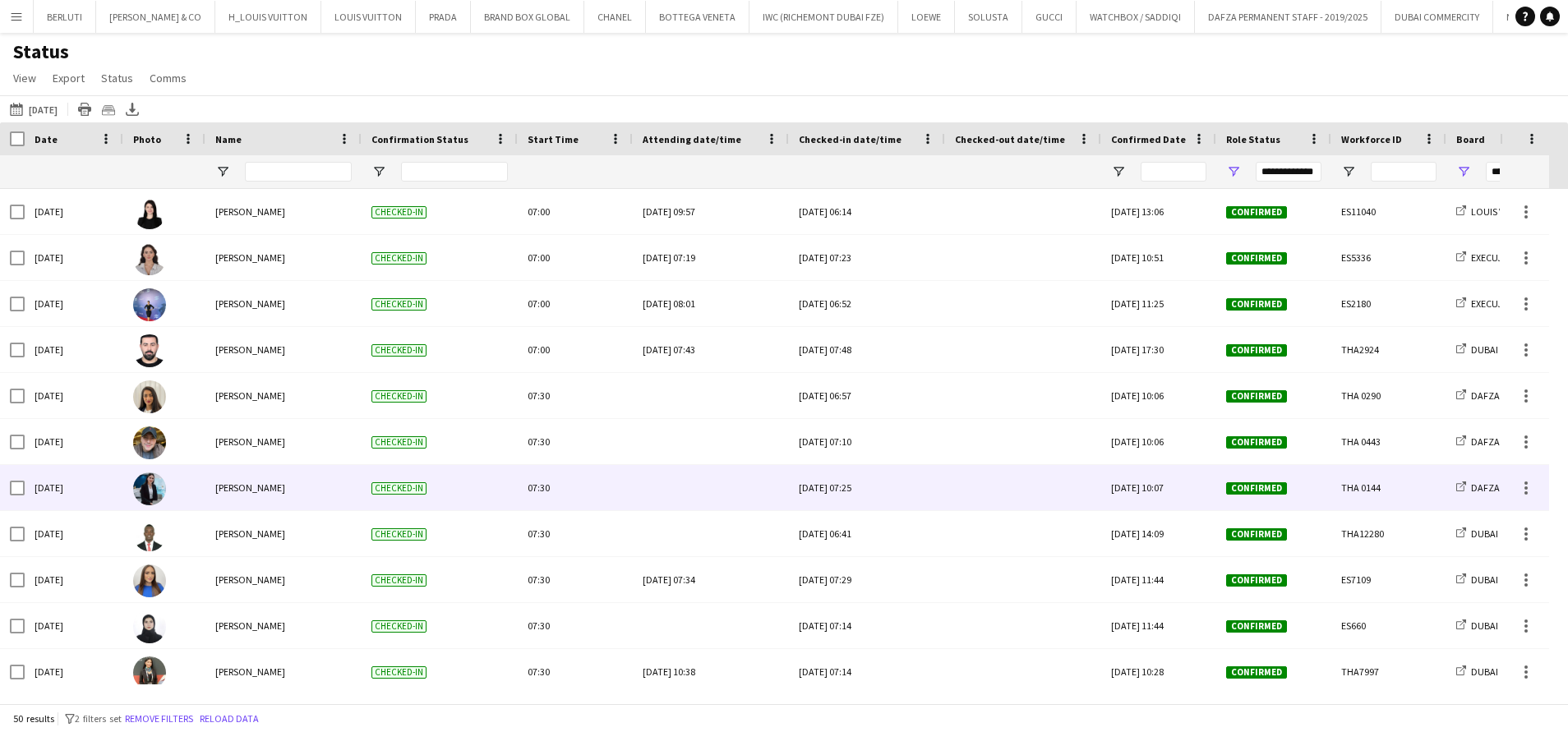 scroll, scrollTop: 971, scrollLeft: 0, axis: vertical 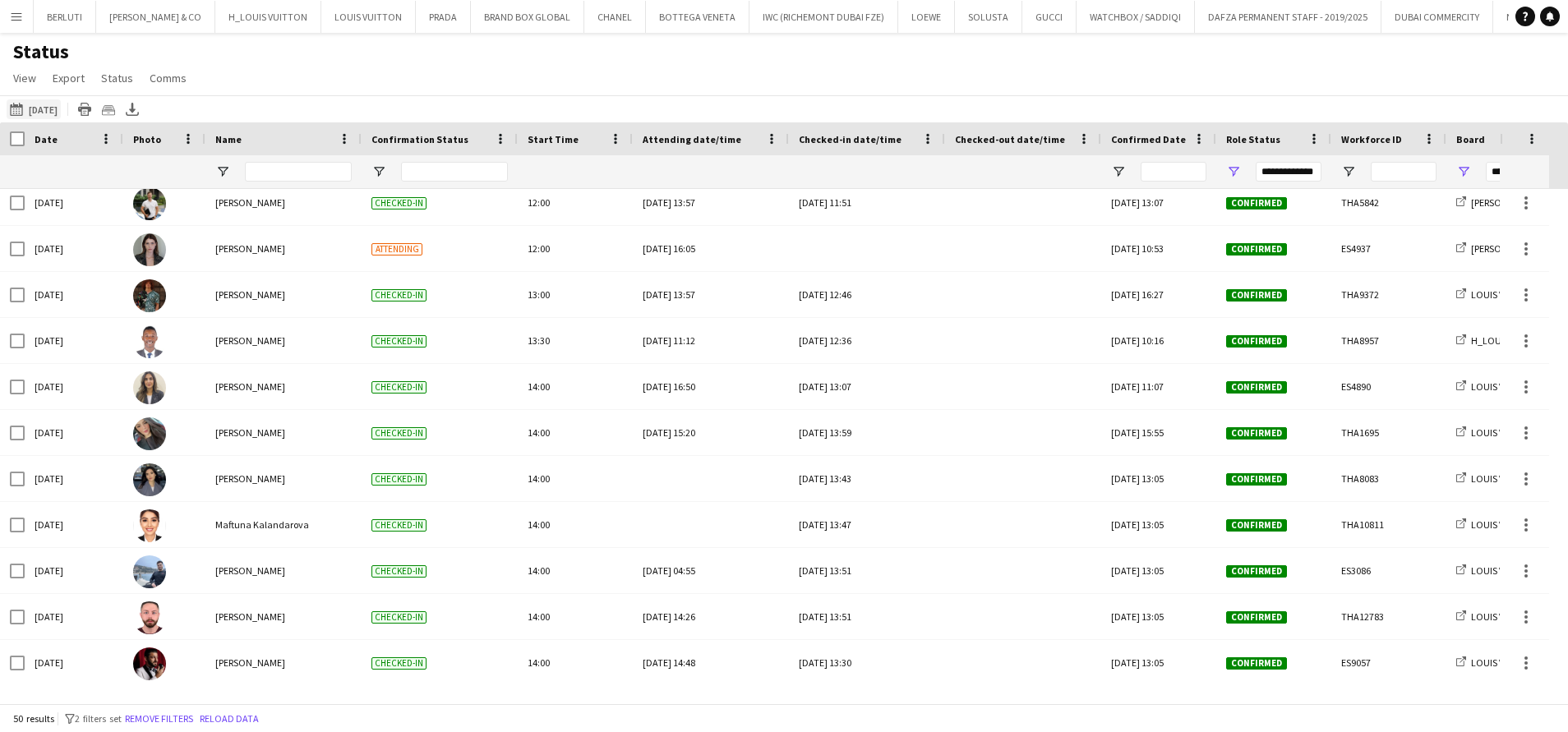 click on "[DATE] to [DATE]
[DATE]" 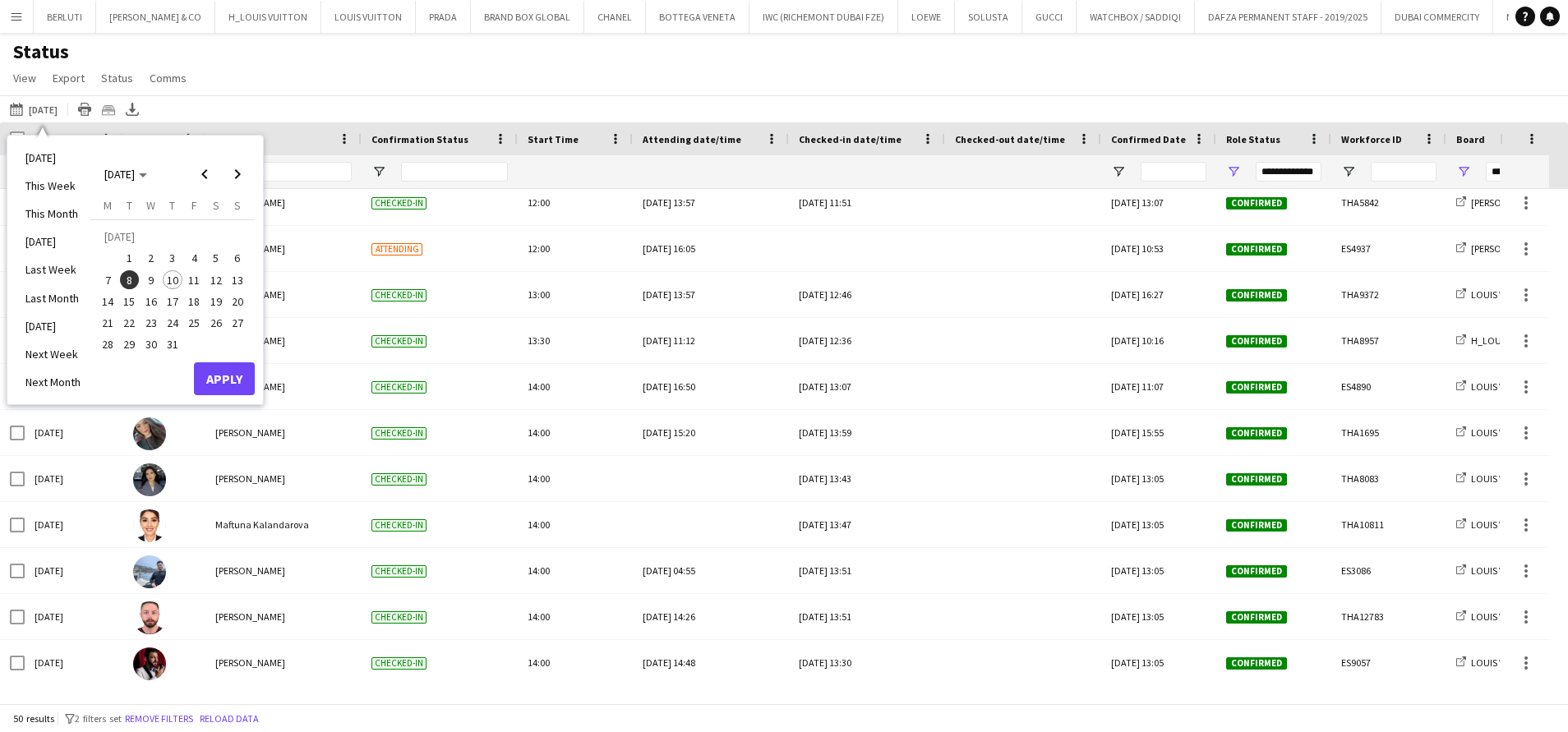 click on "10" at bounding box center (173, 280) 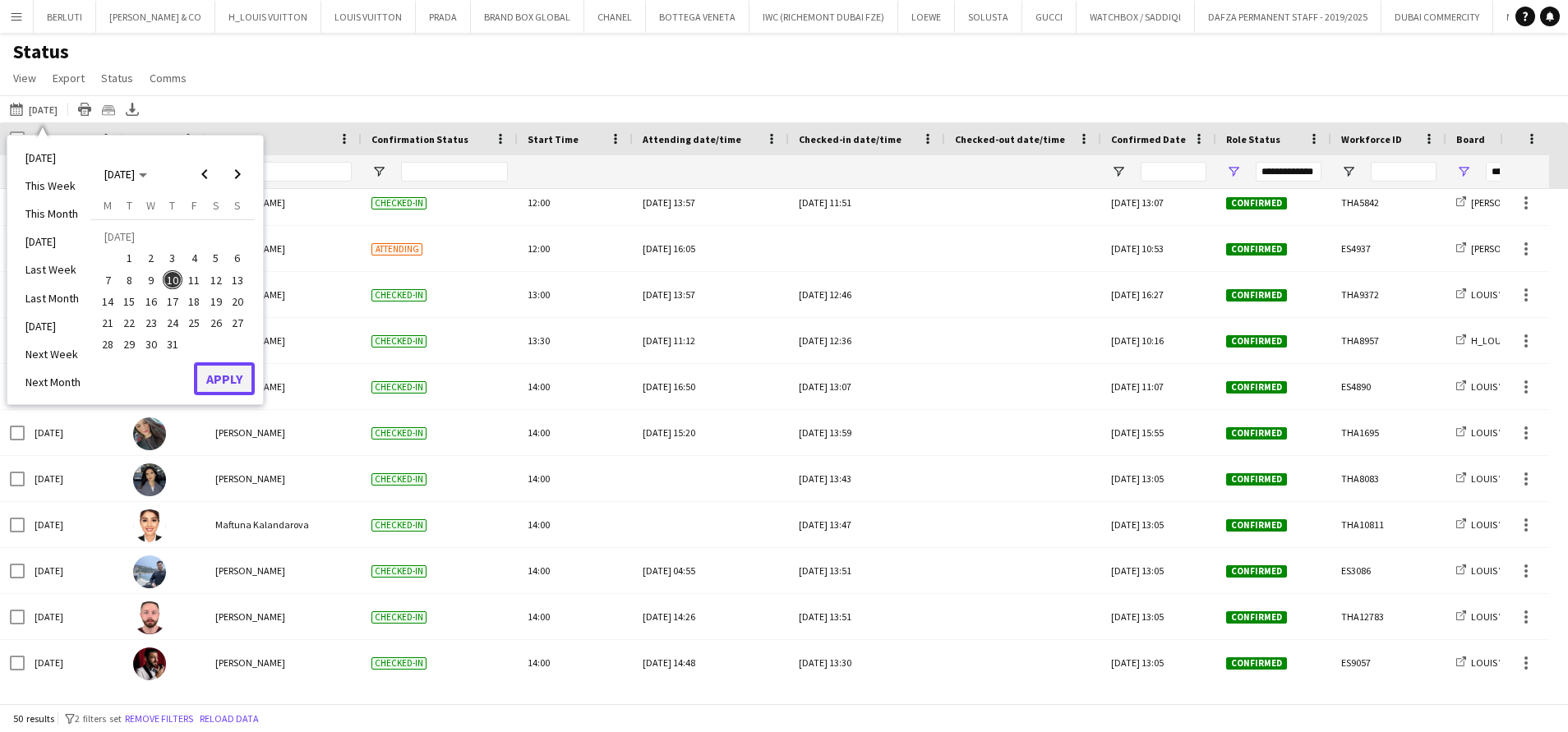 click on "Apply" at bounding box center (224, 379) 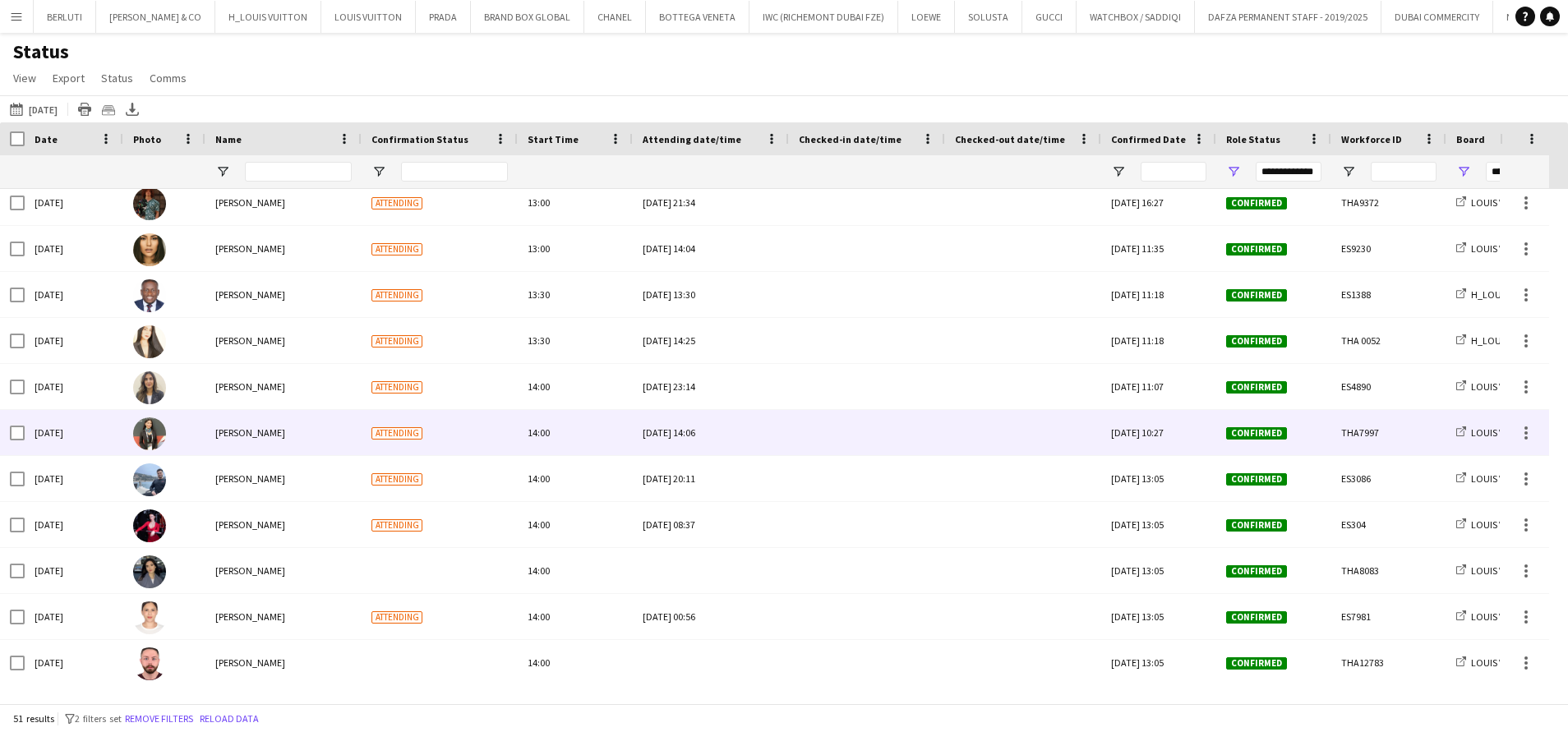 scroll, scrollTop: 615, scrollLeft: 0, axis: vertical 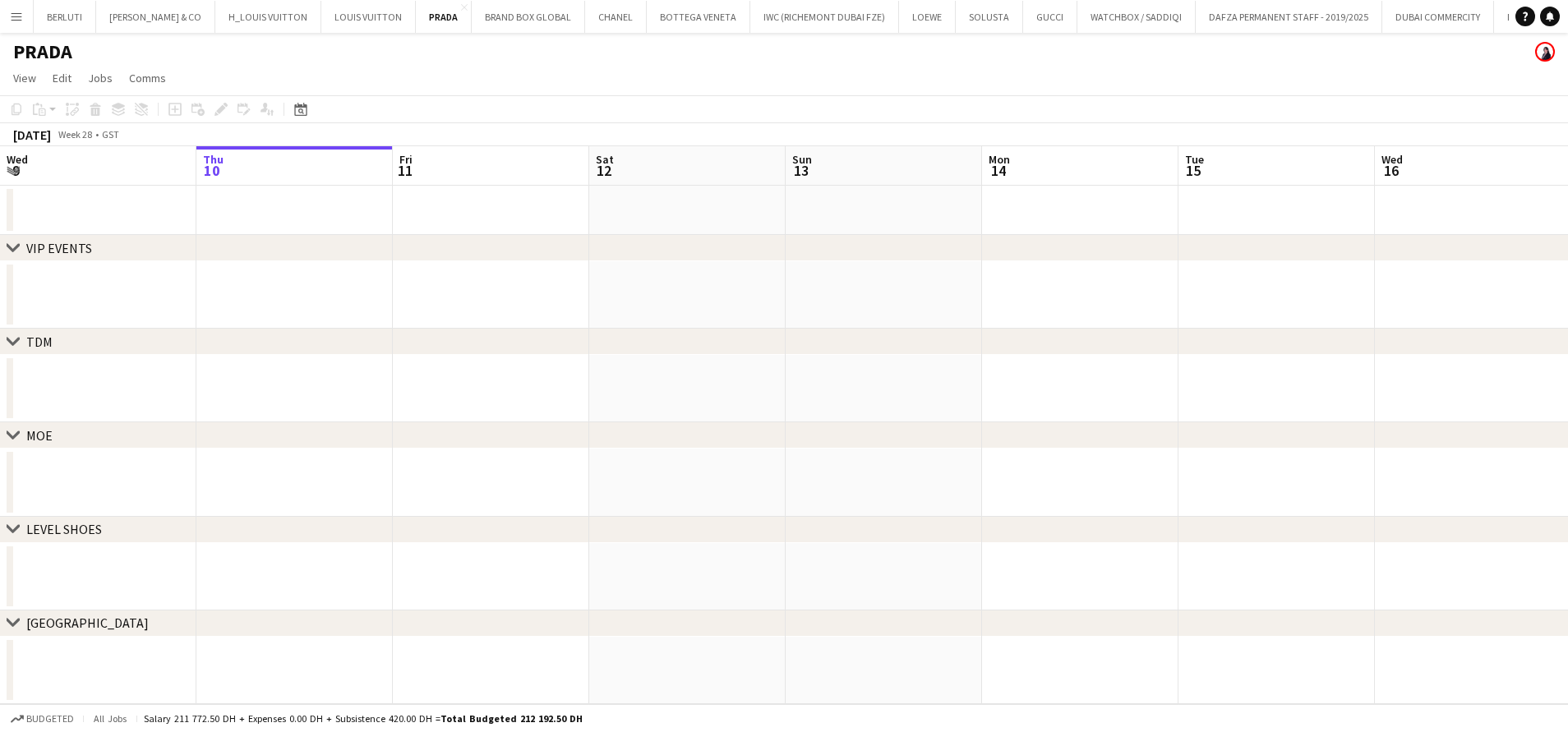 click on "Menu" at bounding box center [16, 16] 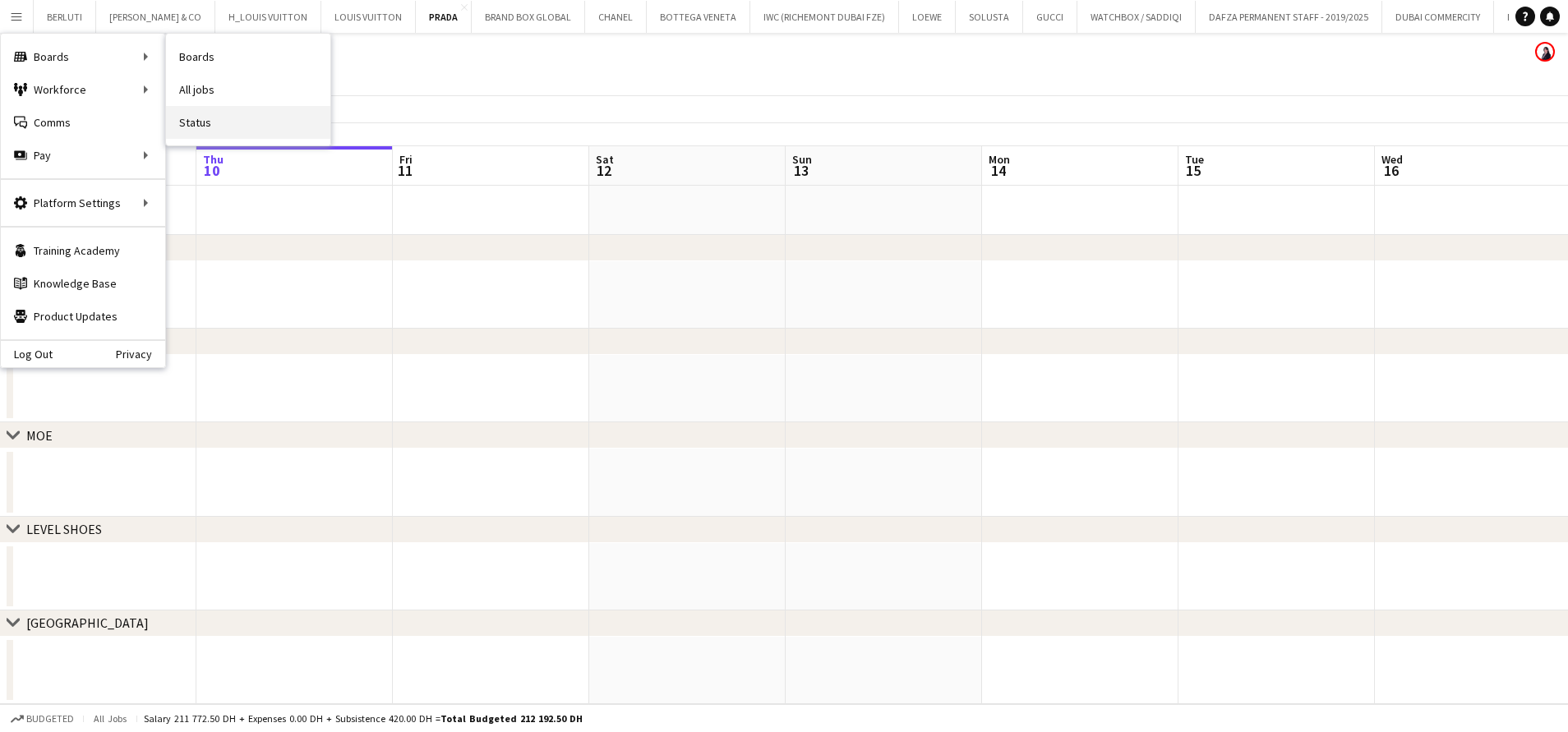 click on "Status" at bounding box center [248, 122] 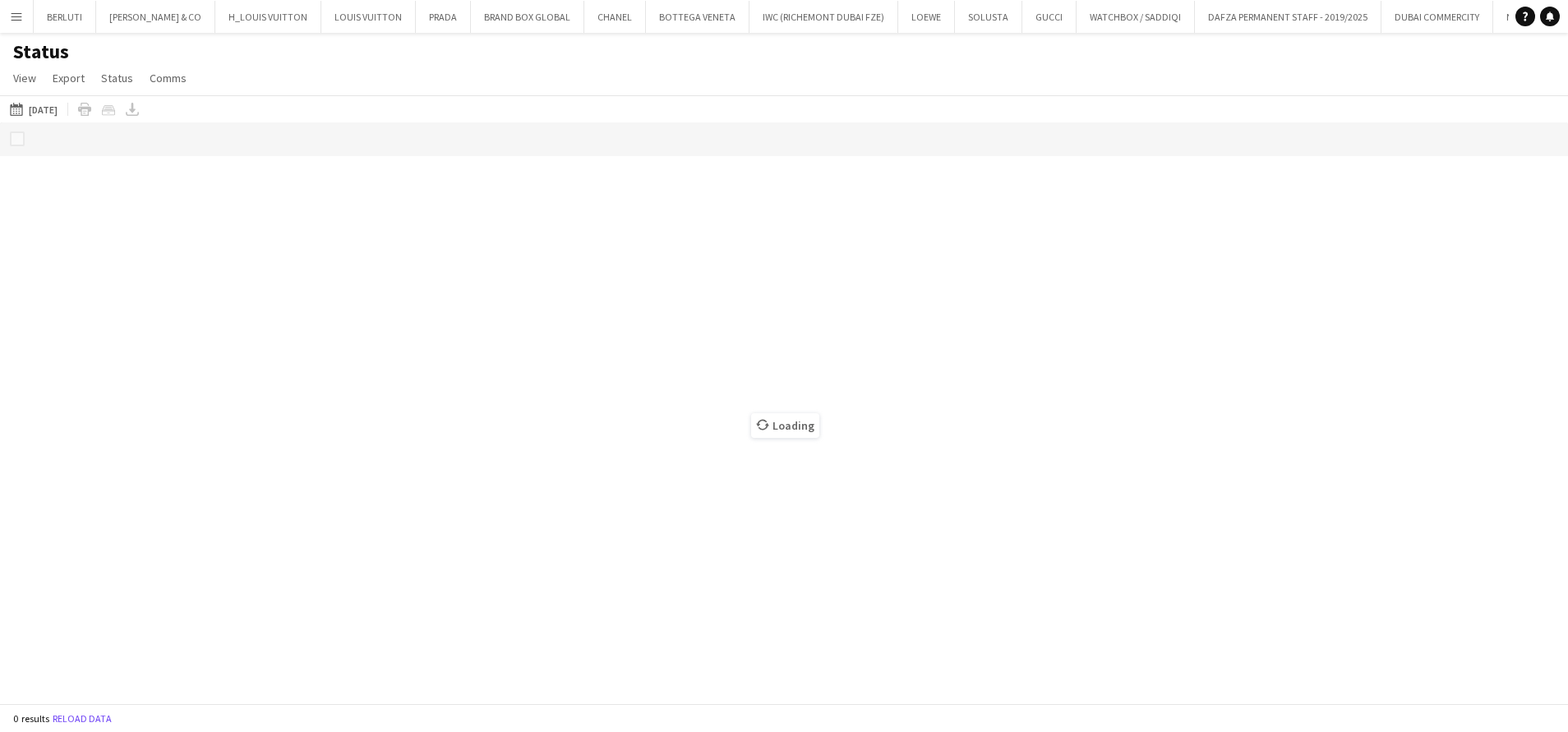 click on "Menu" at bounding box center [16, 16] 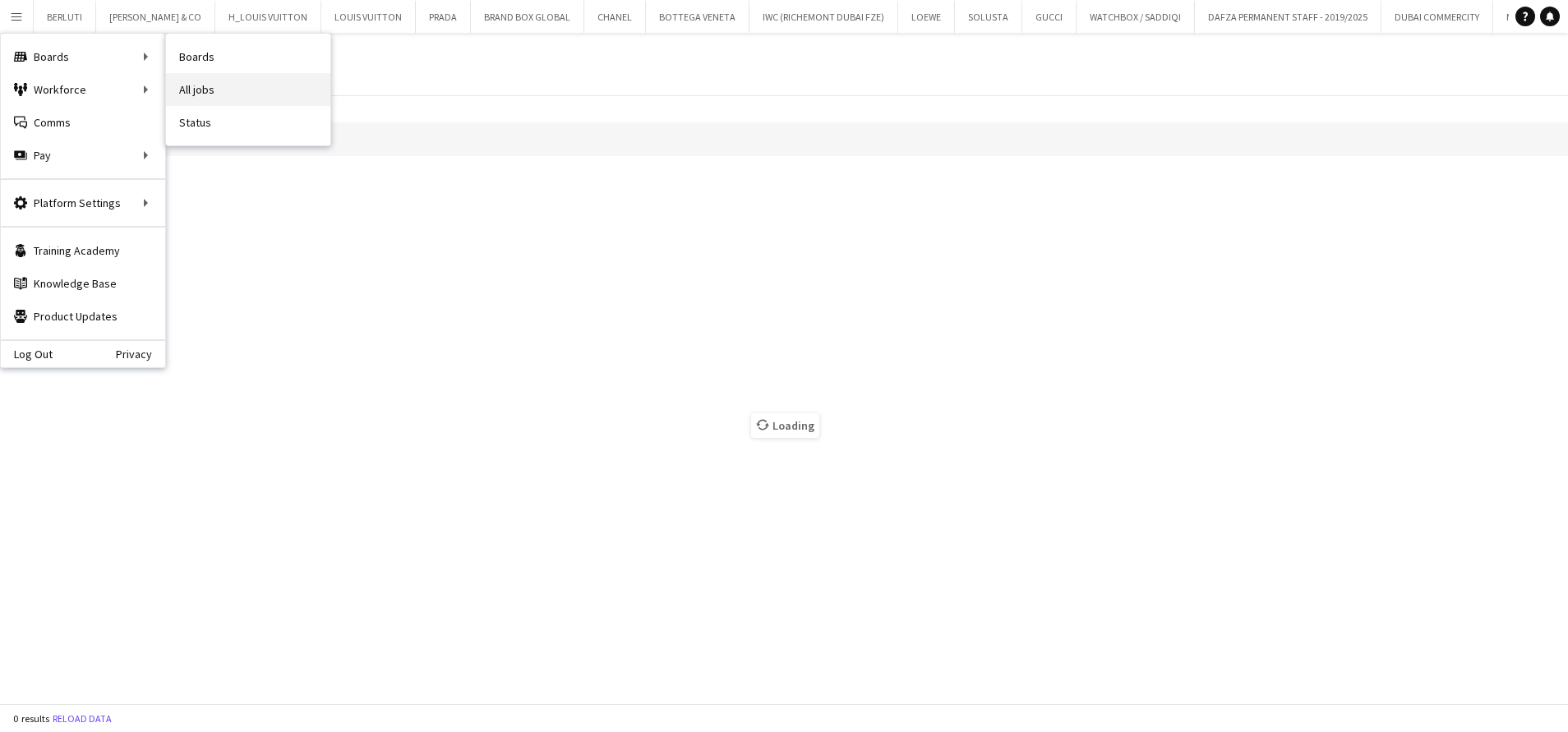 click on "All jobs" at bounding box center (248, 90) 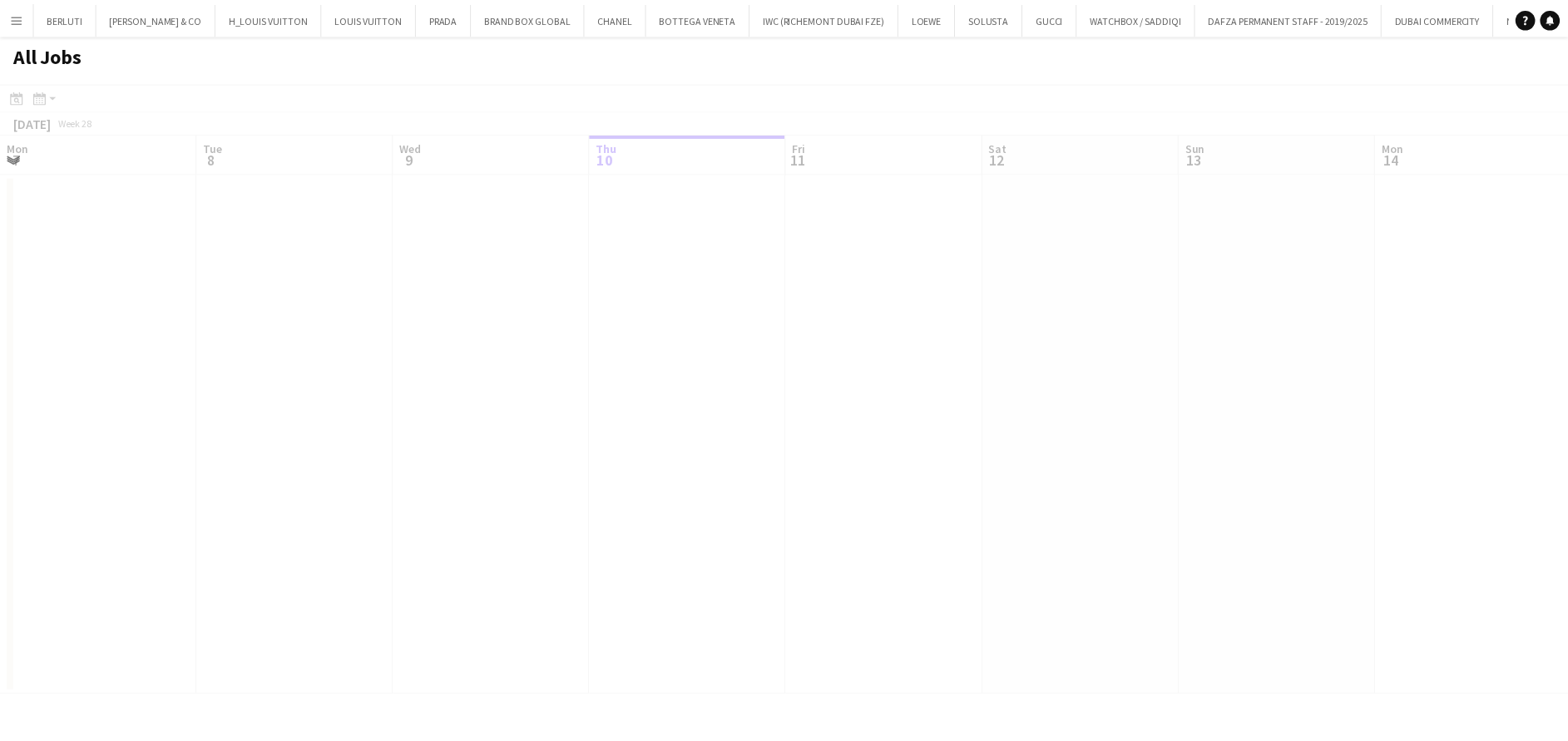 scroll, scrollTop: 0, scrollLeft: 398, axis: horizontal 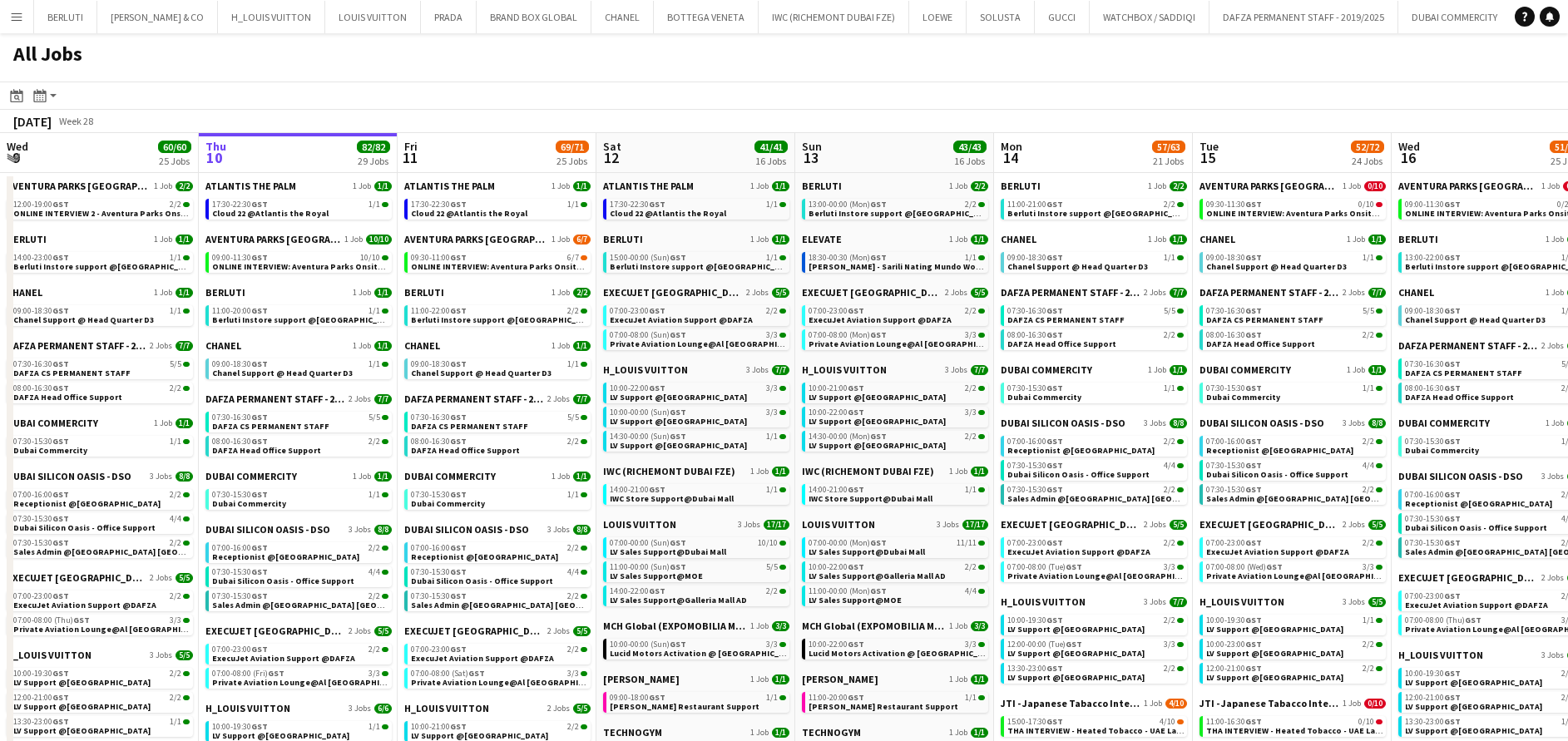 click on "Menu" at bounding box center (17, 17) 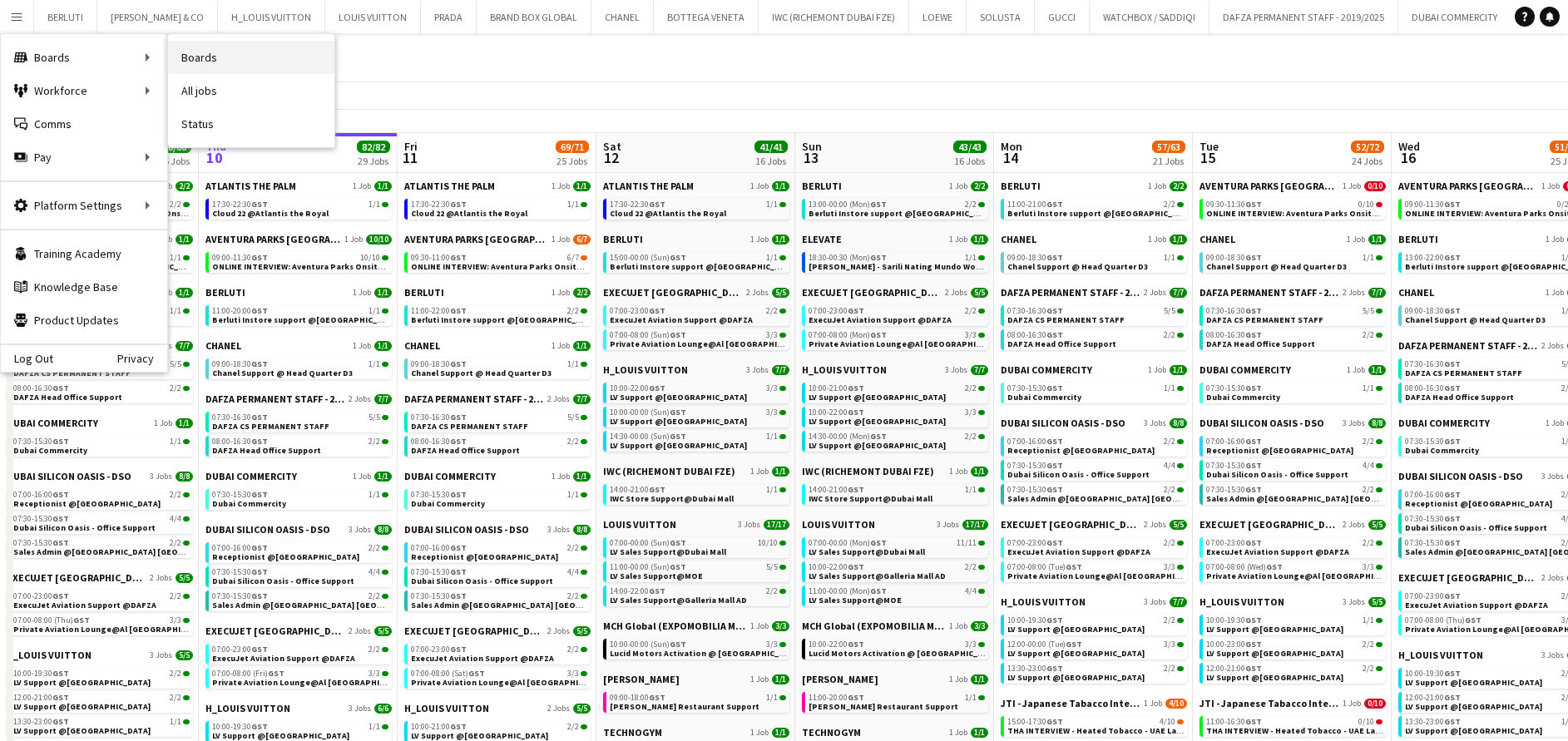 click on "Boards" at bounding box center [251, 57] 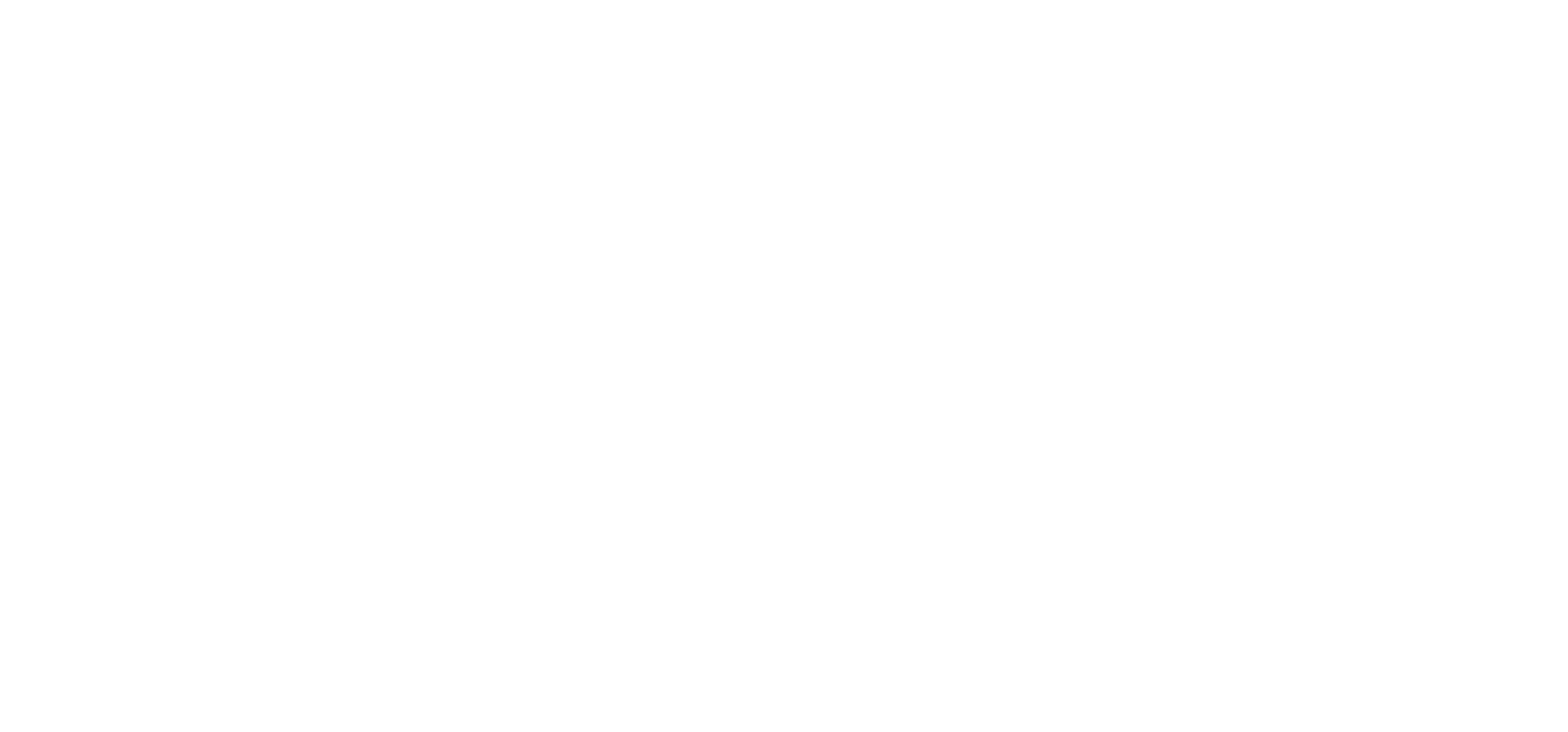 scroll, scrollTop: 0, scrollLeft: 0, axis: both 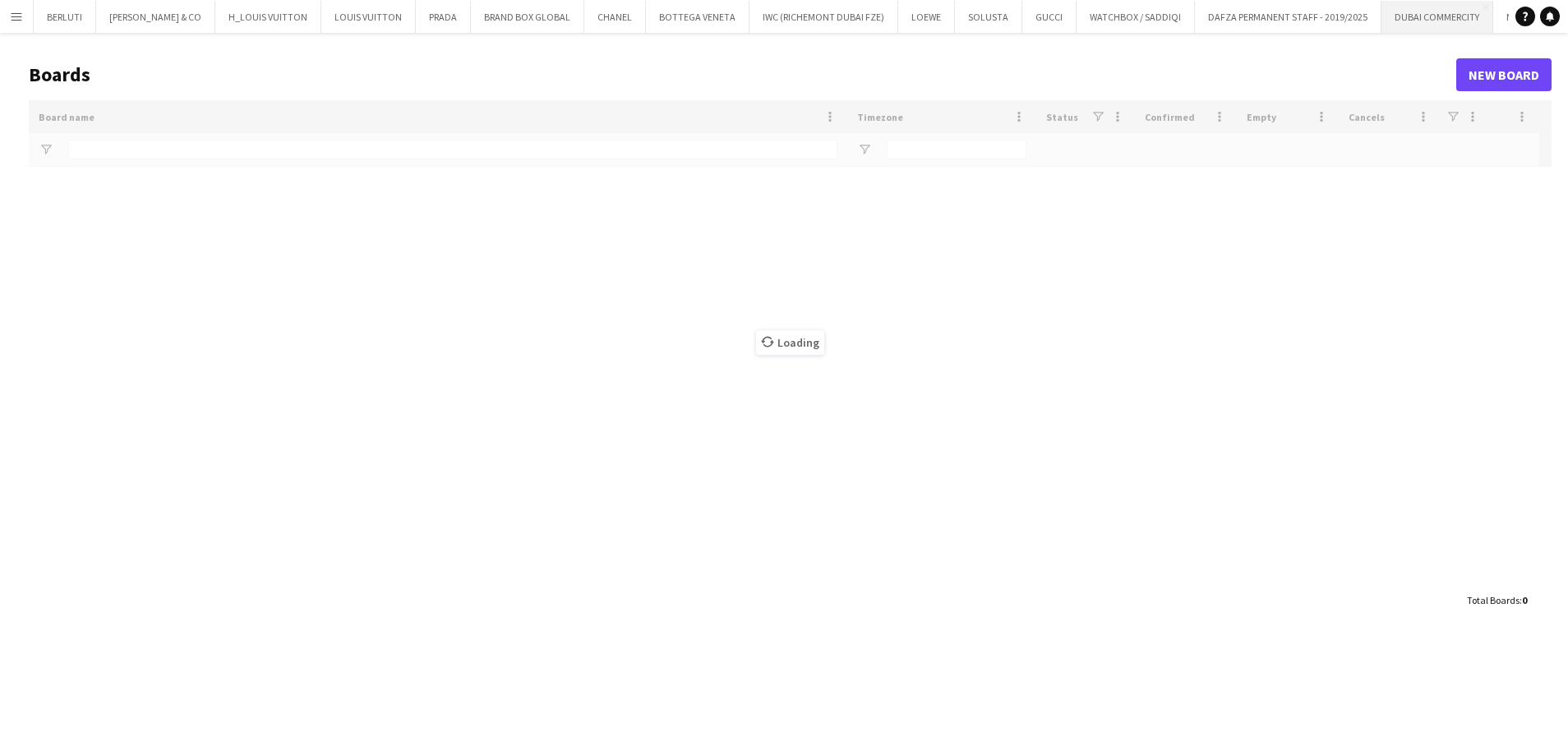 click on "DUBAI COMMERCITY
Close" at bounding box center (1437, 16) 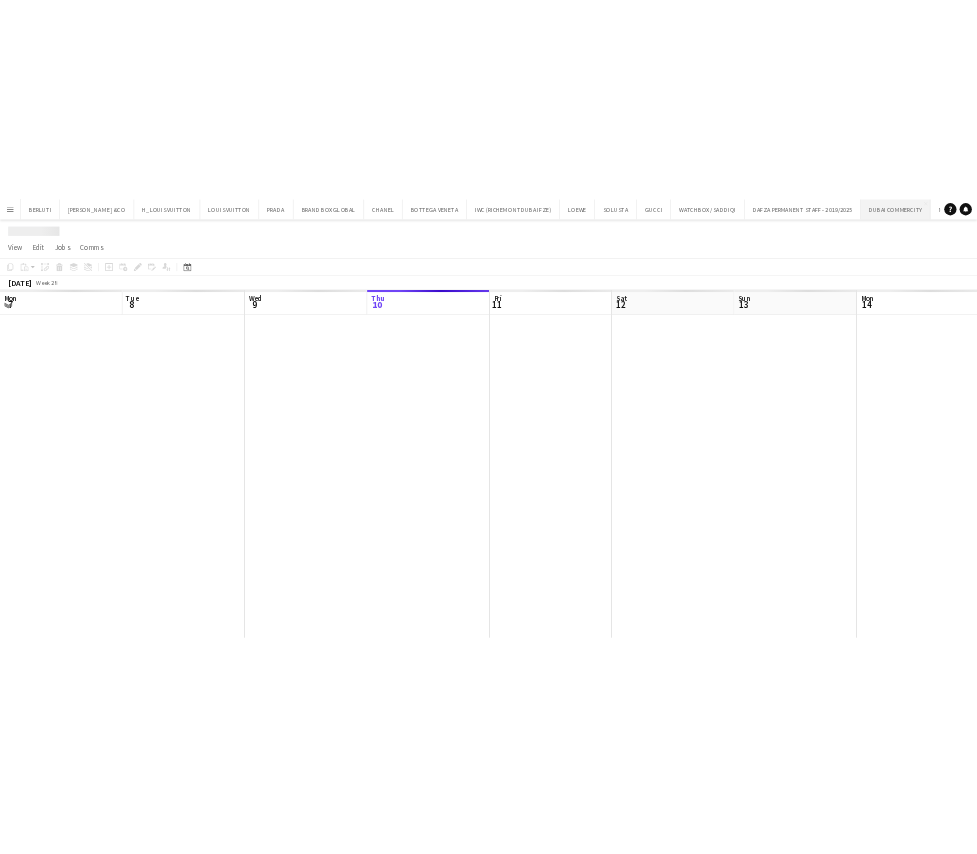 scroll, scrollTop: 0, scrollLeft: 478, axis: horizontal 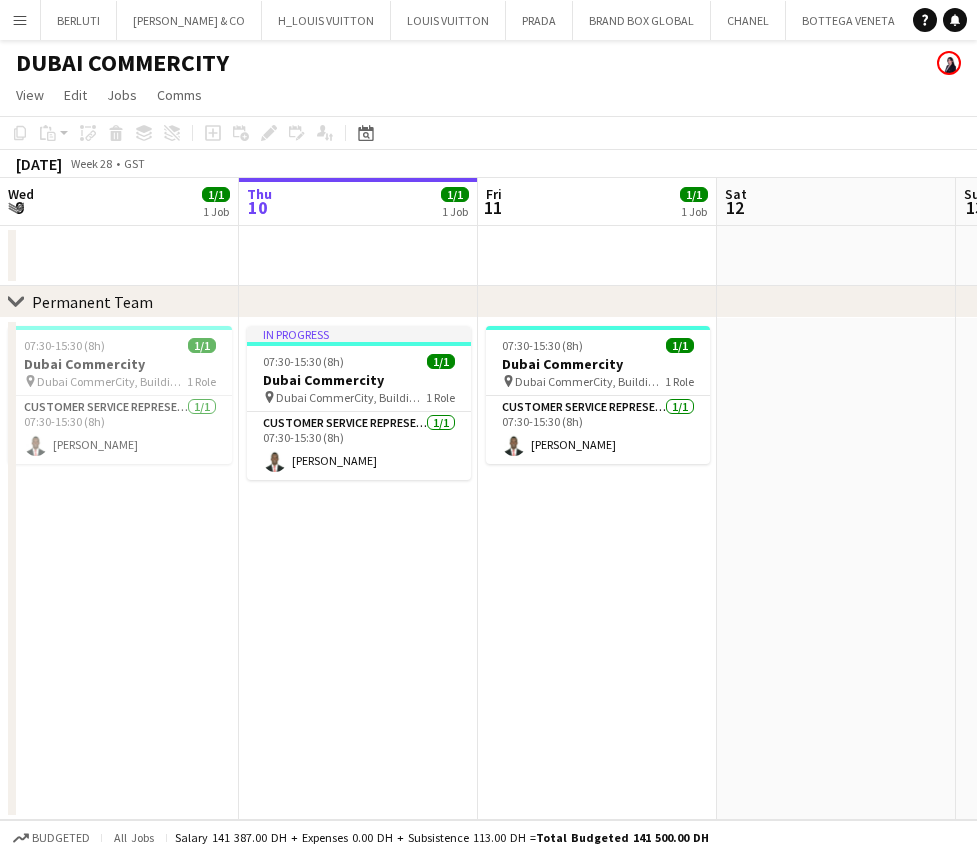 drag, startPoint x: 371, startPoint y: 139, endPoint x: 442, endPoint y: 142, distance: 71.063354 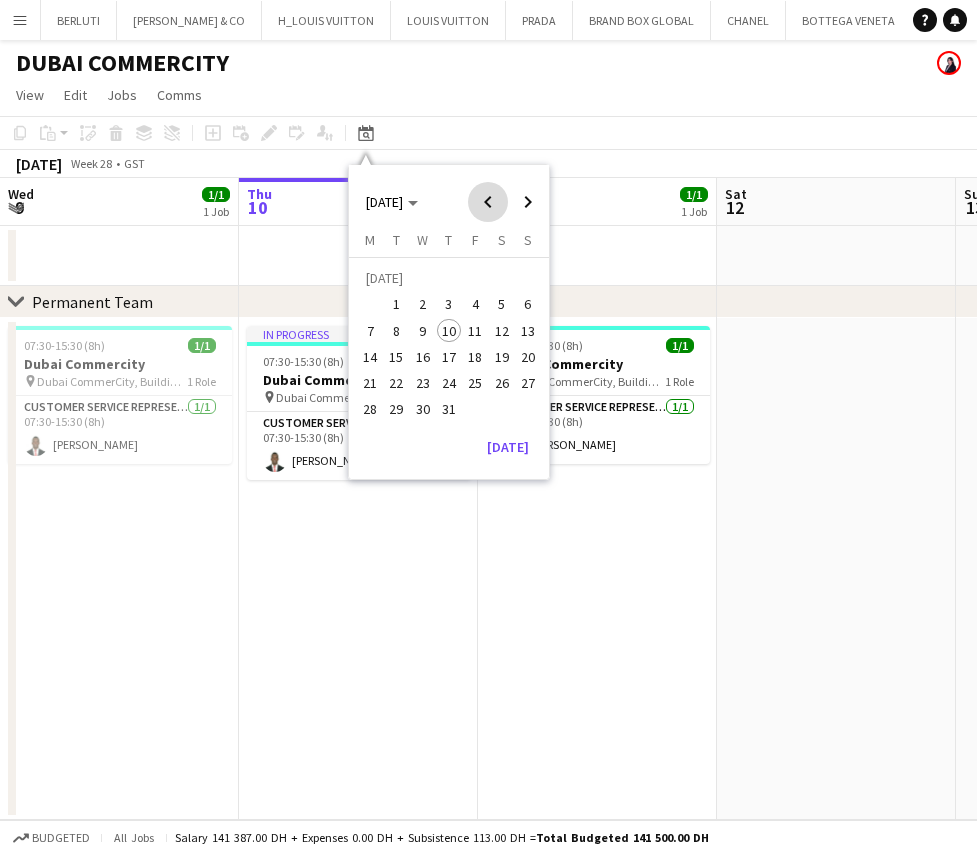 click at bounding box center (488, 202) 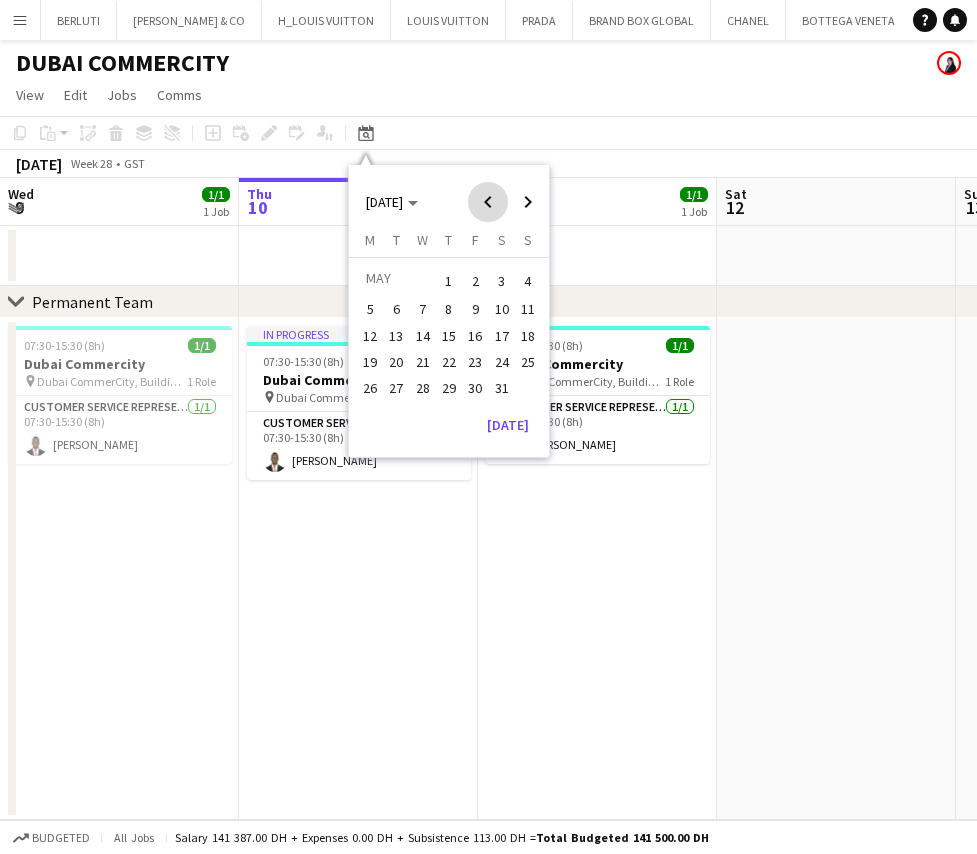 click at bounding box center (488, 202) 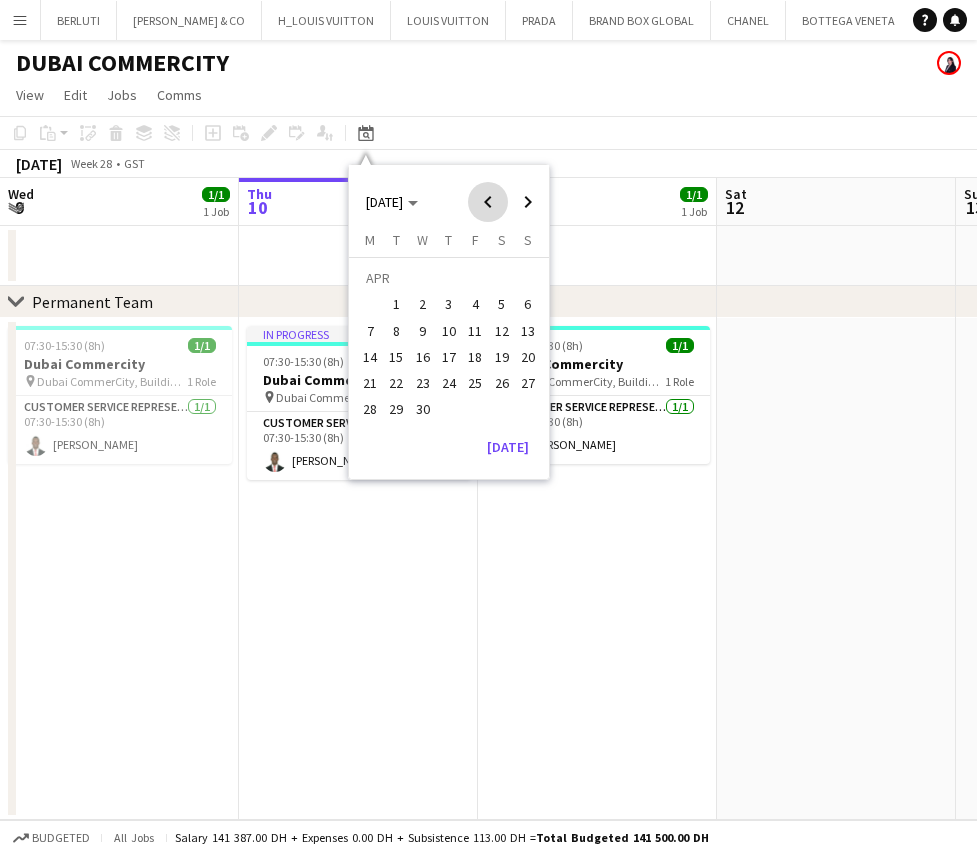 click at bounding box center (488, 202) 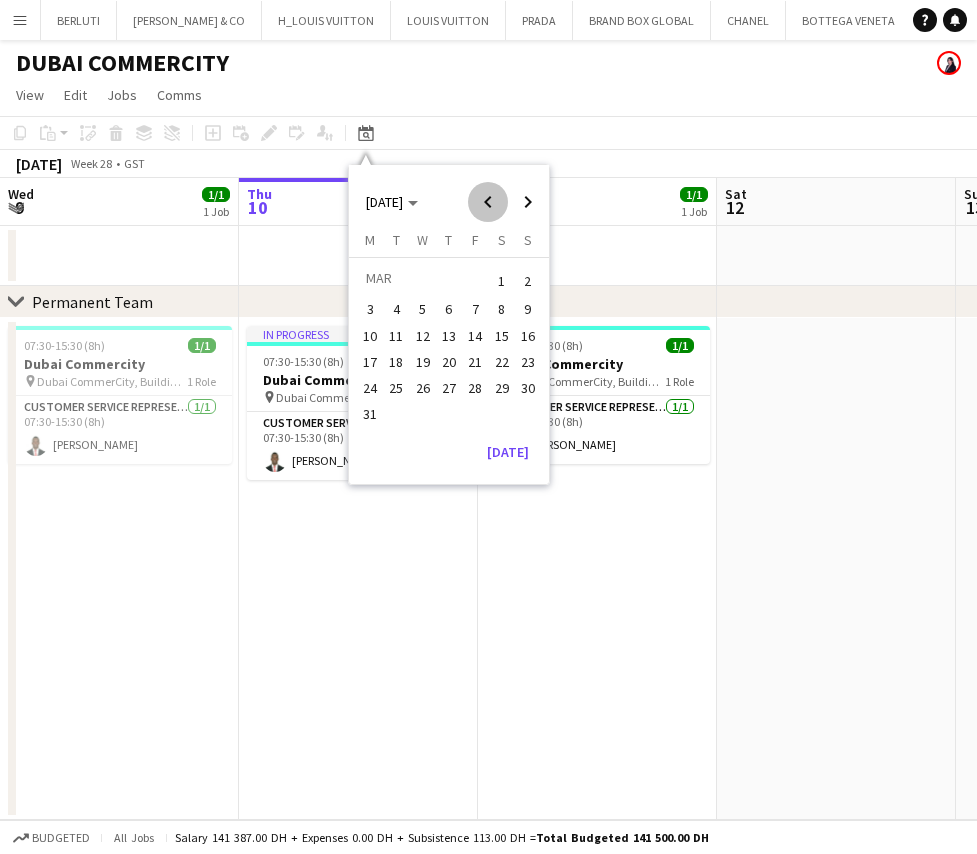 click at bounding box center (488, 202) 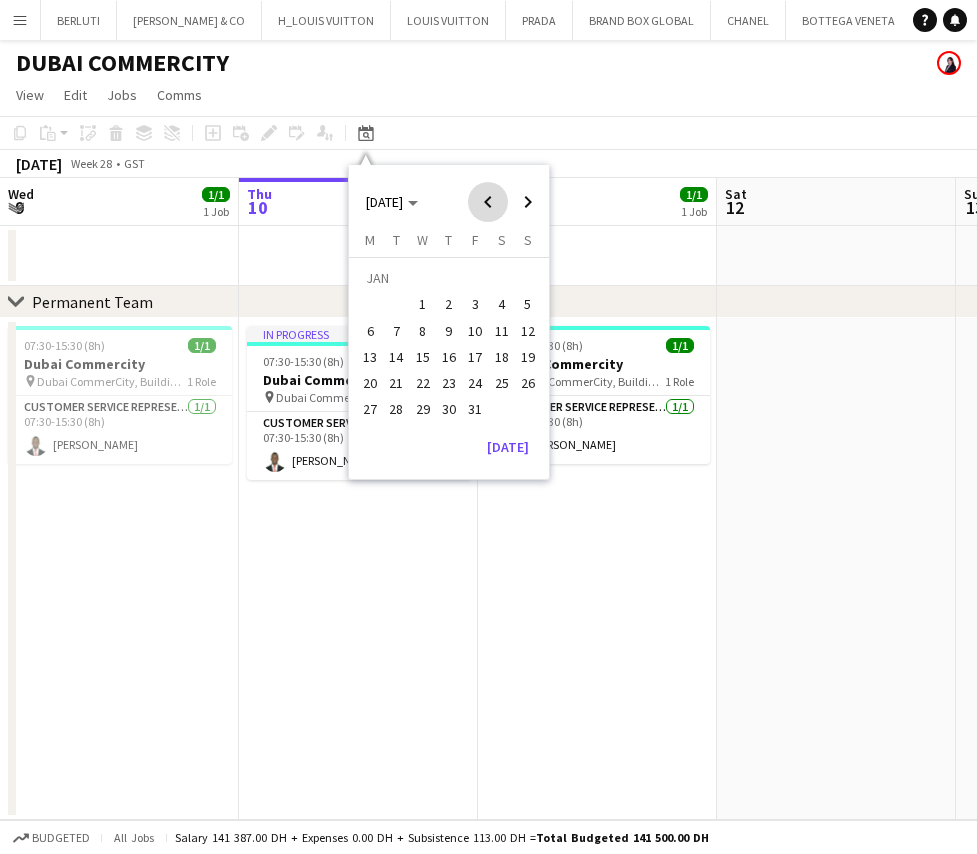 click at bounding box center [488, 202] 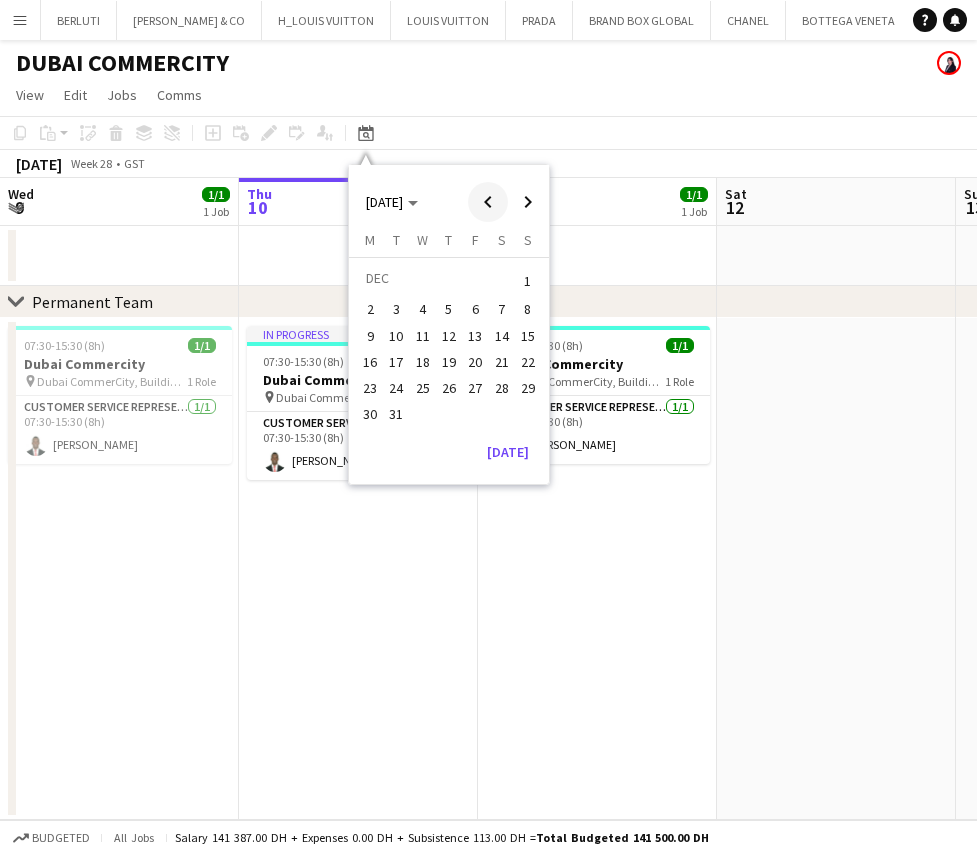 click at bounding box center (488, 202) 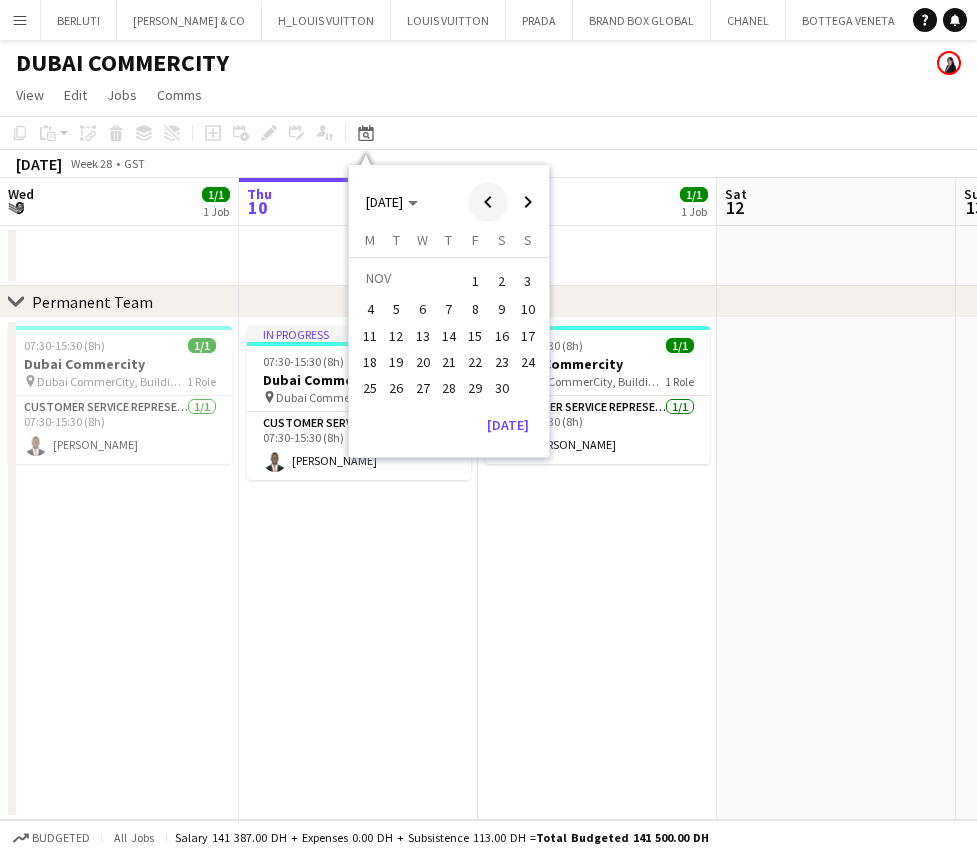 click at bounding box center [488, 202] 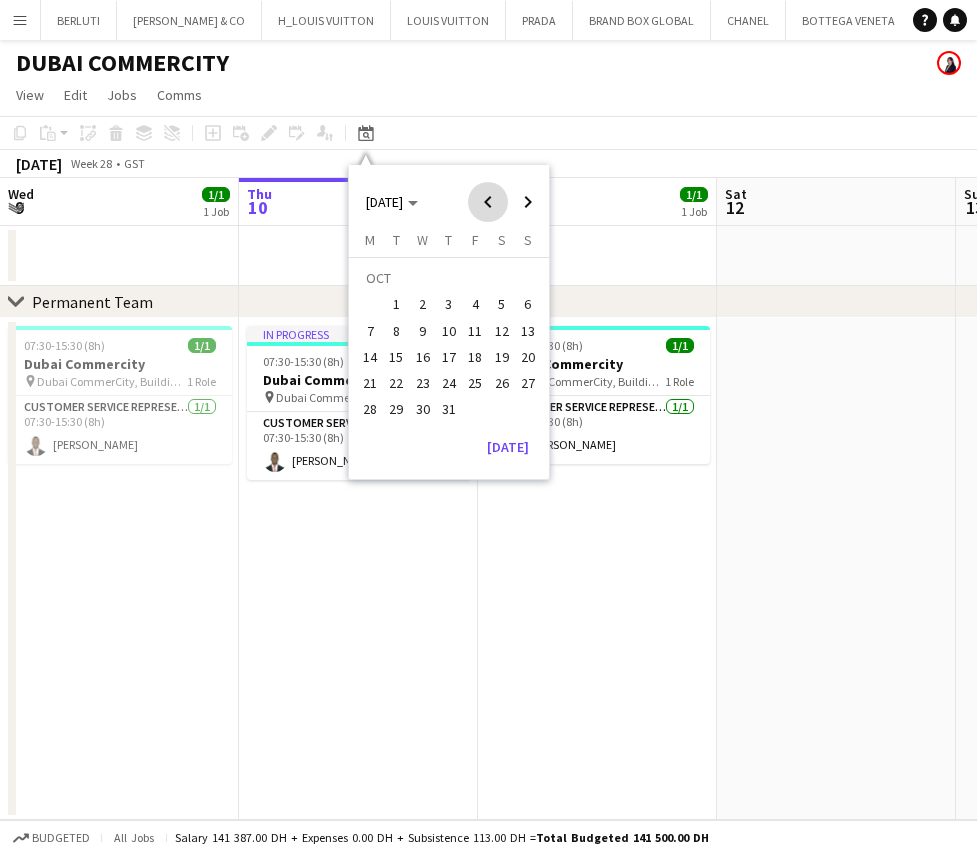 click at bounding box center (488, 202) 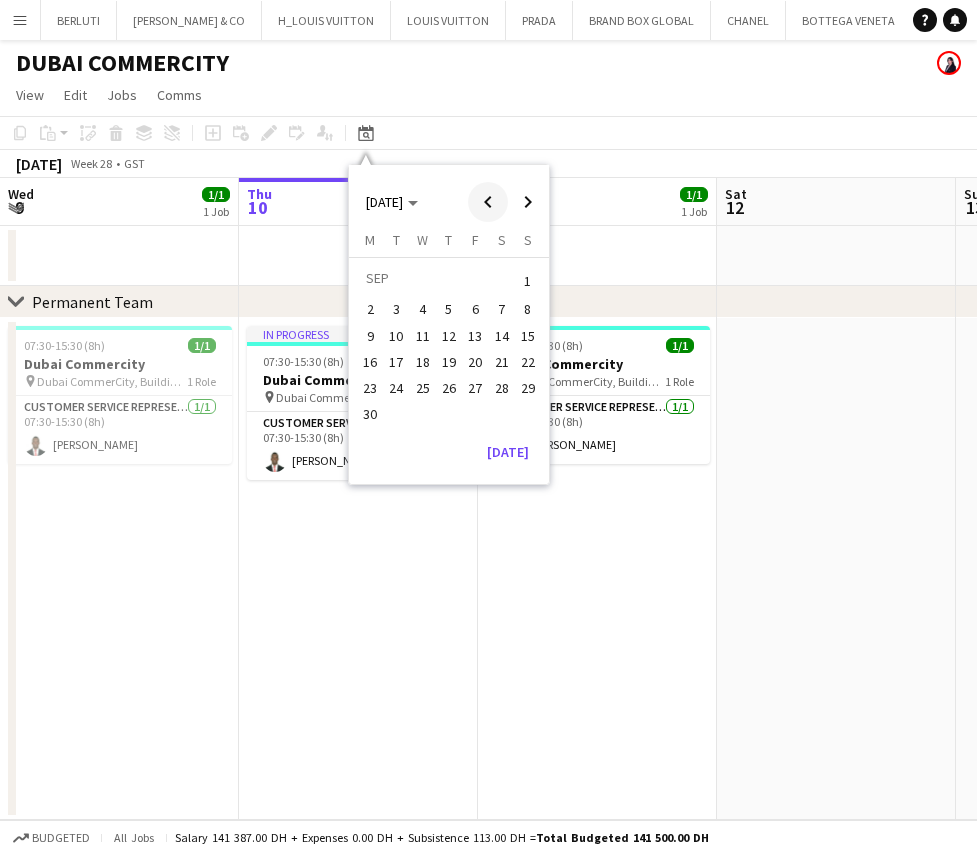 click at bounding box center [488, 202] 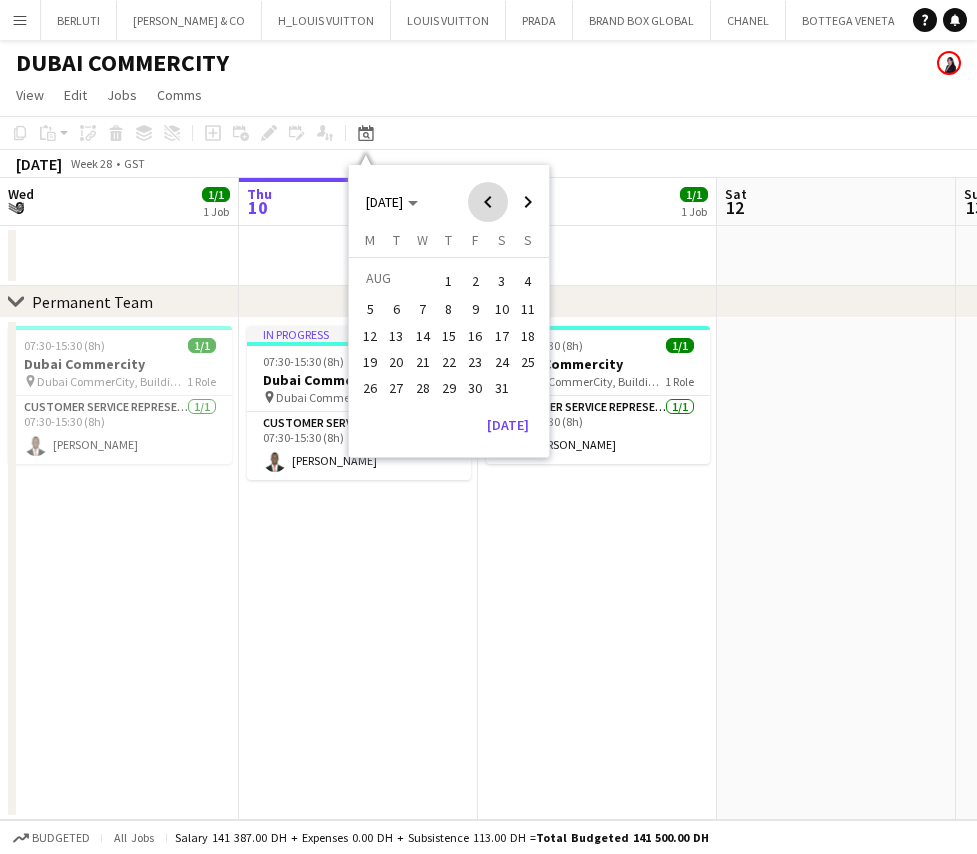 click at bounding box center (488, 202) 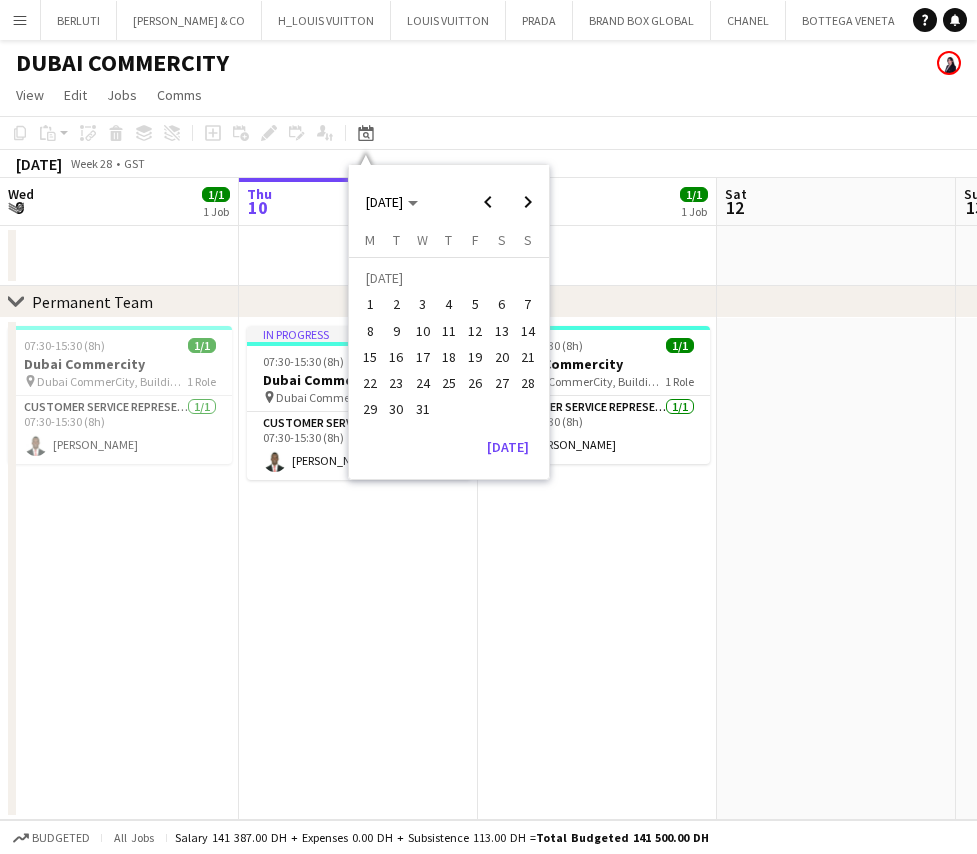 click on "3" at bounding box center [423, 305] 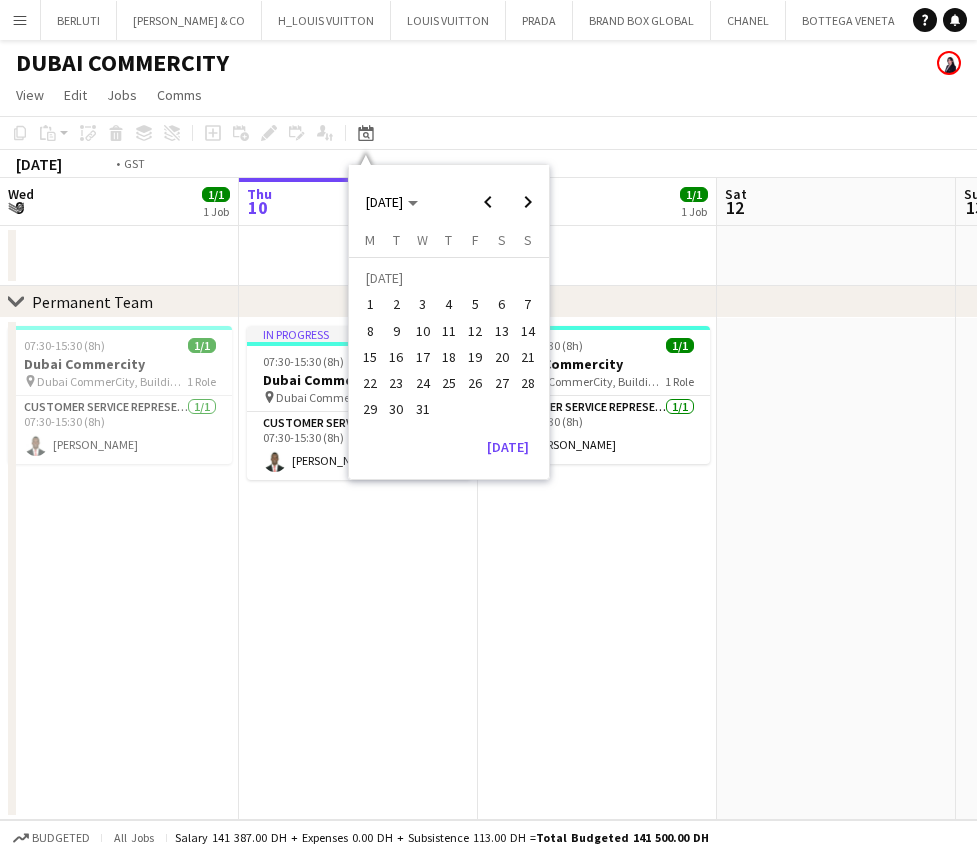 scroll, scrollTop: 0, scrollLeft: 688, axis: horizontal 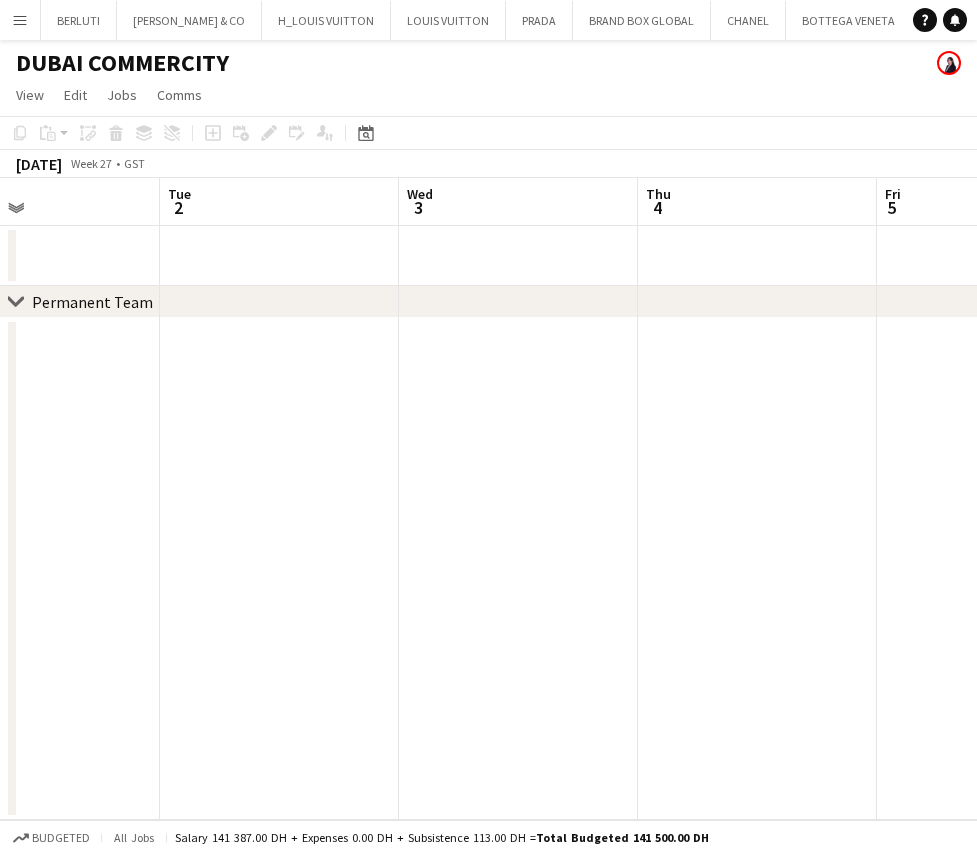 drag, startPoint x: 308, startPoint y: 411, endPoint x: 0, endPoint y: 418, distance: 308.07953 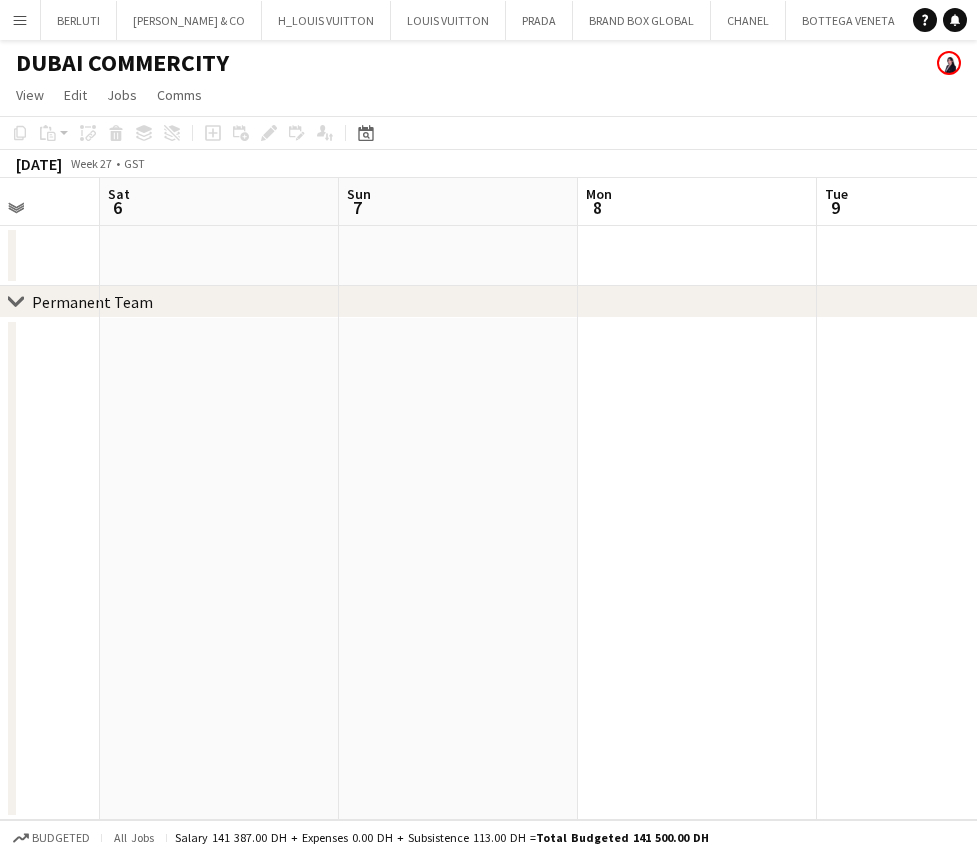 drag, startPoint x: 576, startPoint y: 419, endPoint x: 134, endPoint y: 428, distance: 442.0916 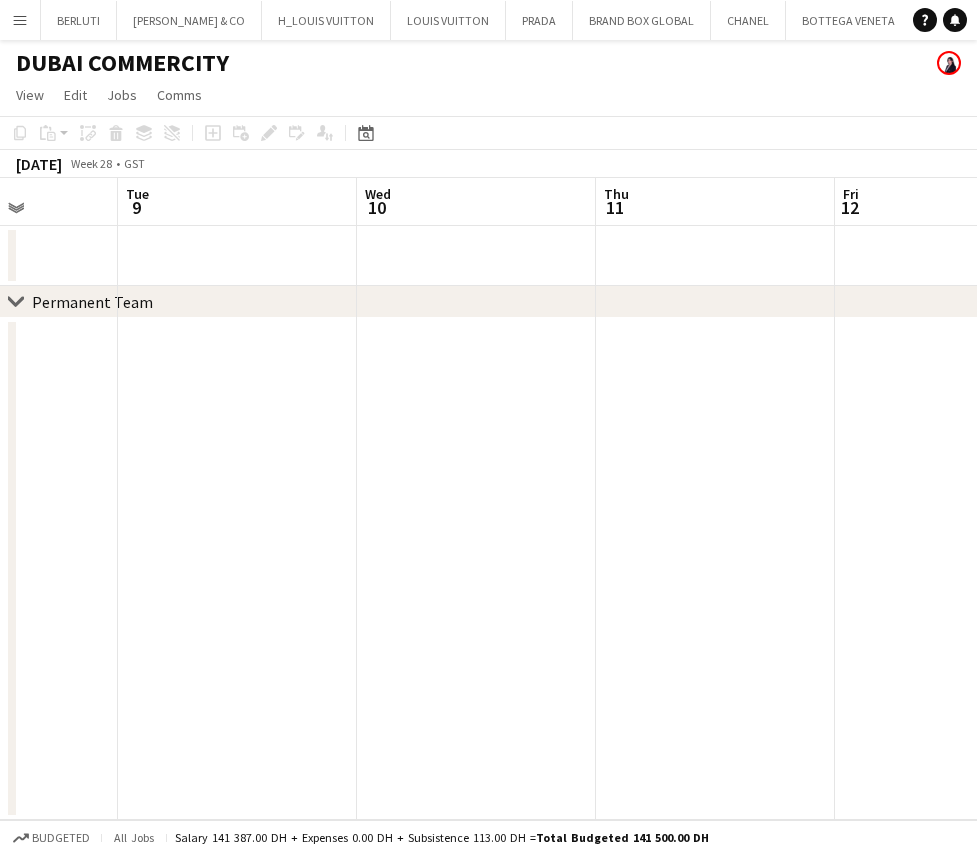 drag, startPoint x: 12, startPoint y: 466, endPoint x: 241, endPoint y: 483, distance: 229.63014 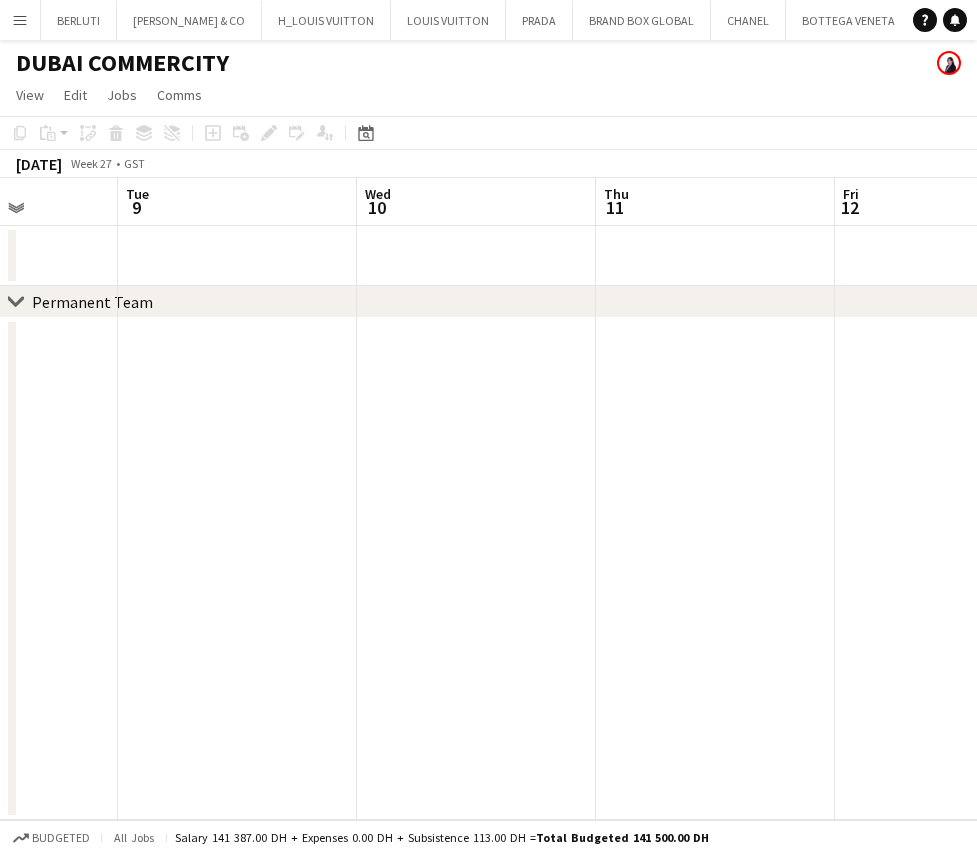 click on "Sat   6   Sun   7   Mon   8   Tue   9   Wed   10   Thu   11   Fri   12   Sat   13   Sun   14   Mon   15" at bounding box center (488, 499) 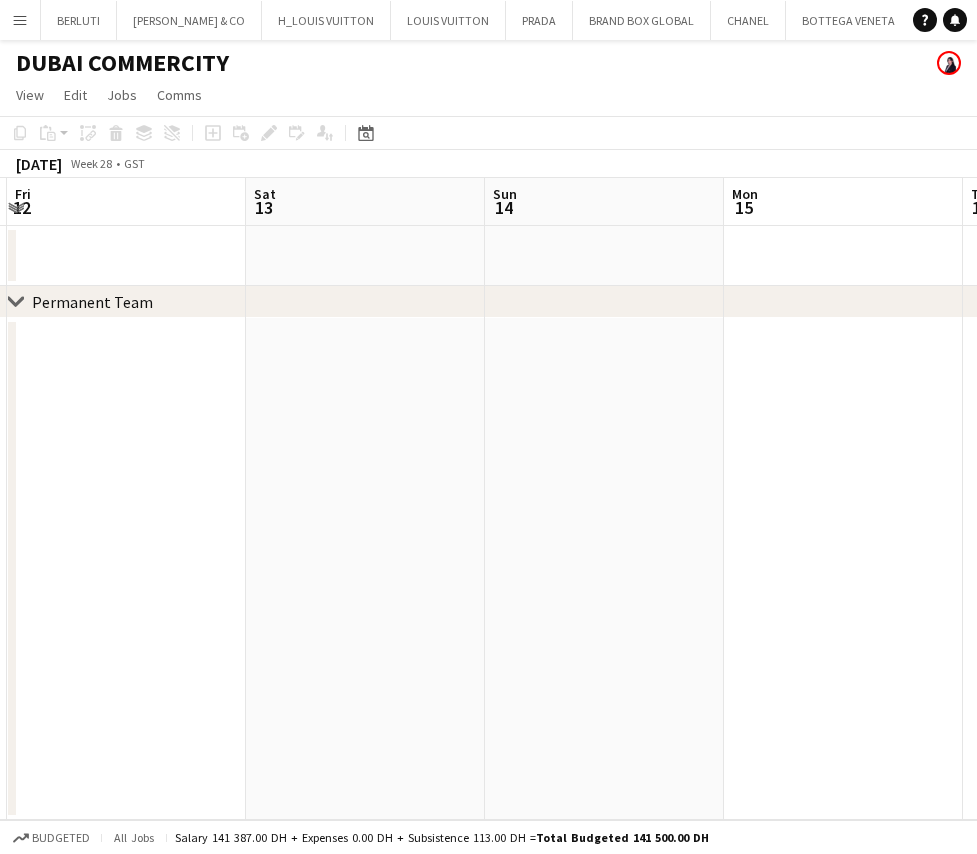drag, startPoint x: 278, startPoint y: 482, endPoint x: 639, endPoint y: 455, distance: 362.0083 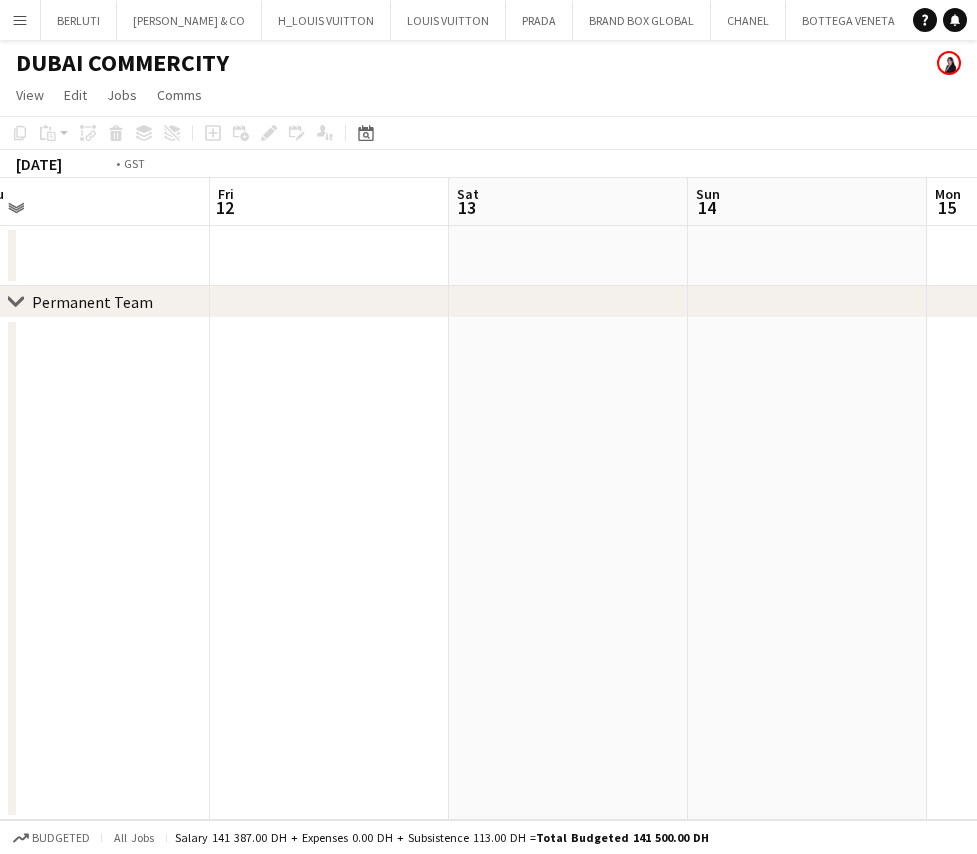 drag, startPoint x: 634, startPoint y: 450, endPoint x: 107, endPoint y: 460, distance: 527.09485 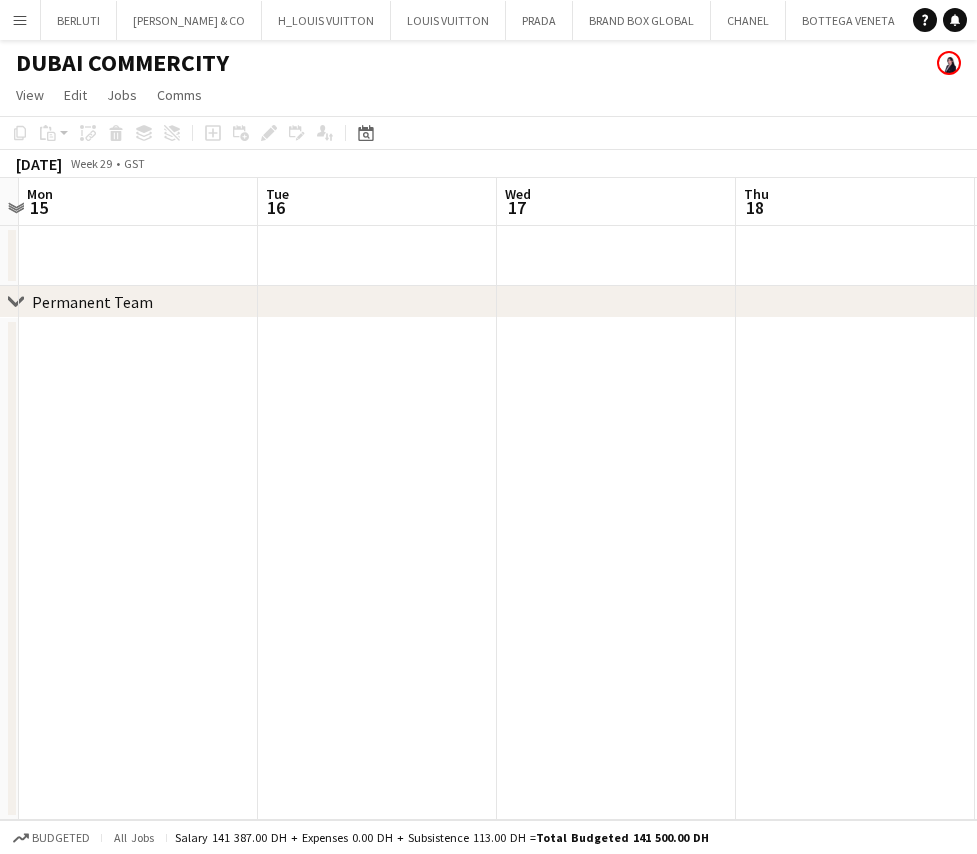 drag, startPoint x: 594, startPoint y: 446, endPoint x: 160, endPoint y: 458, distance: 434.16586 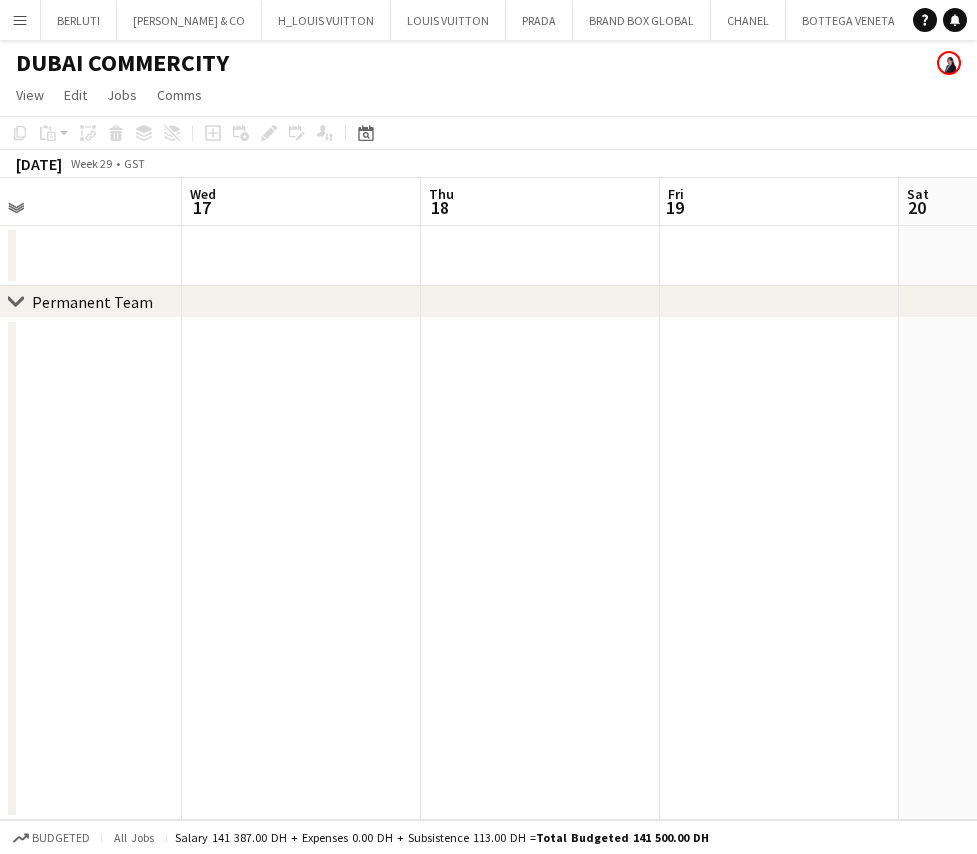 drag, startPoint x: 653, startPoint y: 454, endPoint x: 503, endPoint y: 476, distance: 151.60475 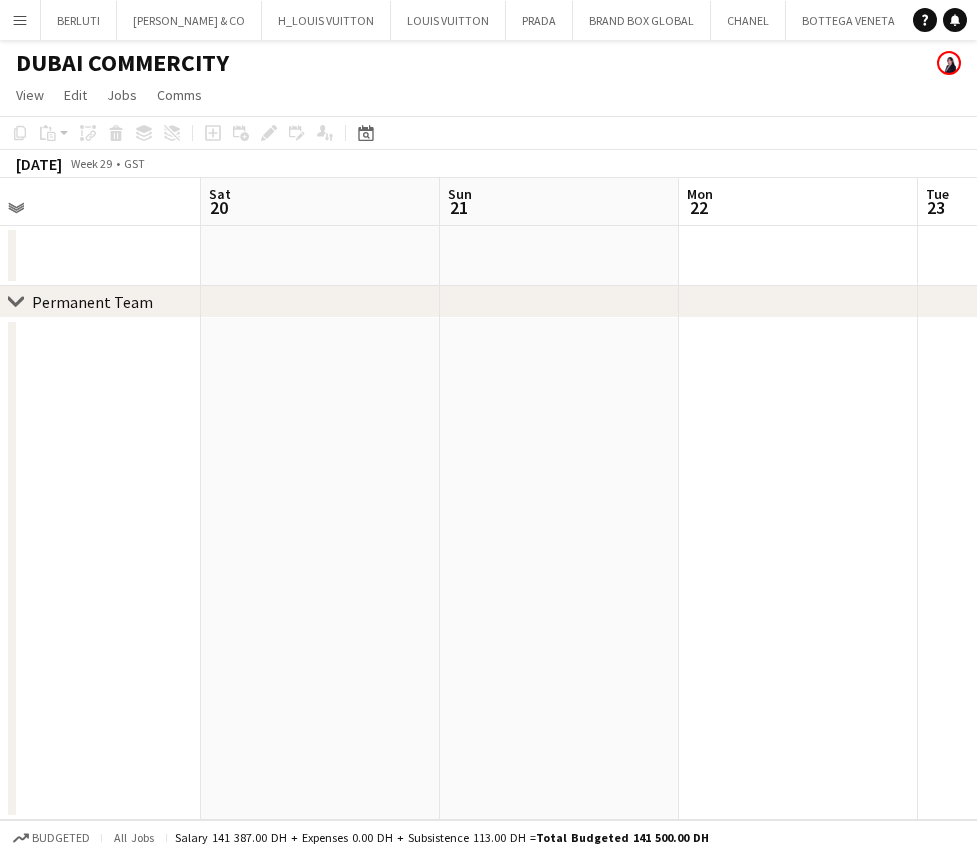 drag, startPoint x: 687, startPoint y: 437, endPoint x: 99, endPoint y: 479, distance: 589.4981 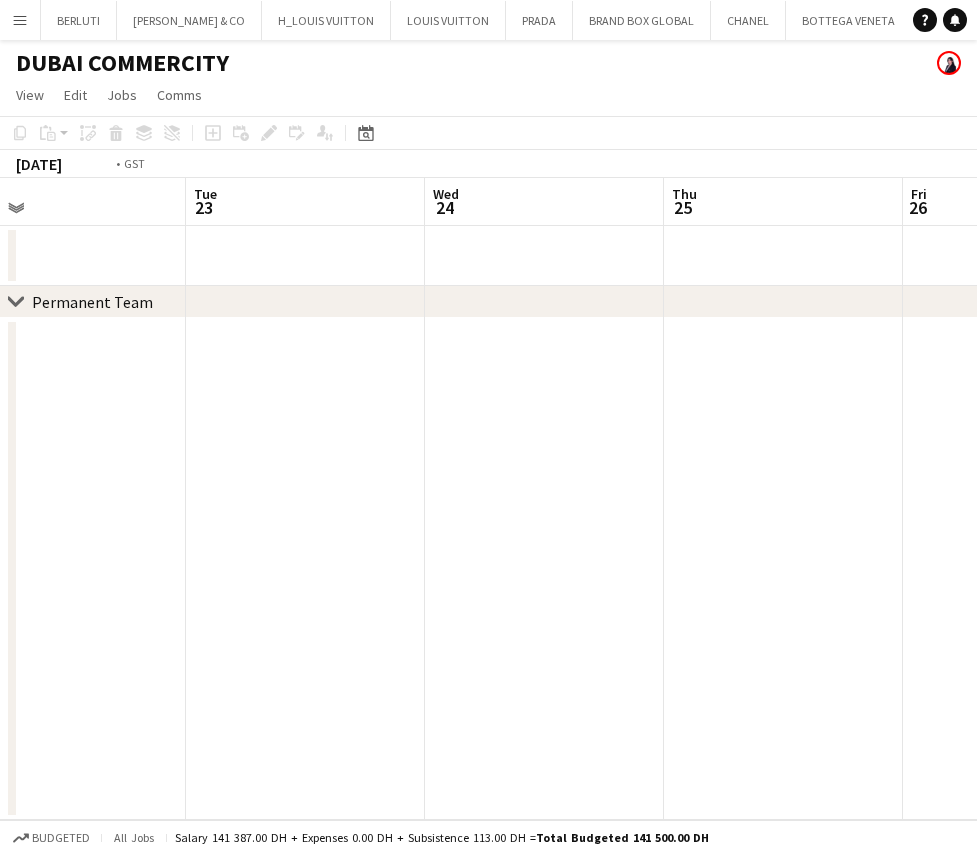 drag, startPoint x: 664, startPoint y: 428, endPoint x: 262, endPoint y: 451, distance: 402.6574 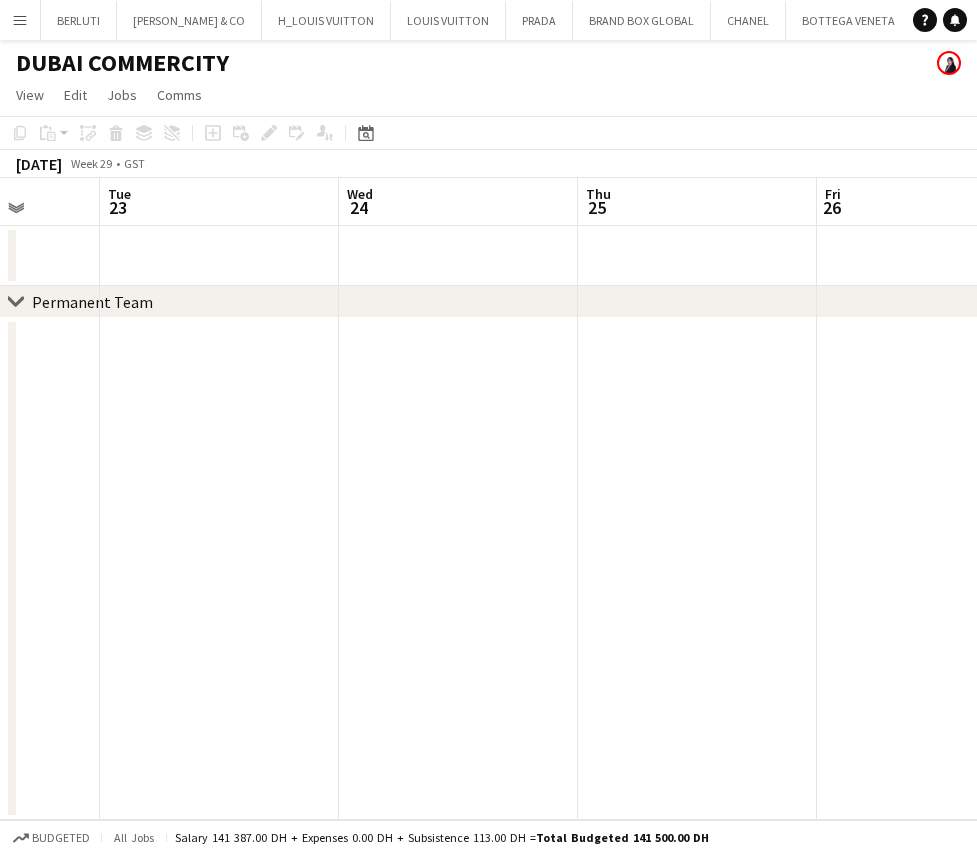 drag, startPoint x: 253, startPoint y: 514, endPoint x: 1, endPoint y: 535, distance: 252.87349 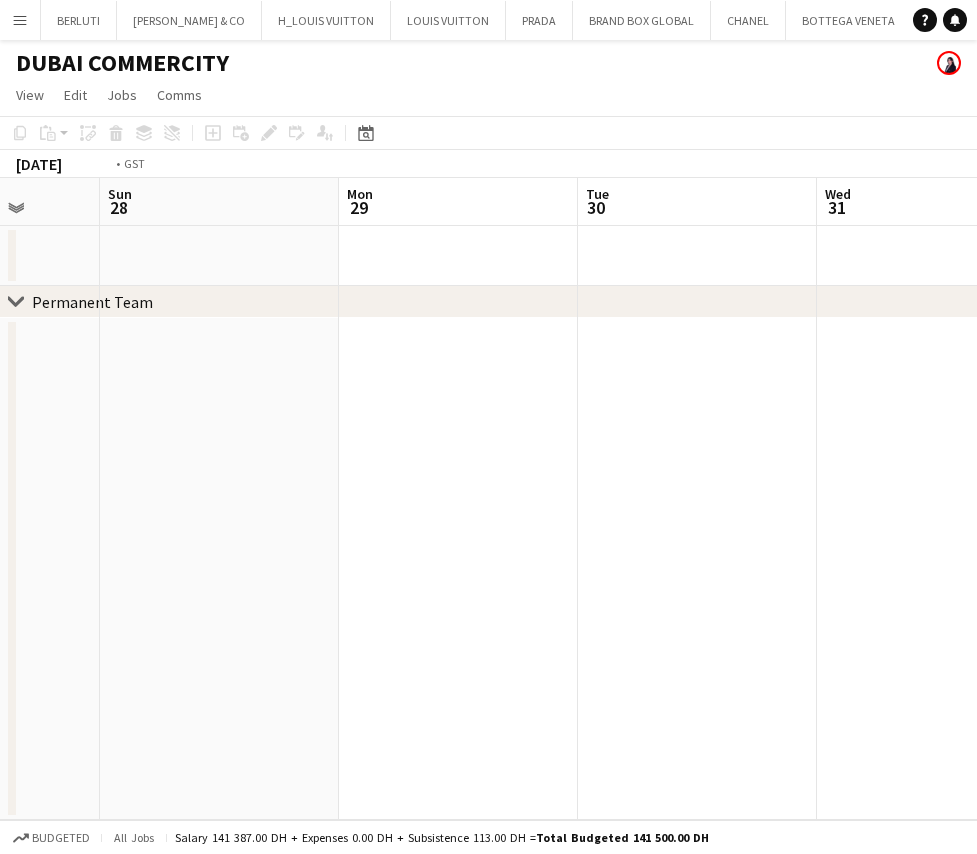 drag, startPoint x: 161, startPoint y: 530, endPoint x: 89, endPoint y: 530, distance: 72 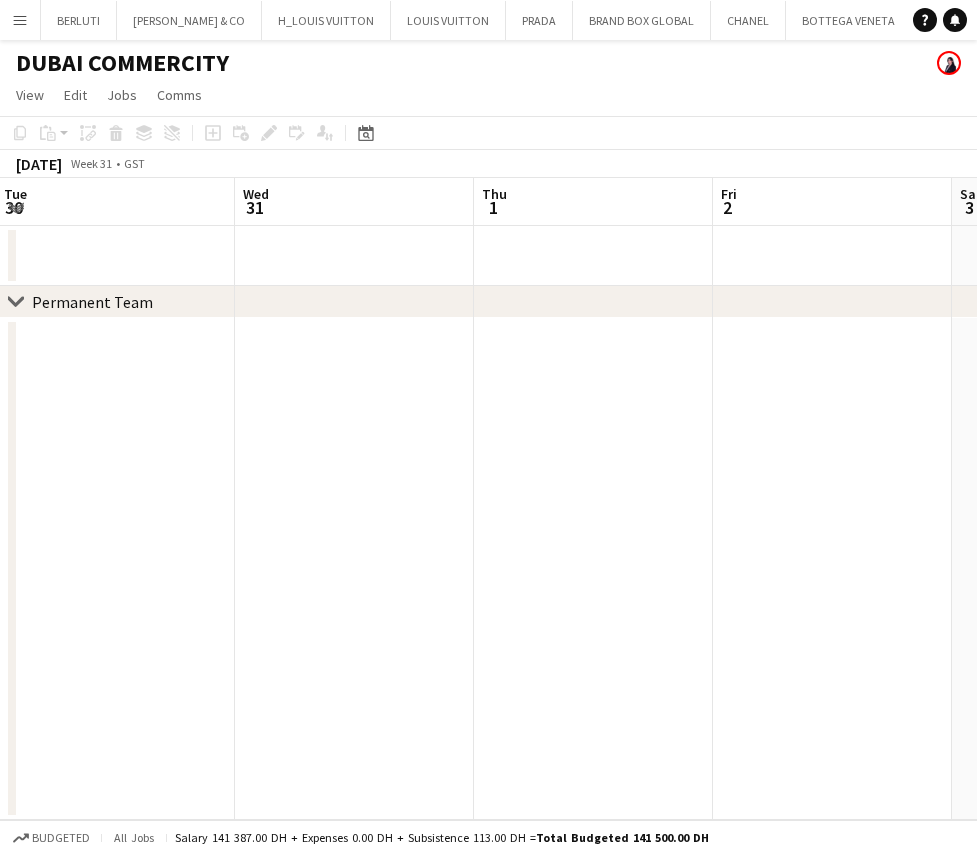 drag, startPoint x: 554, startPoint y: 484, endPoint x: 776, endPoint y: 447, distance: 225.06221 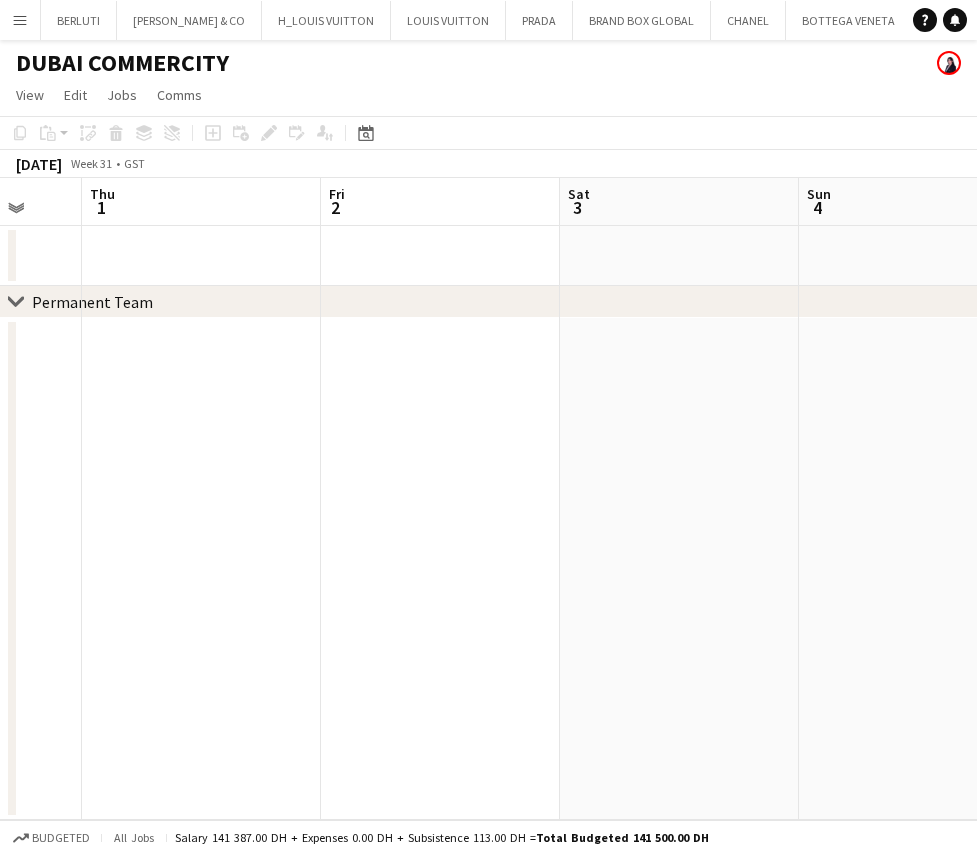 drag, startPoint x: 736, startPoint y: 450, endPoint x: 609, endPoint y: 430, distance: 128.56516 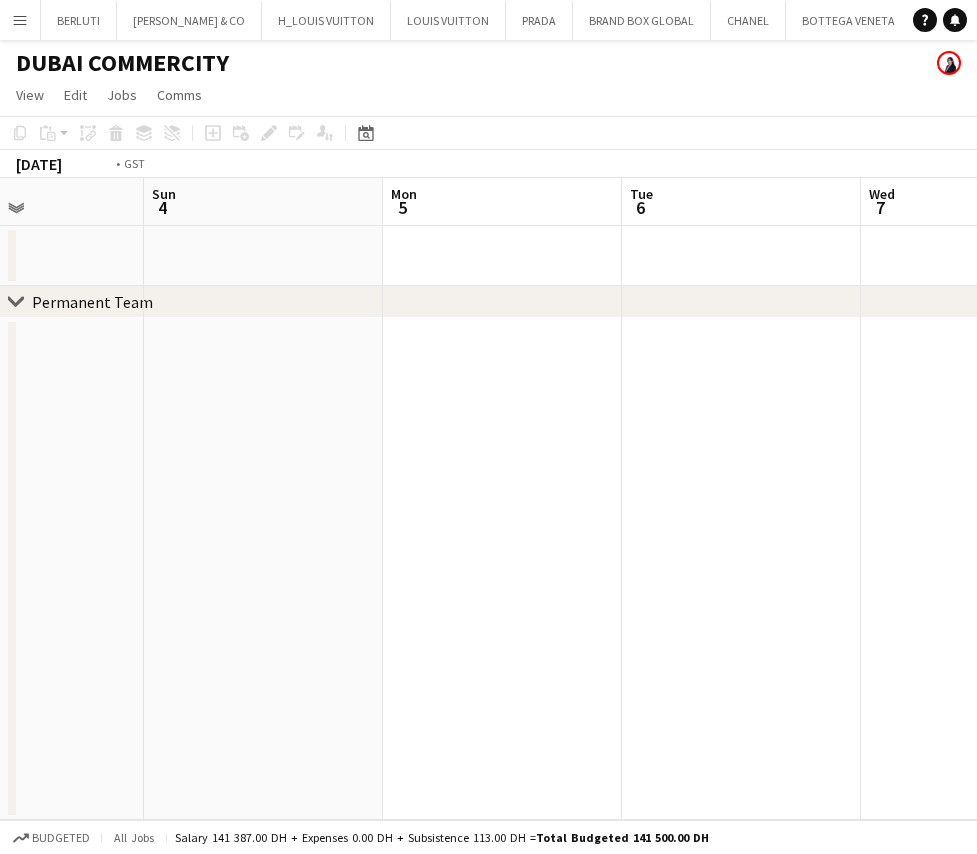 click on "Thu   1   Fri   2   Sat   3   Sun   4   Mon   5   Tue   6   Wed   7   Thu   8   Fri   9   Sat   10" at bounding box center (488, 499) 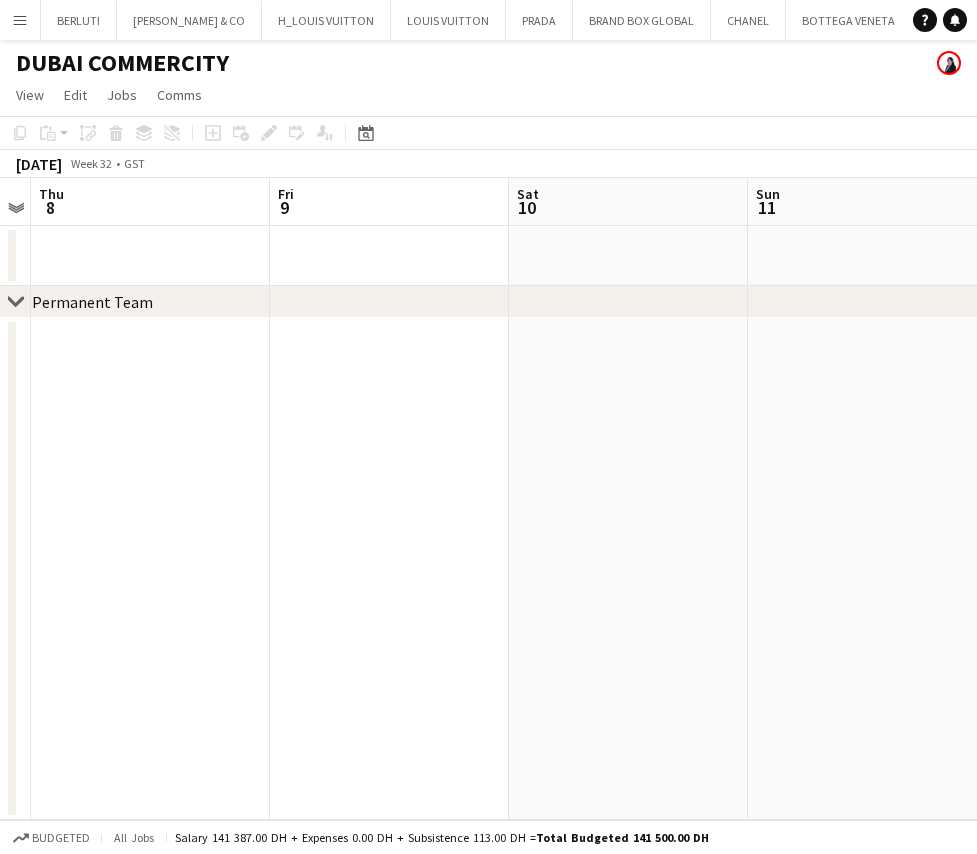 click on "Mon   5   Tue   6   Wed   7   Thu   8   Fri   9   Sat   10   Sun   11   Mon   12   Tue   13   Wed   14" at bounding box center (488, 499) 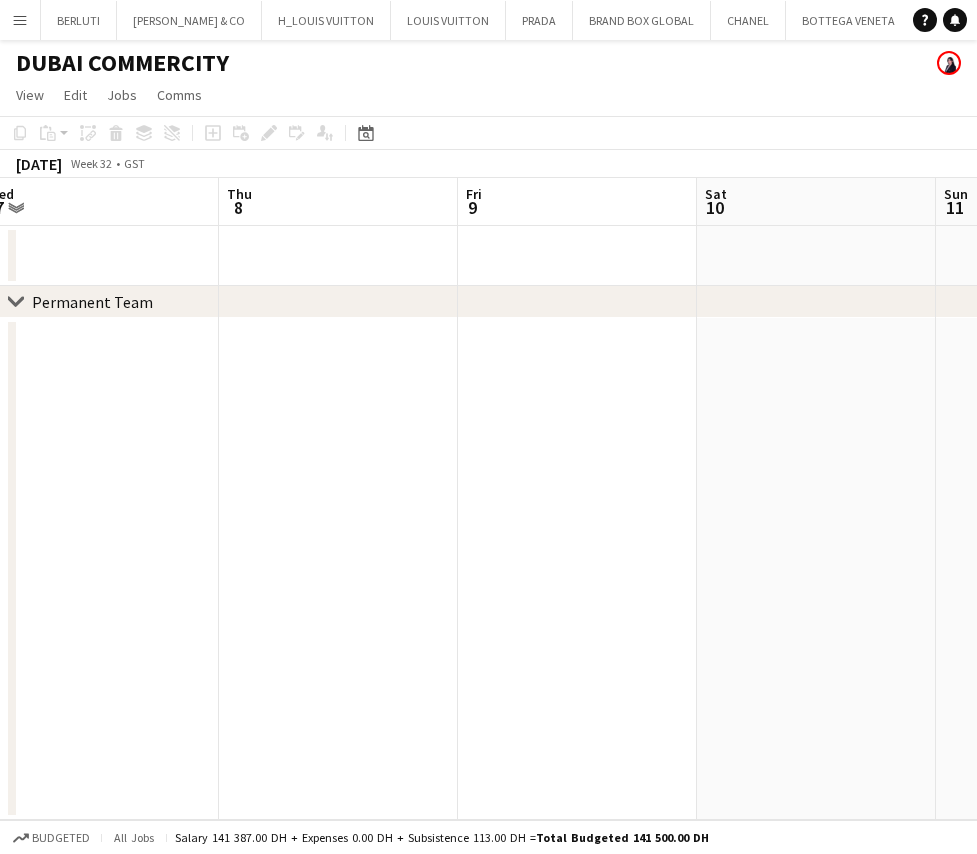 drag, startPoint x: 627, startPoint y: 440, endPoint x: 9, endPoint y: 453, distance: 618.1367 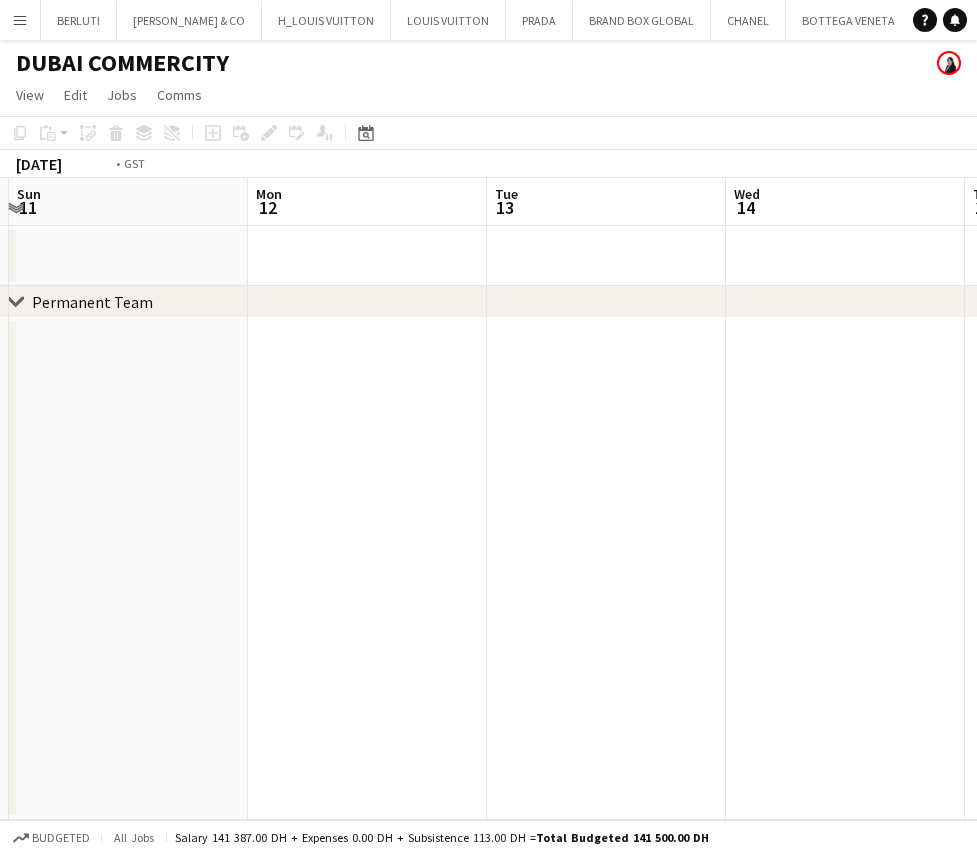 click on "Menu
Boards
Boards   Boards   All jobs   Status
Workforce
Workforce   My Workforce   Recruiting
Comms
Comms
Pay
Pay   Approvals
Platform Settings
Platform Settings   Your settings
Training Academy
Training Academy
Knowledge Base
Knowledge Base
Product Updates
Product Updates   Log Out   Privacy   BERLUTI
Close
[PERSON_NAME] & CO
Close
H_LOUIS VUITTON
Close
LOUIS VUITTON
Close
PRADA
Close
BRAND BOX GLOBAL
Close
CHANEL
Close
BOTTEGA VENETA
Close
IWC (RICHEMONT DUBAI FZE)
Close
LOEWE
Close
SOLUSTA
Close" at bounding box center [488, 427] 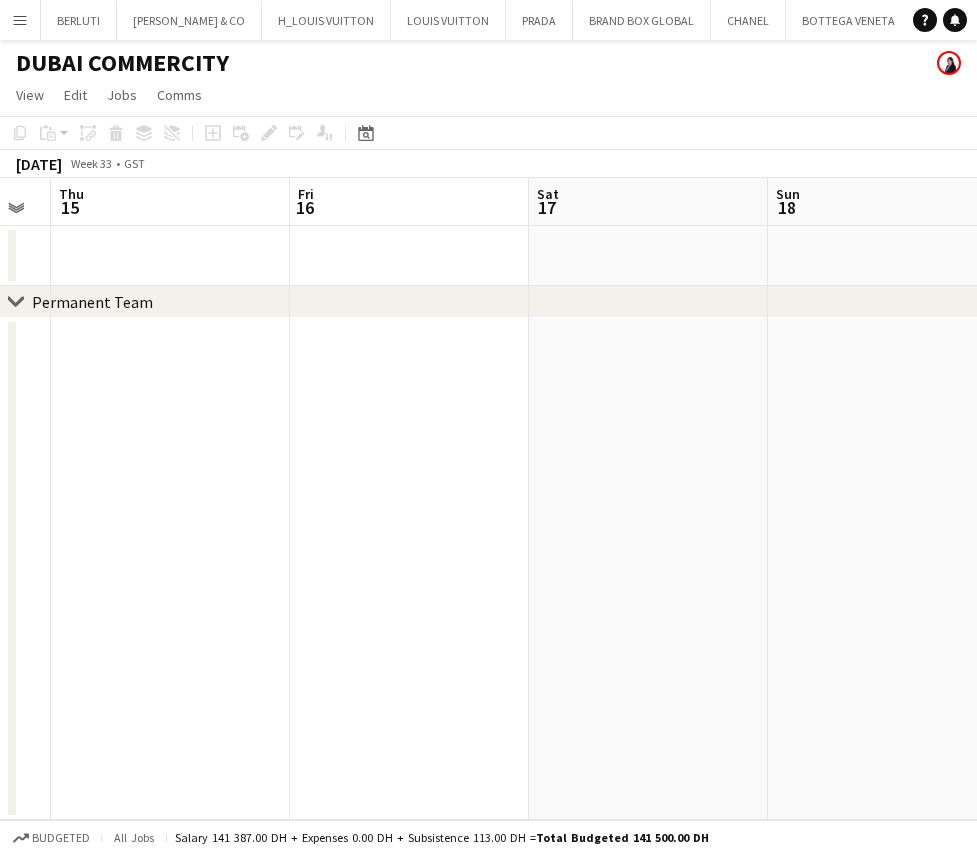drag, startPoint x: 82, startPoint y: 458, endPoint x: 567, endPoint y: 426, distance: 486.05453 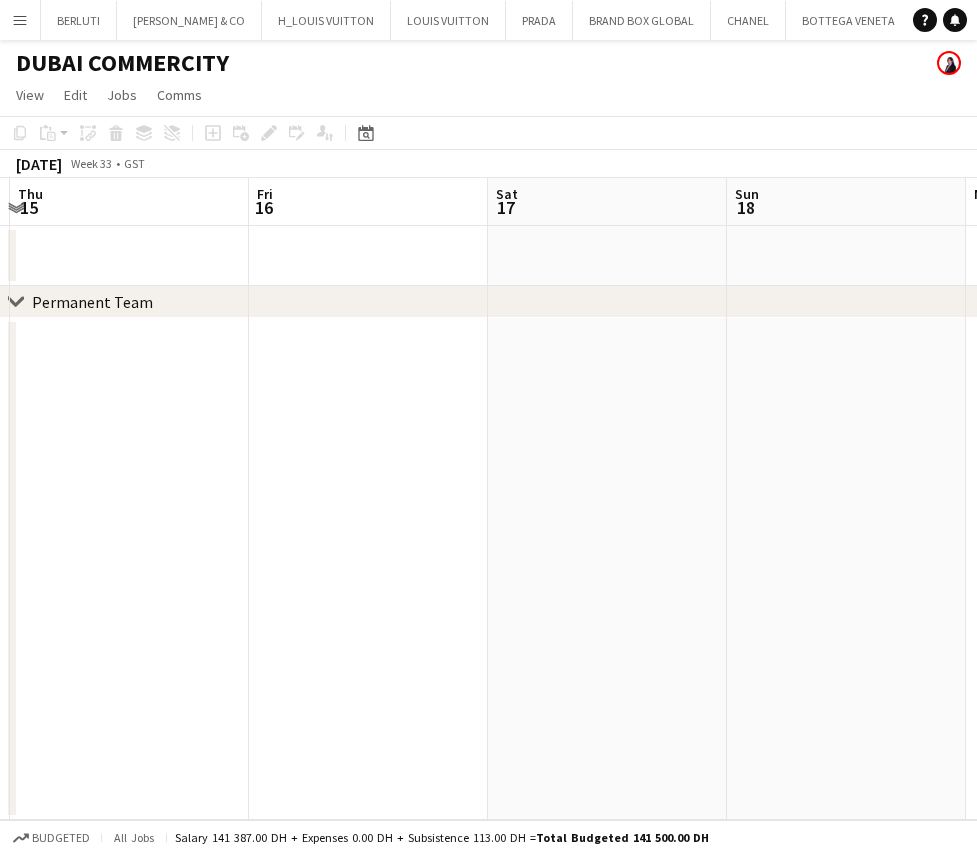 drag, startPoint x: 565, startPoint y: 424, endPoint x: 653, endPoint y: 358, distance: 110 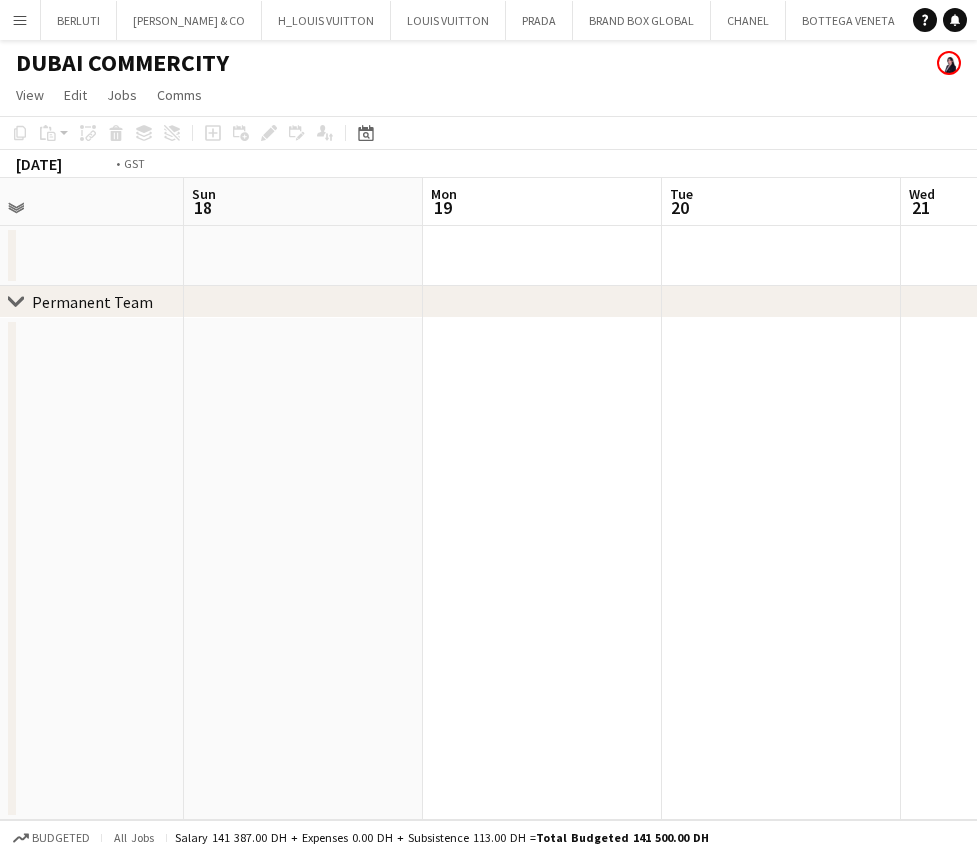 drag, startPoint x: 604, startPoint y: 368, endPoint x: 354, endPoint y: 387, distance: 250.72096 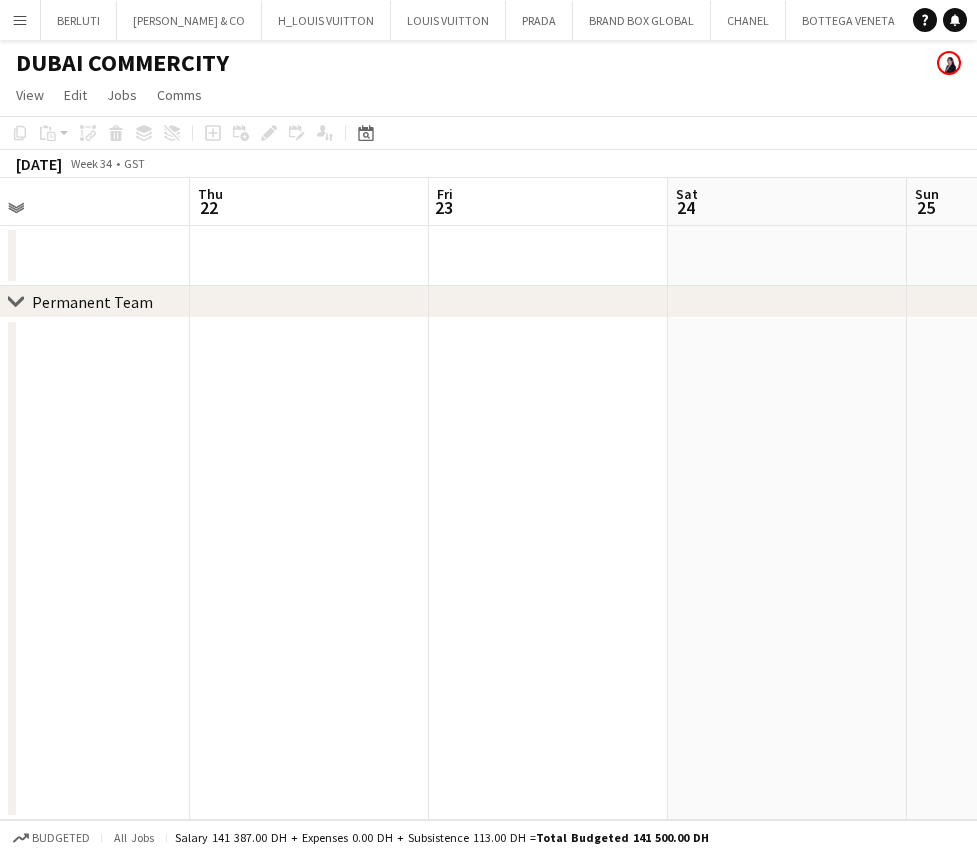 drag, startPoint x: 584, startPoint y: 411, endPoint x: 144, endPoint y: 445, distance: 441.31168 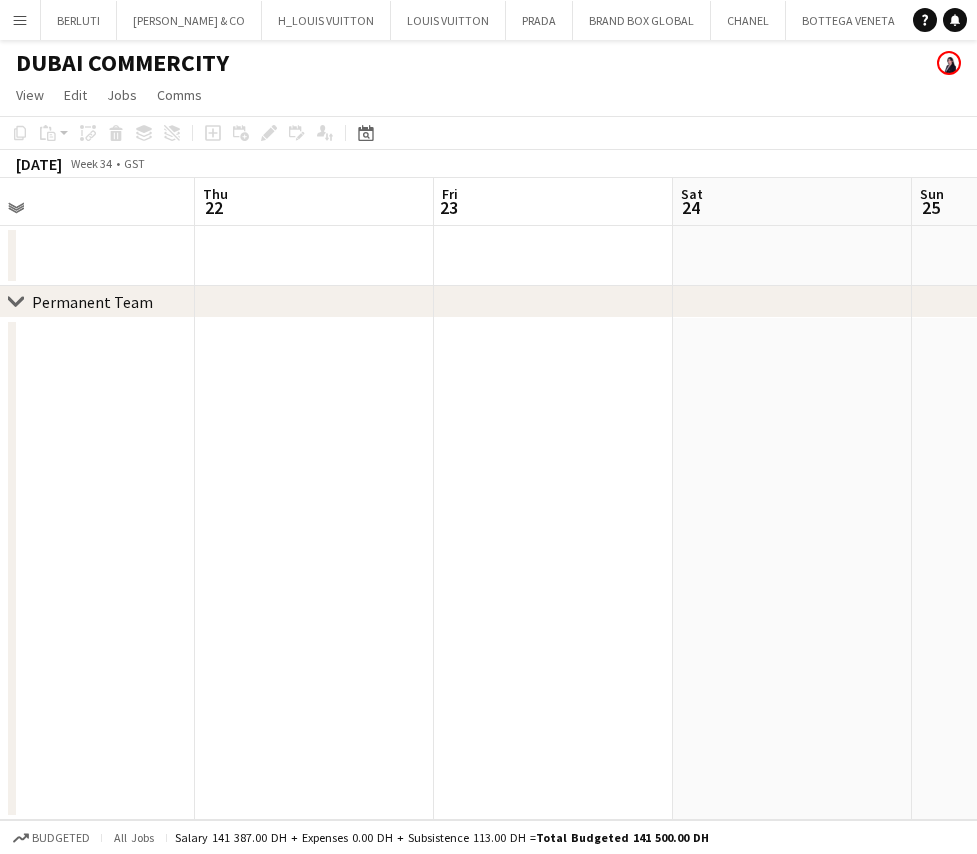 click on "Sun   18   Mon   19   Tue   20   Wed   21   Thu   22   Fri   23   Sat   24   Sun   25   Mon   26   Tue   27" at bounding box center [488, 499] 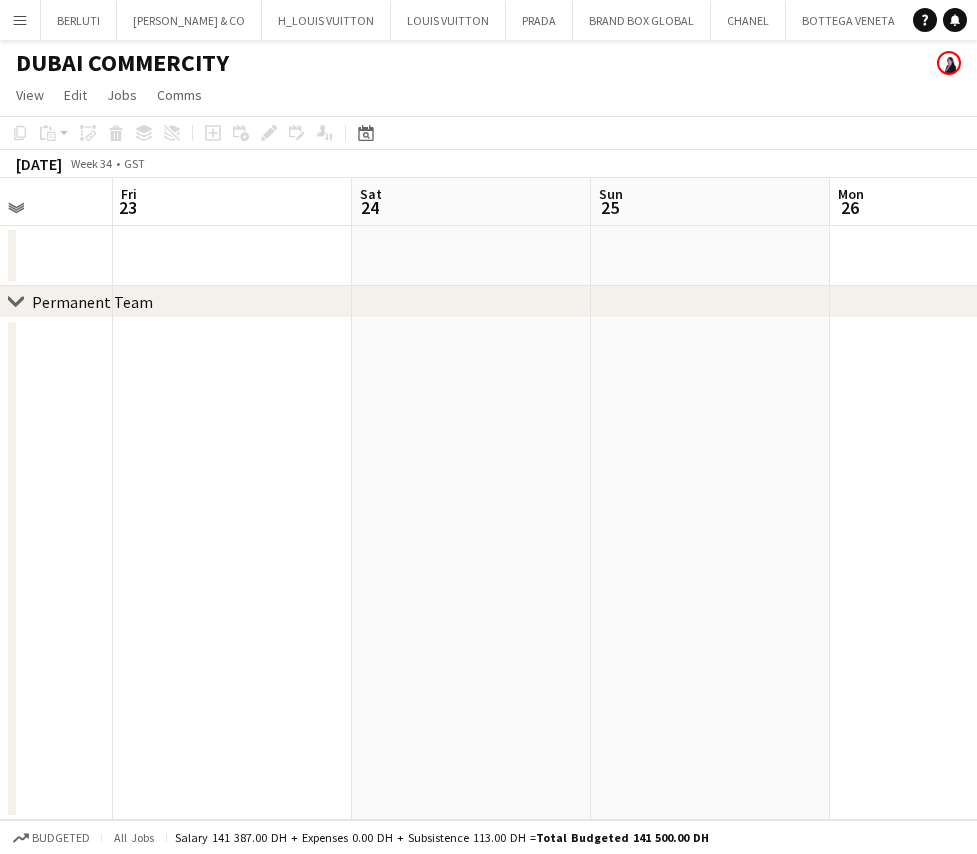 drag, startPoint x: 778, startPoint y: 445, endPoint x: 367, endPoint y: 453, distance: 411.07785 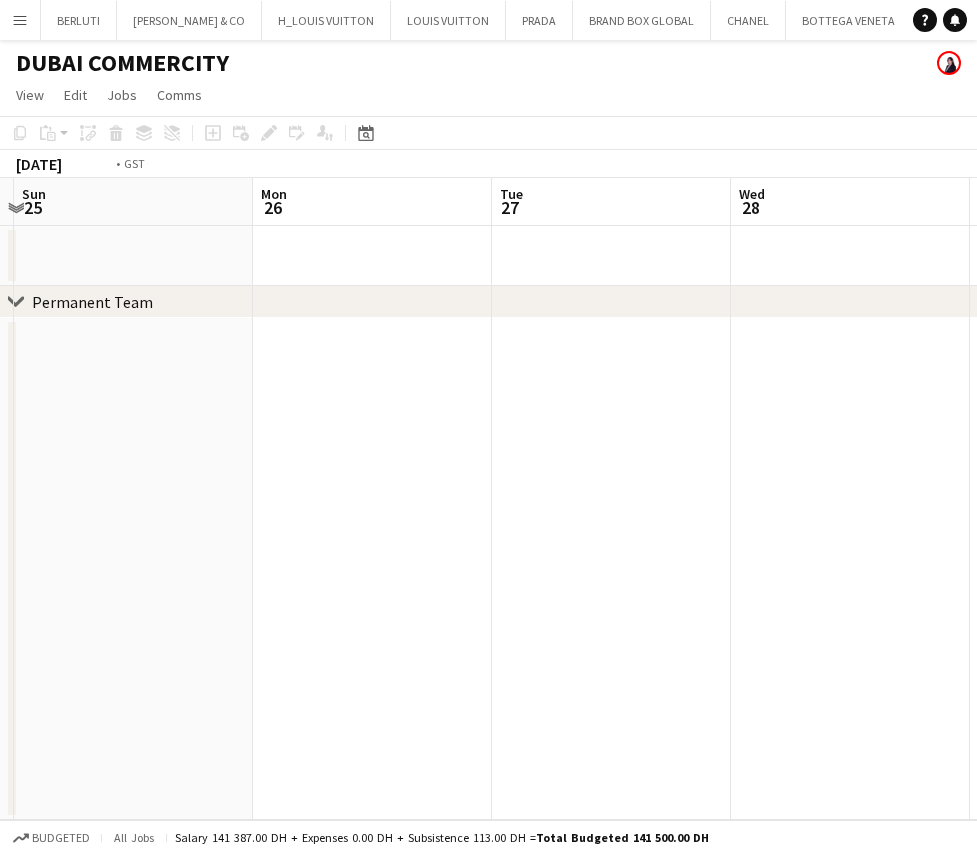 drag, startPoint x: 742, startPoint y: 451, endPoint x: 217, endPoint y: 465, distance: 525.18665 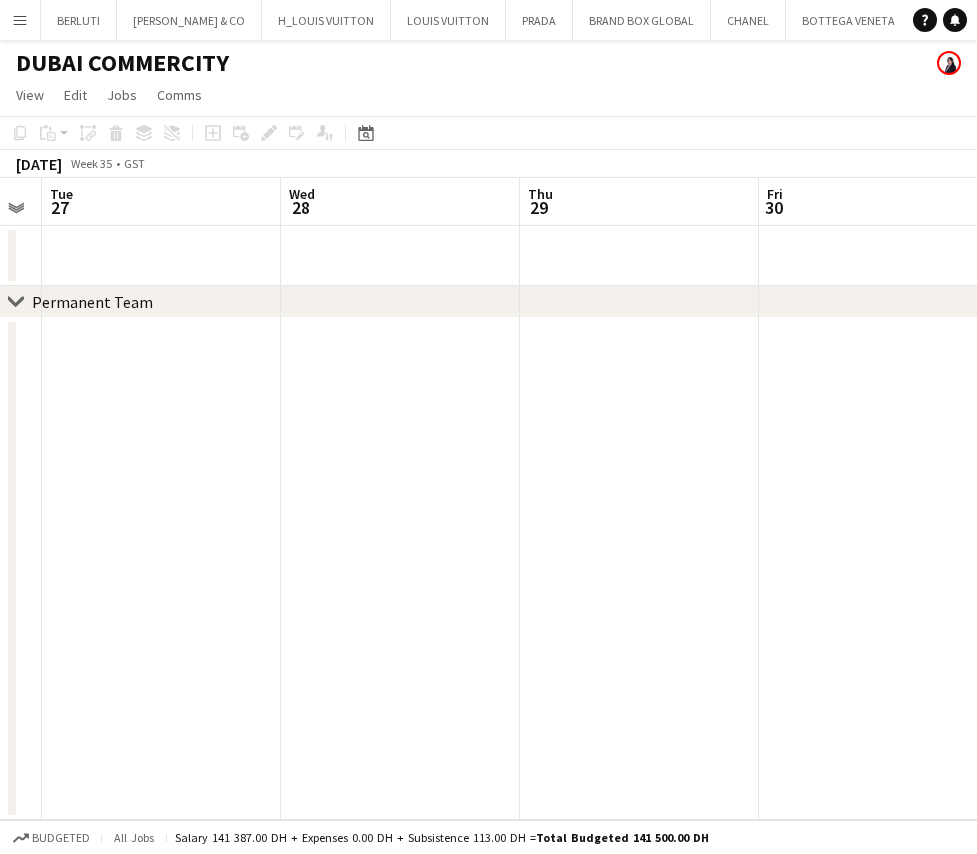 drag, startPoint x: 681, startPoint y: 447, endPoint x: 27, endPoint y: 471, distance: 654.44025 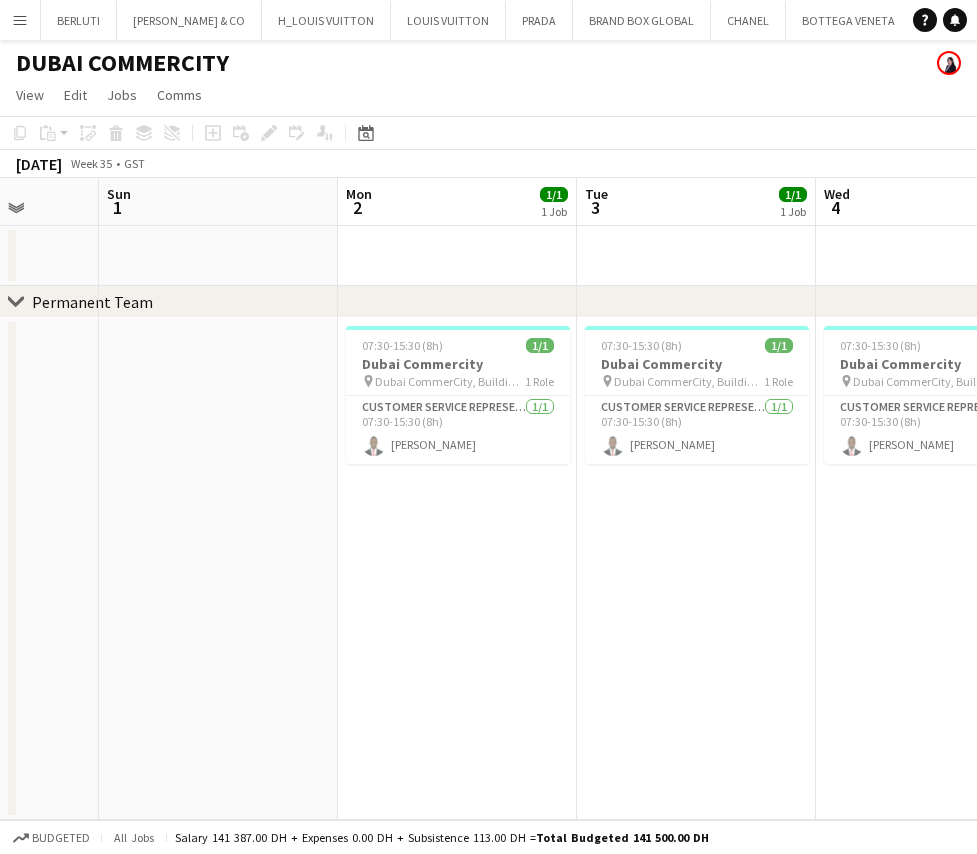drag, startPoint x: 334, startPoint y: 417, endPoint x: 323, endPoint y: 417, distance: 11 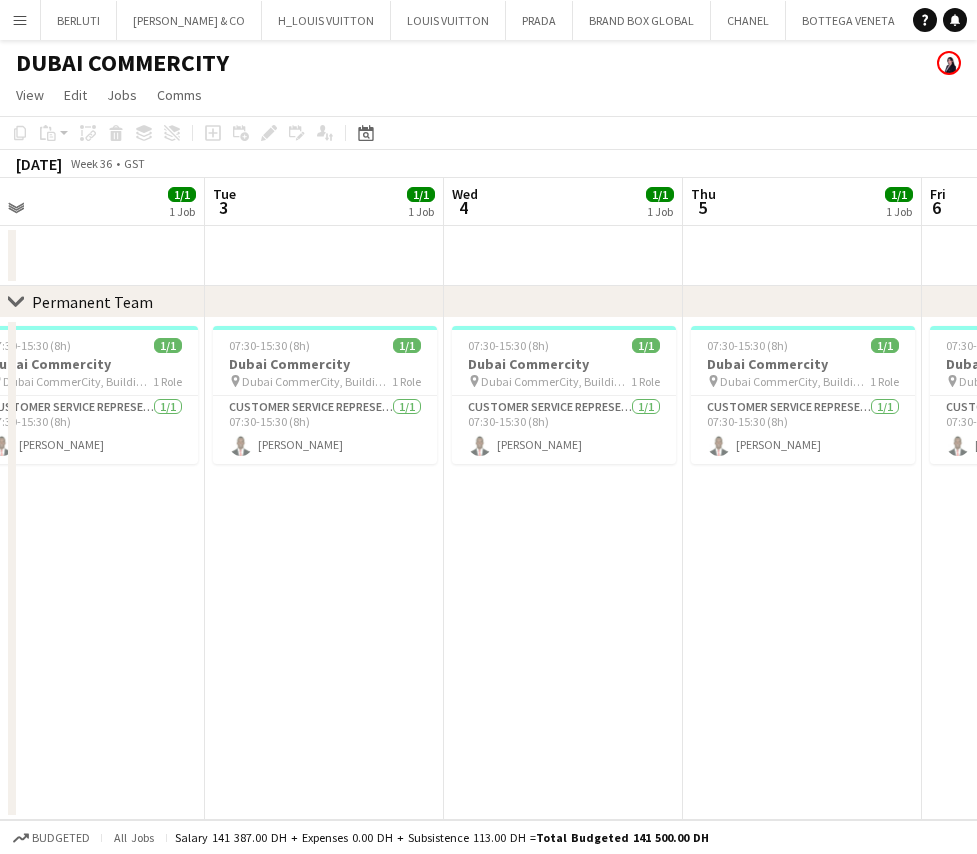 drag, startPoint x: 497, startPoint y: 521, endPoint x: 125, endPoint y: 526, distance: 372.0336 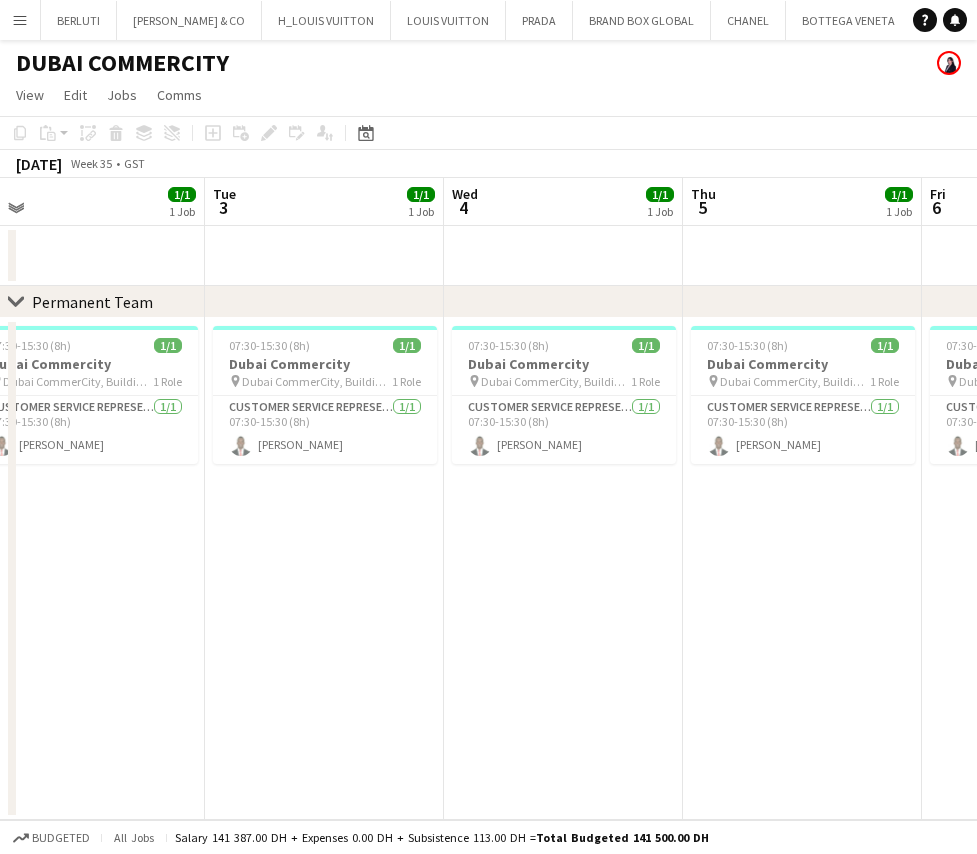 scroll, scrollTop: 0, scrollLeft: 769, axis: horizontal 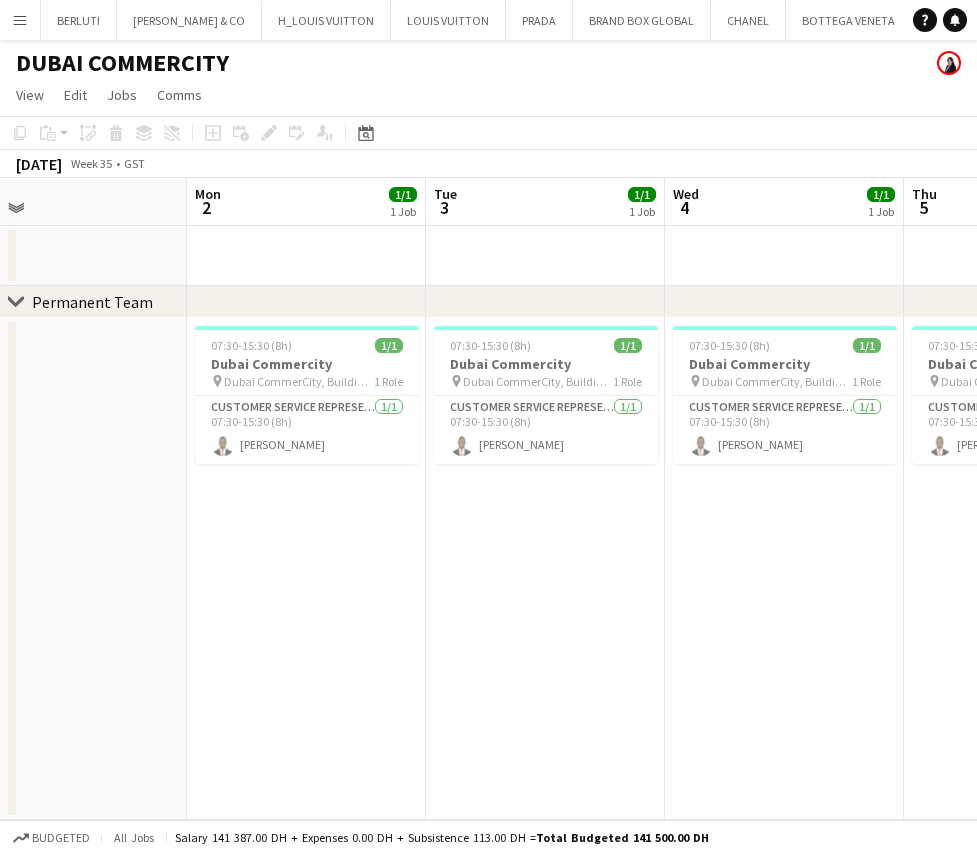 drag, startPoint x: 157, startPoint y: 524, endPoint x: 378, endPoint y: 522, distance: 221.00905 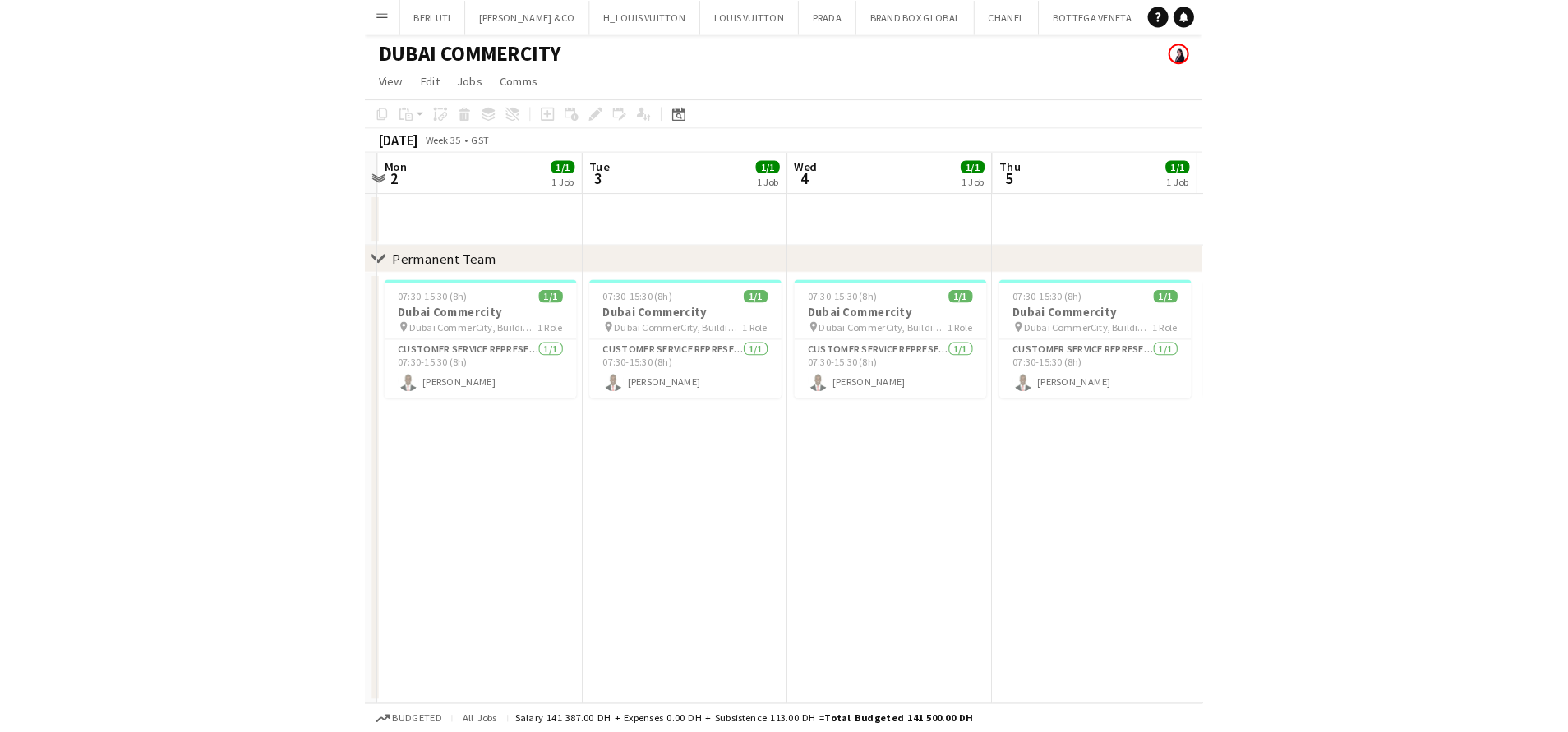 scroll, scrollTop: 0, scrollLeft: 757, axis: horizontal 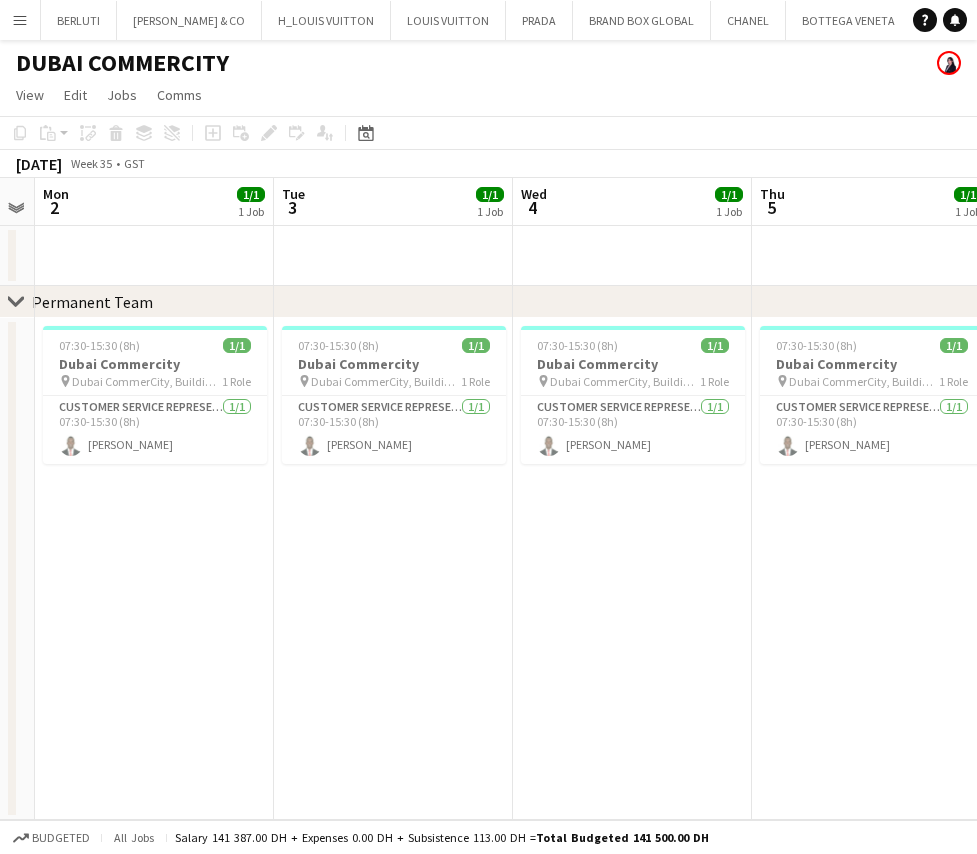 drag, startPoint x: 625, startPoint y: 531, endPoint x: 472, endPoint y: 533, distance: 153.01308 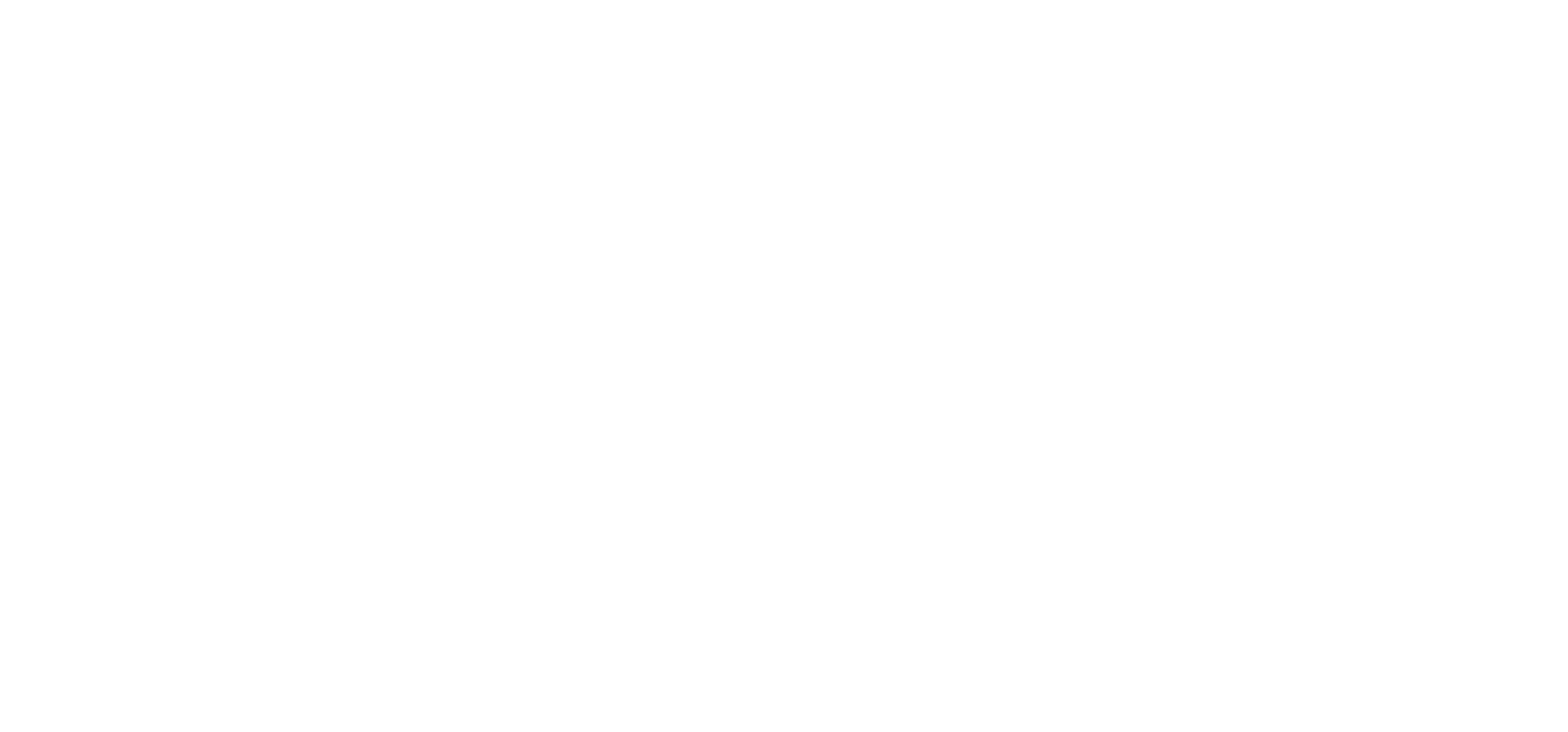 scroll, scrollTop: 0, scrollLeft: 0, axis: both 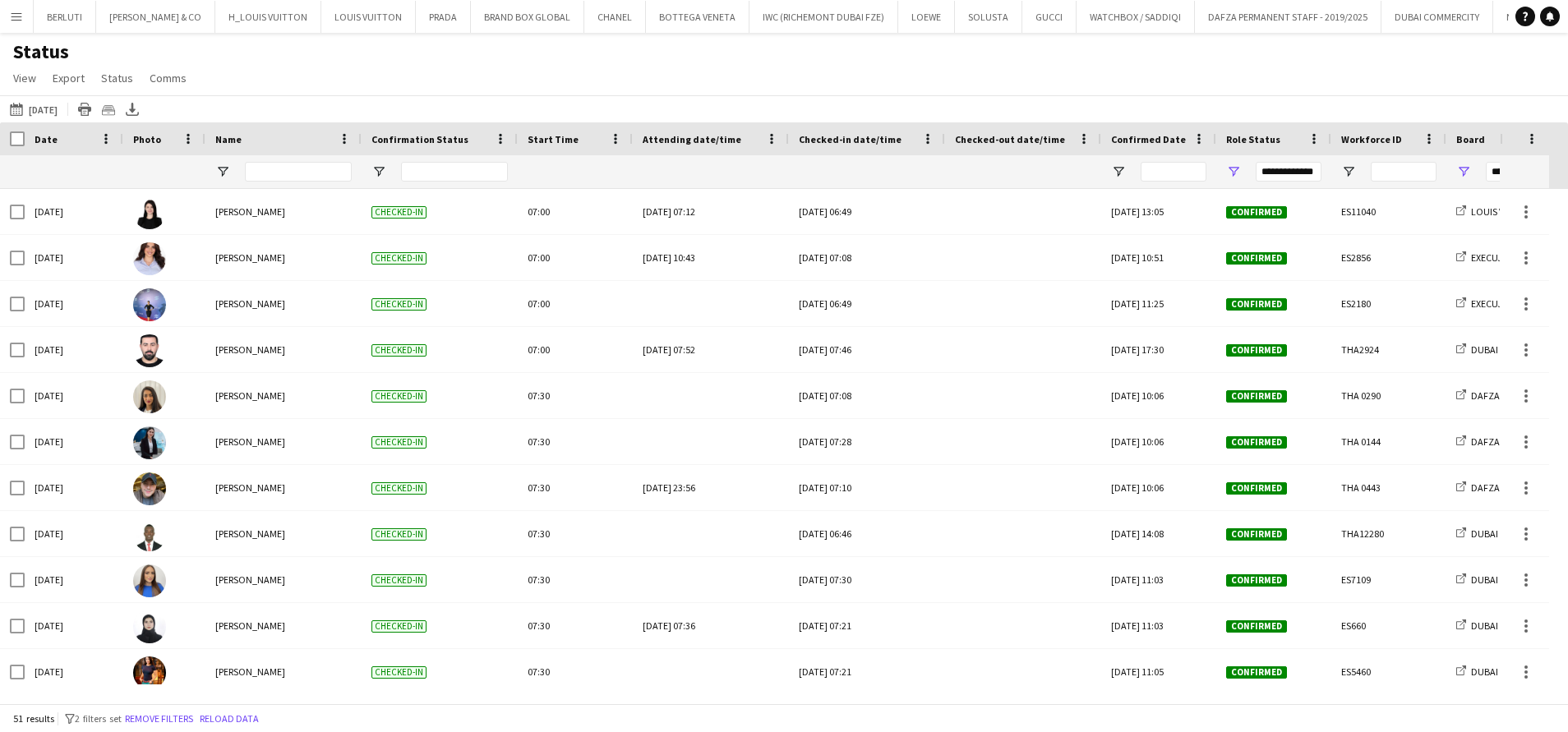 click on "Menu" at bounding box center (16, 16) 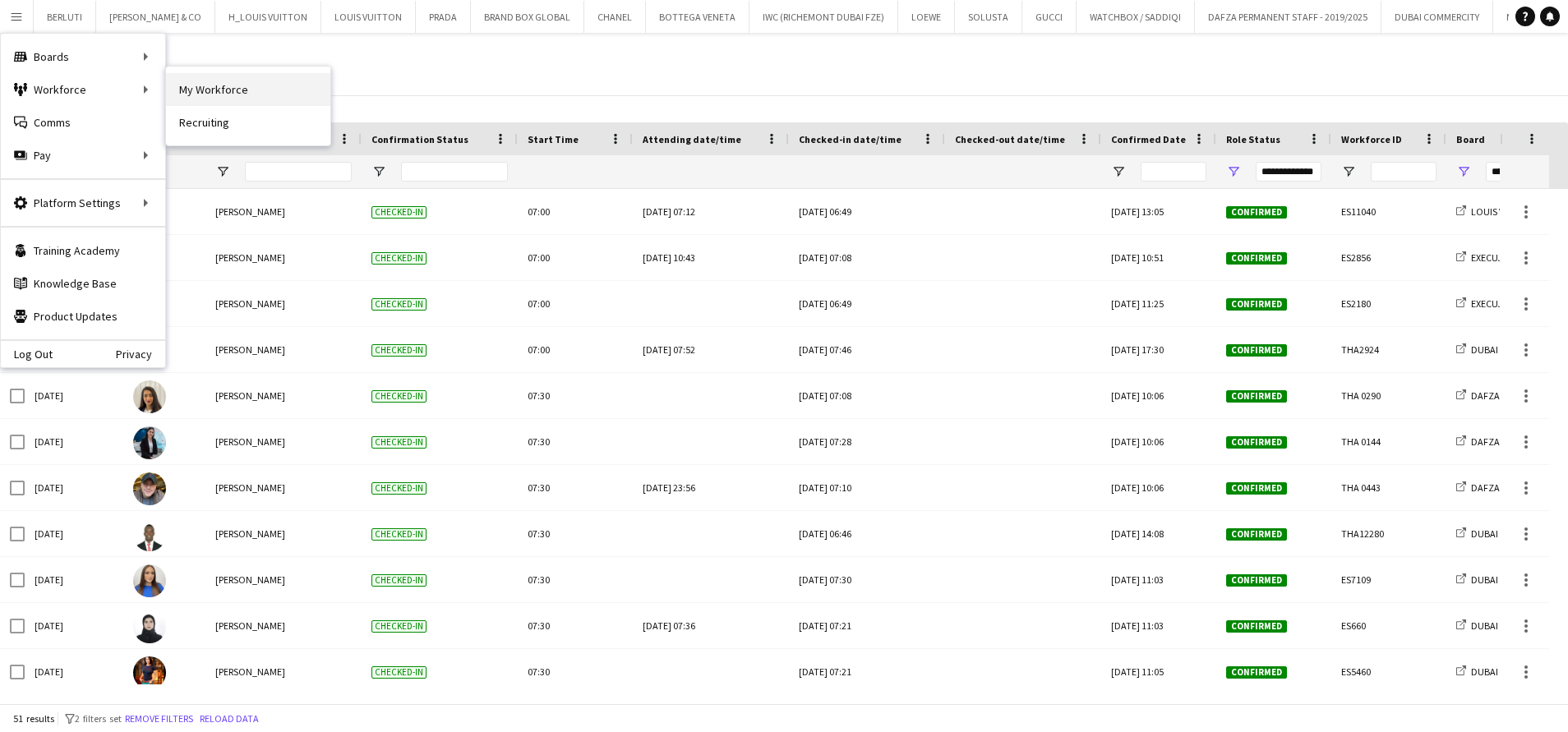 click on "My Workforce" at bounding box center [248, 90] 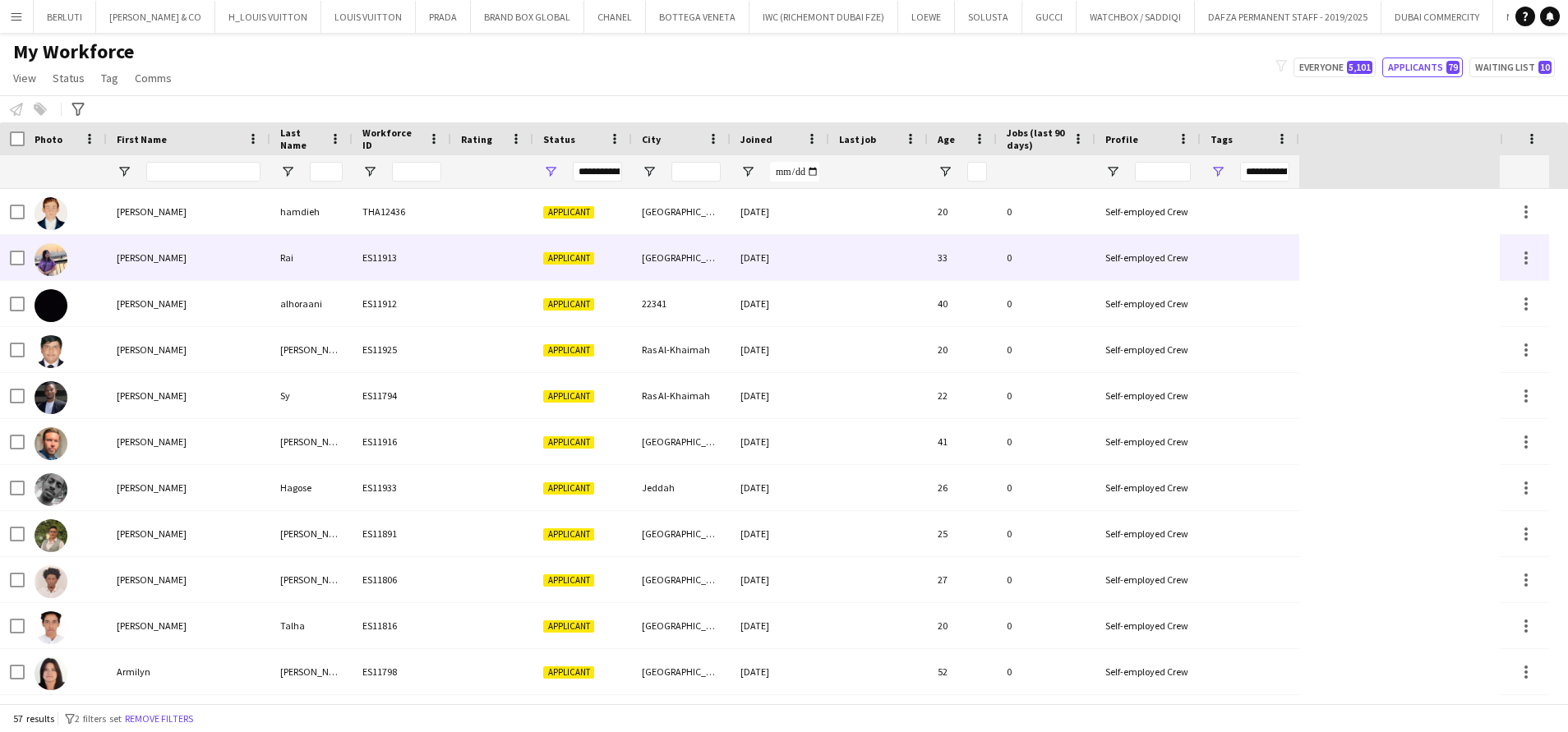 scroll, scrollTop: 337, scrollLeft: 0, axis: vertical 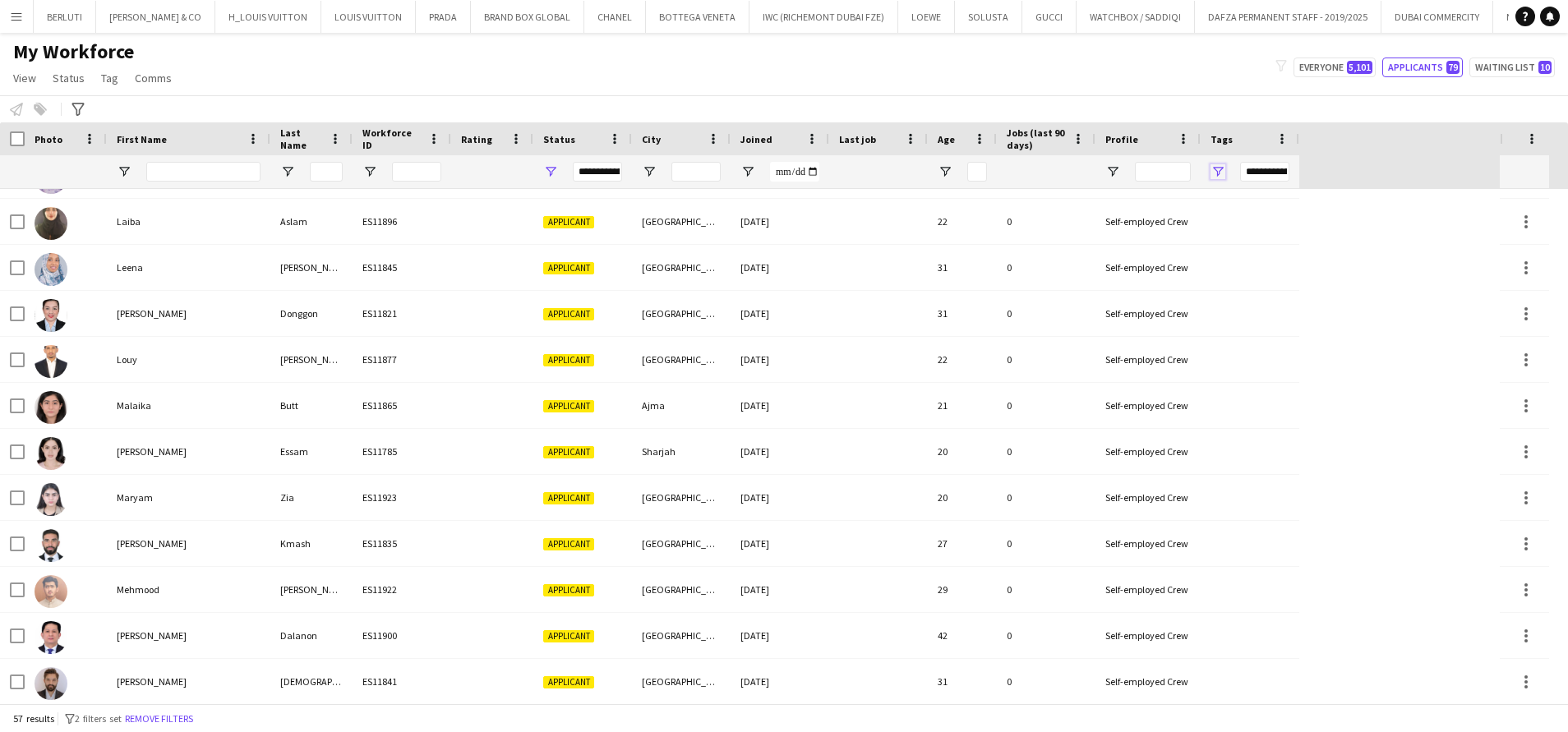 click at bounding box center [1218, 172] 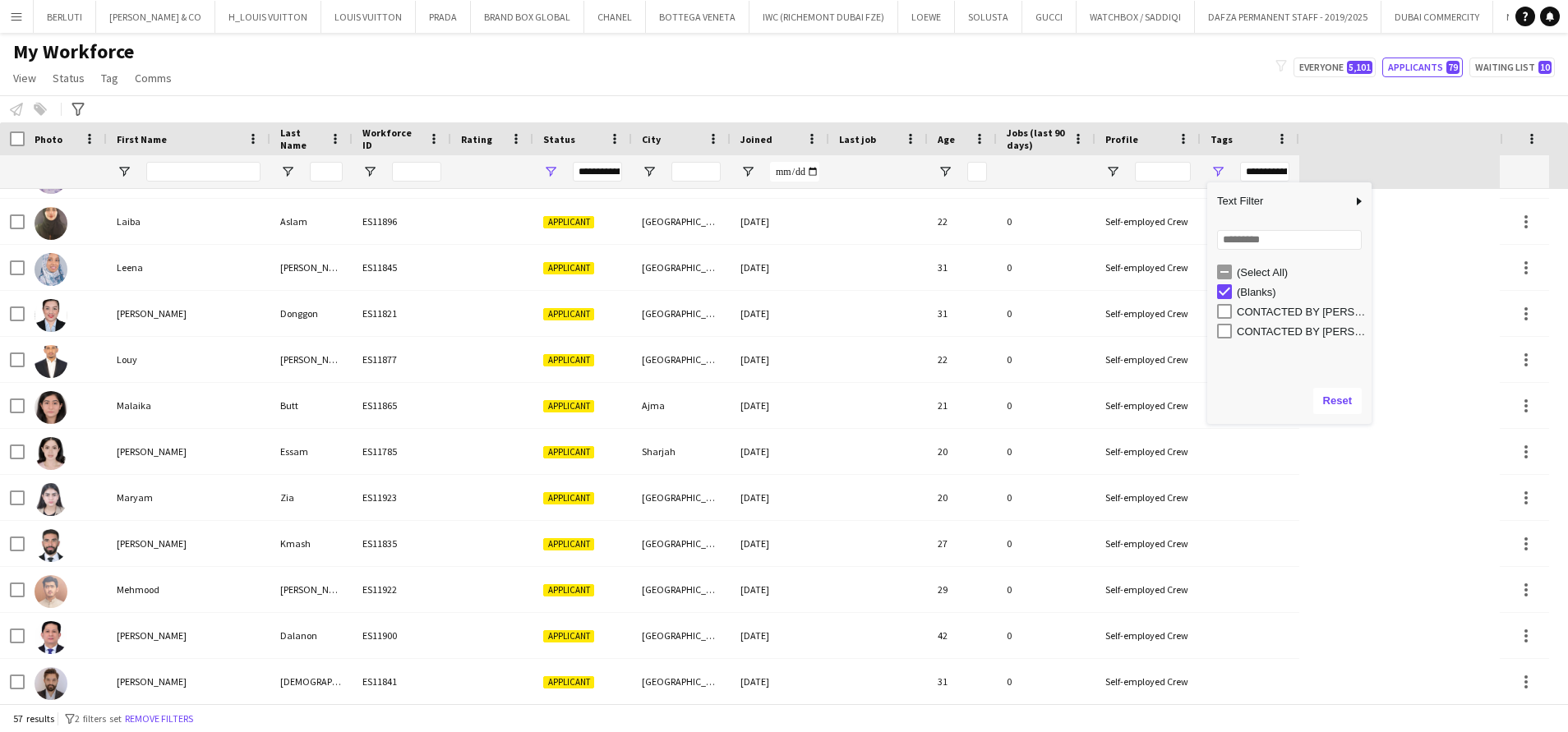 click on "(Select All)" at bounding box center (1294, 272) 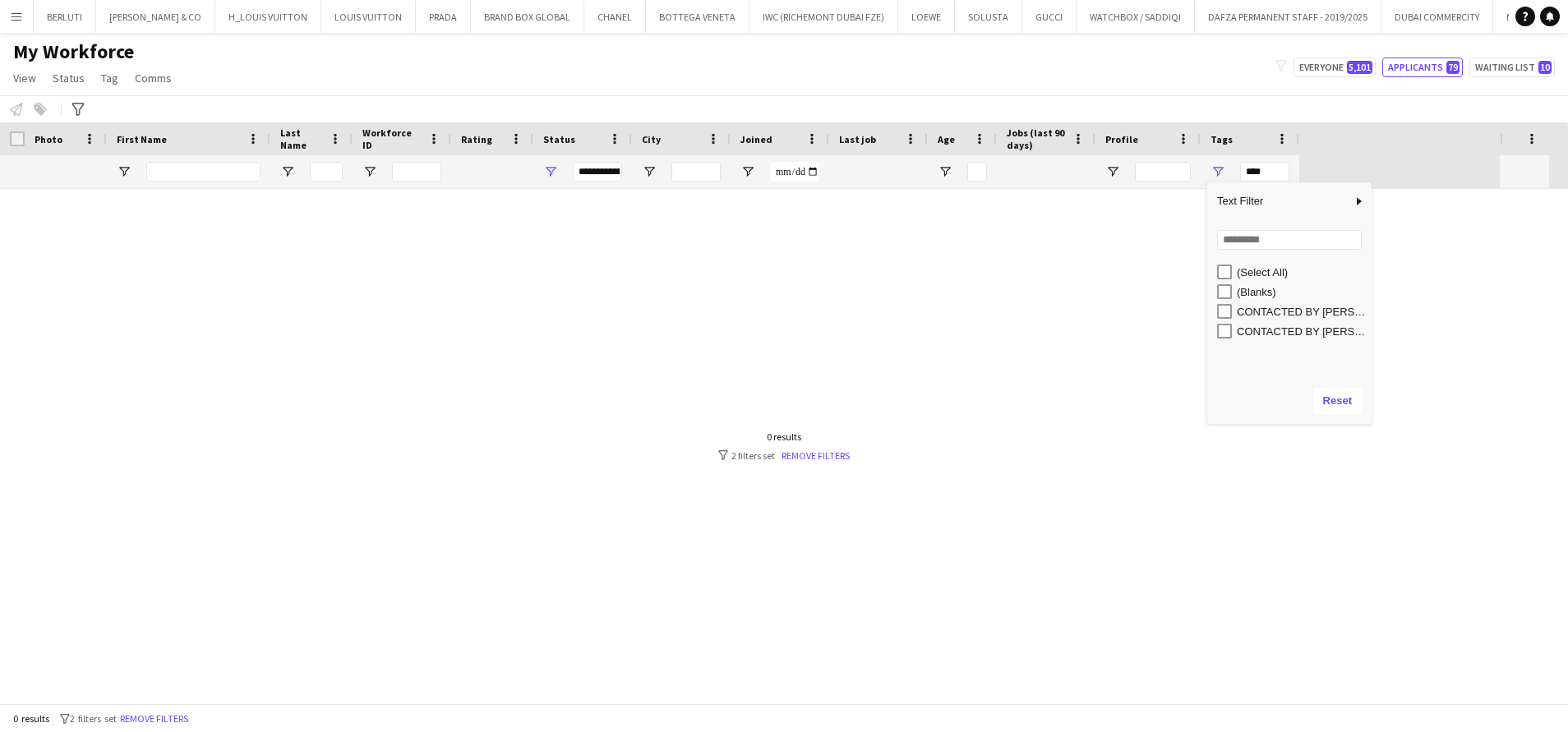scroll, scrollTop: 0, scrollLeft: 0, axis: both 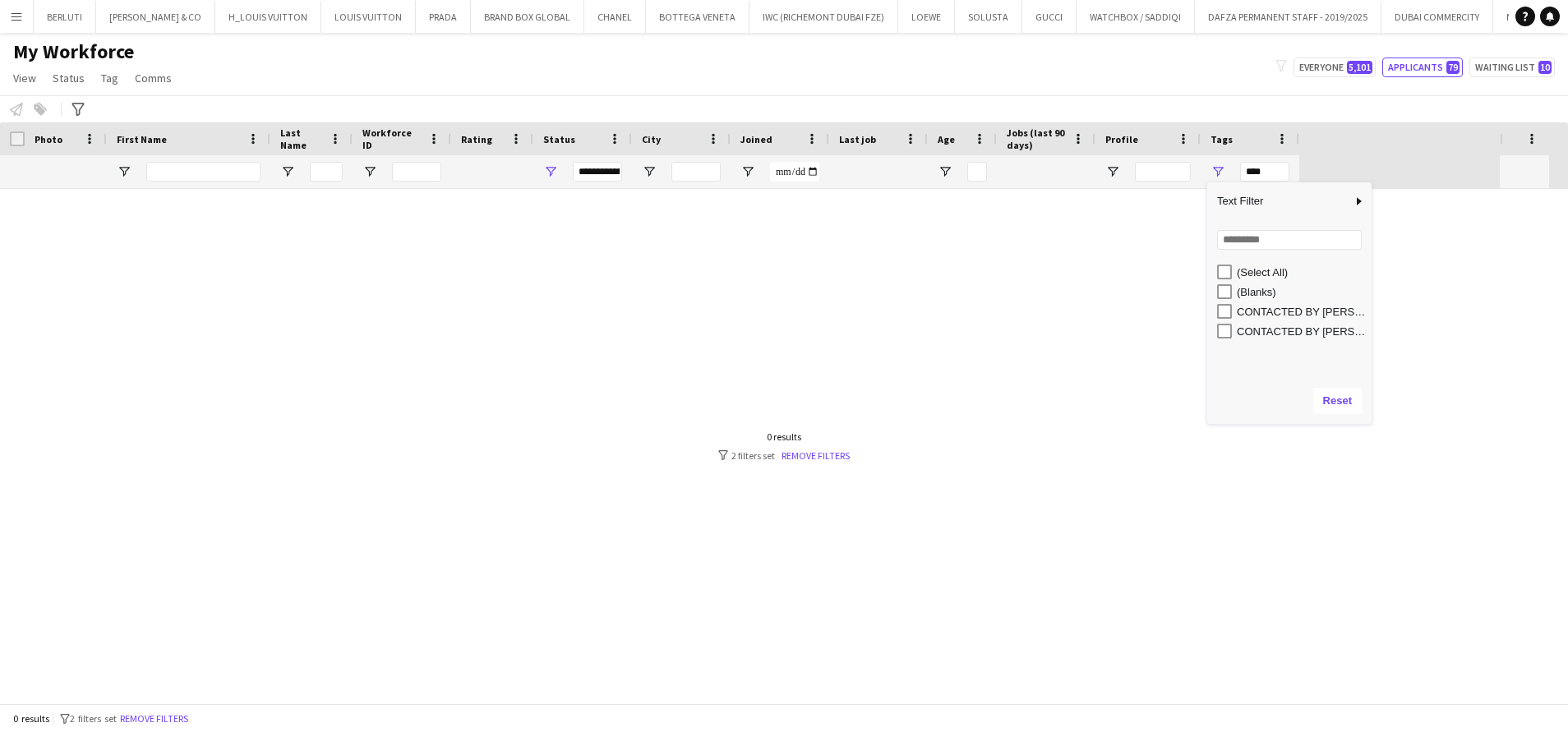 type on "**********" 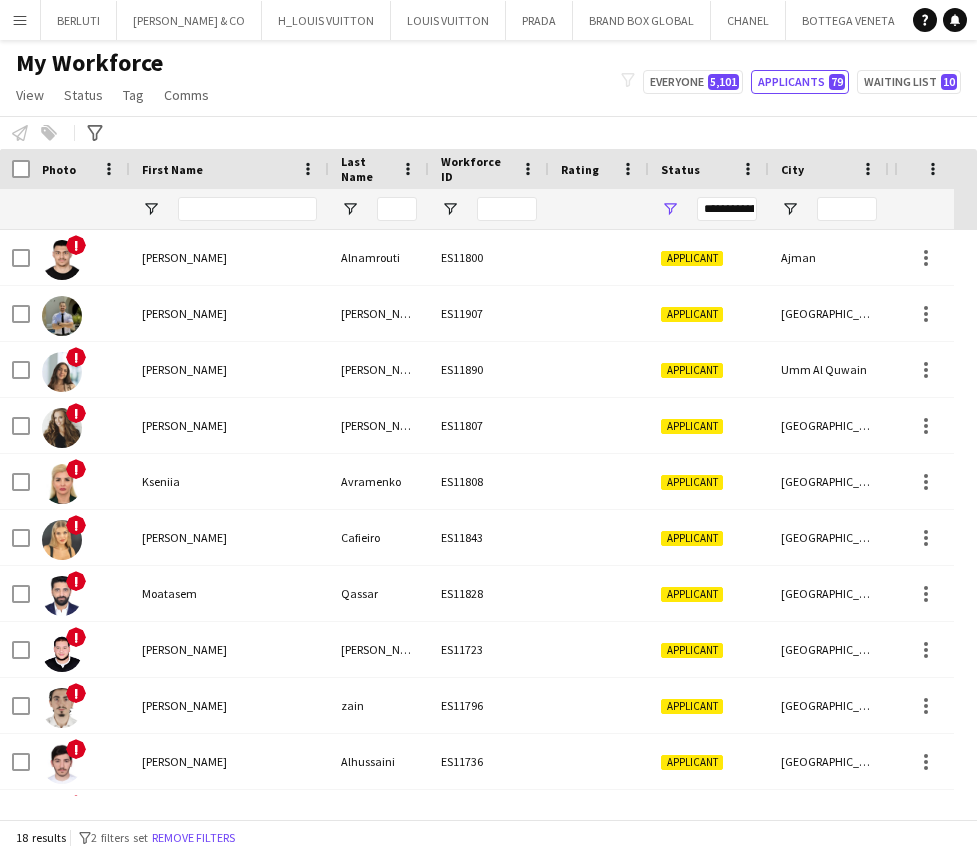 click on "My Workforce   View   Views  Default view New view Update view Delete view Edit name Customise view Customise filters Reset Filters Reset View Reset All  Status  Edit  Tag  New tag  Edit tag  ARABIC SPEAKER (2100) CABIN CREW (383) CHINESE SPEAKER (39) CONTACTED BY ANASTASIIA (7) CONTACTED BY MARIA (1) CONTACTED BY SARAH W (20) CONTACTED BY VIVIANE  (96) DRESSER (7) FOH EXPO (31) FOLLOW UP  (41) FRENCH SPEAKER (526) Generic Portfolio - Arabic Speaker  (7) Generic Portfolio - Jewerlly  Model (5) Generic Portfolio - Luxury  (23) Generic Portfolio - Models (14) Generic Portfolio - Promoters (20) Generic Portfolio - Supervisors (11) Generic Portfolio - Tall Hostess (21) Generic Portfolio - Ushers (16) Generic portfolio -VIP Hostess (25) ITALIAN SPEAKER (67) JAPANESE SPEAKER (8) KOREAN SPEAKER (5) LUXURY RETAIL (456) MANAGER LEVEL (119) MC (21) MUA (17) OPERATION (30) PRODUCTION (8) PROJECT MANAGER  (52) SPANISH SPEAKER (206) STAGE MANAGER (81) SUPERVISOR (194) THA HOSPITALITY (910) TOP BARISTA (69)  Add to tag" 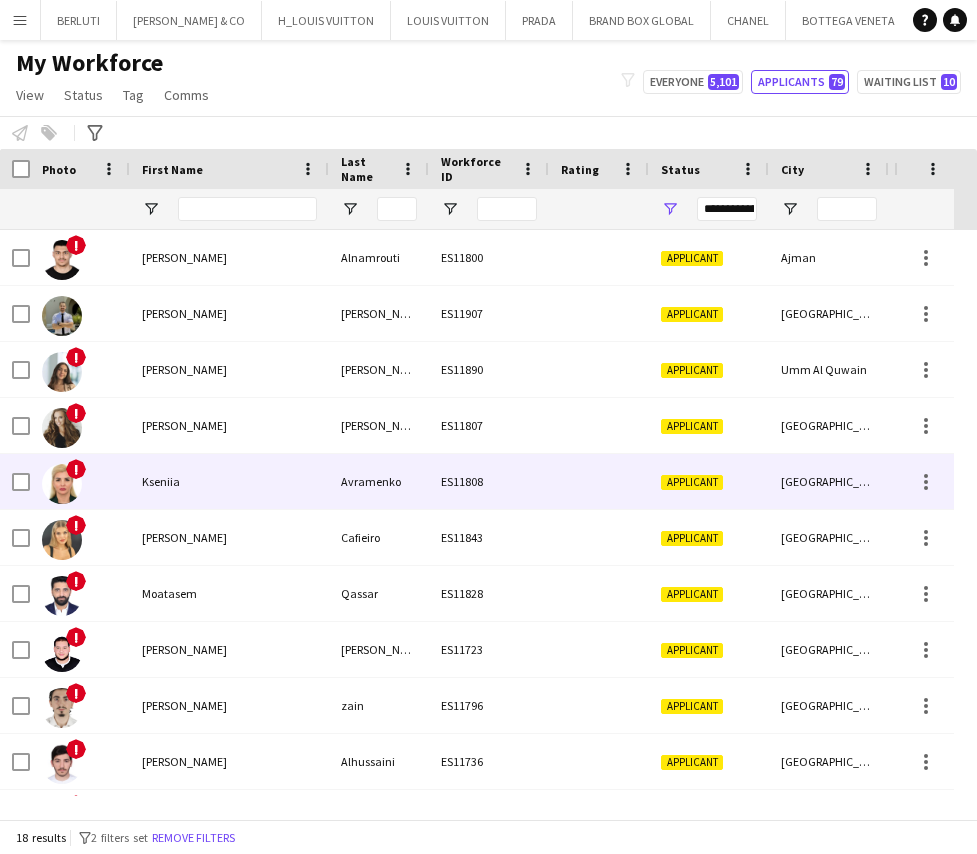 scroll, scrollTop: 150, scrollLeft: 0, axis: vertical 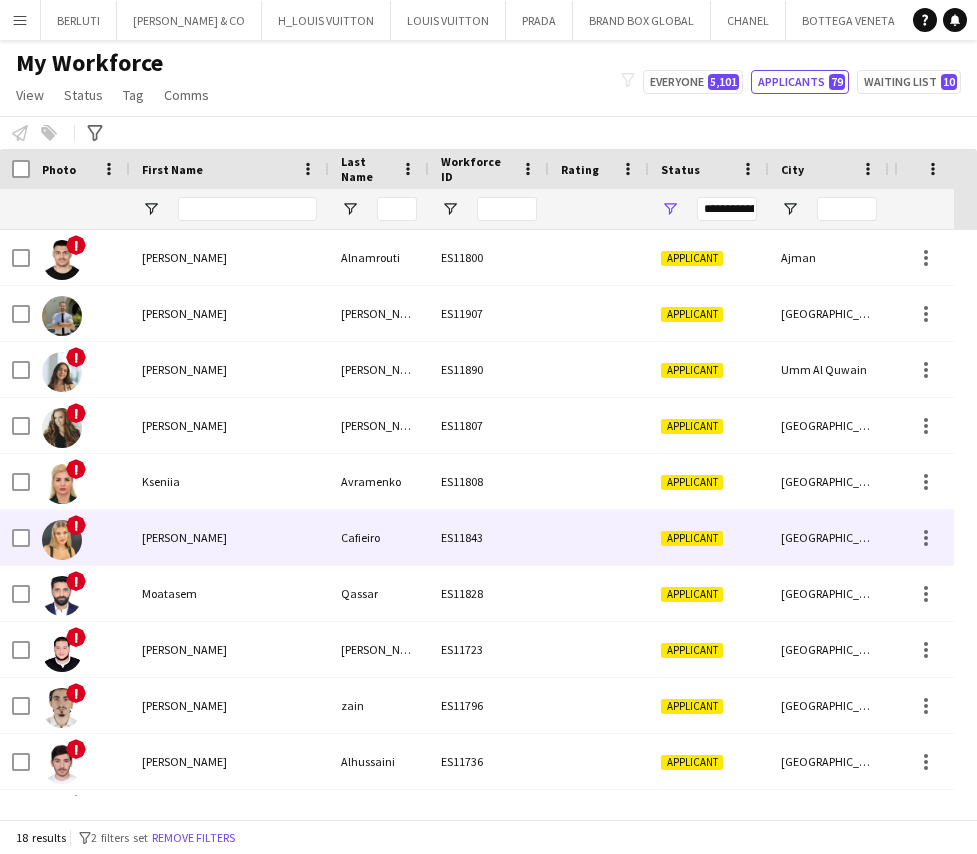 click on "Luna" at bounding box center [229, 537] 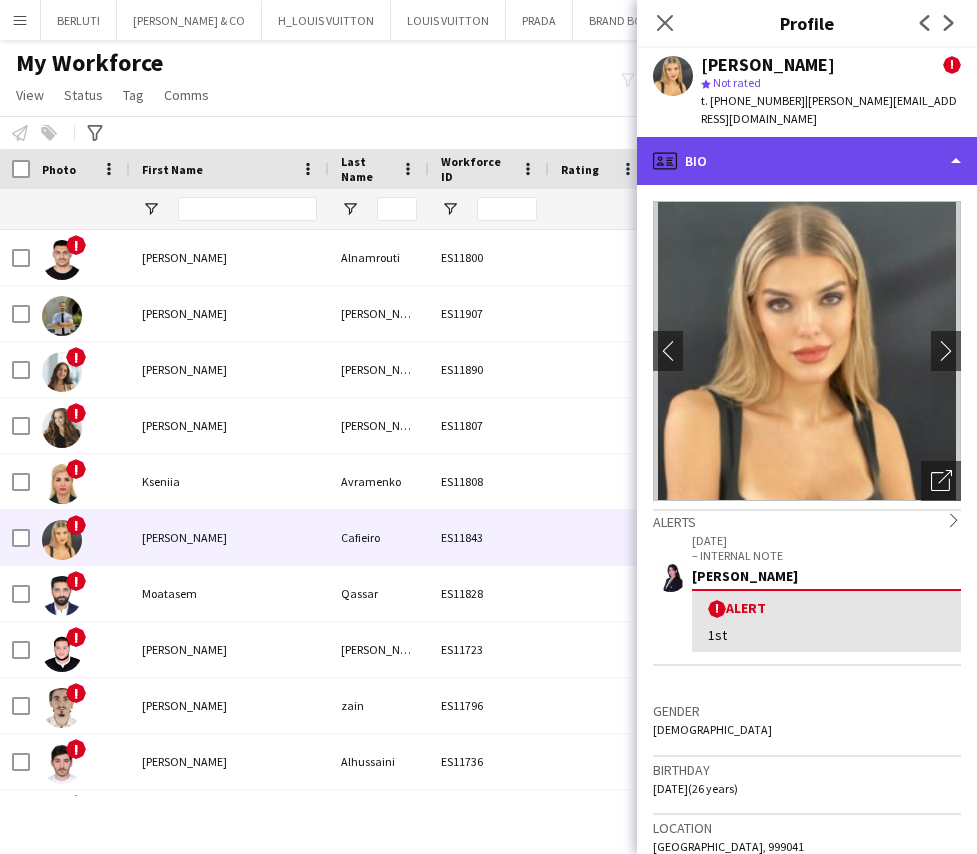click on "profile
Bio" 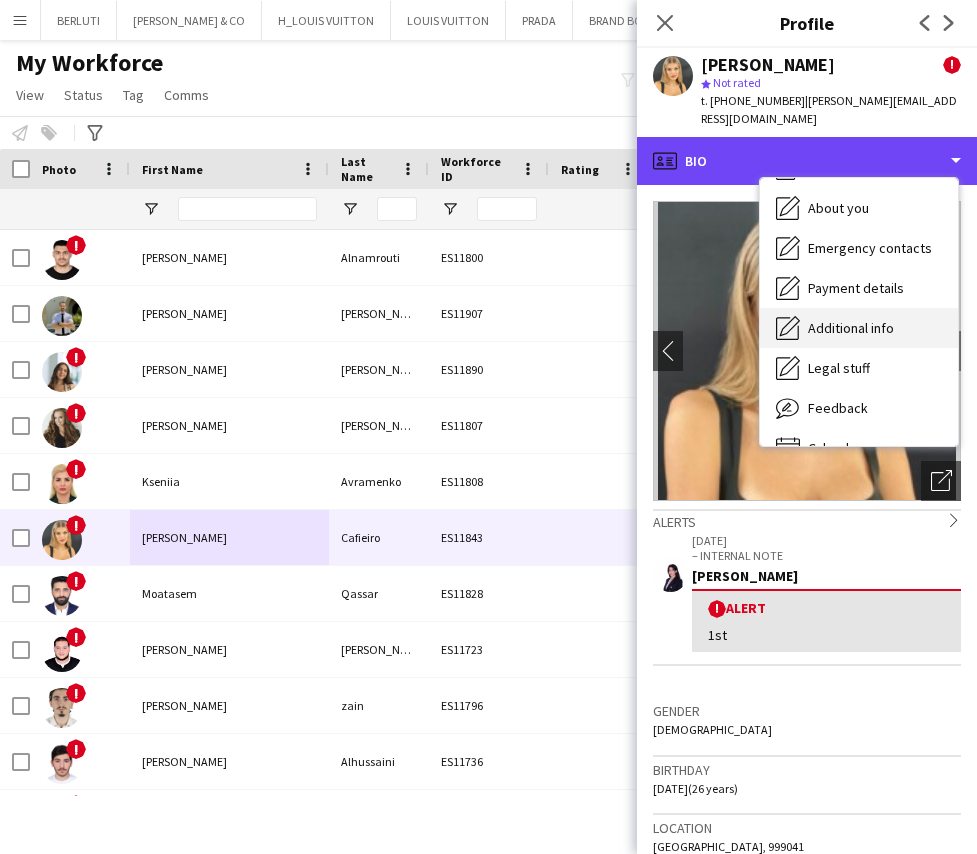 scroll, scrollTop: 108, scrollLeft: 0, axis: vertical 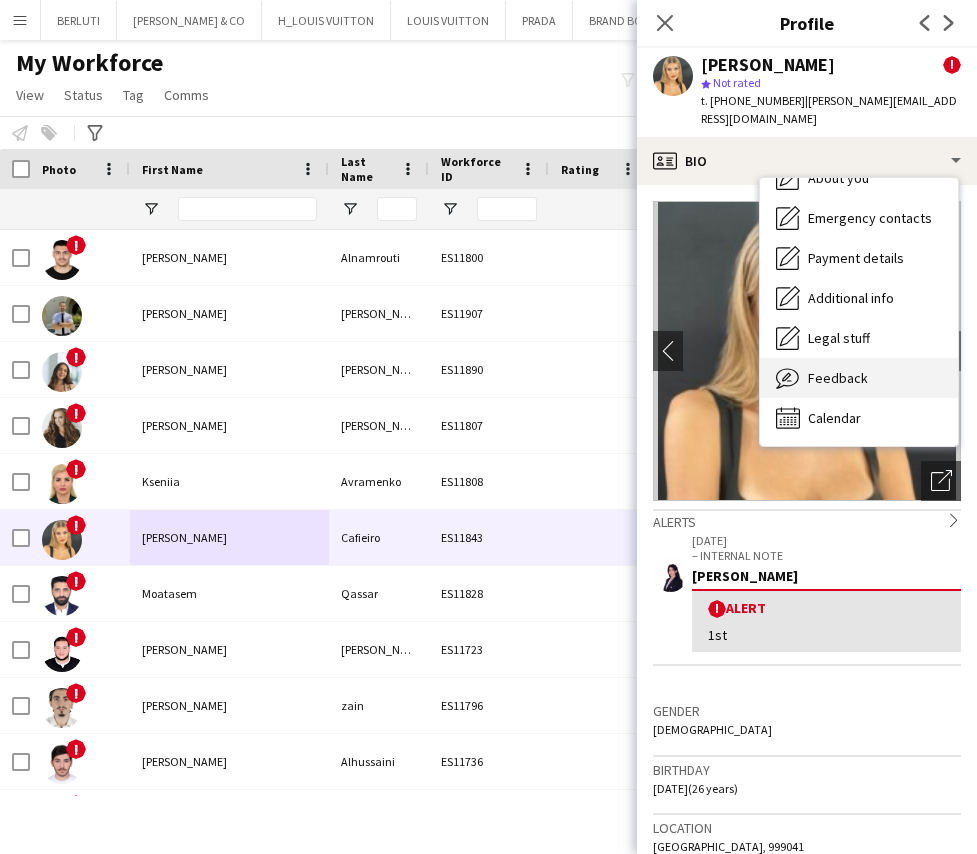 click on "Feedback" at bounding box center [838, 378] 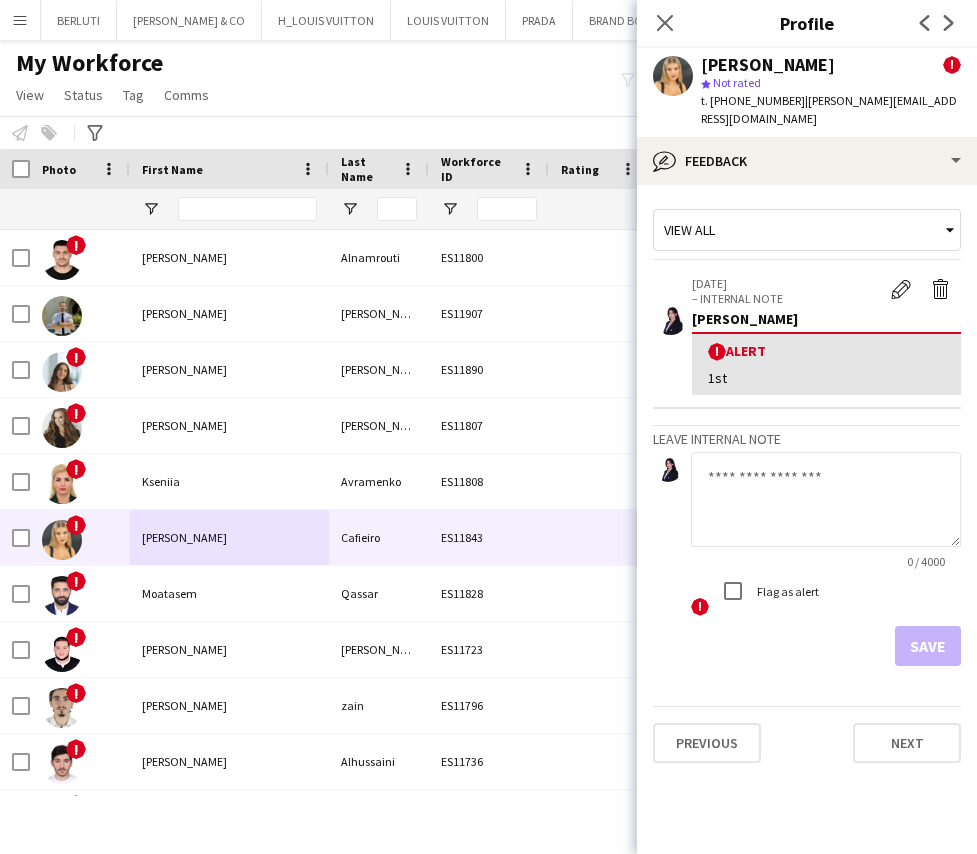 click 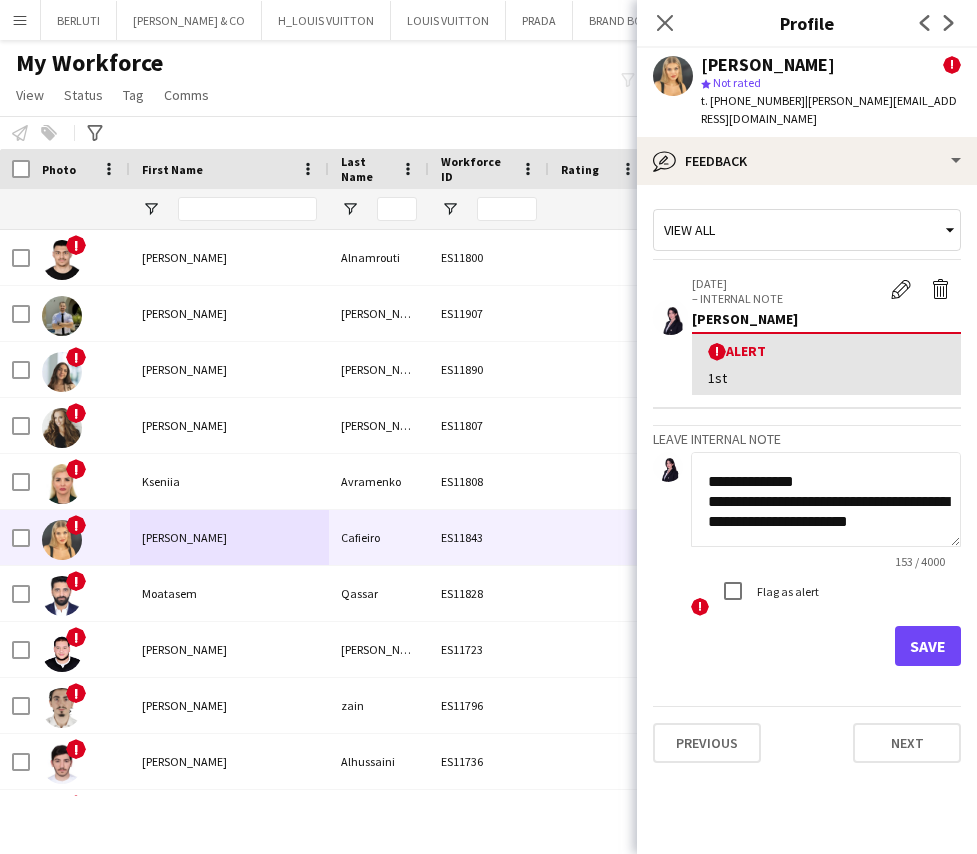 scroll, scrollTop: 115, scrollLeft: 0, axis: vertical 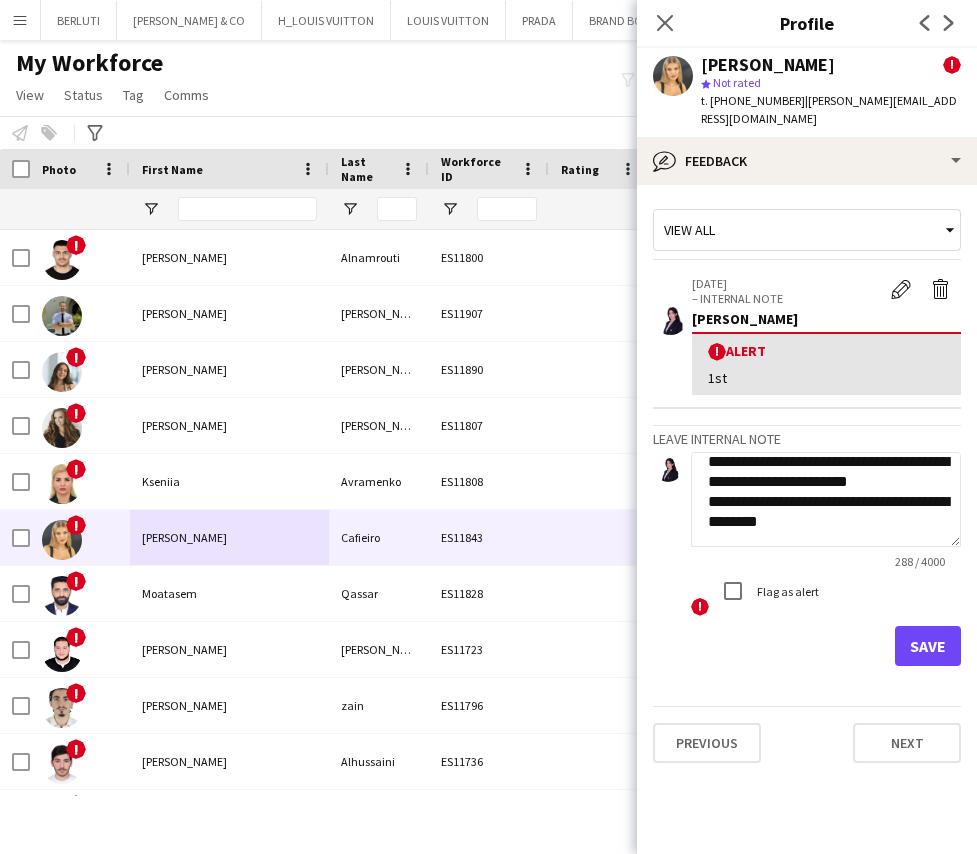 click on "**********" 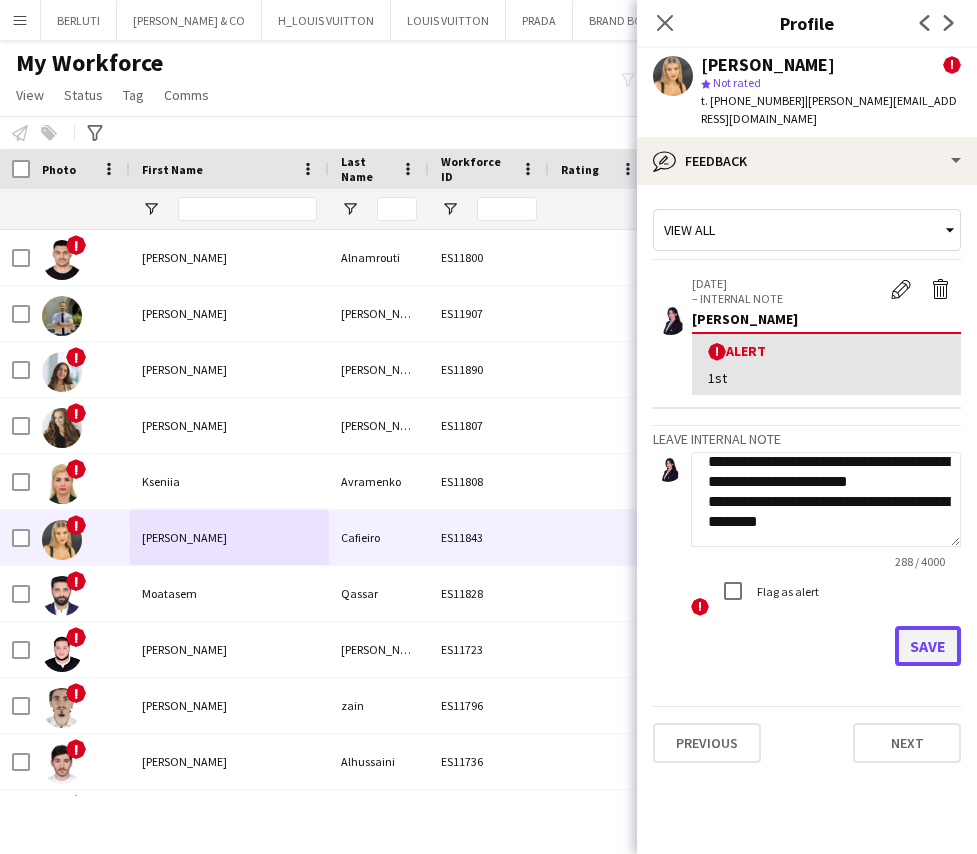 click on "Save" 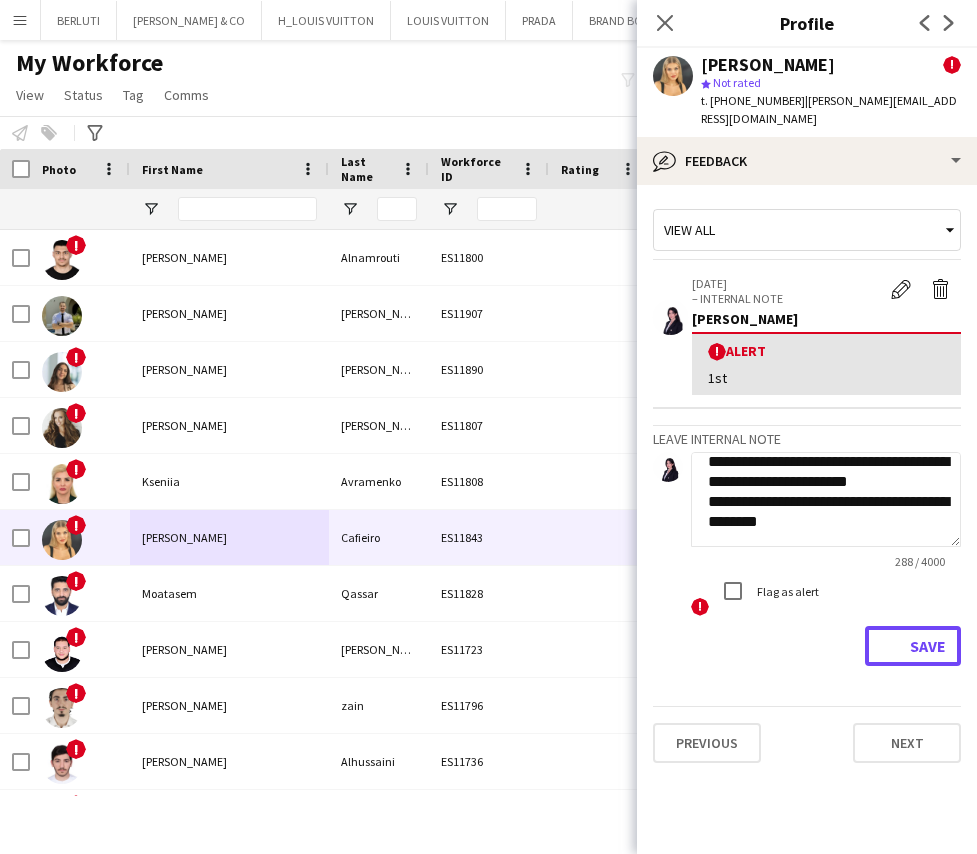 type 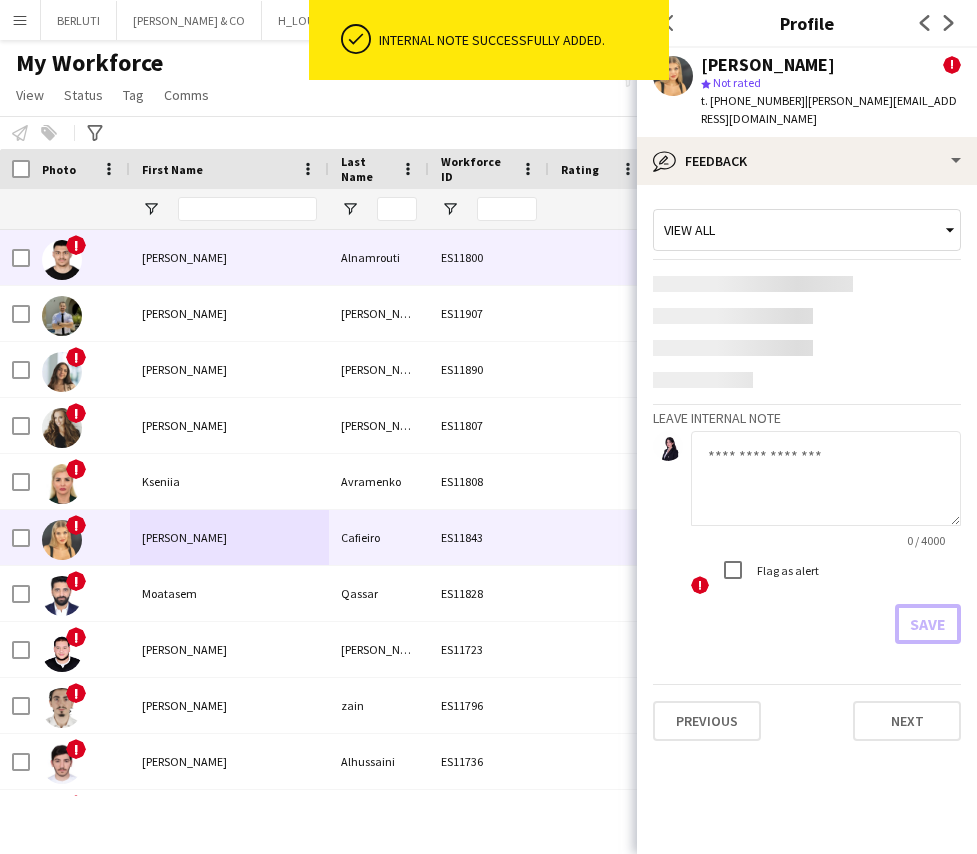scroll, scrollTop: 0, scrollLeft: 0, axis: both 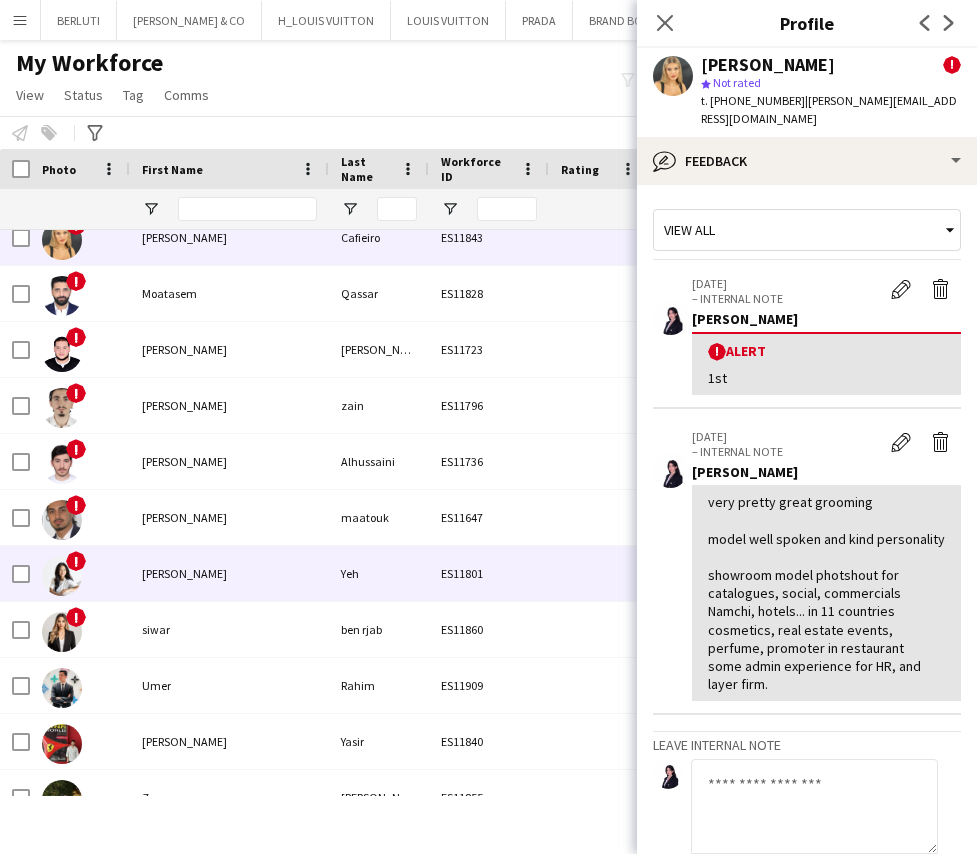 click on "Patricia" at bounding box center [229, 573] 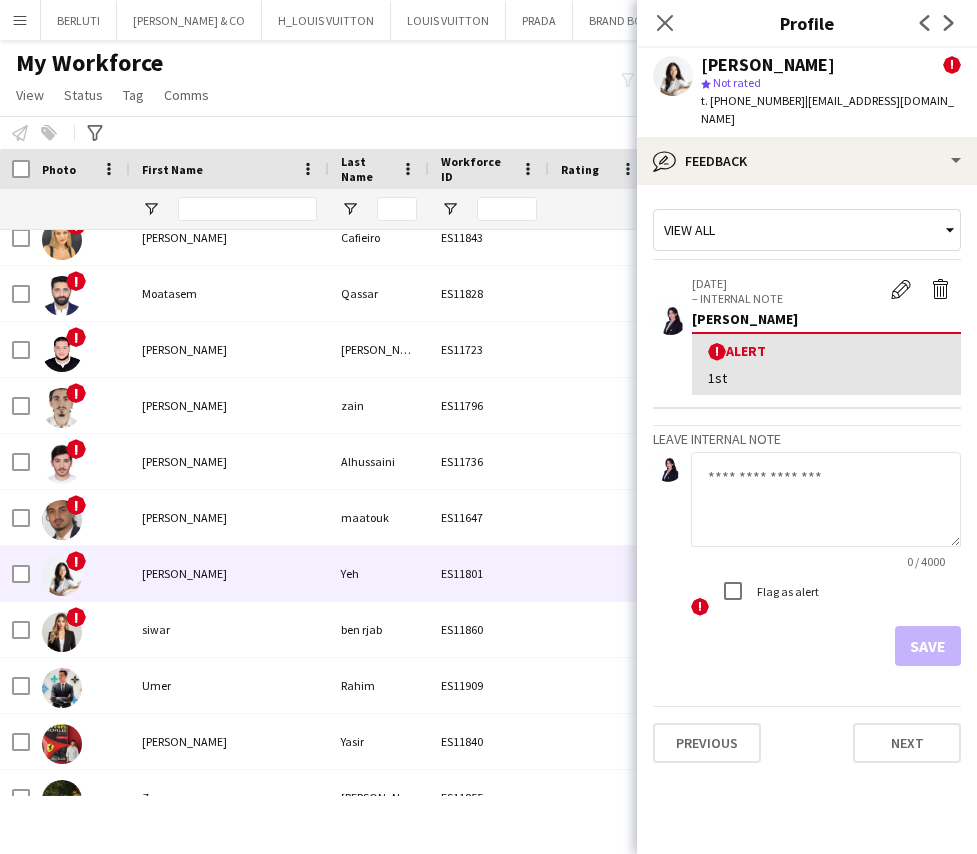 click 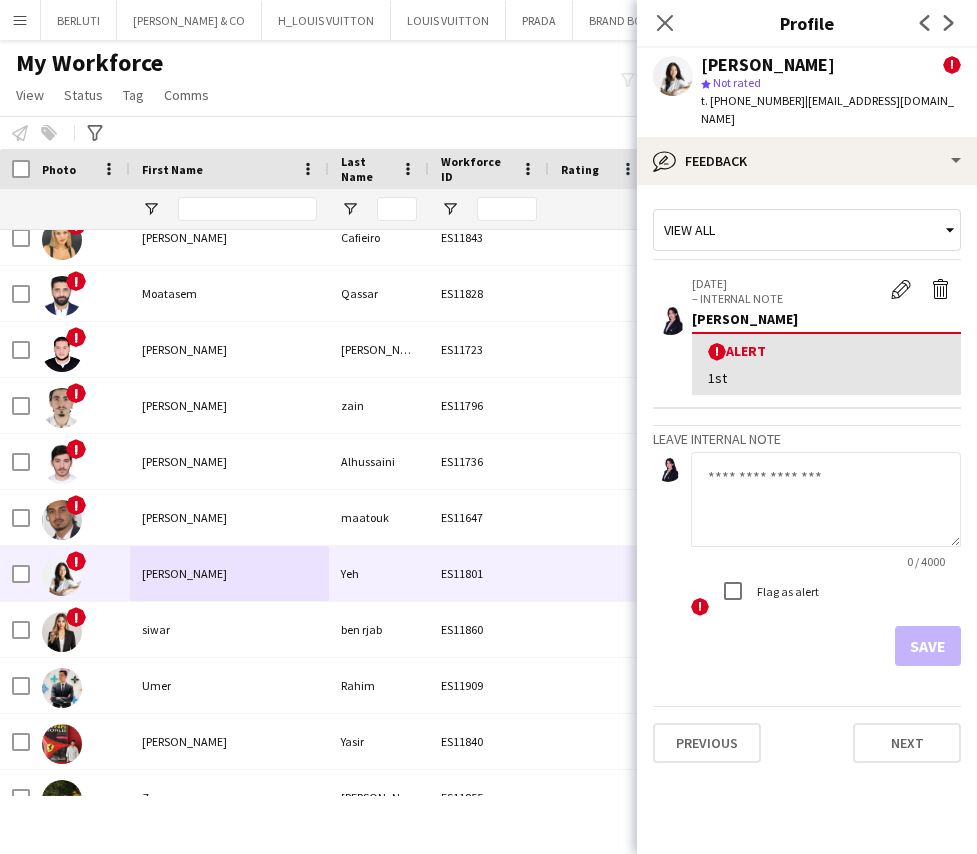 click 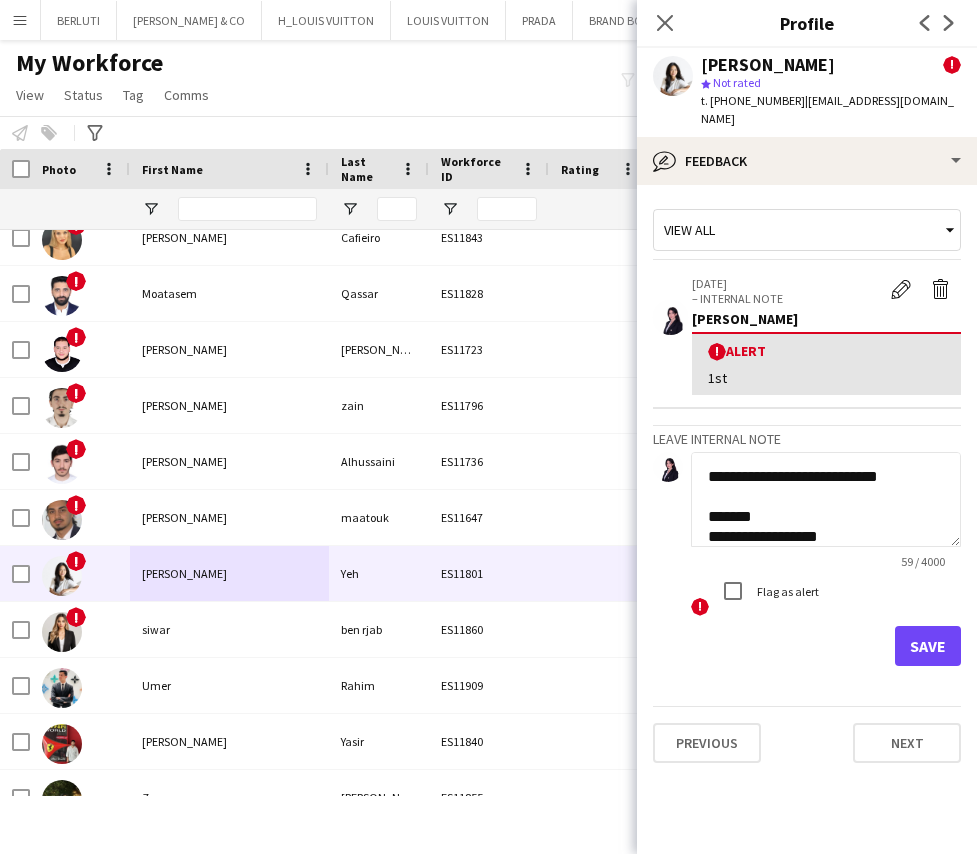 scroll, scrollTop: 2, scrollLeft: 0, axis: vertical 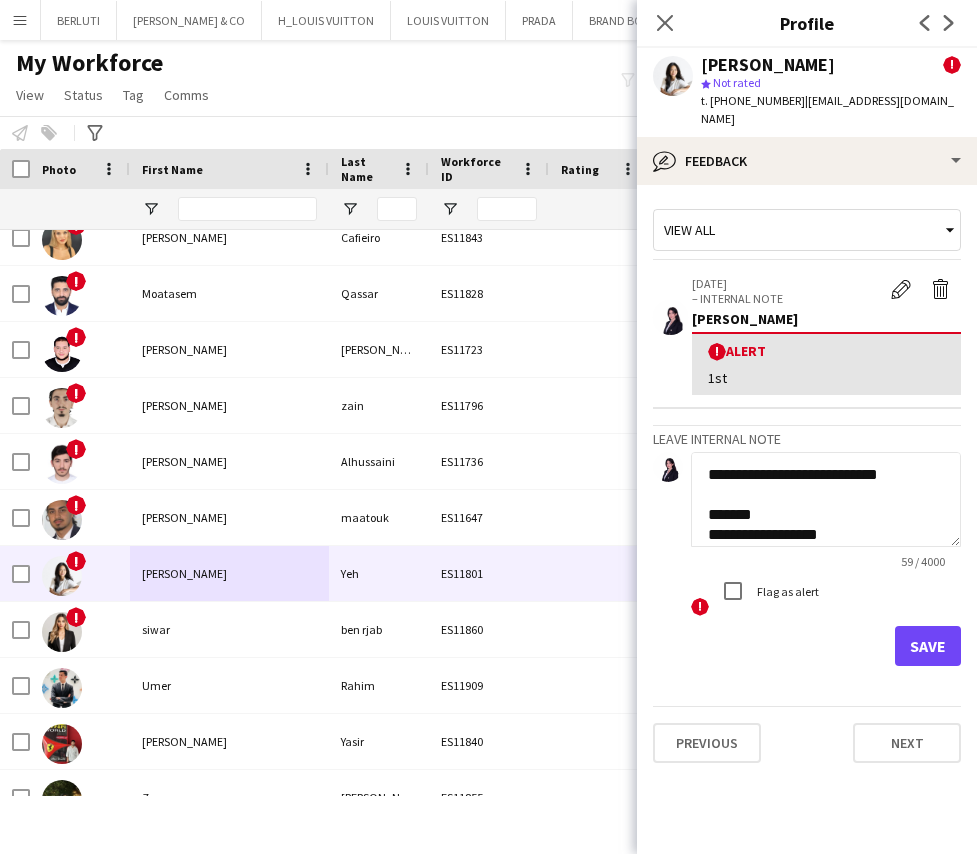 click on "**********" 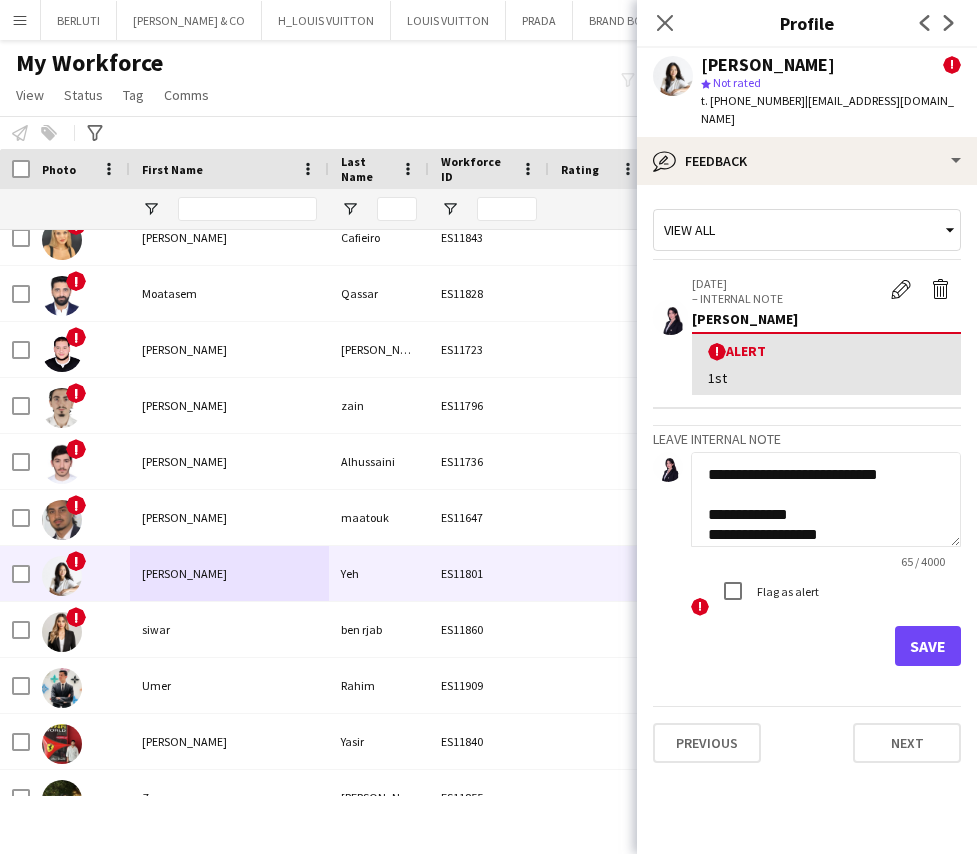 click on "**********" 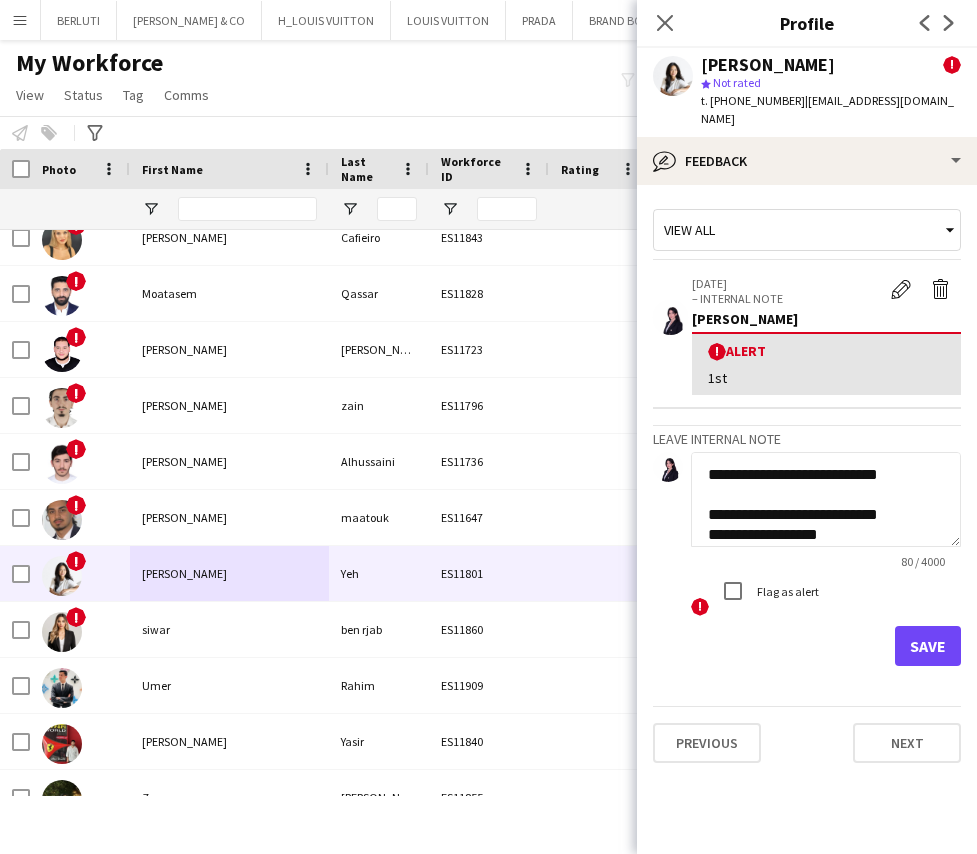 drag, startPoint x: 940, startPoint y: 536, endPoint x: 937, endPoint y: 573, distance: 37.12142 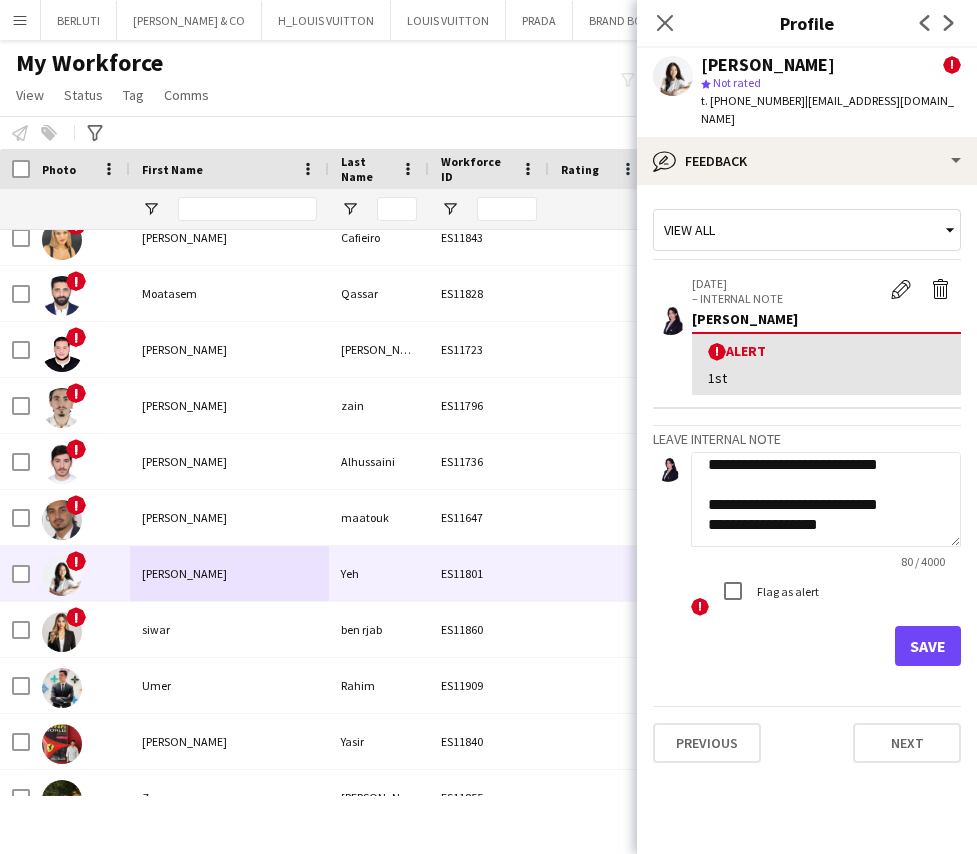 scroll, scrollTop: 15, scrollLeft: 0, axis: vertical 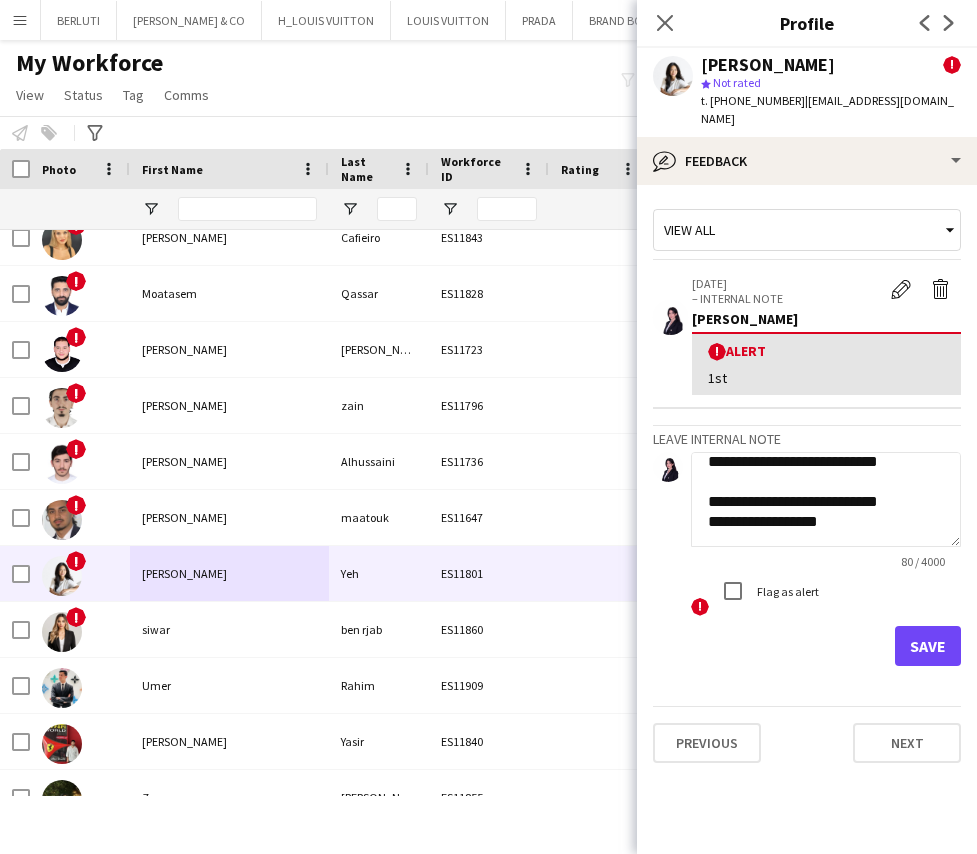 click on "**********" 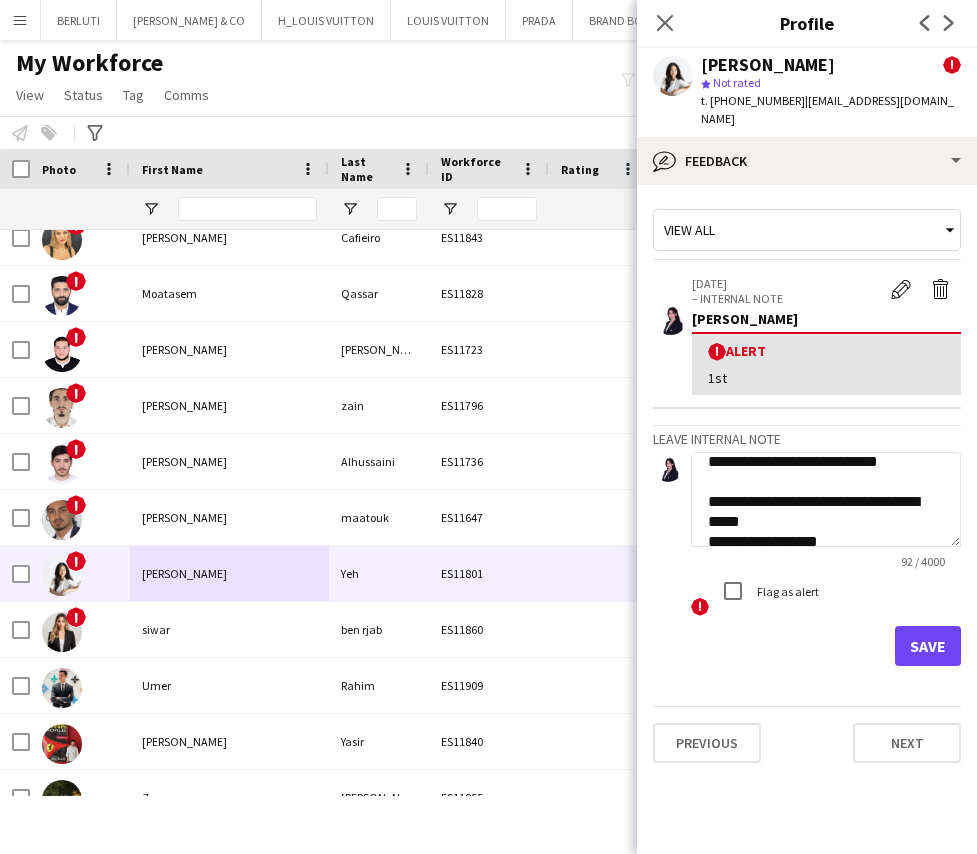 drag, startPoint x: 934, startPoint y: 518, endPoint x: 933, endPoint y: 592, distance: 74.00676 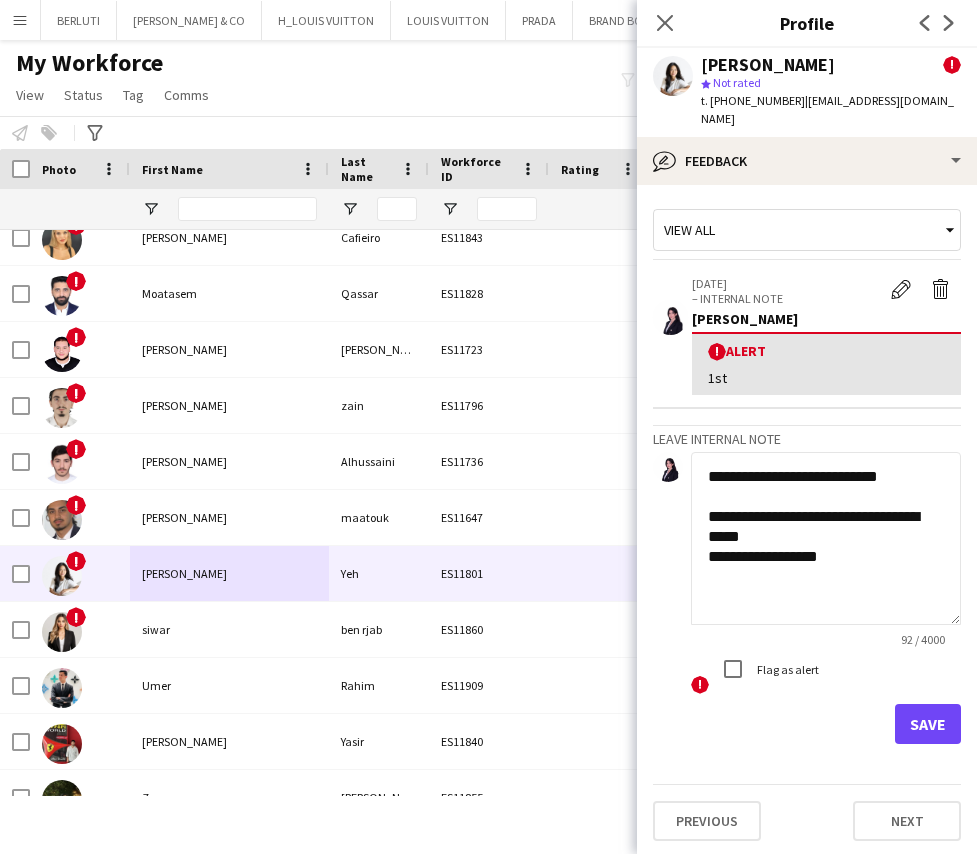 drag, startPoint x: 953, startPoint y: 524, endPoint x: 940, endPoint y: 612, distance: 88.95505 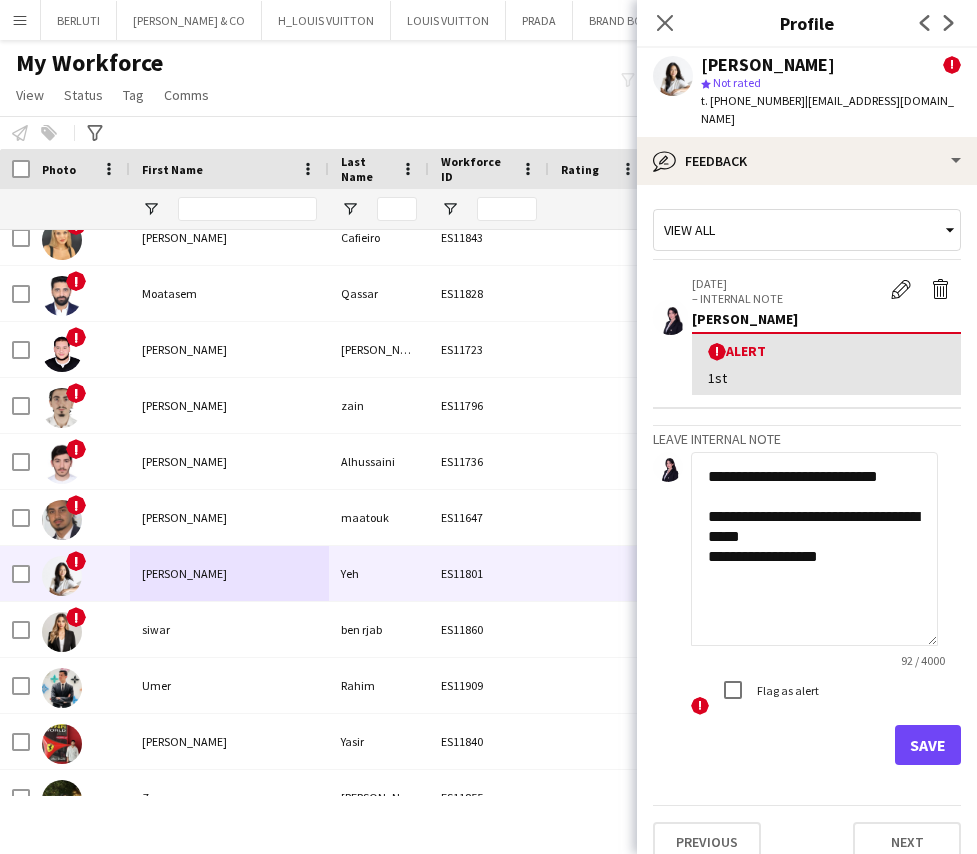 click on "**********" 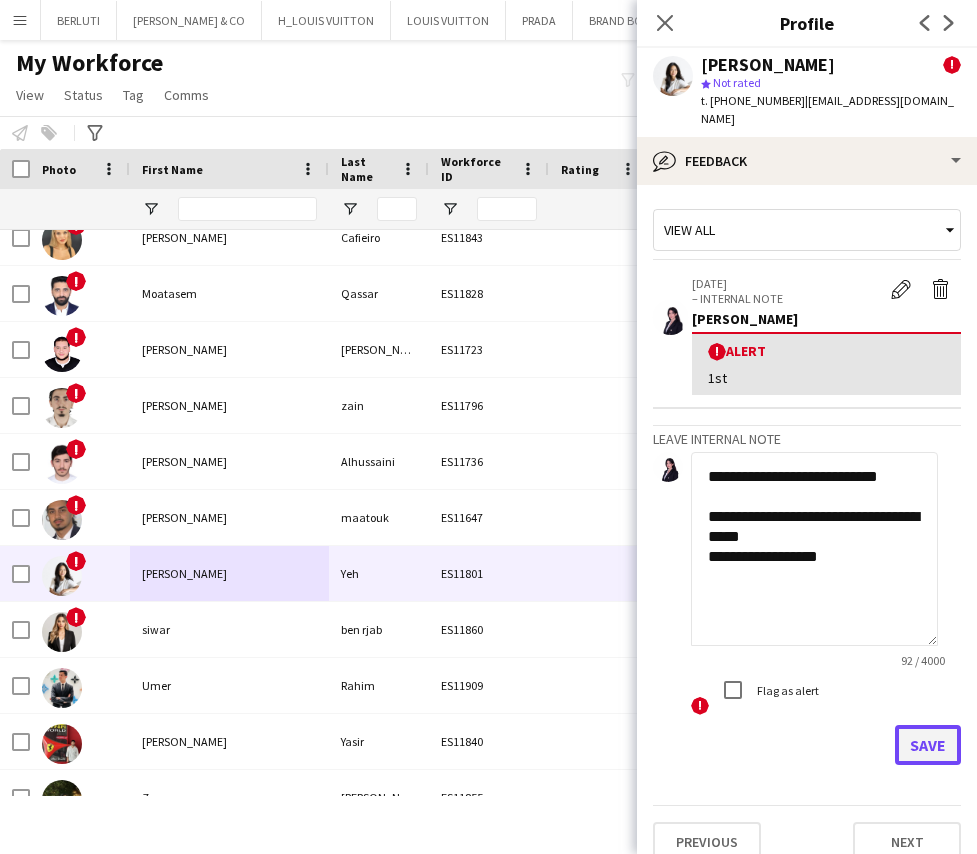 click on "Save" 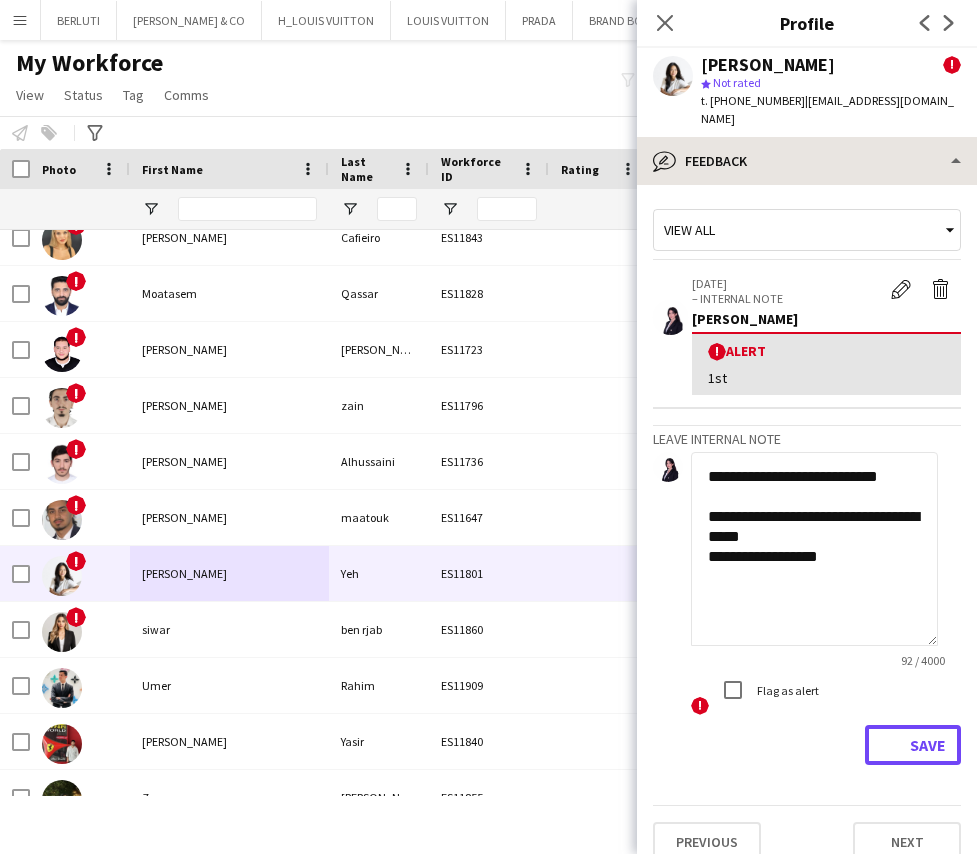 type 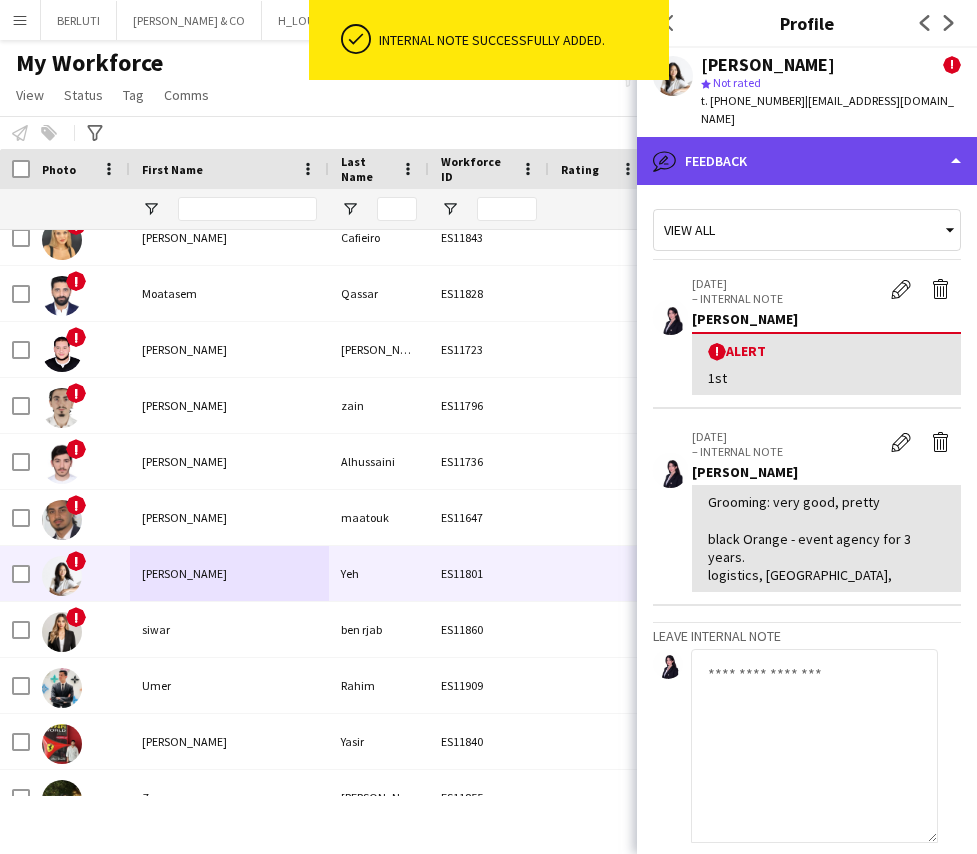 click on "bubble-pencil
Feedback" 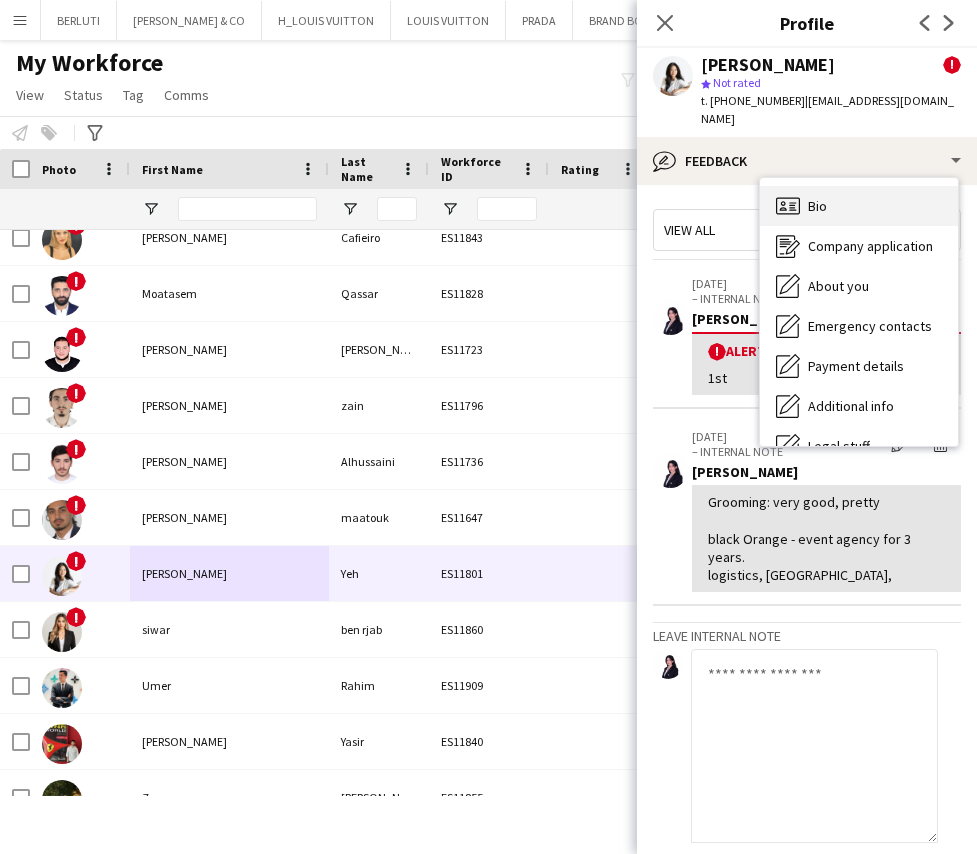 click on "Bio
Bio" at bounding box center (859, 206) 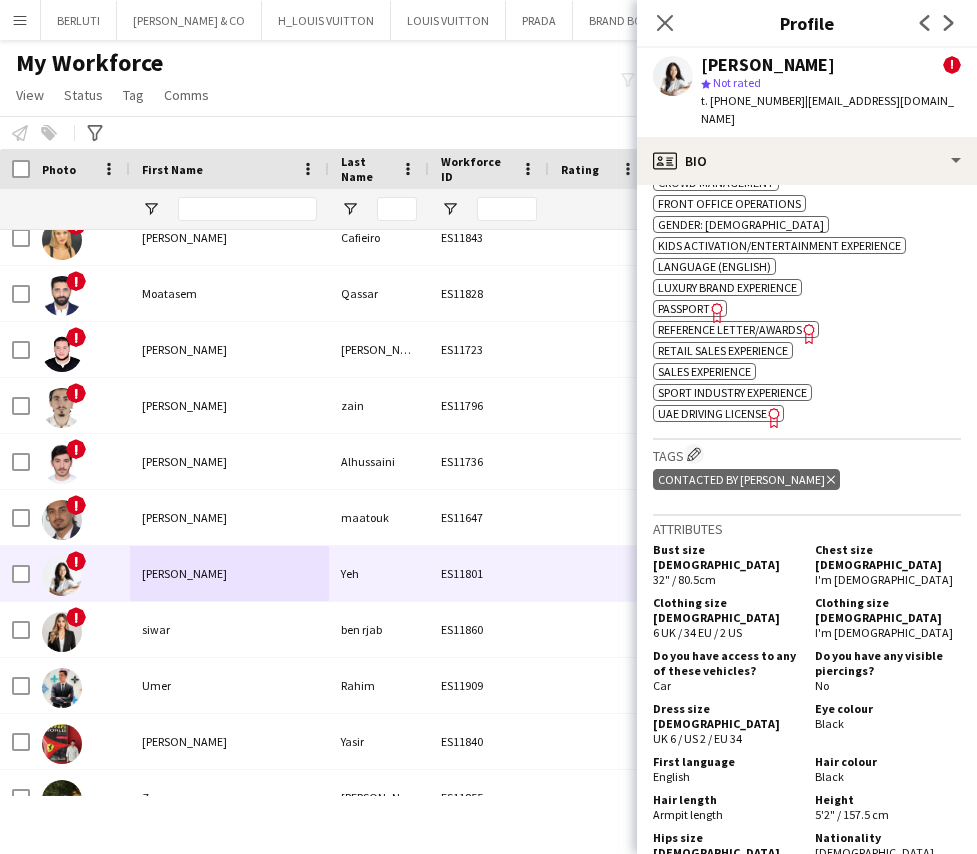 scroll, scrollTop: 1050, scrollLeft: 0, axis: vertical 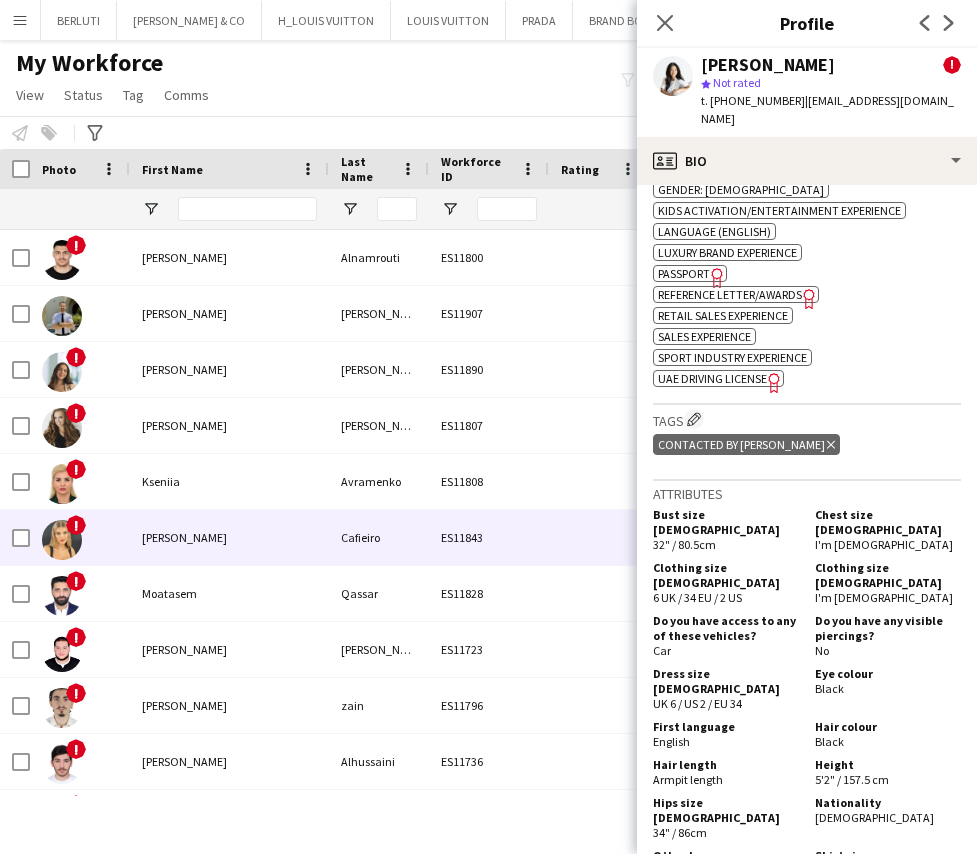 click on "Luna" at bounding box center [229, 537] 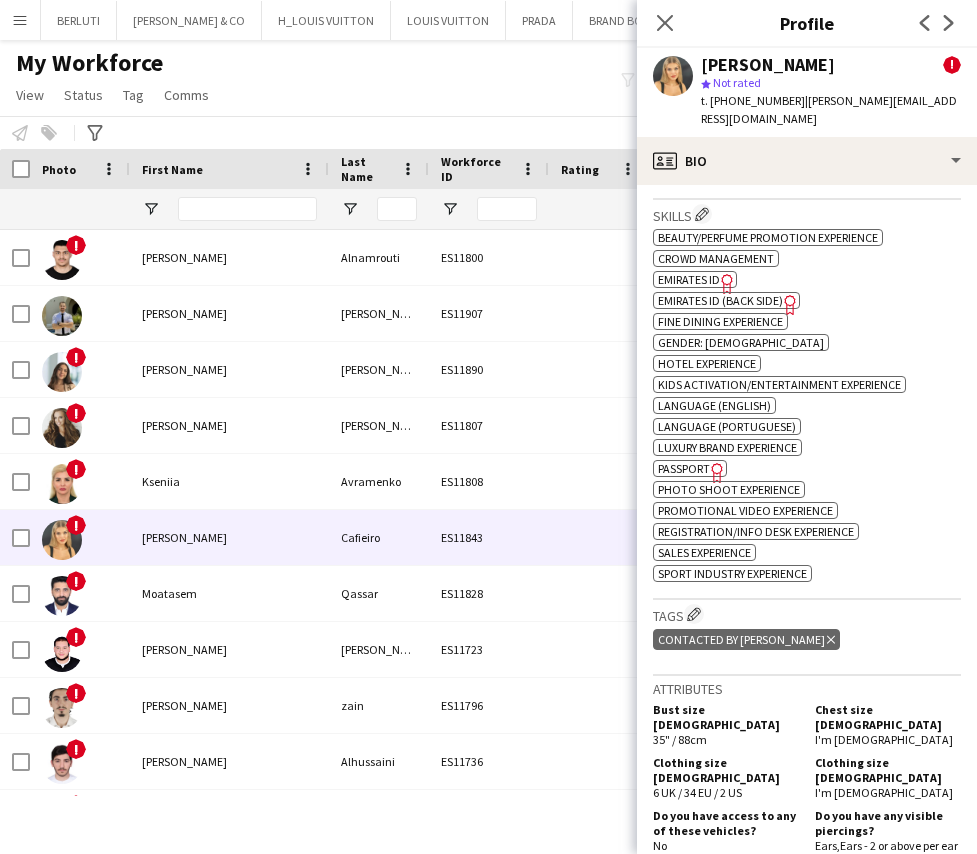 scroll, scrollTop: 1200, scrollLeft: 0, axis: vertical 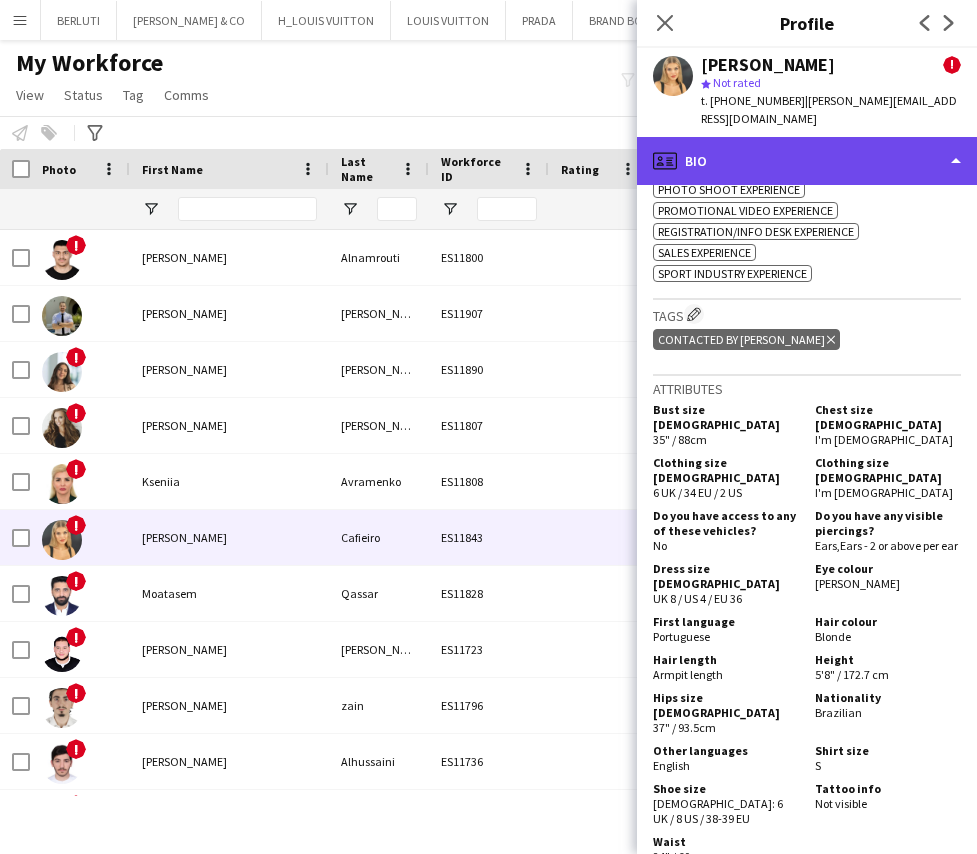 click on "profile
Bio" 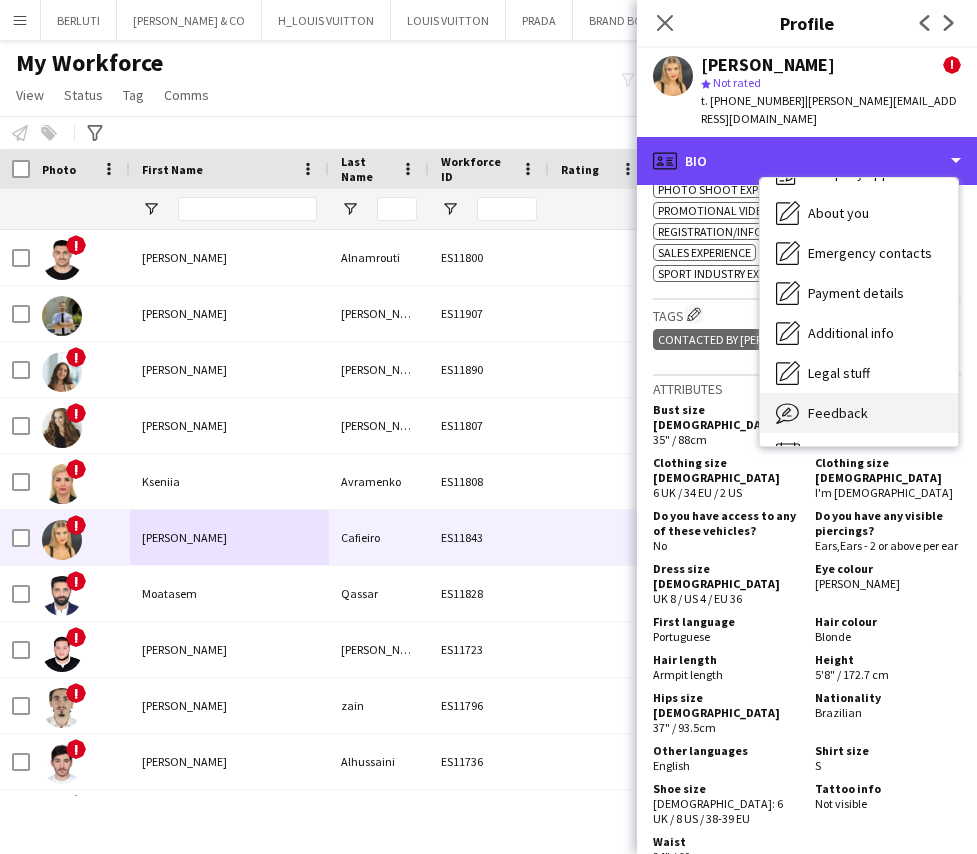 scroll, scrollTop: 108, scrollLeft: 0, axis: vertical 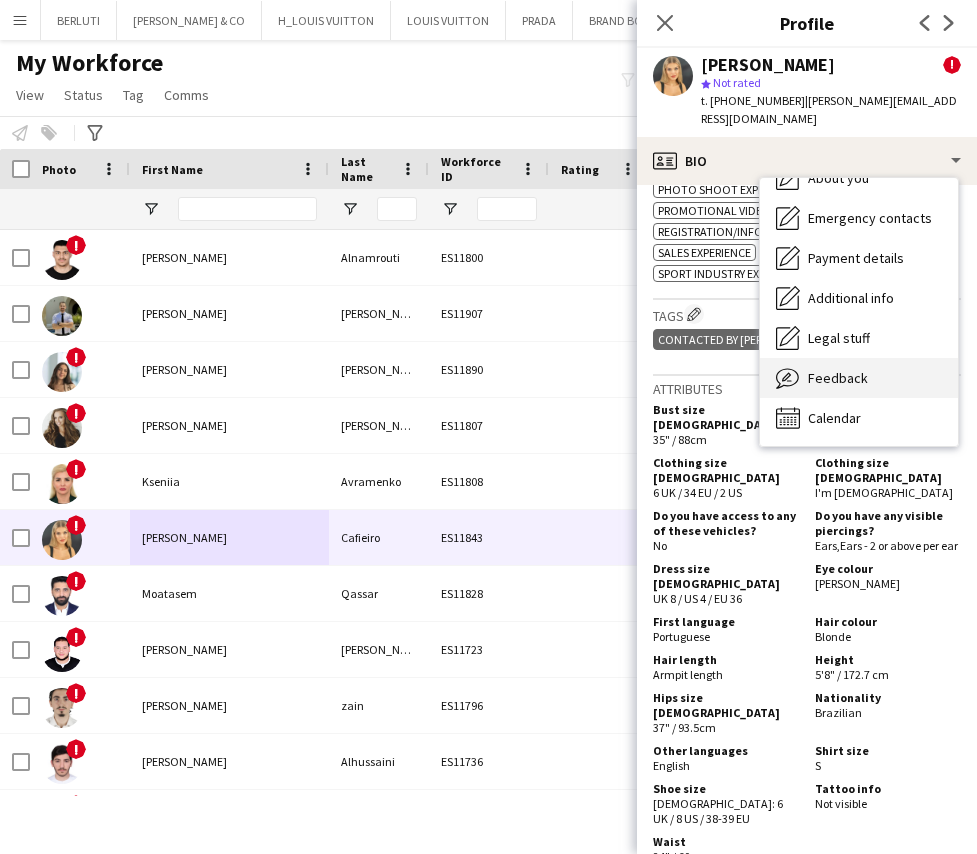 click on "Feedback
Feedback" at bounding box center [859, 378] 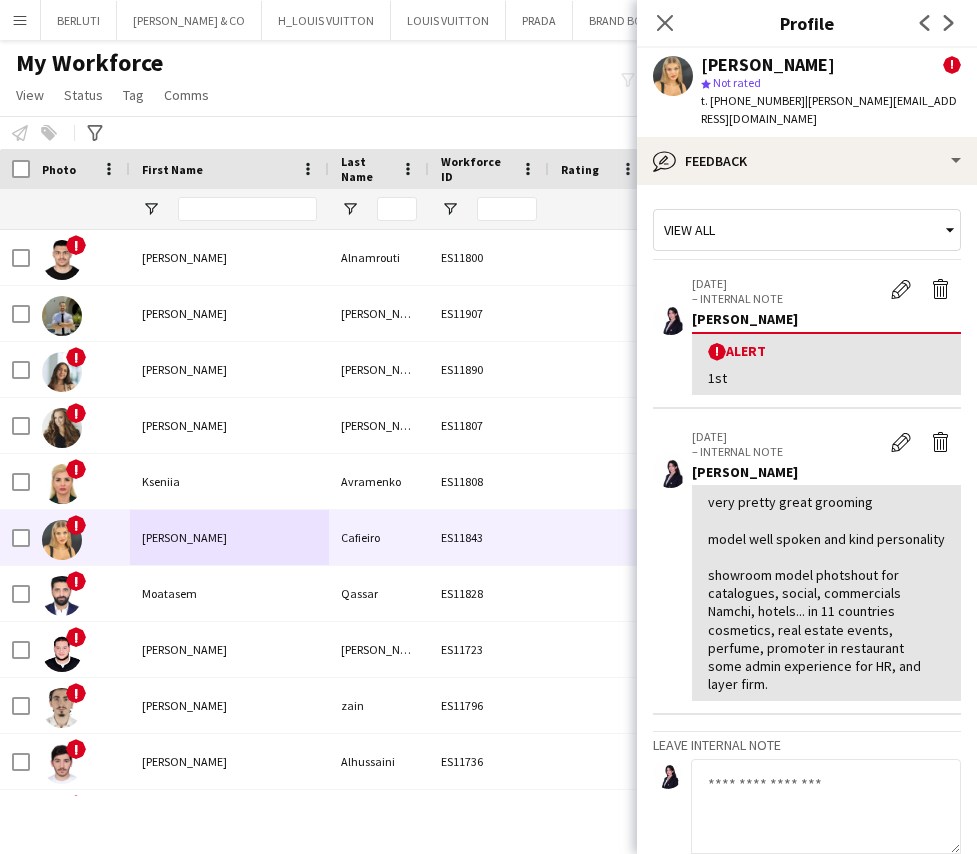click 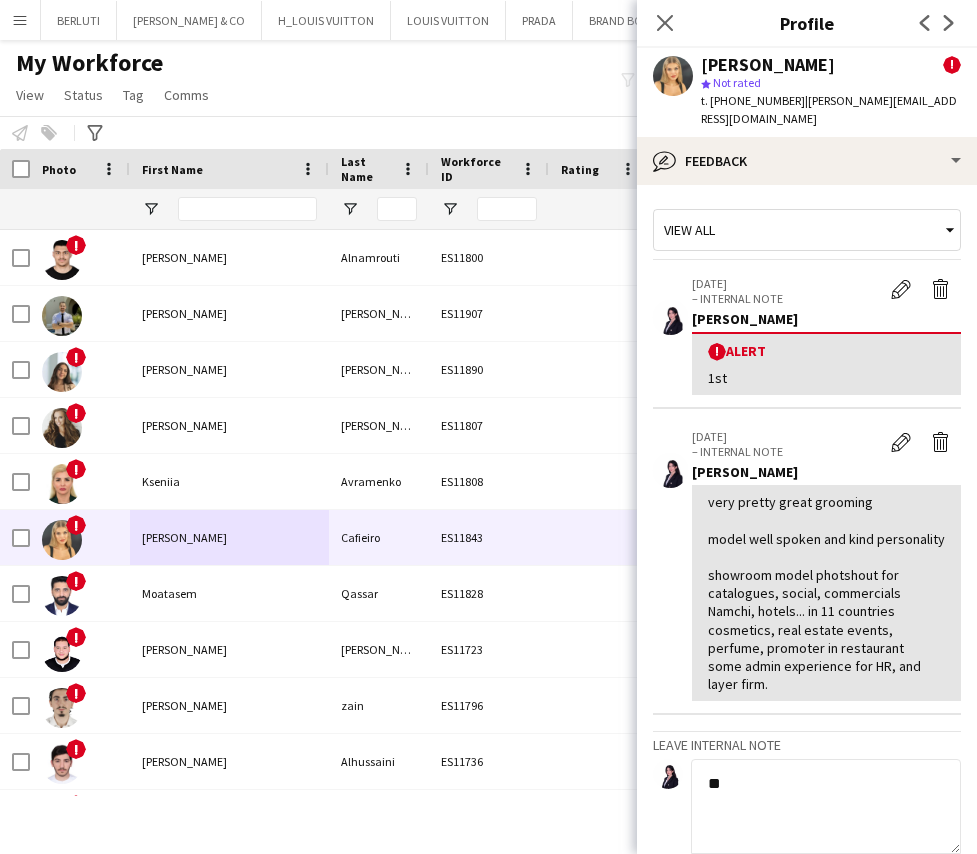 type on "*" 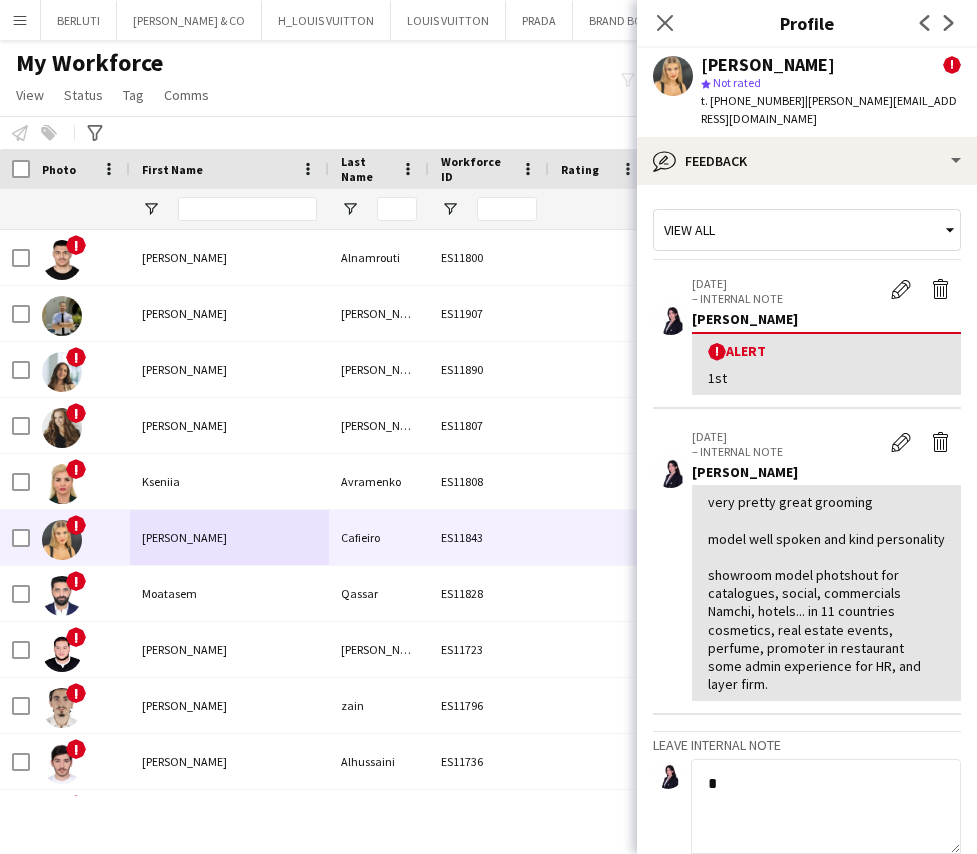 type 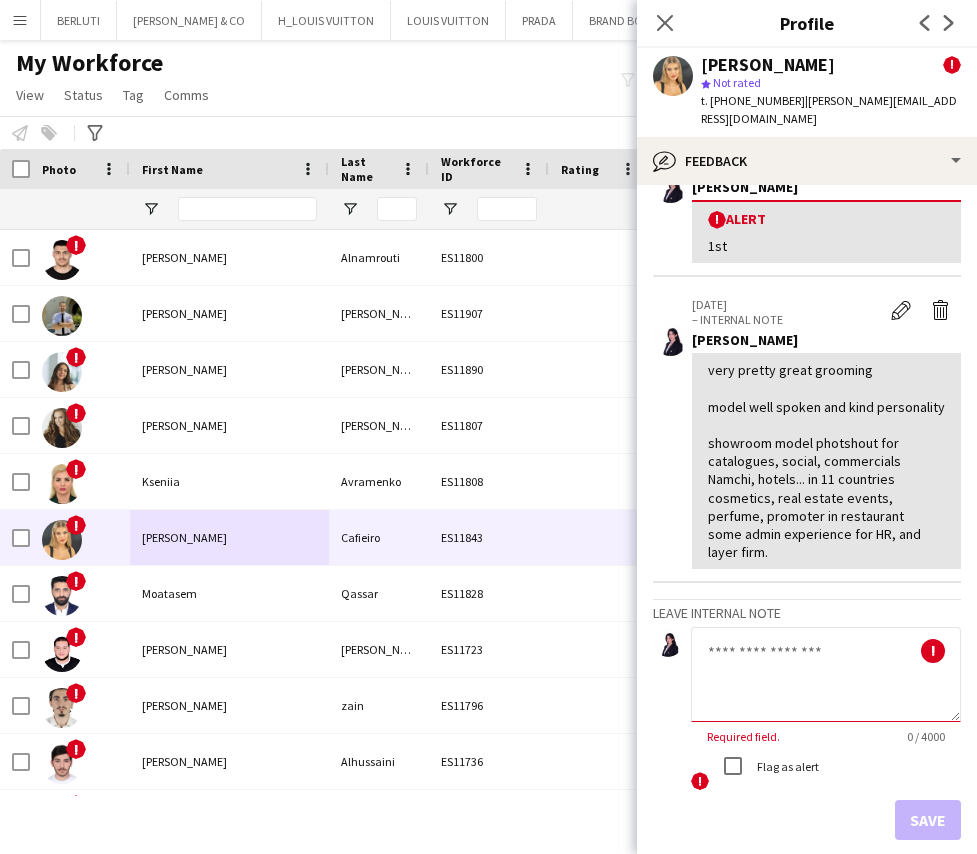 scroll, scrollTop: 249, scrollLeft: 0, axis: vertical 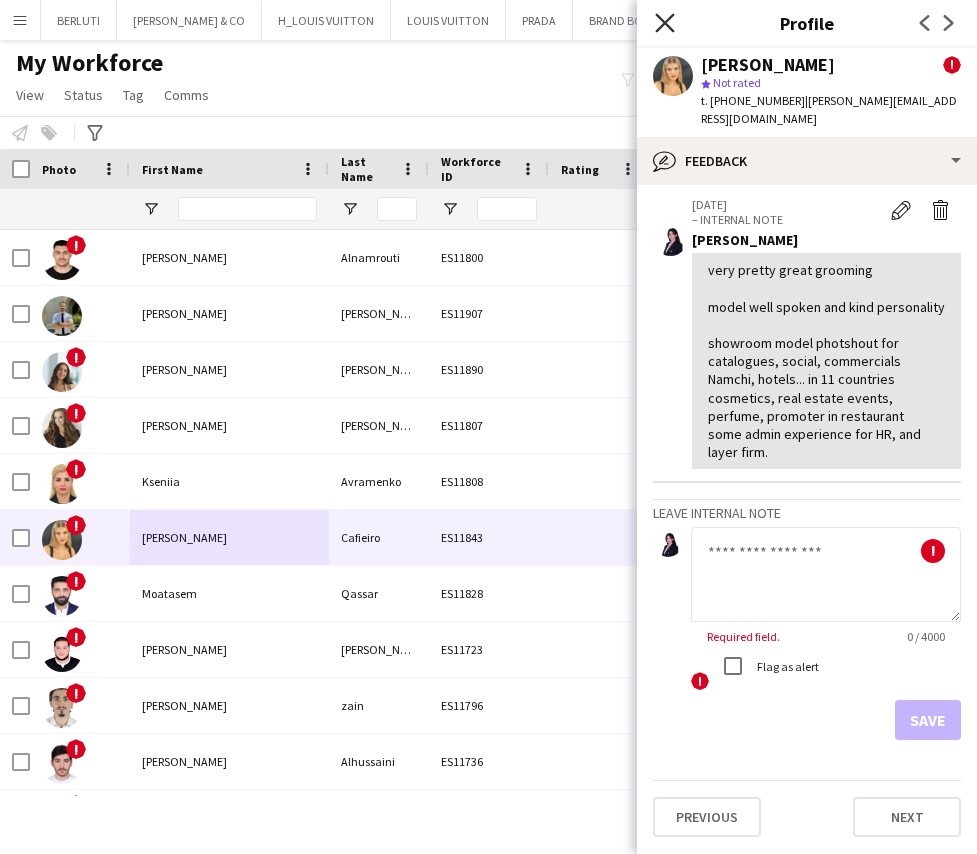 click 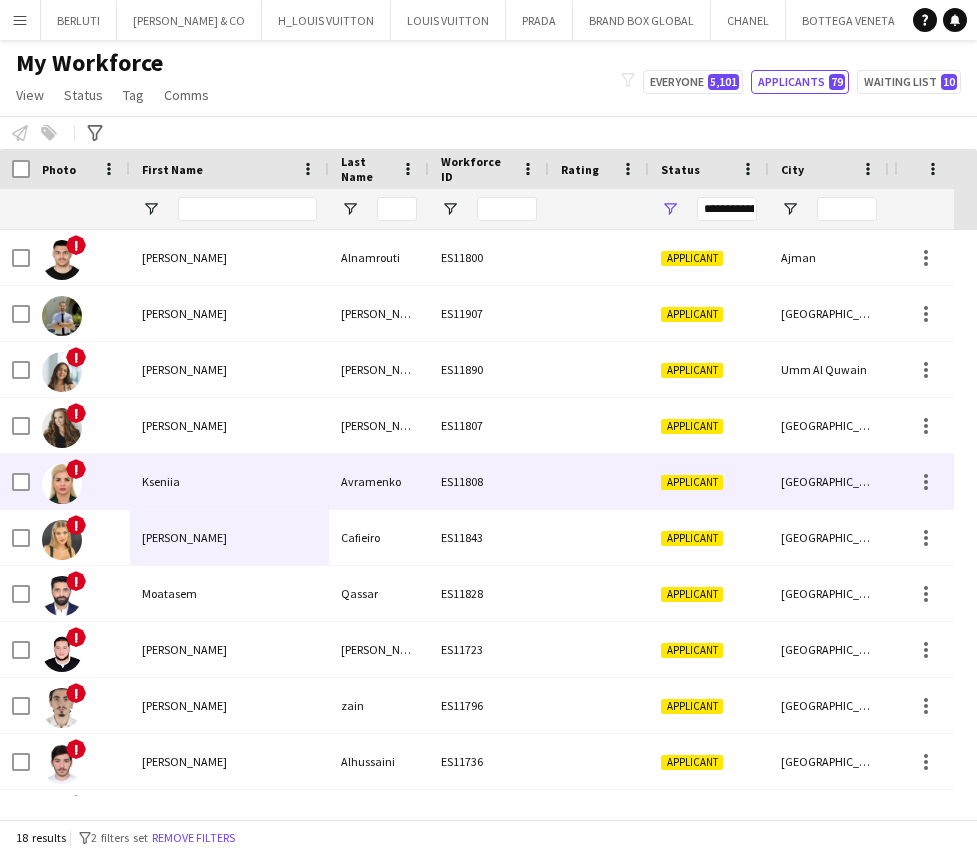 scroll, scrollTop: 106, scrollLeft: 0, axis: vertical 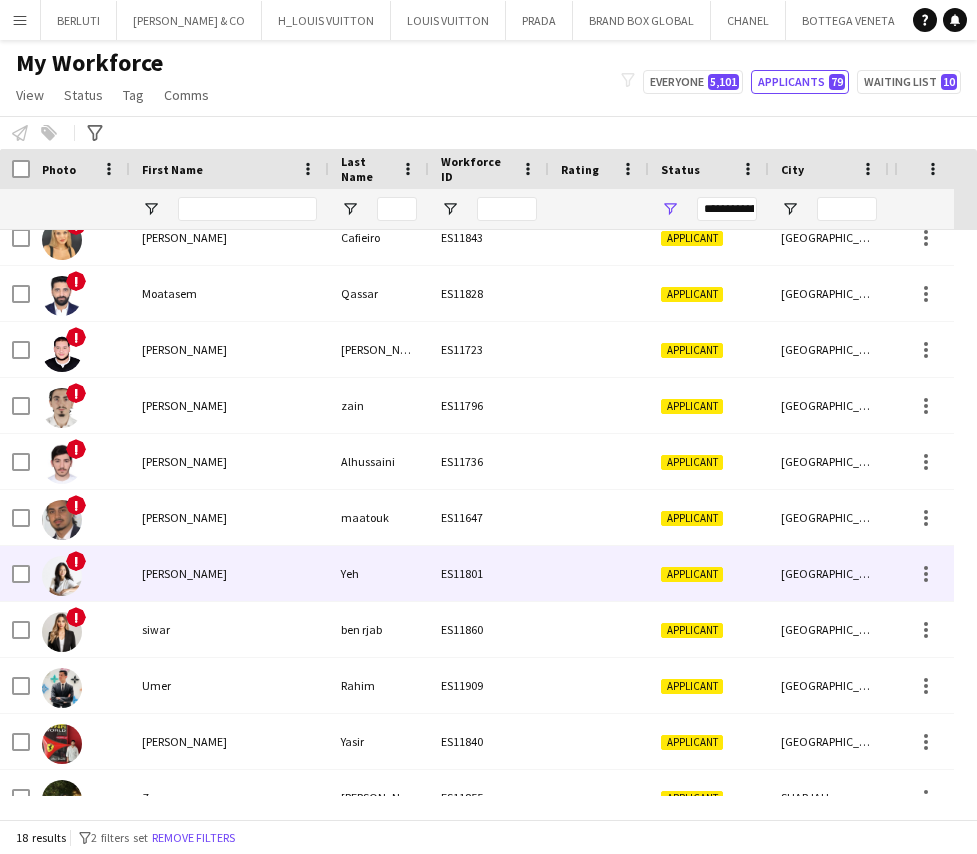 click on "Patricia" at bounding box center (229, 573) 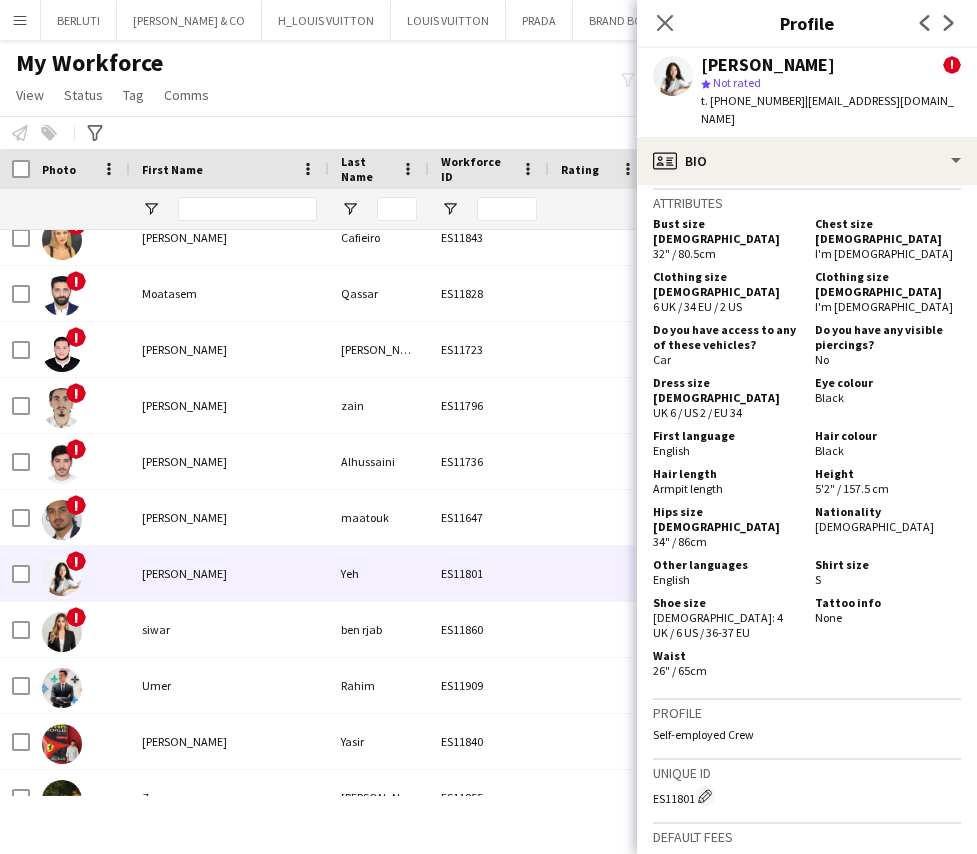 scroll, scrollTop: 1350, scrollLeft: 0, axis: vertical 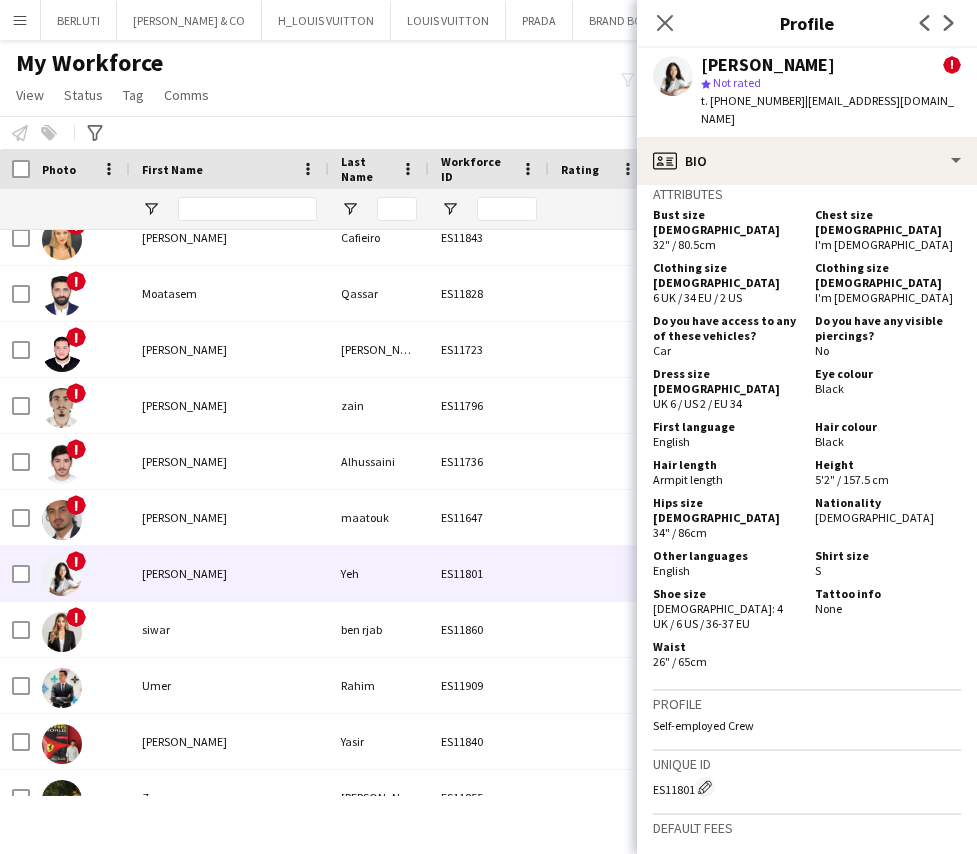 click on "My Workforce   View   Views  Default view New view Update view Delete view Edit name Customise view Customise filters Reset Filters Reset View Reset All  Status  Edit  Tag  New tag  Edit tag  ARABIC SPEAKER (2100) CABIN CREW (383) CHINESE SPEAKER (39) CONTACTED BY ANASTASIIA (7) CONTACTED BY MARIA (1) CONTACTED BY SARAH W (20) CONTACTED BY VIVIANE  (96) DRESSER (7) FOH EXPO (31) FOLLOW UP  (41) FRENCH SPEAKER (526) Generic Portfolio - Arabic Speaker  (7) Generic Portfolio - Jewerlly  Model (5) Generic Portfolio - Luxury  (23) Generic Portfolio - Models (14) Generic Portfolio - Promoters (20) Generic Portfolio - Supervisors (11) Generic Portfolio - Tall Hostess (21) Generic Portfolio - Ushers (16) Generic portfolio -VIP Hostess (25) ITALIAN SPEAKER (67) JAPANESE SPEAKER (8) KOREAN SPEAKER (5) LUXURY RETAIL (456) MANAGER LEVEL (119) MC (21) MUA (17) OPERATION (30) PRODUCTION (8) PROJECT MANAGER  (52) SPANISH SPEAKER (206) STAGE MANAGER (81) SUPERVISOR (194) THA HOSPITALITY (910) TOP BARISTA (69)  Add to tag" 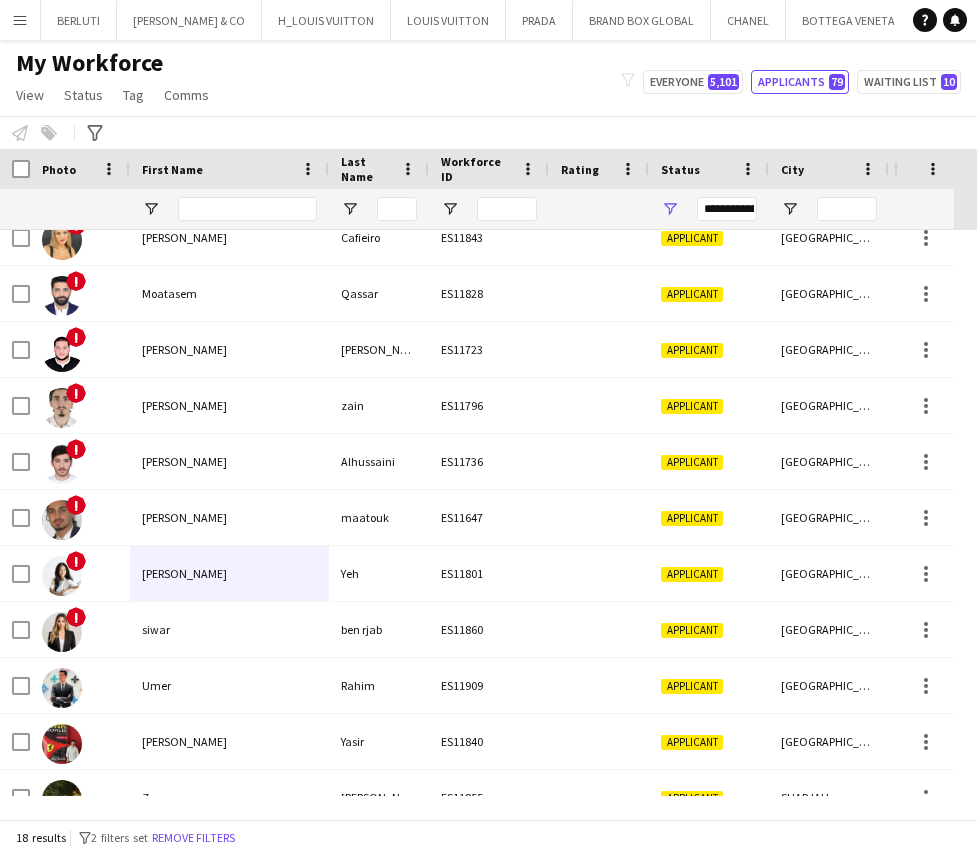 click on "My Workforce   View   Views  Default view New view Update view Delete view Edit name Customise view Customise filters Reset Filters Reset View Reset All  Status  Edit  Tag  New tag  Edit tag  ARABIC SPEAKER (2100) CABIN CREW (383) CHINESE SPEAKER (39) CONTACTED BY ANASTASIIA (7) CONTACTED BY MARIA (1) CONTACTED BY SARAH W (20) CONTACTED BY VIVIANE  (96) DRESSER (7) FOH EXPO (31) FOLLOW UP  (41) FRENCH SPEAKER (526) Generic Portfolio - Arabic Speaker  (7) Generic Portfolio - Jewerlly  Model (5) Generic Portfolio - Luxury  (23) Generic Portfolio - Models (14) Generic Portfolio - Promoters (20) Generic Portfolio - Supervisors (11) Generic Portfolio - Tall Hostess (21) Generic Portfolio - Ushers (16) Generic portfolio -VIP Hostess (25) ITALIAN SPEAKER (67) JAPANESE SPEAKER (8) KOREAN SPEAKER (5) LUXURY RETAIL (456) MANAGER LEVEL (119) MC (21) MUA (17) OPERATION (30) PRODUCTION (8) PROJECT MANAGER  (52) SPANISH SPEAKER (206) STAGE MANAGER (81) SUPERVISOR (194) THA HOSPITALITY (910) TOP BARISTA (69)  Add to tag" 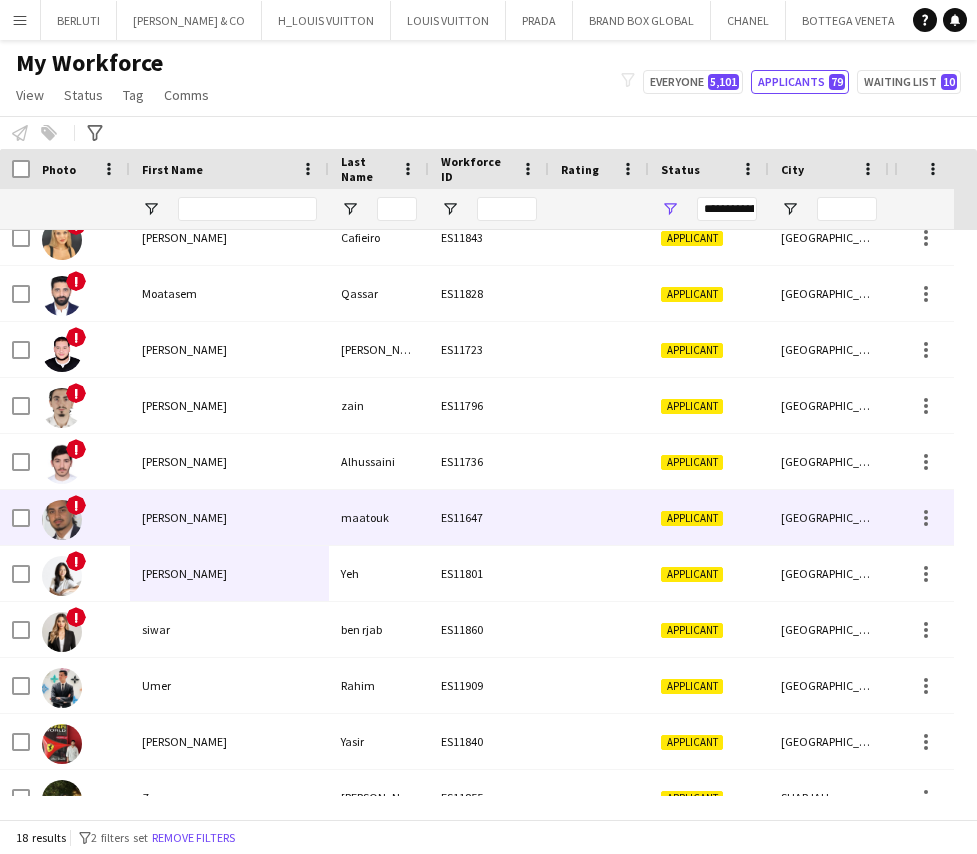 scroll, scrollTop: 400, scrollLeft: 0, axis: vertical 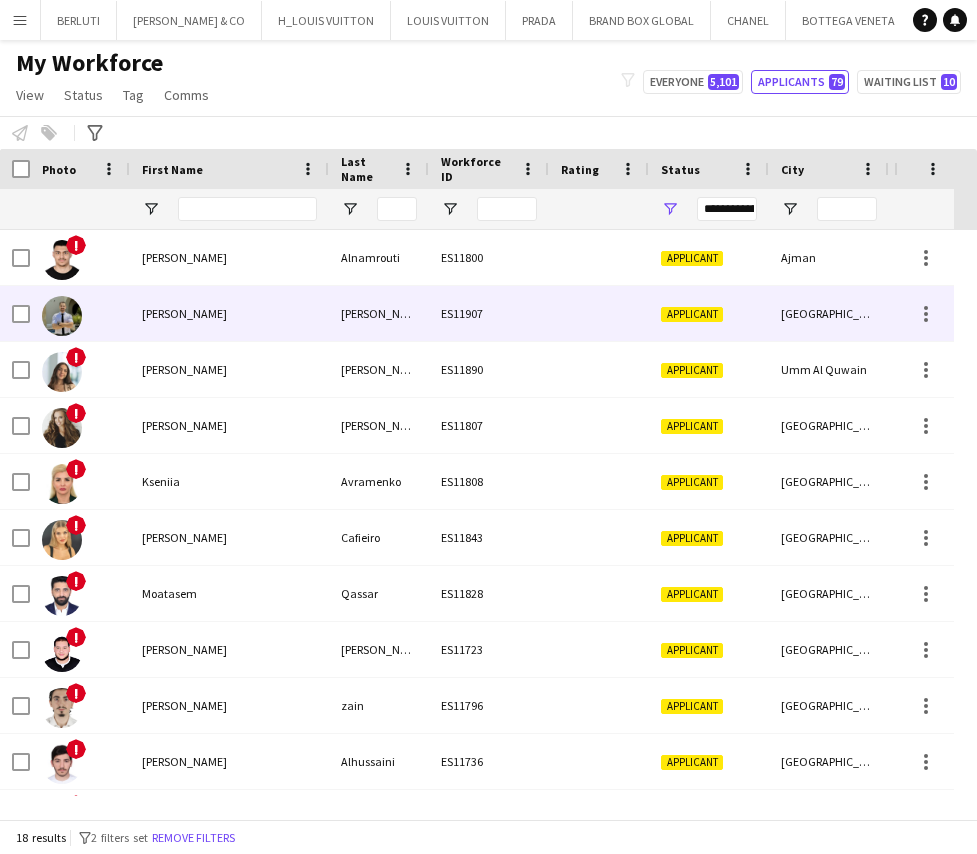 click on "Abdallah" at bounding box center [229, 313] 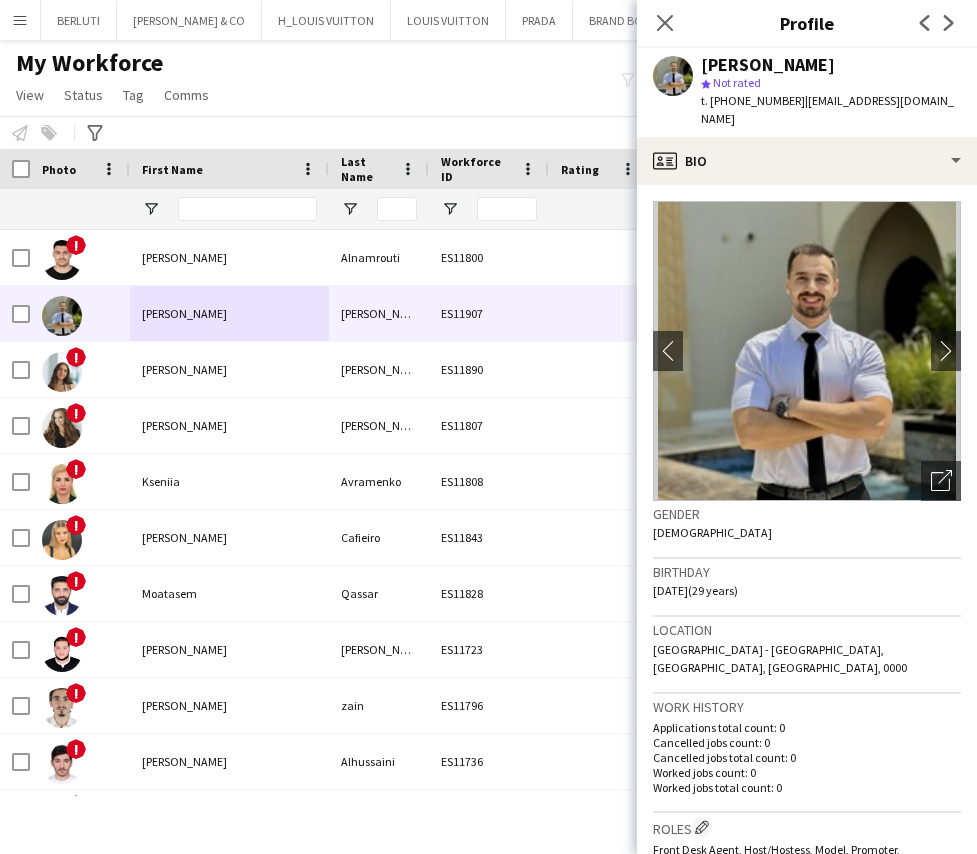 click on "My Workforce   View   Views  Default view New view Update view Delete view Edit name Customise view Customise filters Reset Filters Reset View Reset All  Status  Edit  Tag  New tag  Edit tag  ARABIC SPEAKER (2100) CABIN CREW (383) CHINESE SPEAKER (39) CONTACTED BY ANASTASIIA (7) CONTACTED BY MARIA (1) CONTACTED BY SARAH W (20) CONTACTED BY VIVIANE  (96) DRESSER (7) FOH EXPO (31) FOLLOW UP  (41) FRENCH SPEAKER (526) Generic Portfolio - Arabic Speaker  (7) Generic Portfolio - Jewerlly  Model (5) Generic Portfolio - Luxury  (23) Generic Portfolio - Models (14) Generic Portfolio - Promoters (20) Generic Portfolio - Supervisors (11) Generic Portfolio - Tall Hostess (21) Generic Portfolio - Ushers (16) Generic portfolio -VIP Hostess (25) ITALIAN SPEAKER (67) JAPANESE SPEAKER (8) KOREAN SPEAKER (5) LUXURY RETAIL (456) MANAGER LEVEL (119) MC (21) MUA (17) OPERATION (30) PRODUCTION (8) PROJECT MANAGER  (52) SPANISH SPEAKER (206) STAGE MANAGER (81) SUPERVISOR (194) THA HOSPITALITY (910) TOP BARISTA (69)  Add to tag" 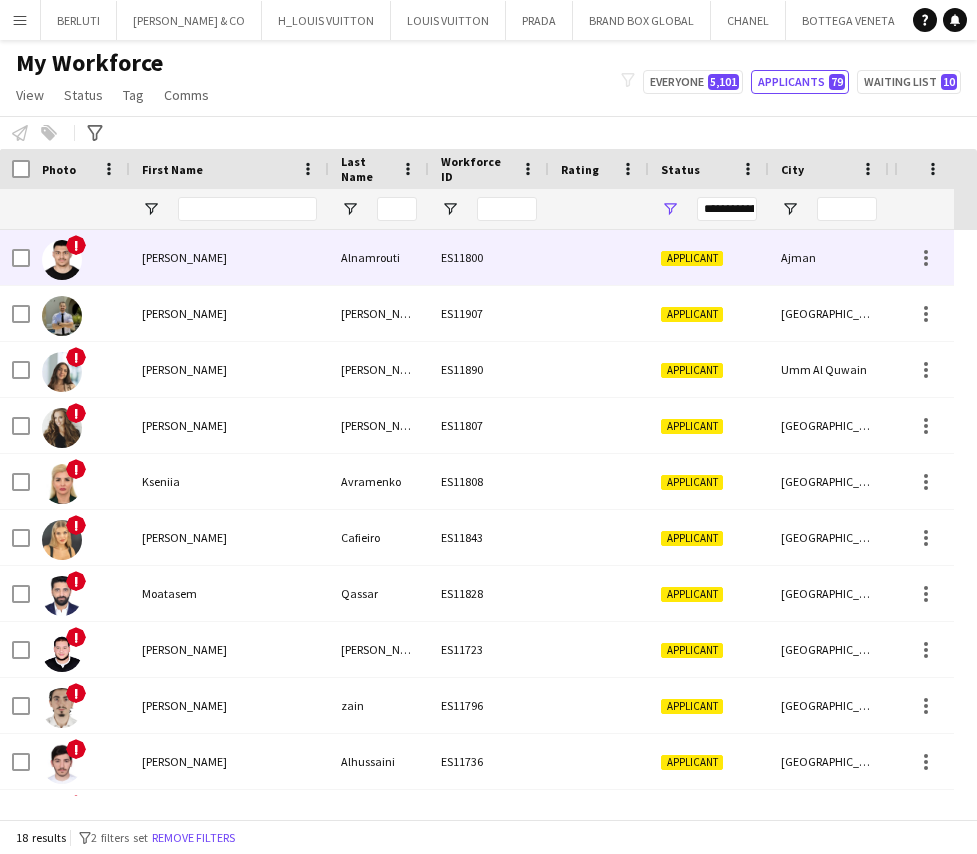 click on "Abdallah" at bounding box center [229, 257] 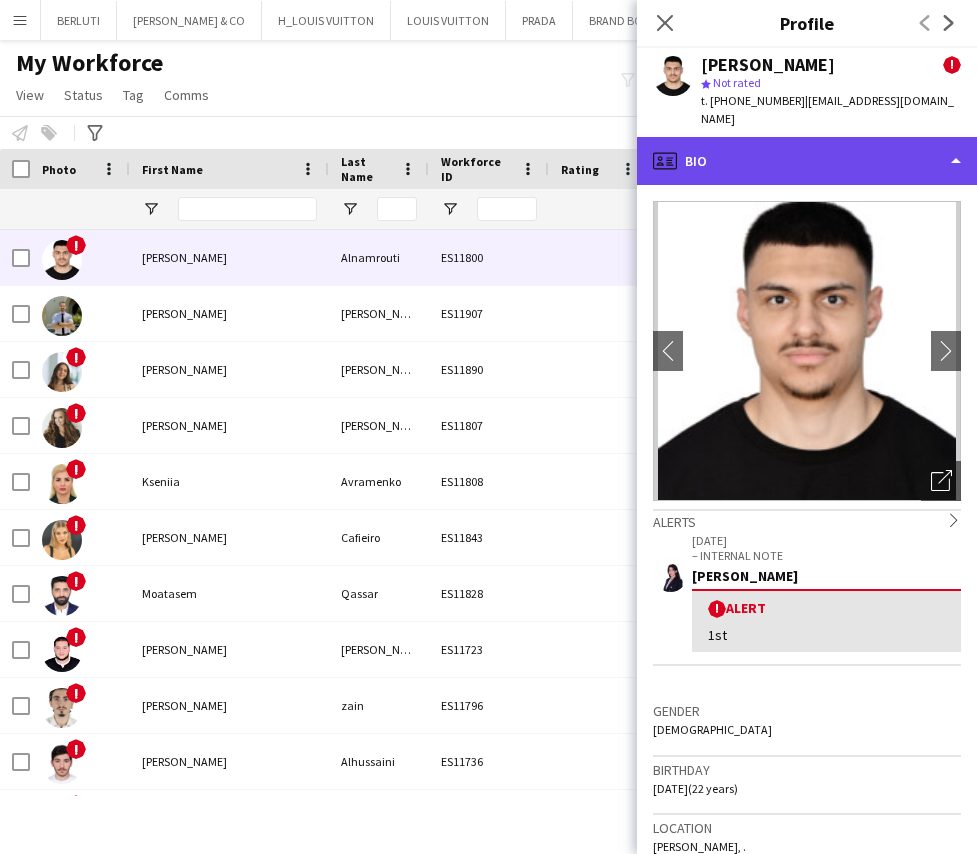 click on "profile
Bio" 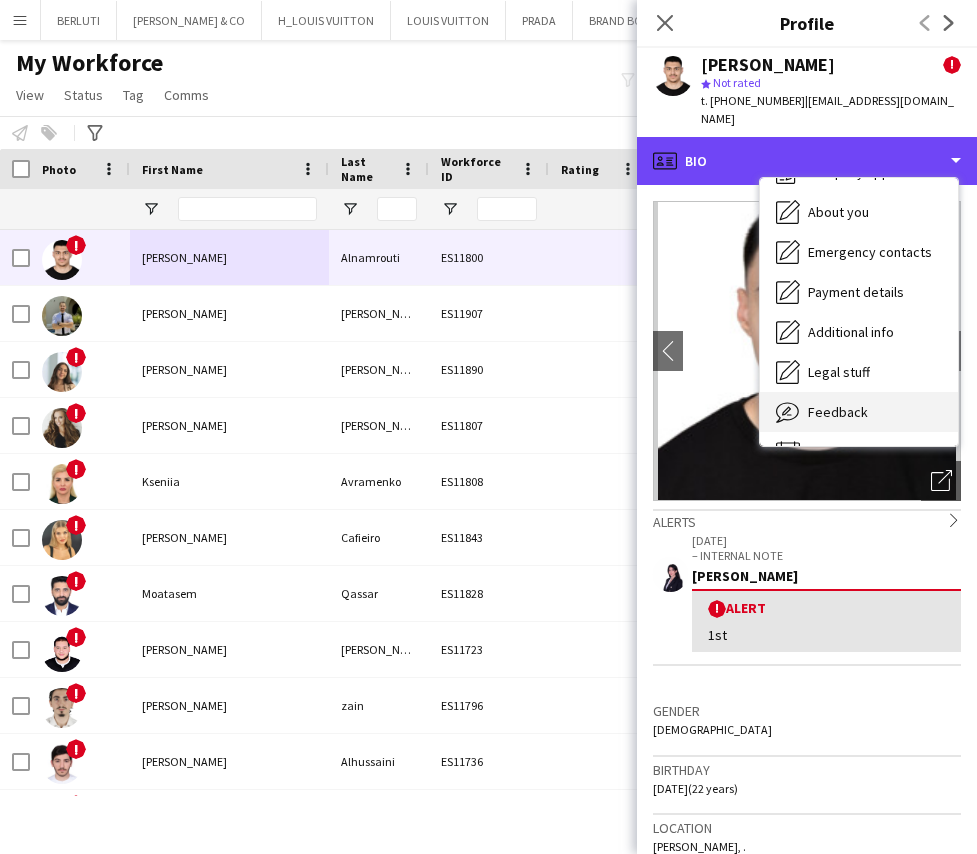 scroll, scrollTop: 108, scrollLeft: 0, axis: vertical 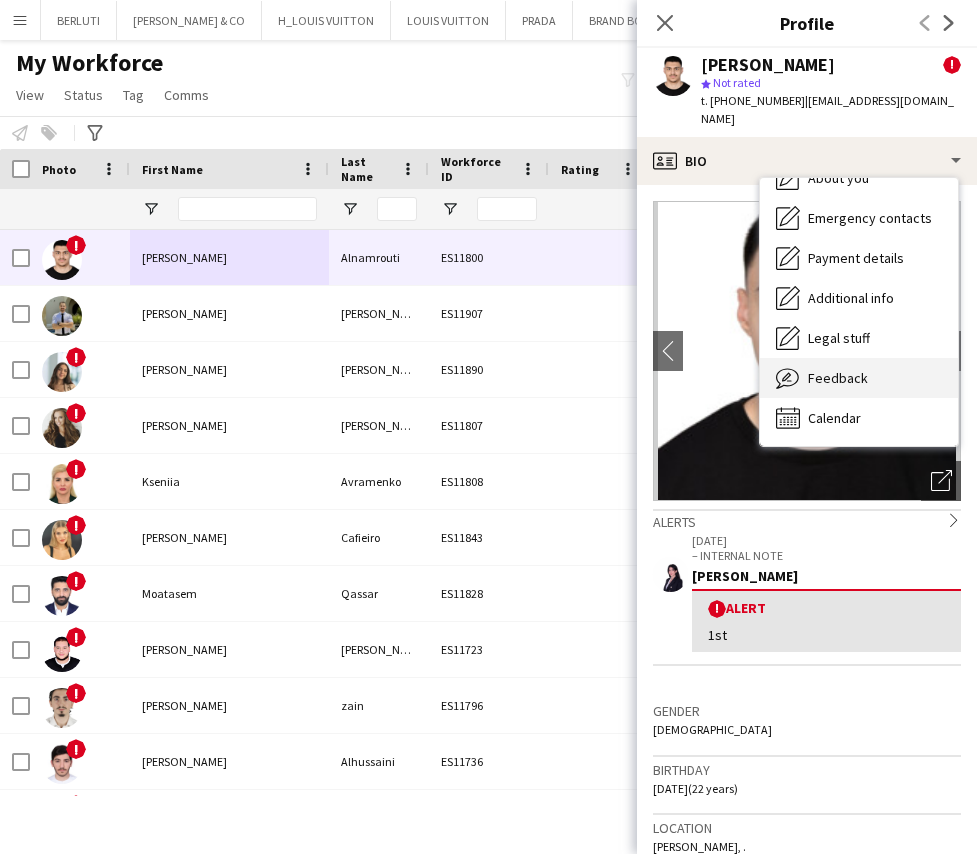 click on "Feedback" at bounding box center (838, 378) 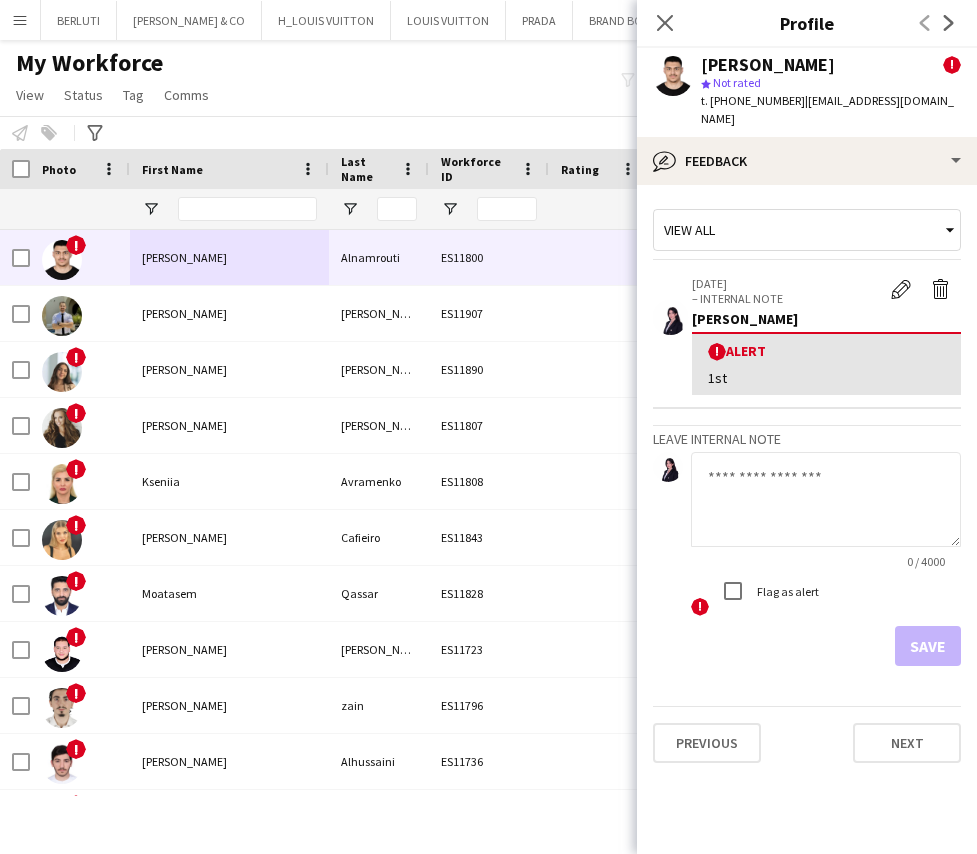 click 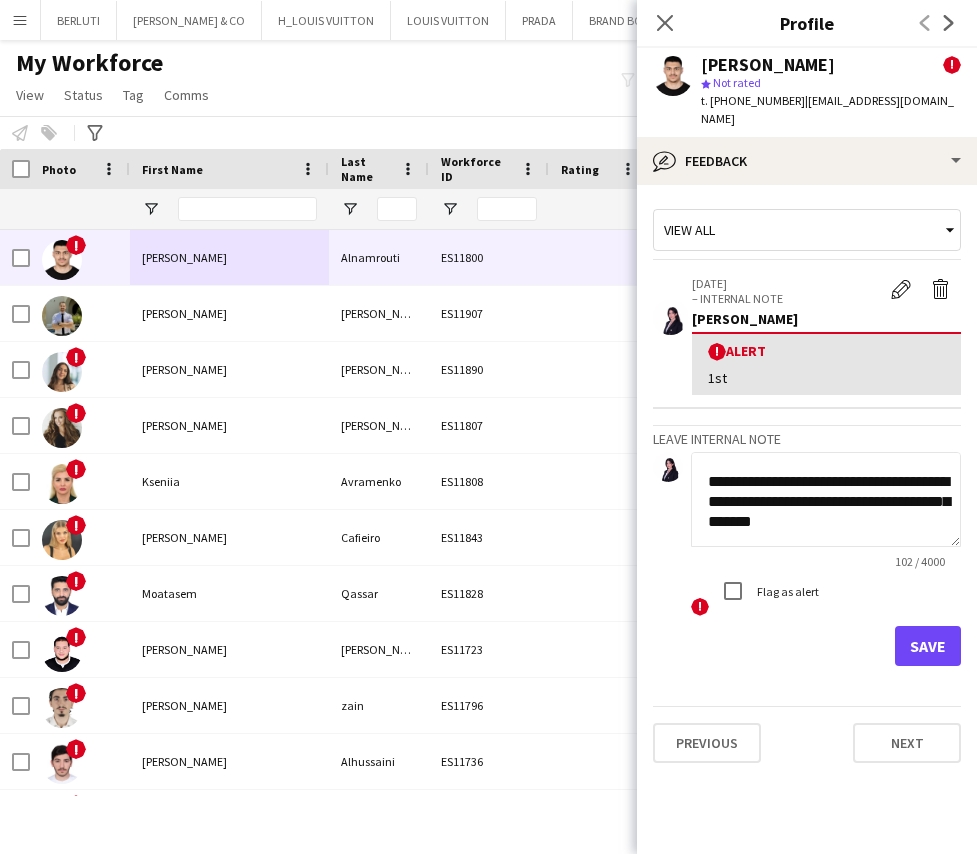 scroll, scrollTop: 62, scrollLeft: 0, axis: vertical 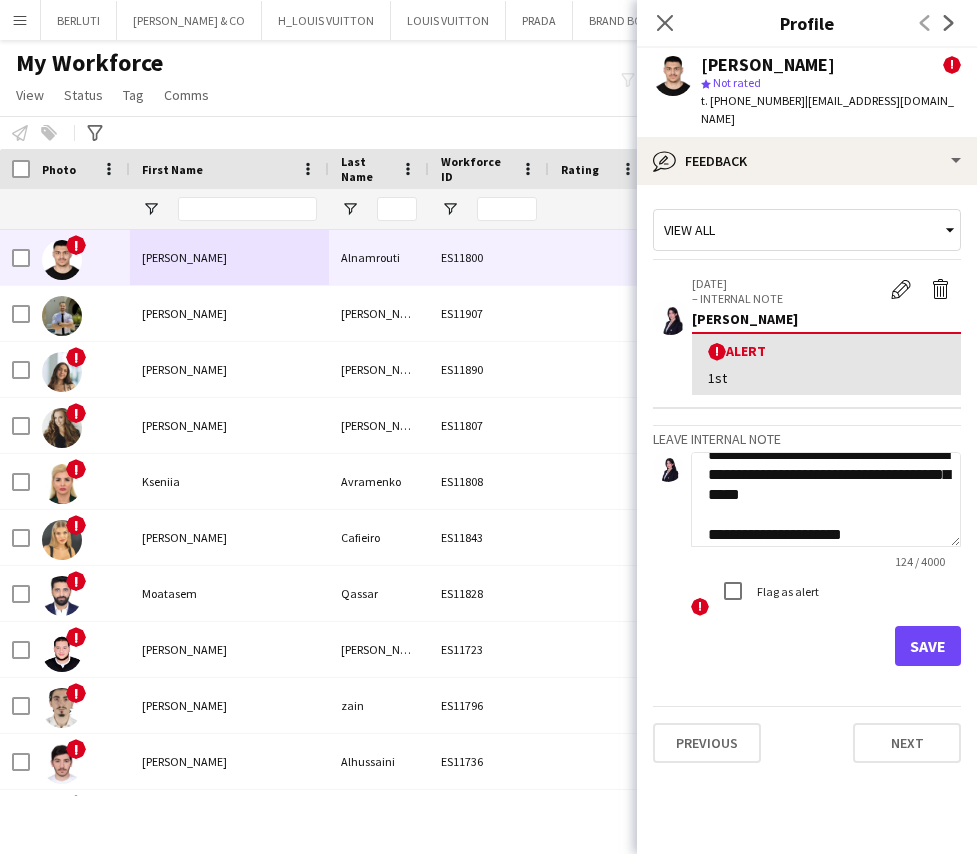 click on "**********" 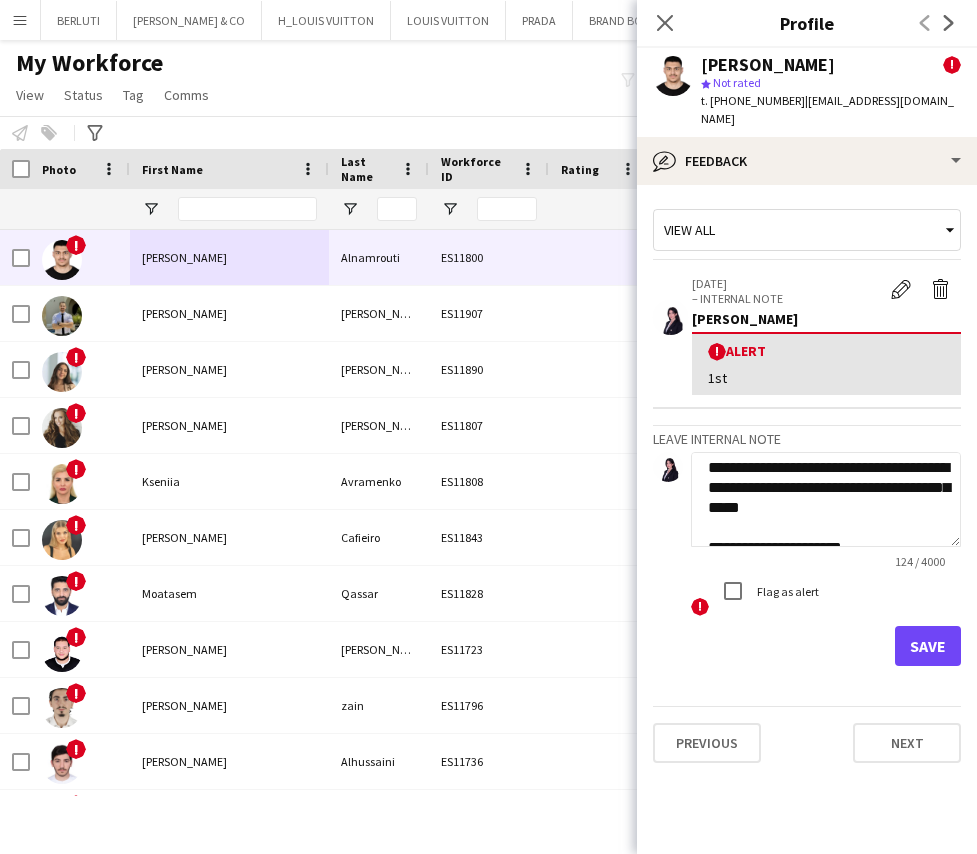 scroll, scrollTop: 75, scrollLeft: 0, axis: vertical 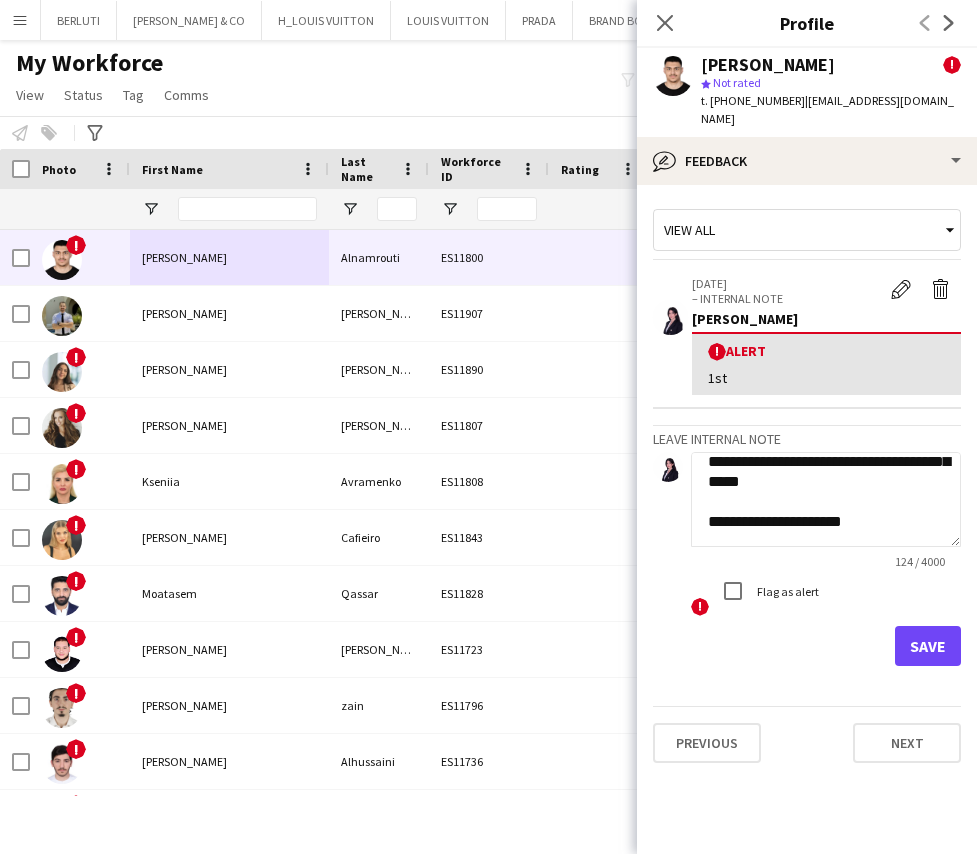 type on "**********" 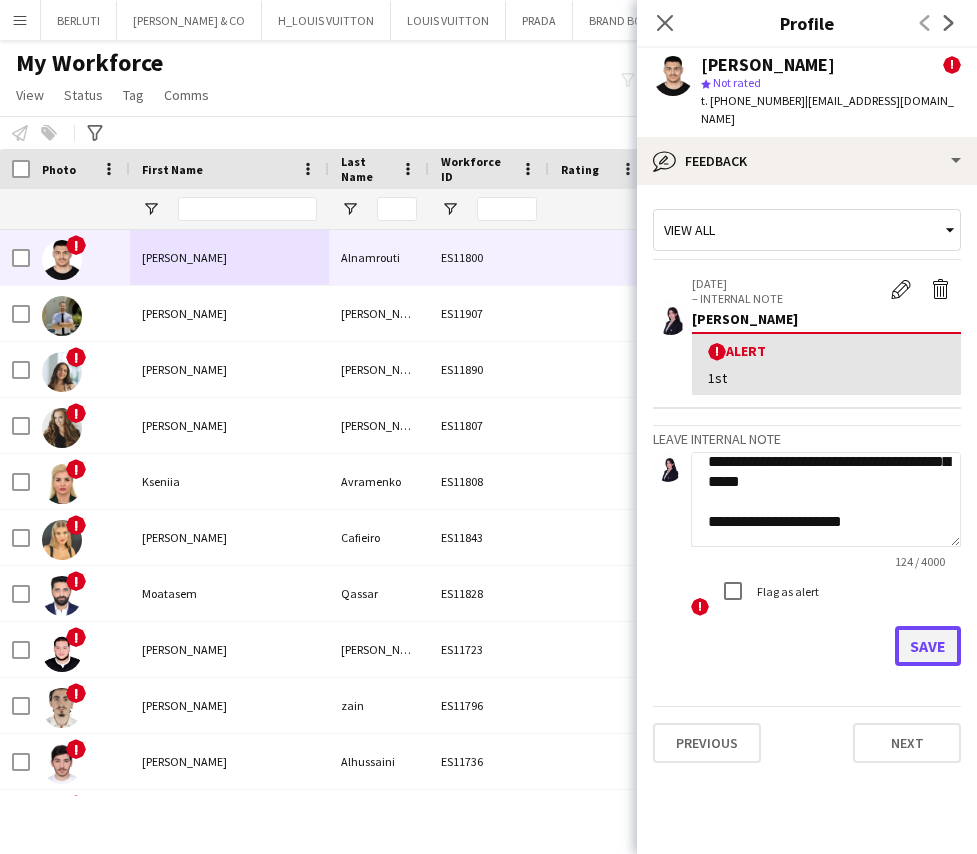 click on "Save" 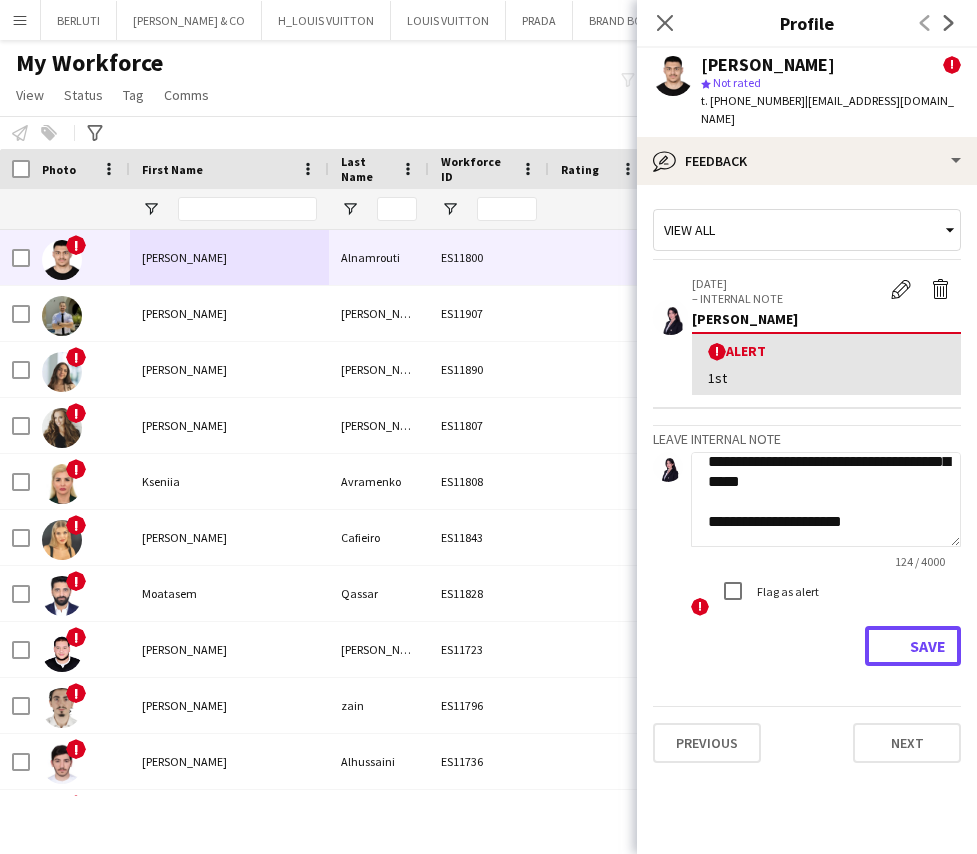 type 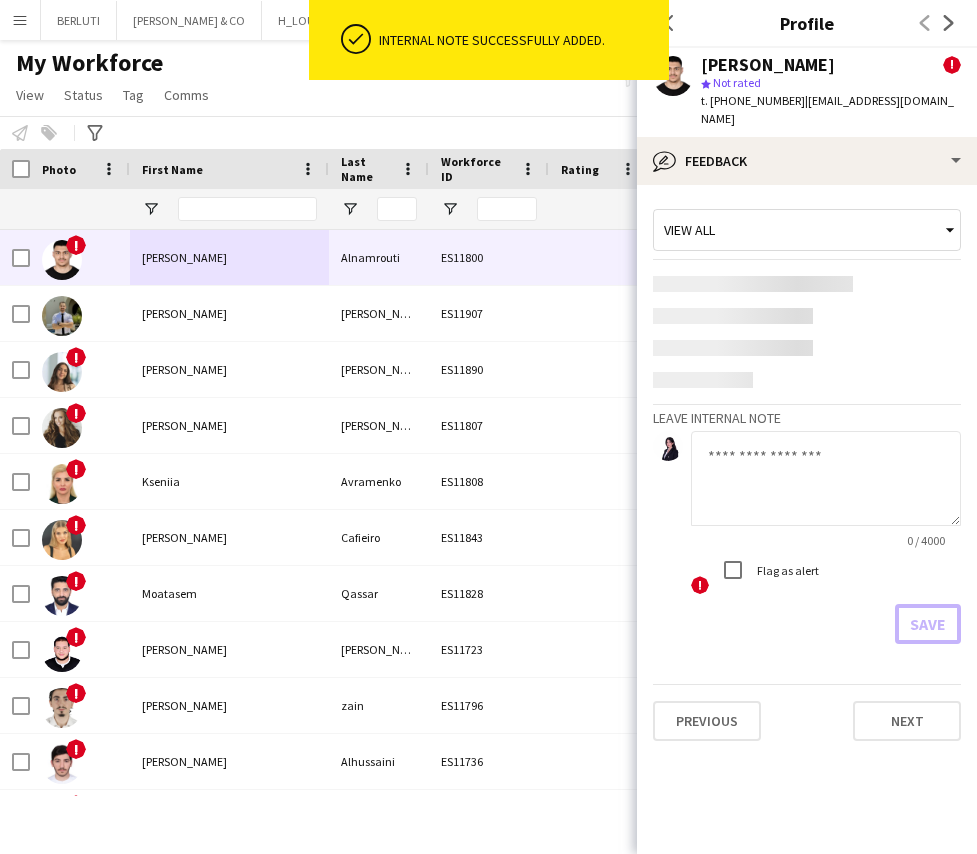 scroll, scrollTop: 0, scrollLeft: 0, axis: both 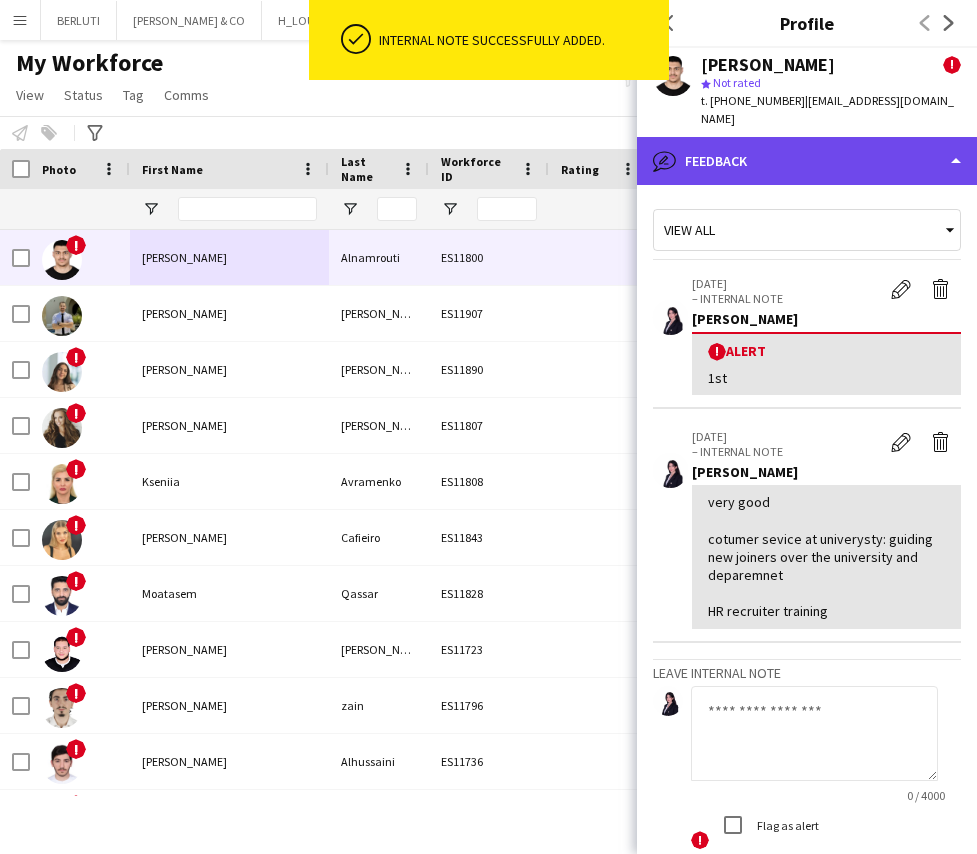 click on "bubble-pencil
Feedback" 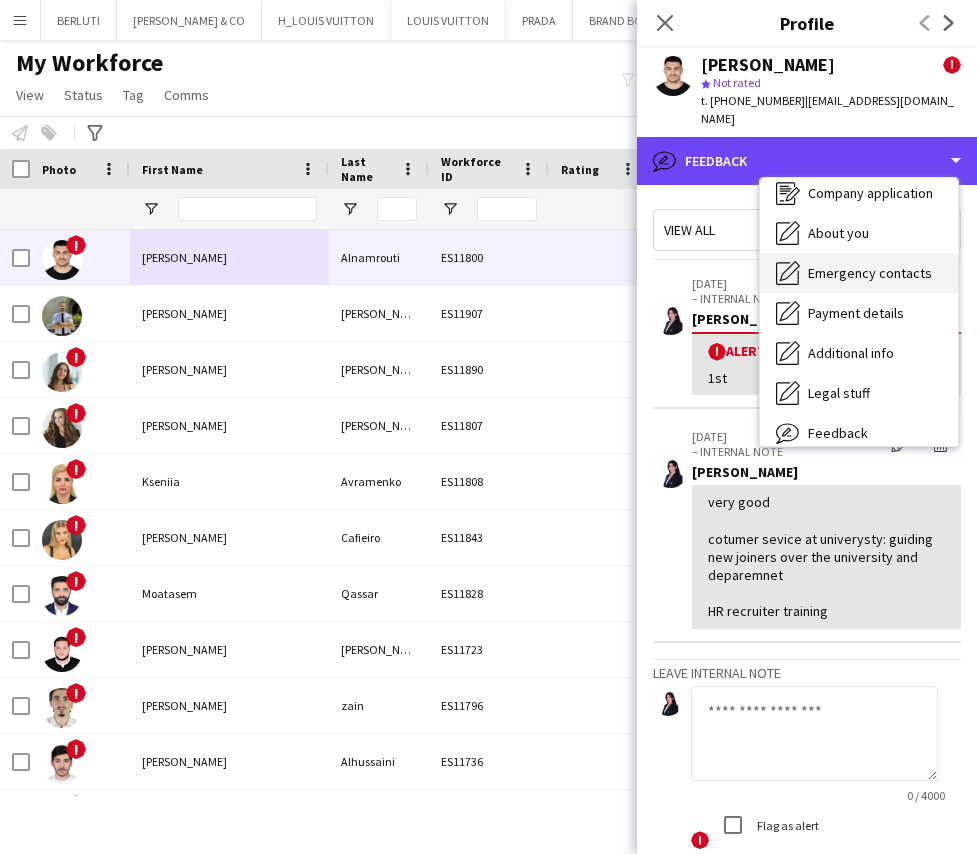 scroll, scrollTop: 0, scrollLeft: 0, axis: both 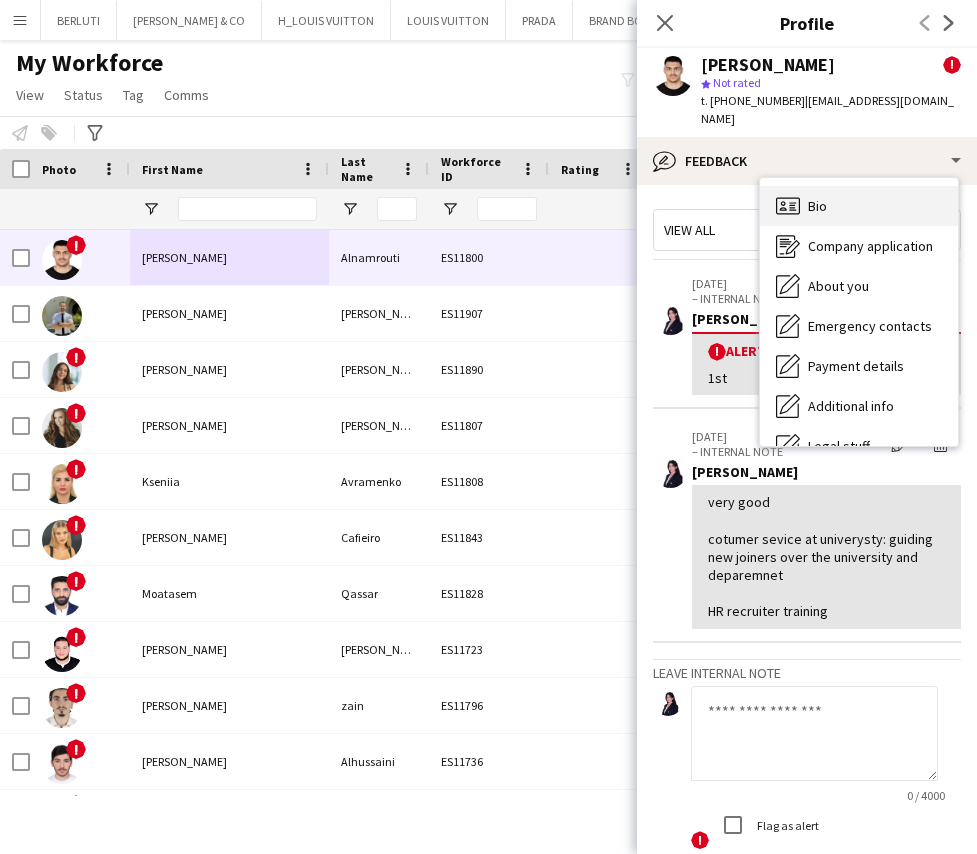 click on "Bio
Bio" at bounding box center (859, 206) 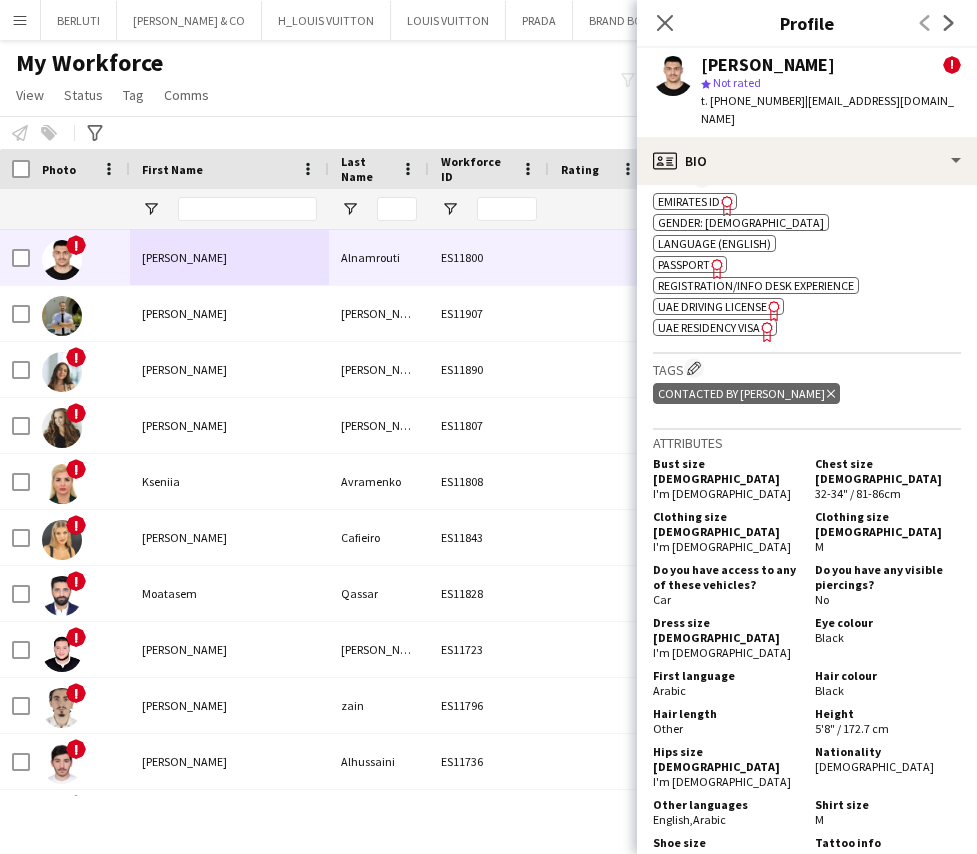 scroll, scrollTop: 900, scrollLeft: 0, axis: vertical 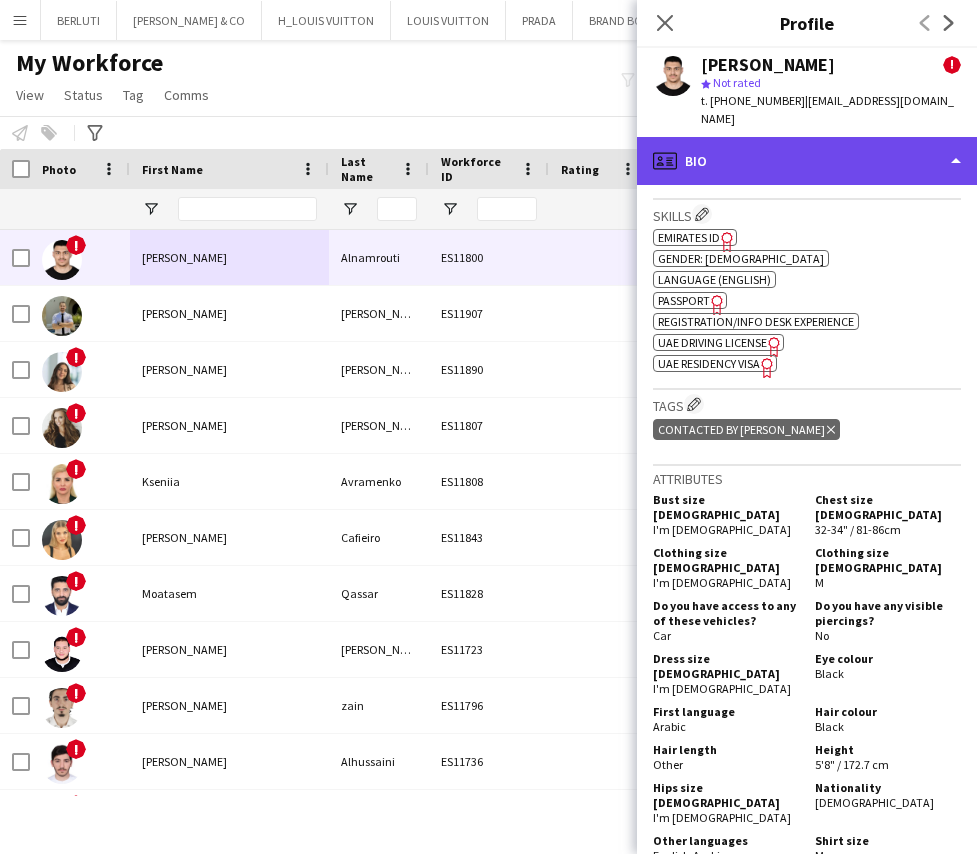 click on "profile
Bio" 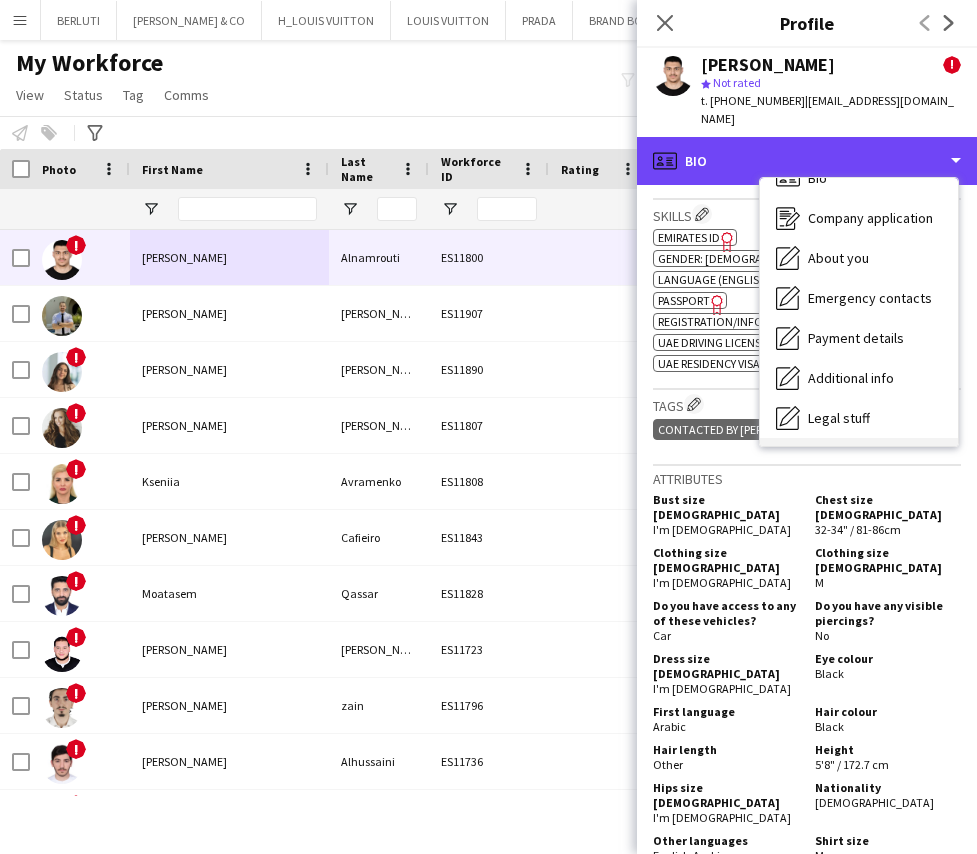 scroll, scrollTop: 108, scrollLeft: 0, axis: vertical 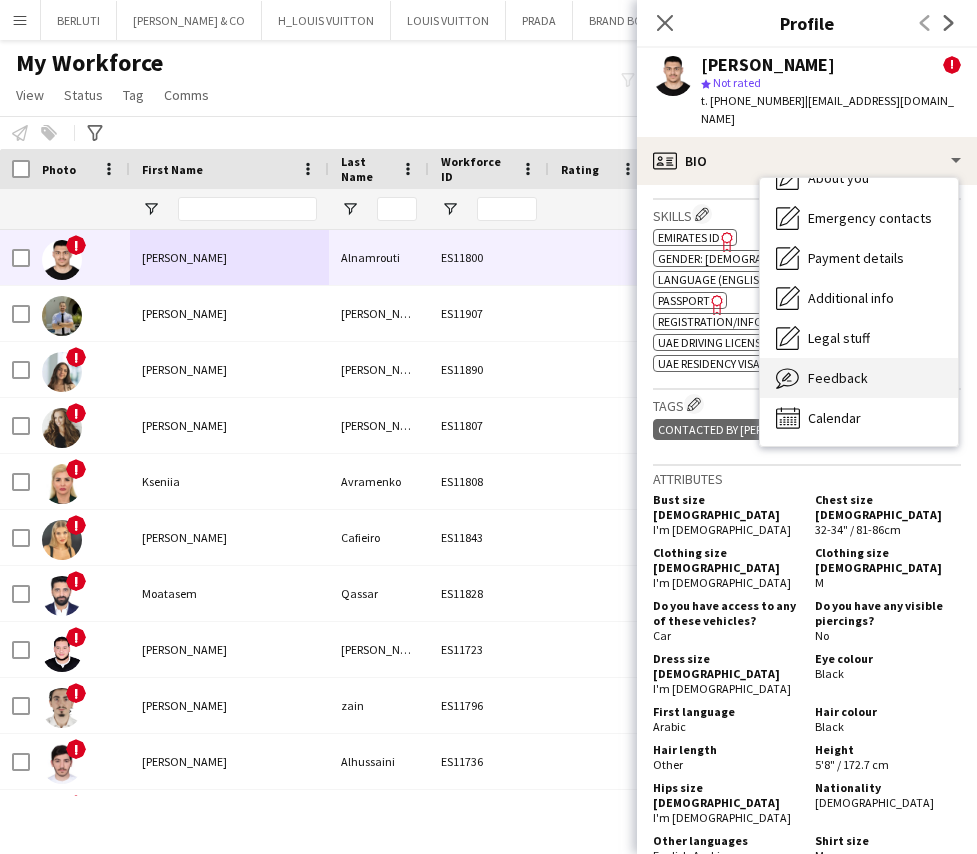 click on "Feedback
Feedback" at bounding box center (859, 378) 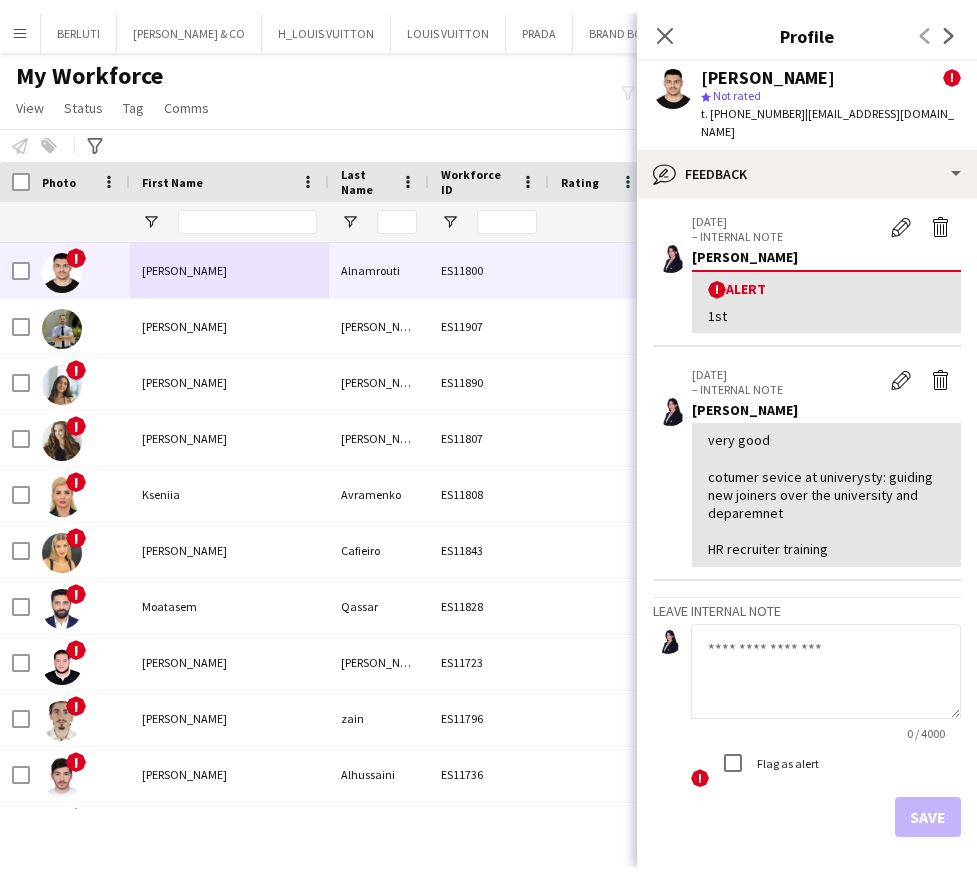 scroll, scrollTop: 140, scrollLeft: 0, axis: vertical 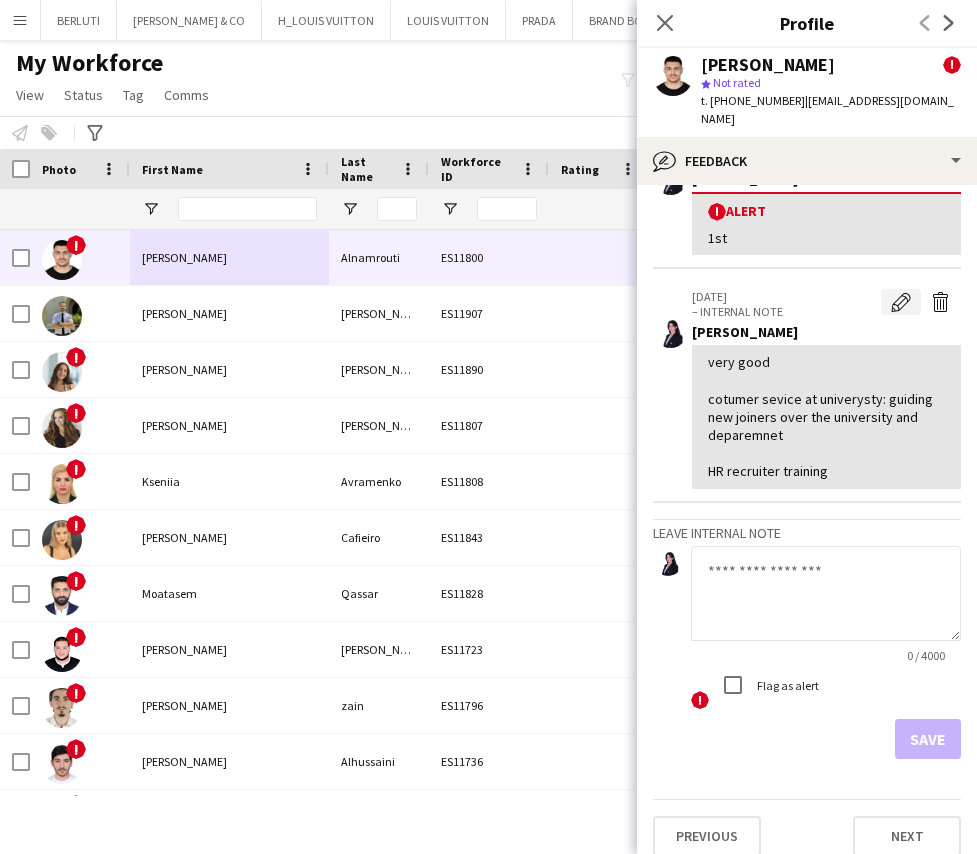 click on "Edit internal note" 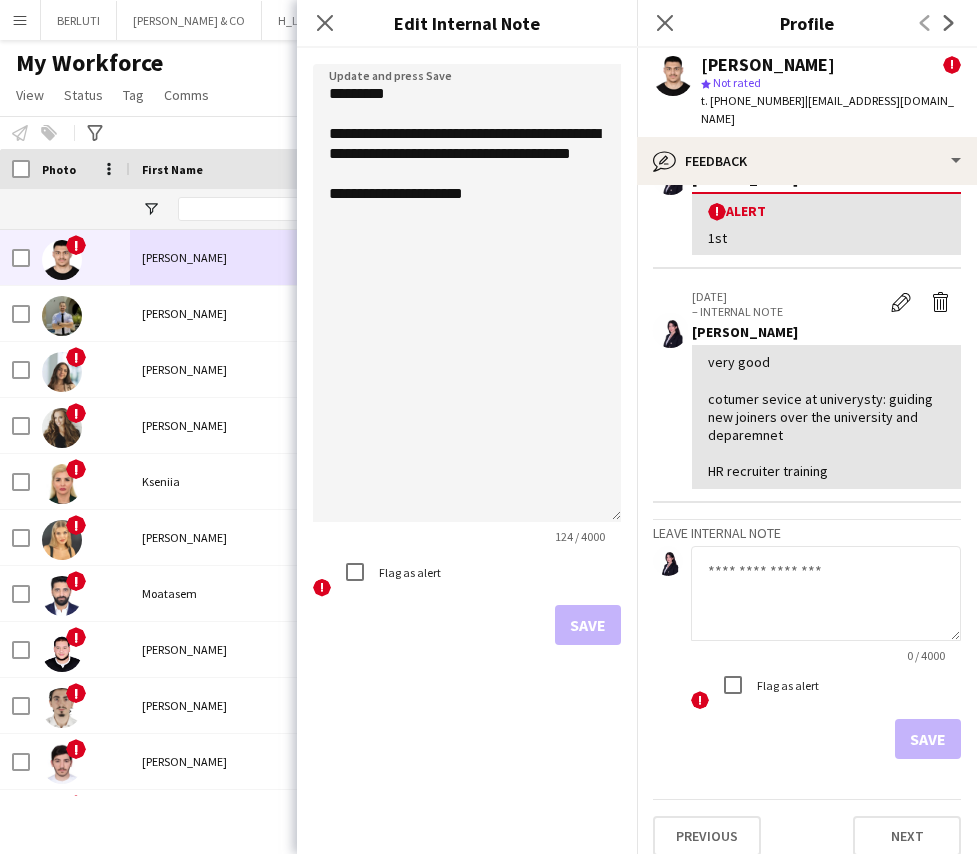 drag, startPoint x: 617, startPoint y: 179, endPoint x: 610, endPoint y: 507, distance: 328.07468 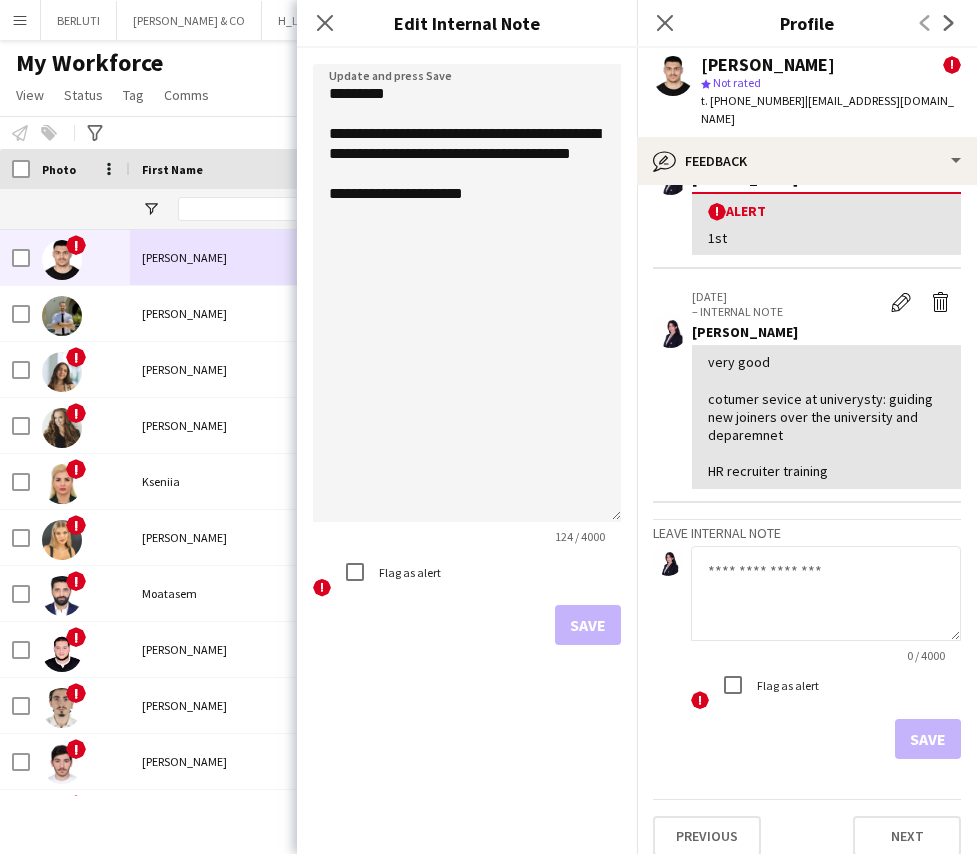click on "**********" 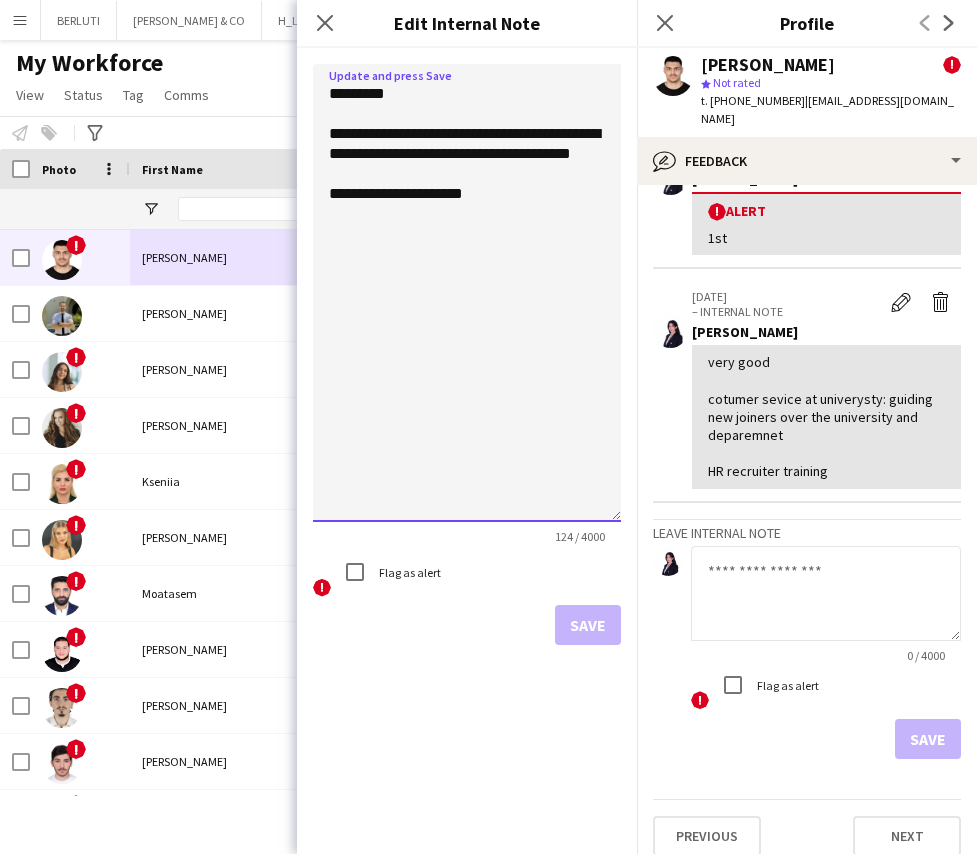 click on "**********" 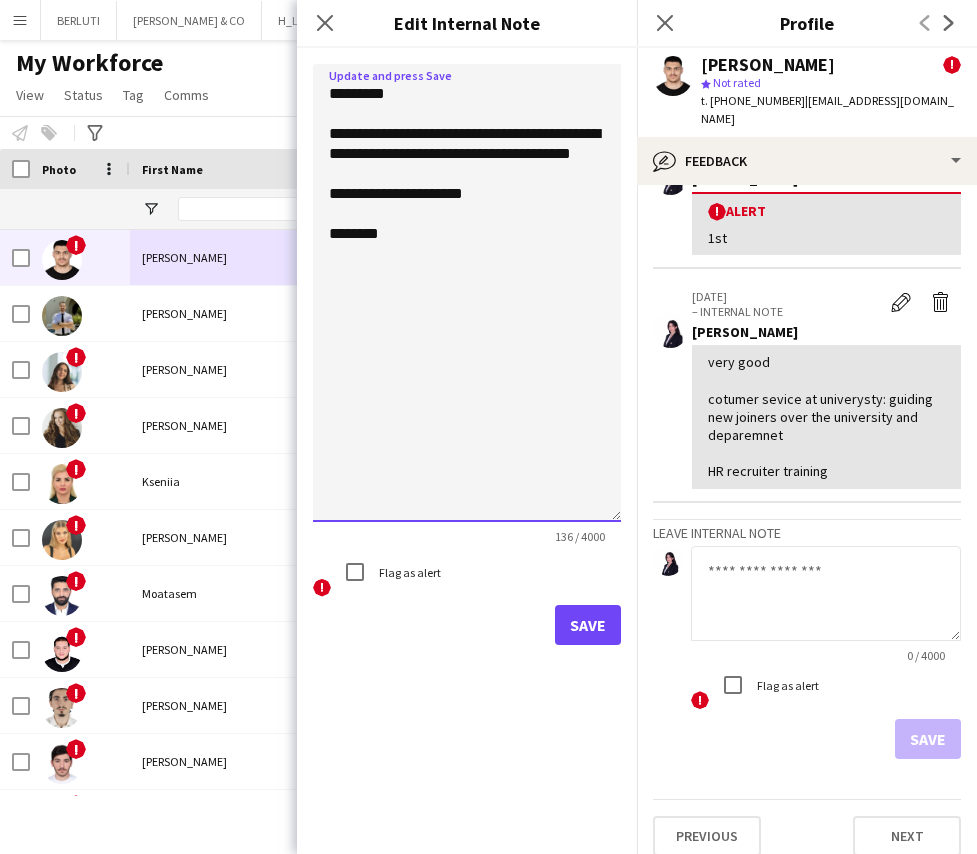 type on "**********" 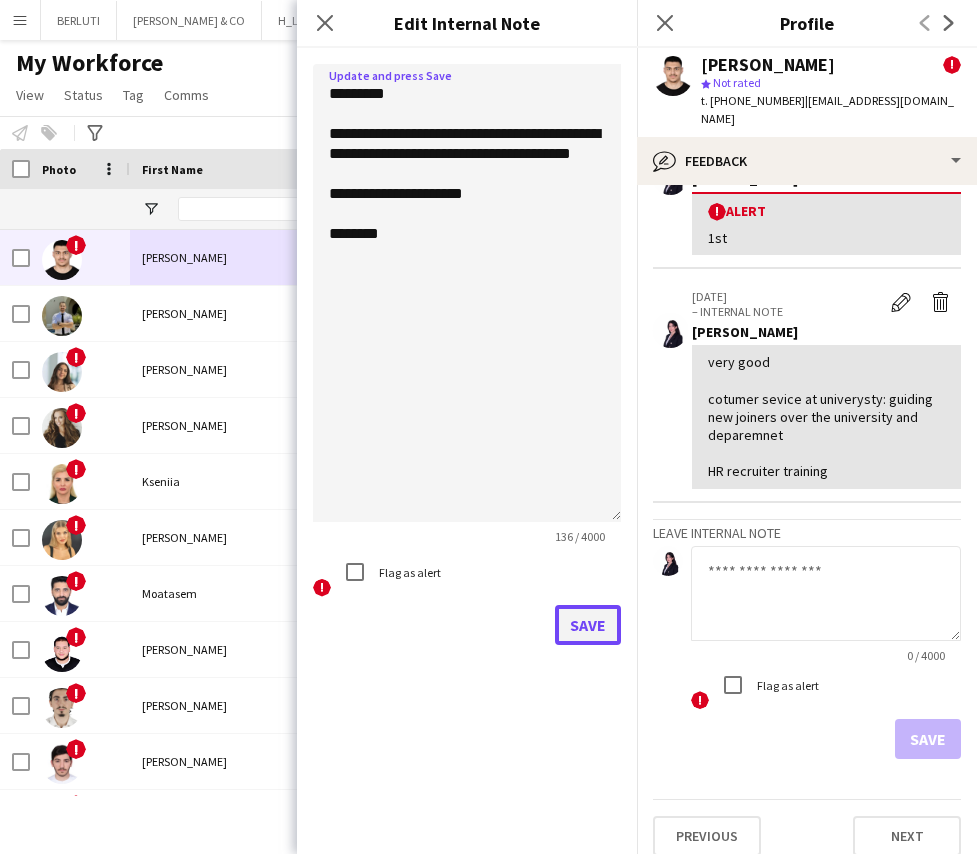 click on "Save" 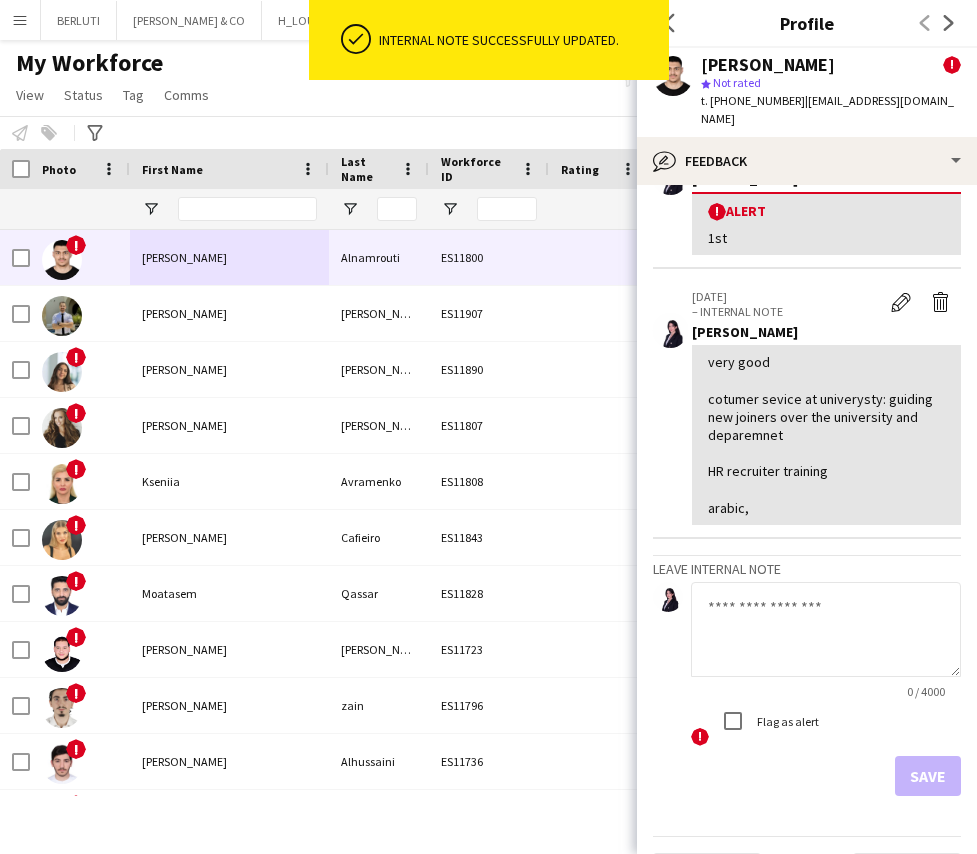 click on "Close pop-in" 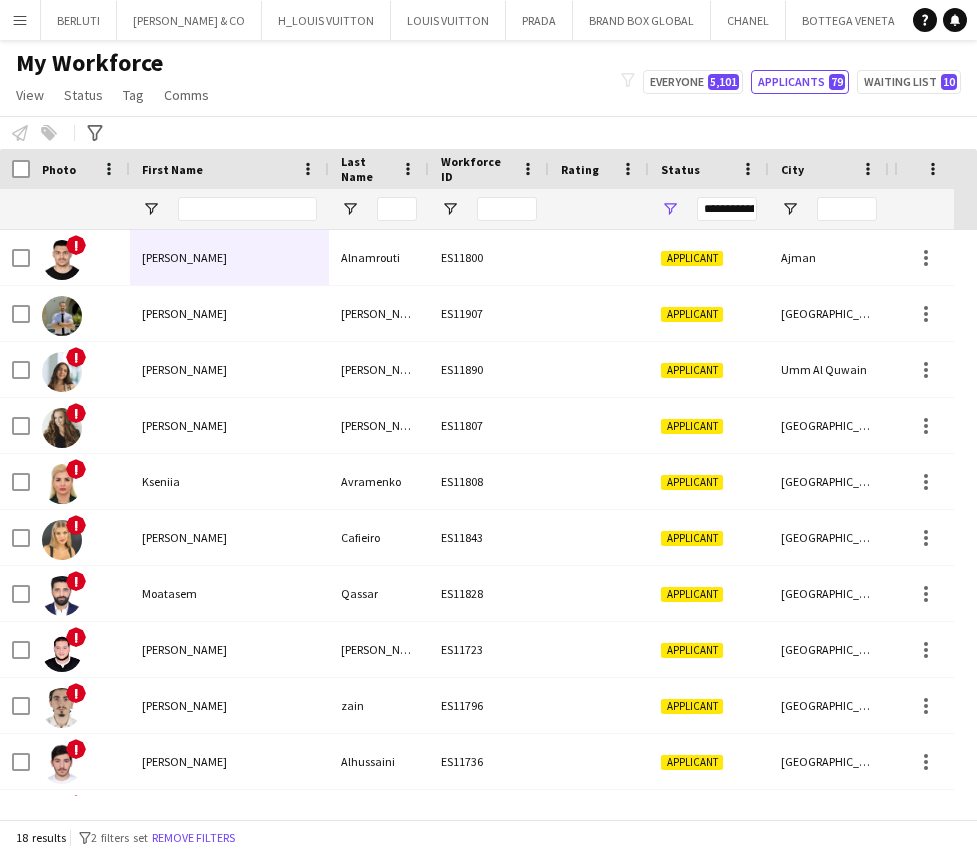 click on "My Workforce   View   Views  Default view New view Update view Delete view Edit name Customise view Customise filters Reset Filters Reset View Reset All  Status  Edit  Tag  New tag  Edit tag  ARABIC SPEAKER (2100) CABIN CREW (383) CHINESE SPEAKER (39) CONTACTED BY ANASTASIIA (7) CONTACTED BY MARIA (1) CONTACTED BY SARAH W (20) CONTACTED BY VIVIANE  (96) DRESSER (7) FOH EXPO (31) FOLLOW UP  (41) FRENCH SPEAKER (526) Generic Portfolio - Arabic Speaker  (7) Generic Portfolio - Jewerlly  Model (5) Generic Portfolio - Luxury  (23) Generic Portfolio - Models (14) Generic Portfolio - Promoters (20) Generic Portfolio - Supervisors (11) Generic Portfolio - Tall Hostess (21) Generic Portfolio - Ushers (16) Generic portfolio -VIP Hostess (25) ITALIAN SPEAKER (67) JAPANESE SPEAKER (8) KOREAN SPEAKER (5) LUXURY RETAIL (456) MANAGER LEVEL (119) MC (21) MUA (17) OPERATION (30) PRODUCTION (8) PROJECT MANAGER  (52) SPANISH SPEAKER (206) STAGE MANAGER (81) SUPERVISOR (194) THA HOSPITALITY (910) TOP BARISTA (69)  Add to tag" 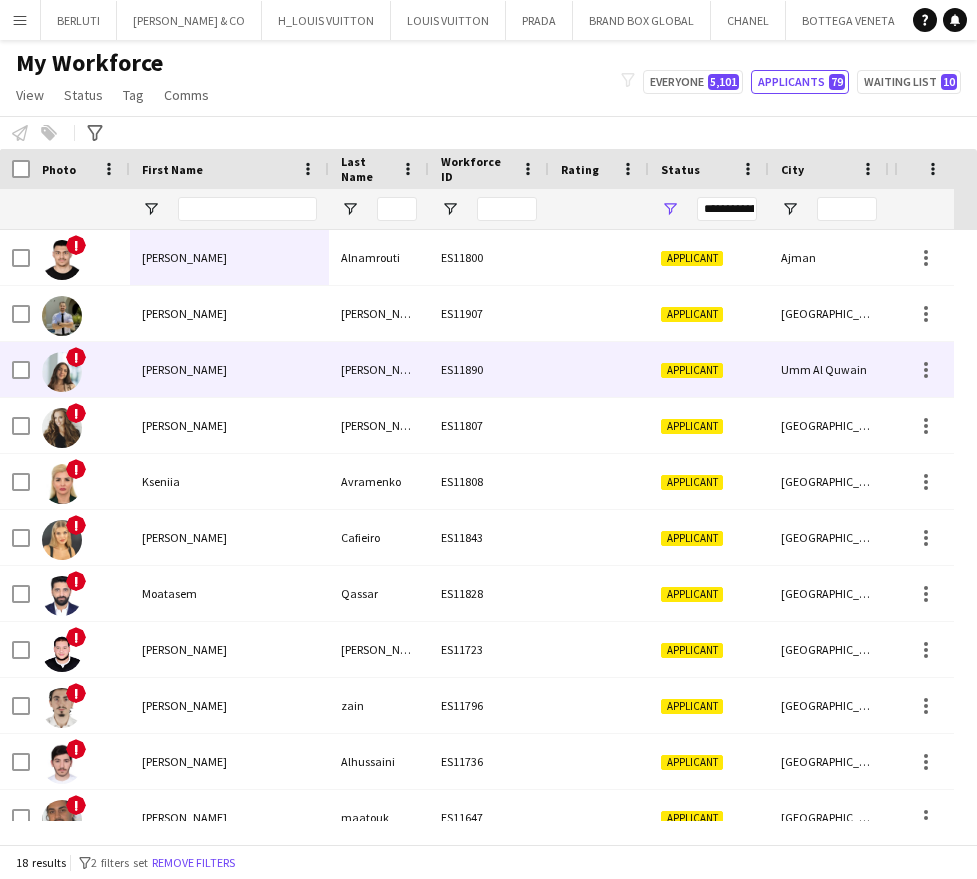 scroll, scrollTop: 88, scrollLeft: 0, axis: vertical 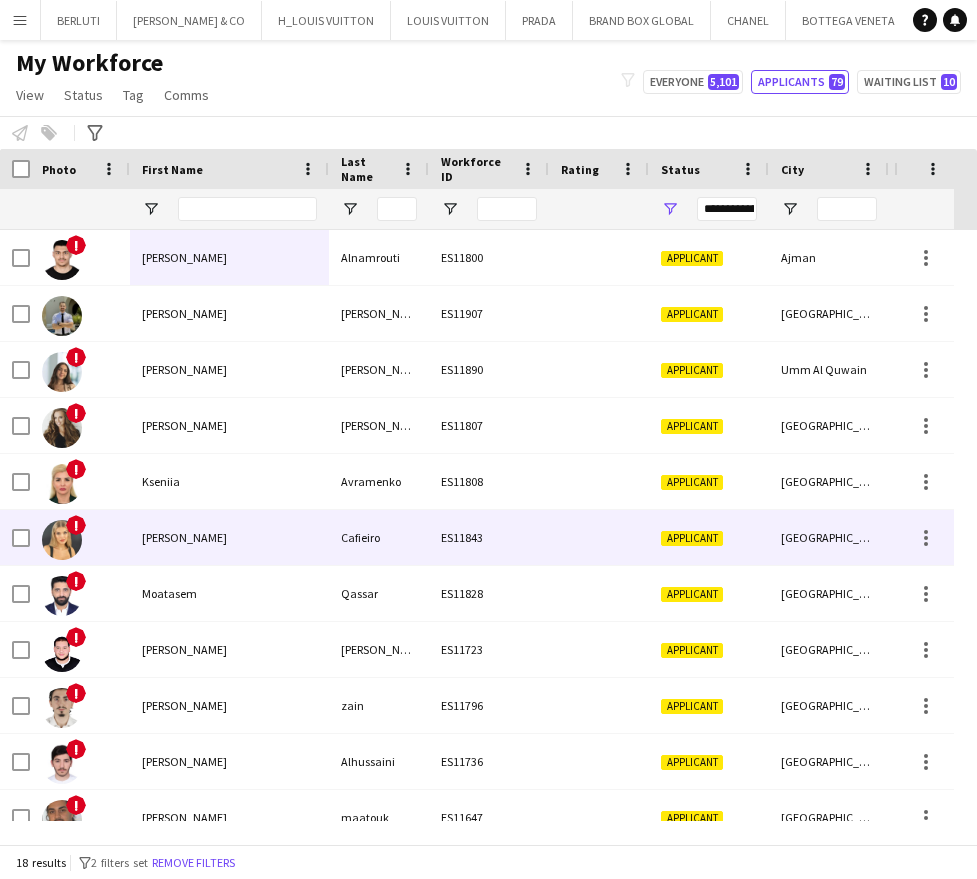 click on "Luna" at bounding box center (229, 537) 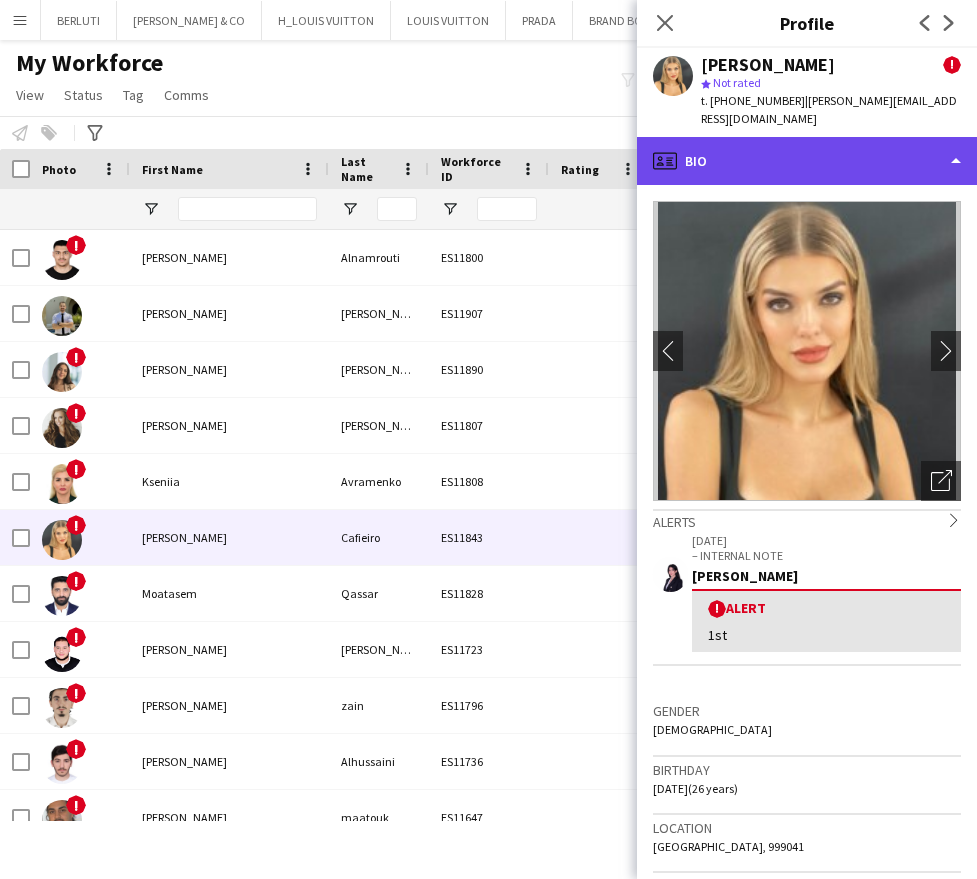 click on "profile
Bio" 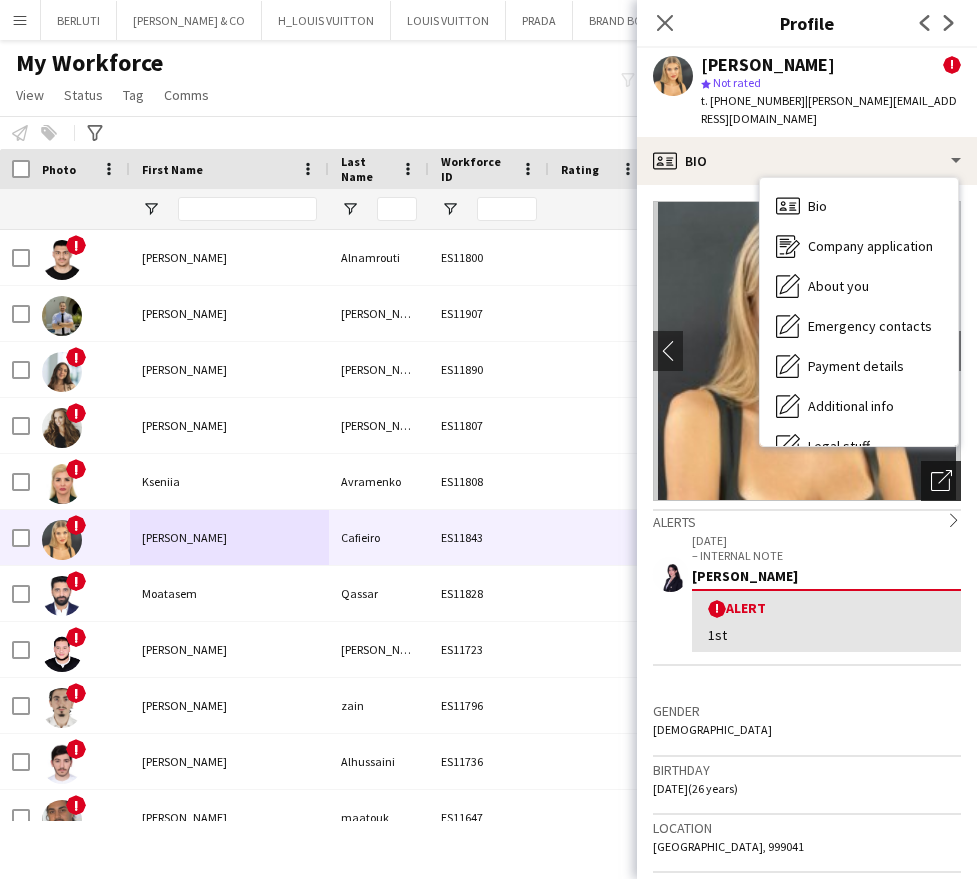 click on "Open photos pop-in" 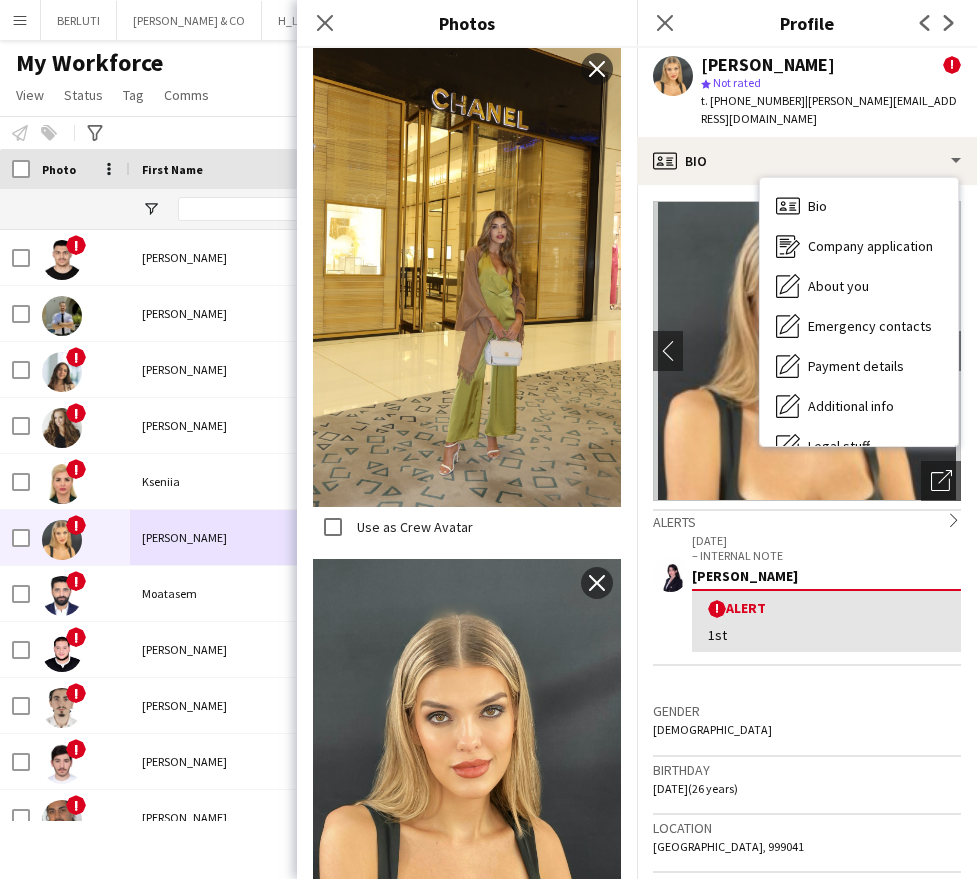 scroll, scrollTop: 1950, scrollLeft: 0, axis: vertical 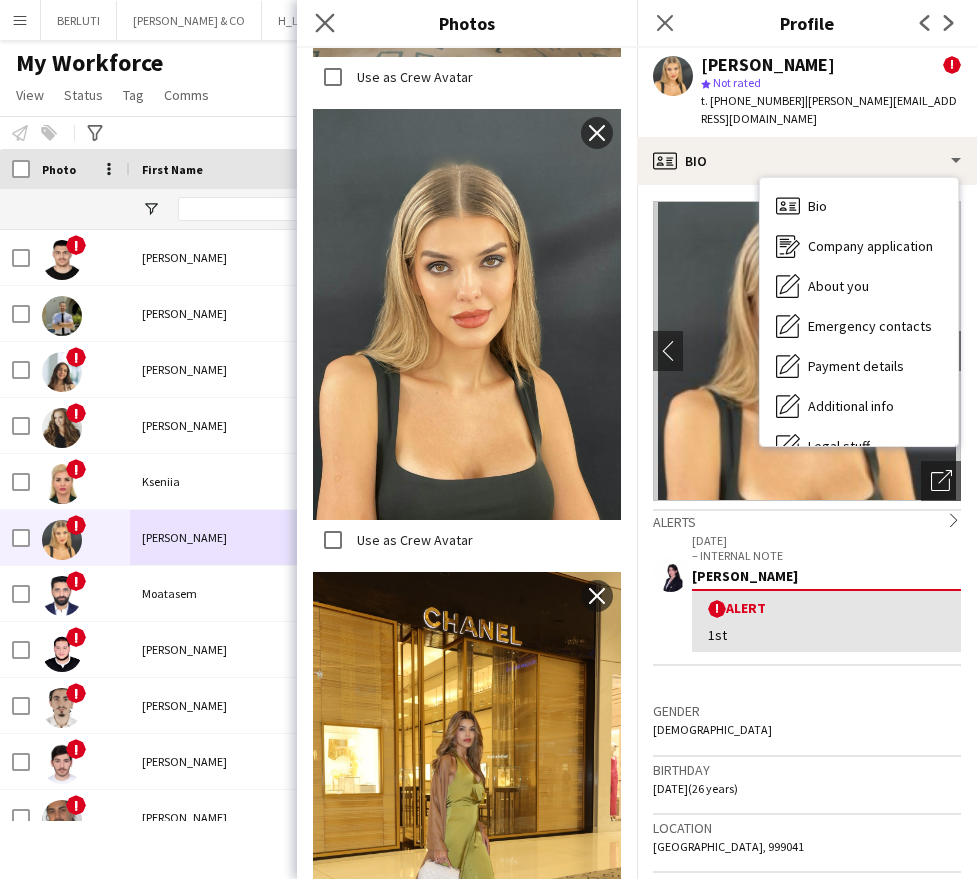 click on "Close pop-in" 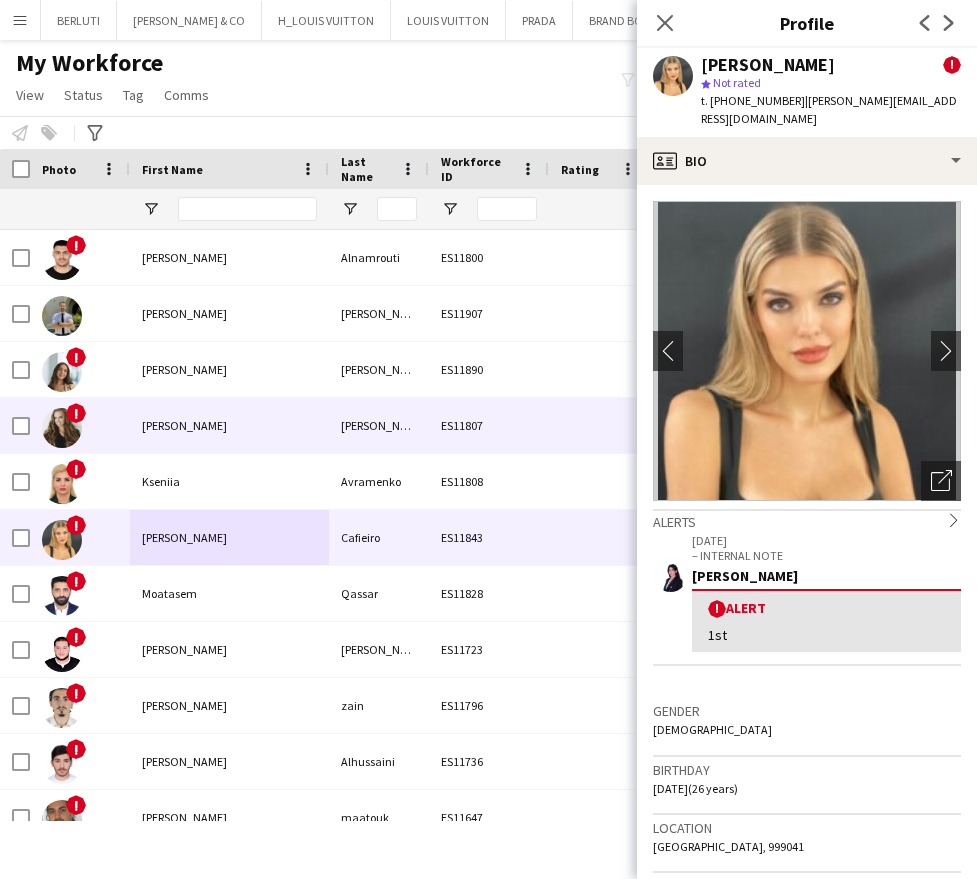 scroll, scrollTop: 113, scrollLeft: 0, axis: vertical 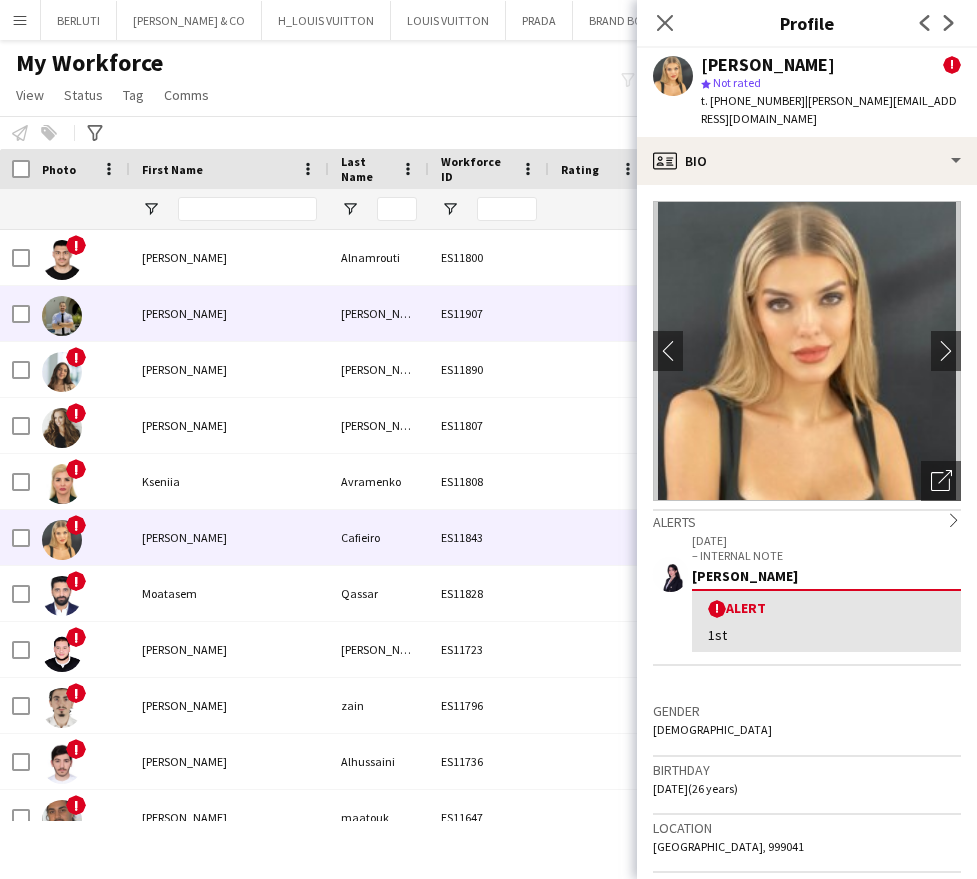 click on "Abdallah" at bounding box center [229, 313] 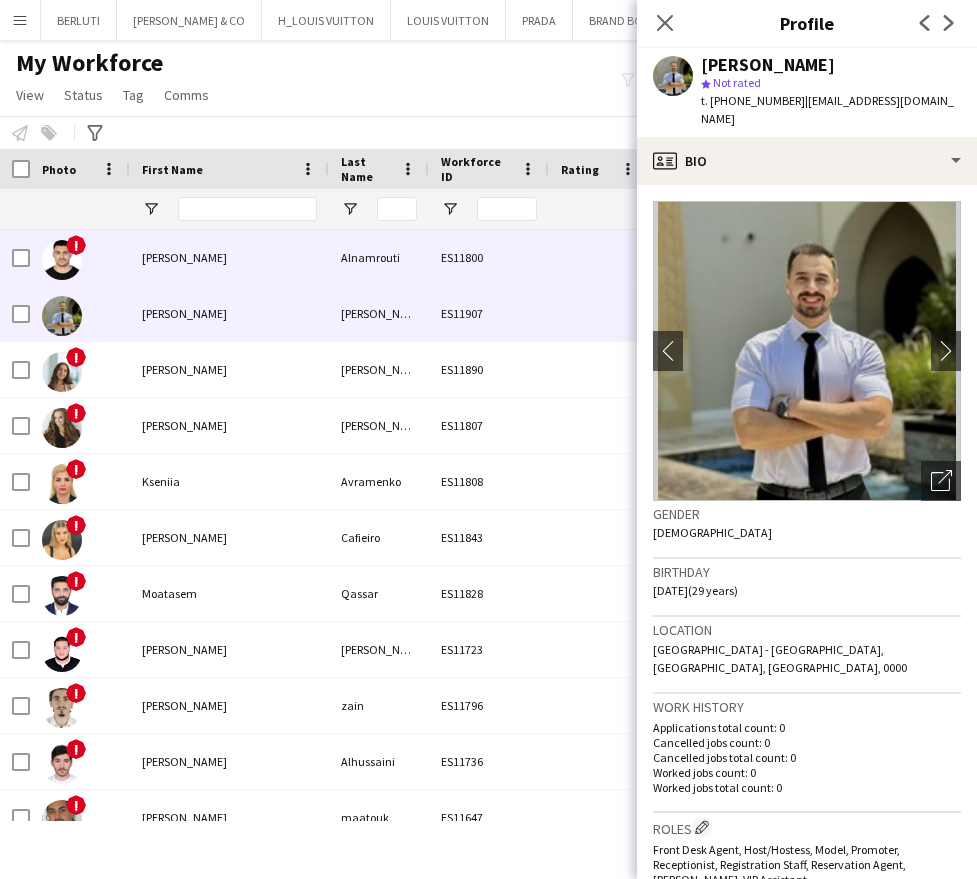click on "!" at bounding box center [80, 257] 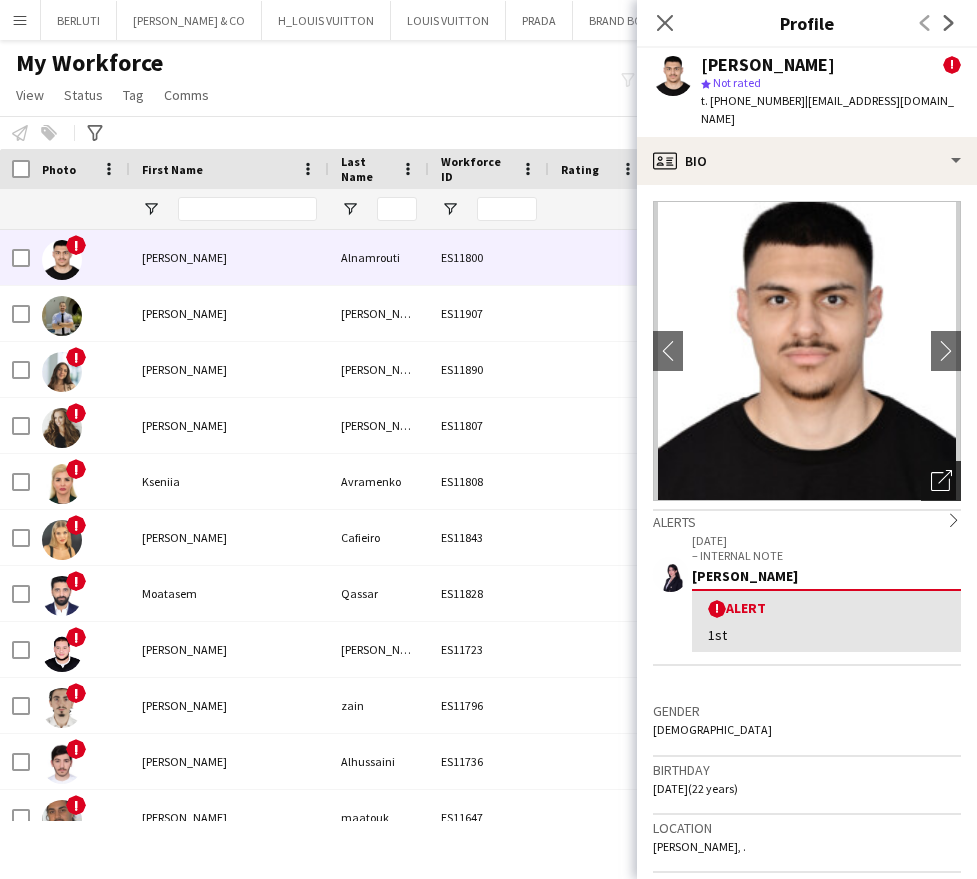 click on "Open photos pop-in" 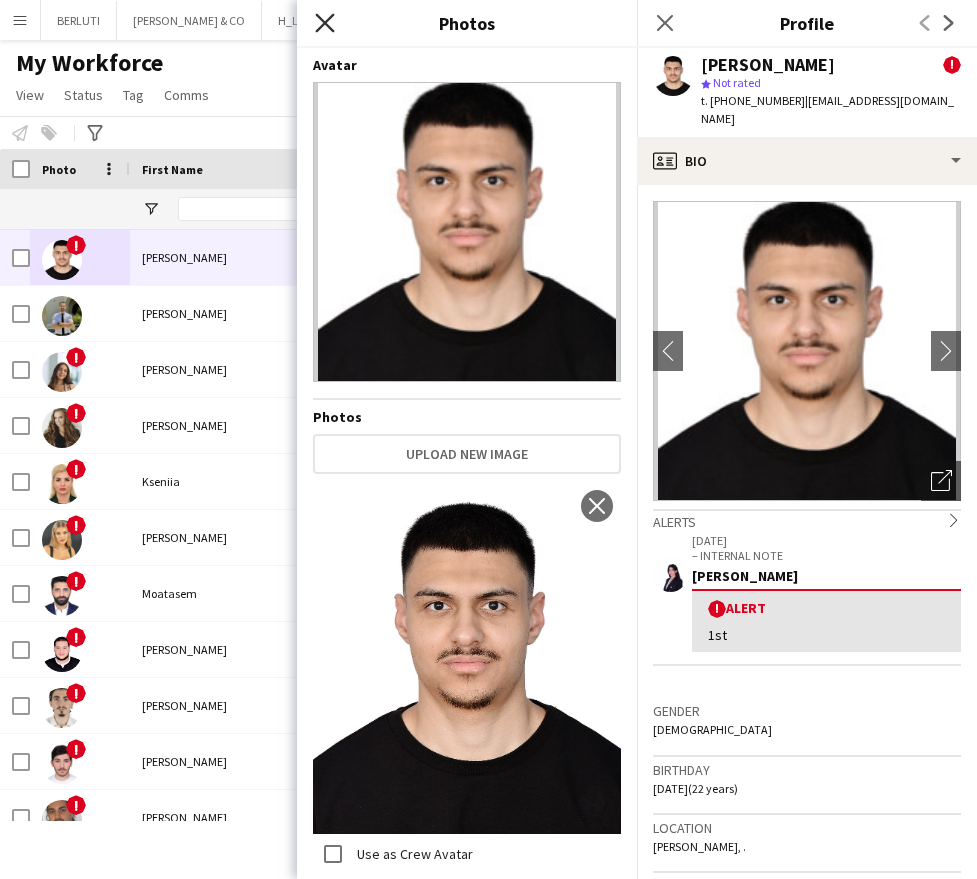 click on "Close pop-in" 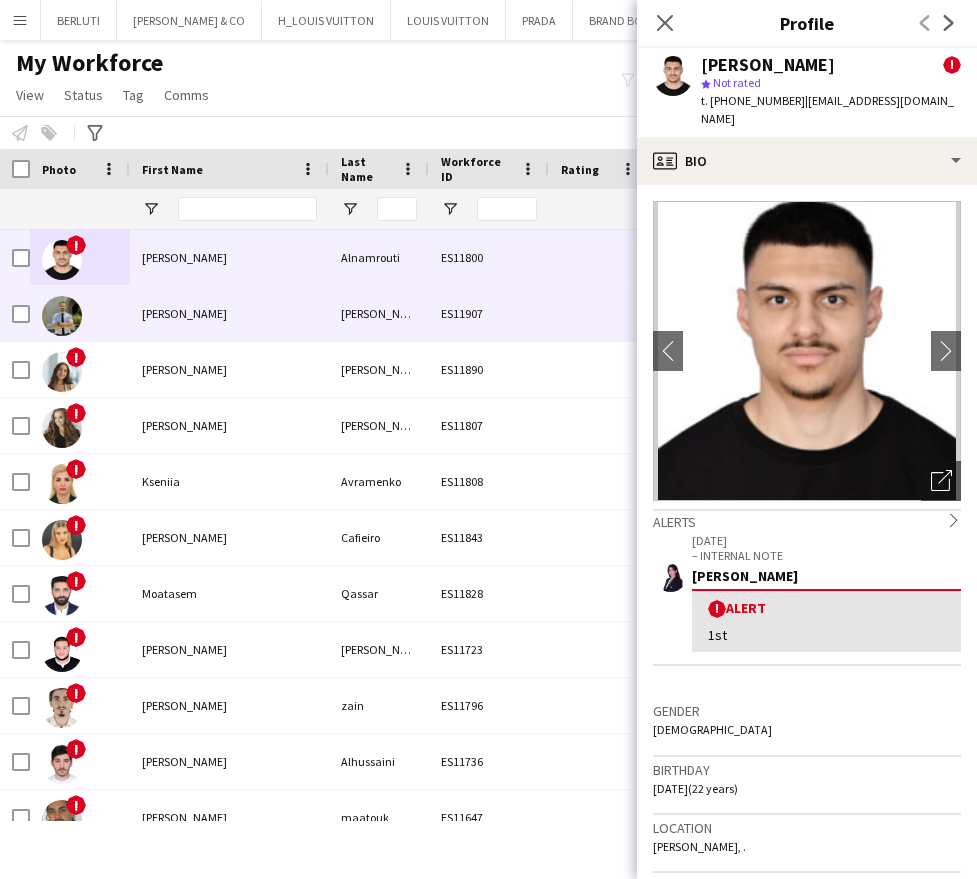 scroll, scrollTop: 230, scrollLeft: 0, axis: vertical 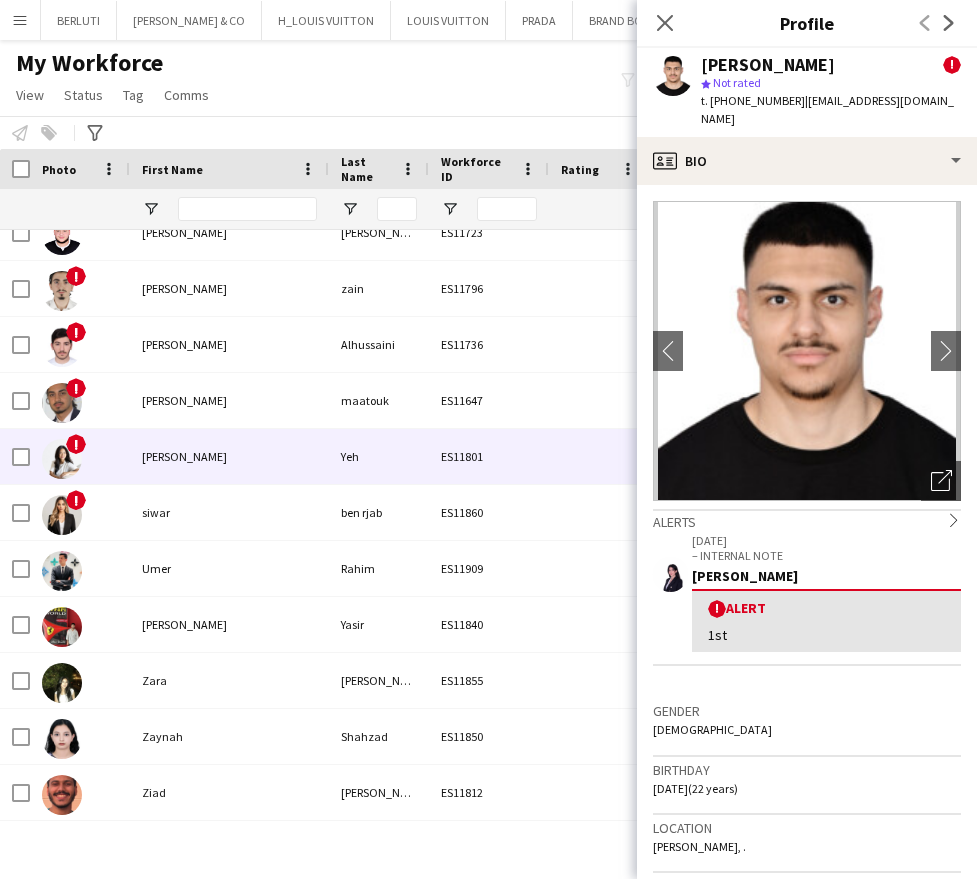 click on "Patricia" at bounding box center [229, 456] 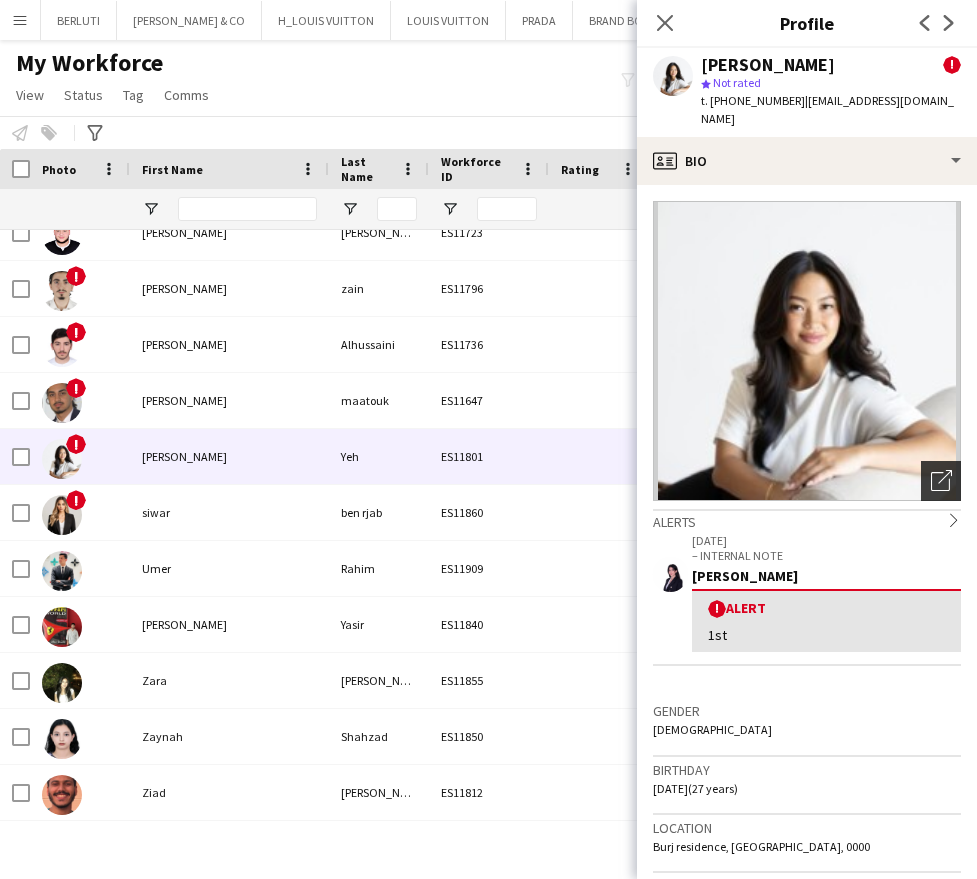 click on "Open photos pop-in" 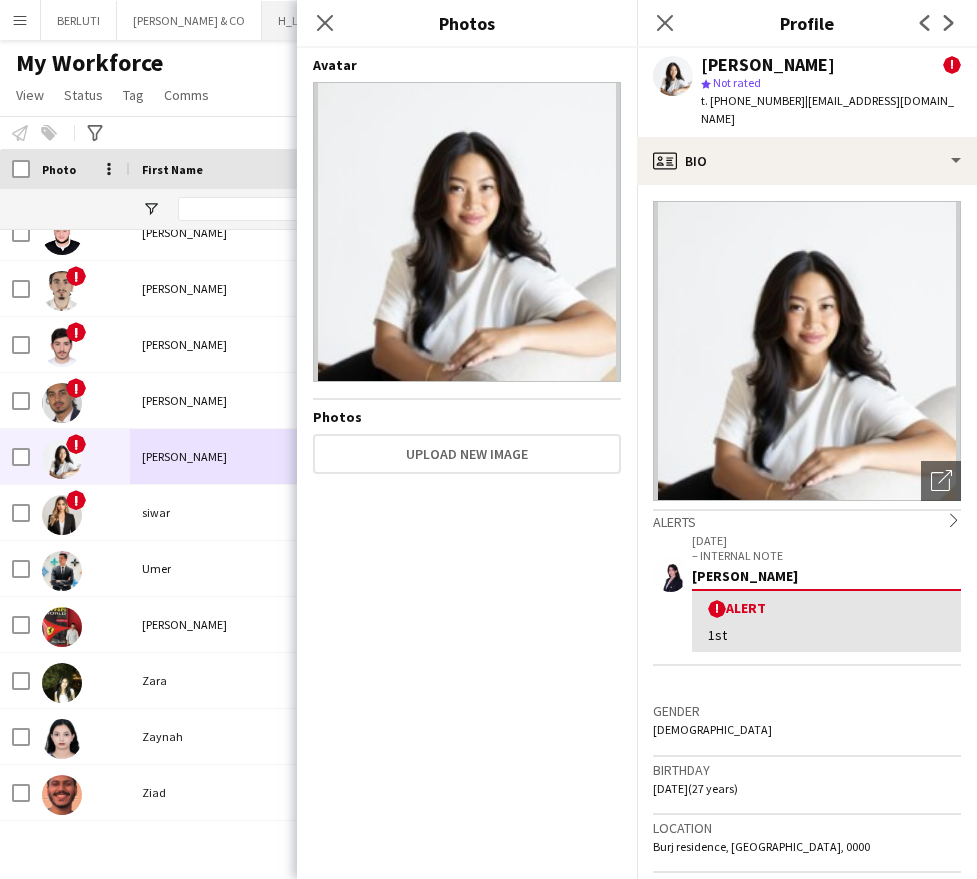 click on "Close pop-in" 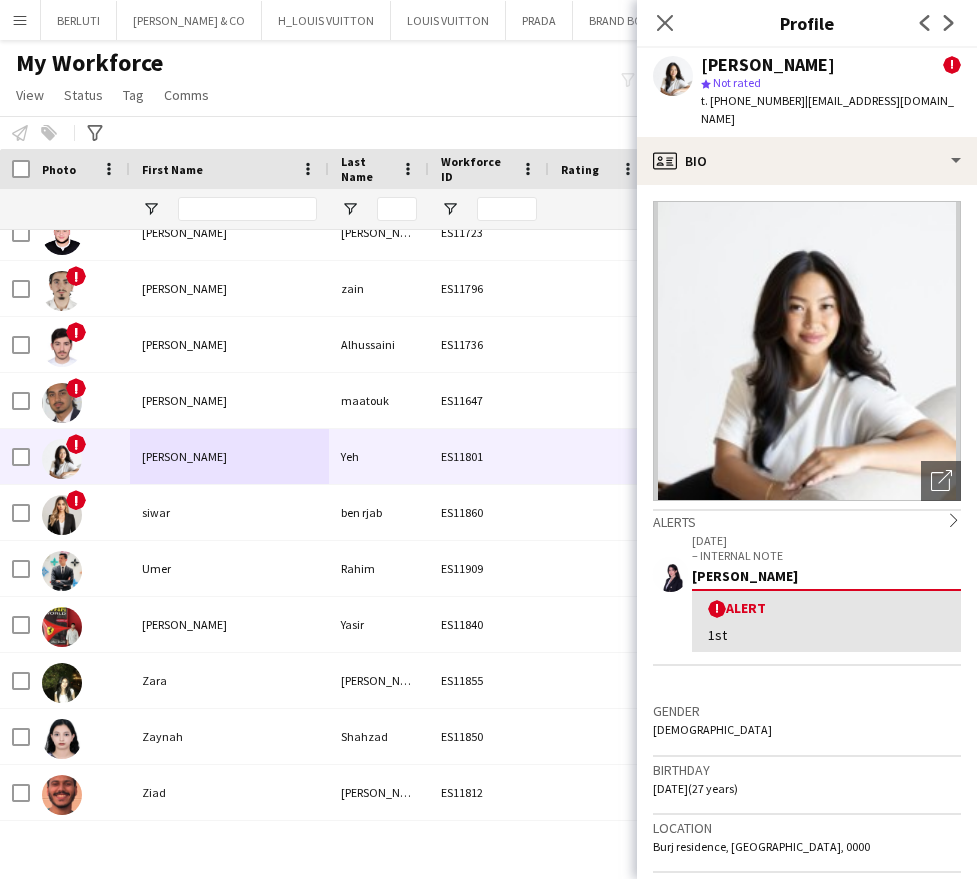 click on "Notify workforce
Add to tag
Select at least one crew to tag him or her.
Advanced filters
Advanced filters   Availability   Start Time   End Time   Skills   Role types   Worked with these clients...   Address
Address
Distance from address (km)   Clear   View results" 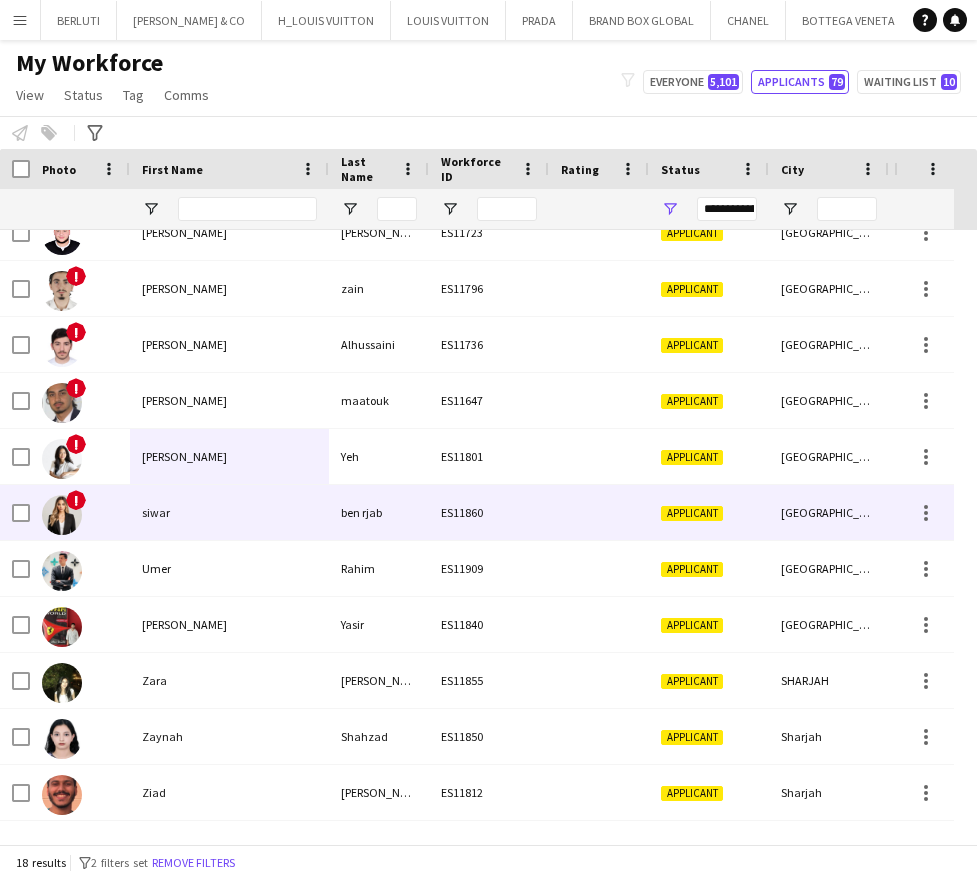 scroll, scrollTop: 135, scrollLeft: 0, axis: vertical 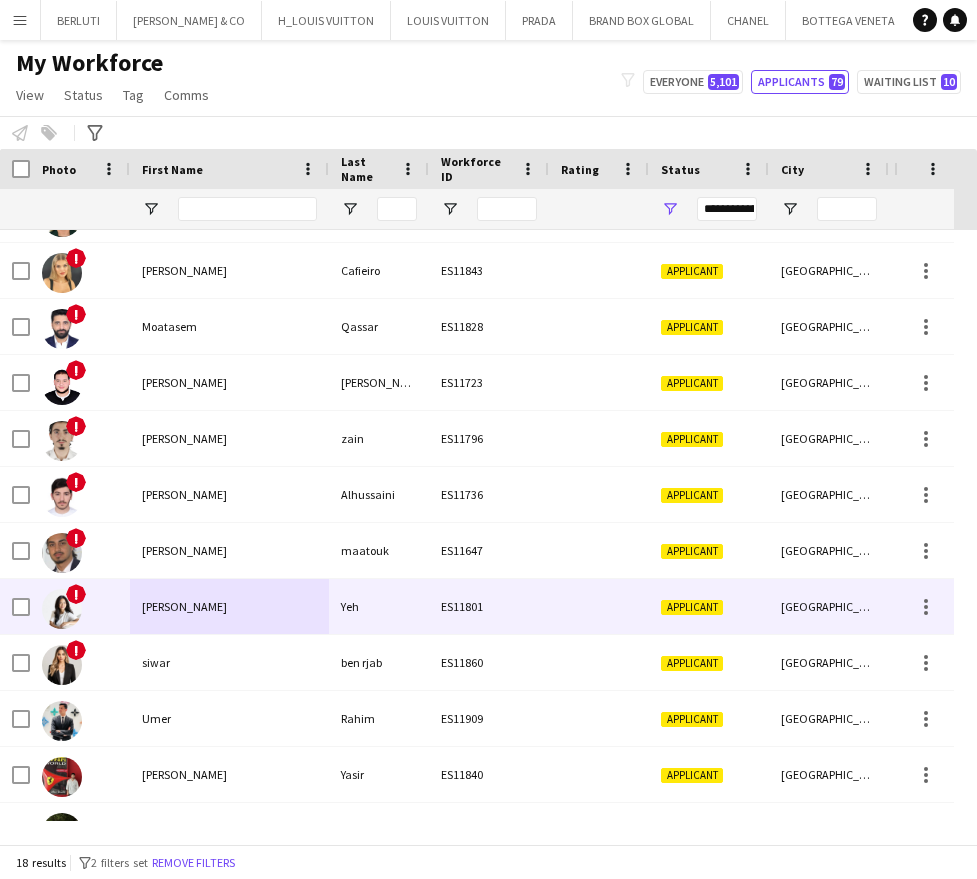 click on "Patricia" at bounding box center [229, 606] 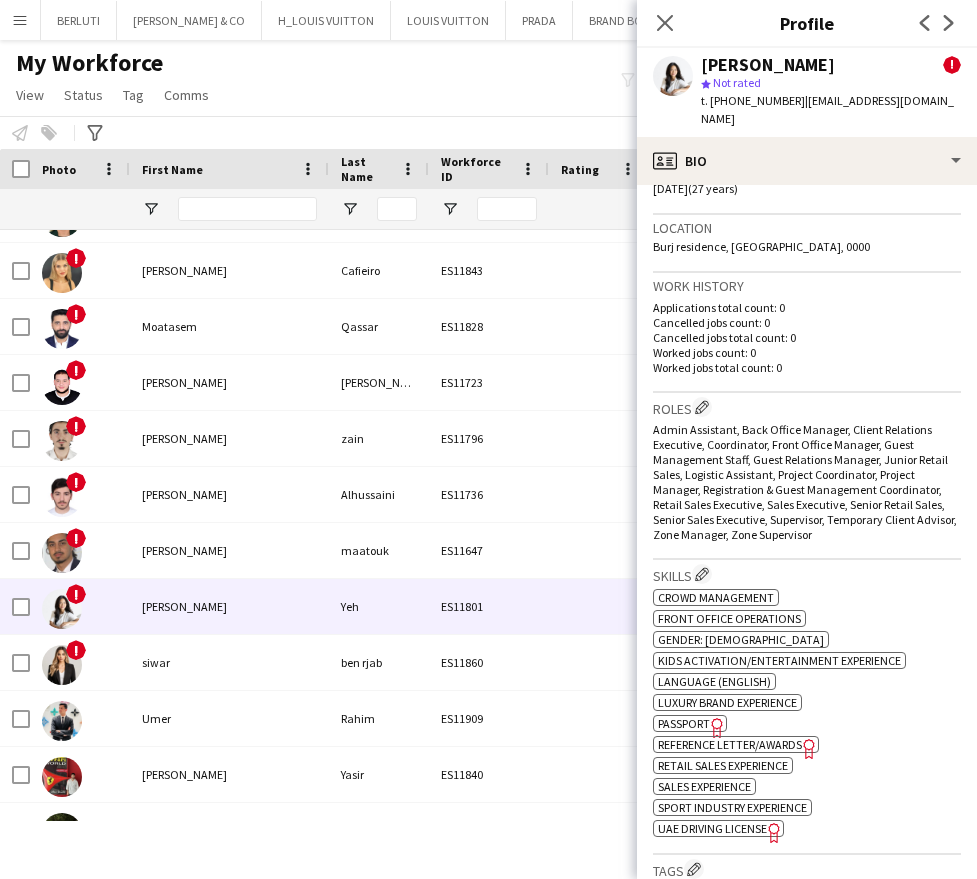 scroll, scrollTop: 900, scrollLeft: 0, axis: vertical 